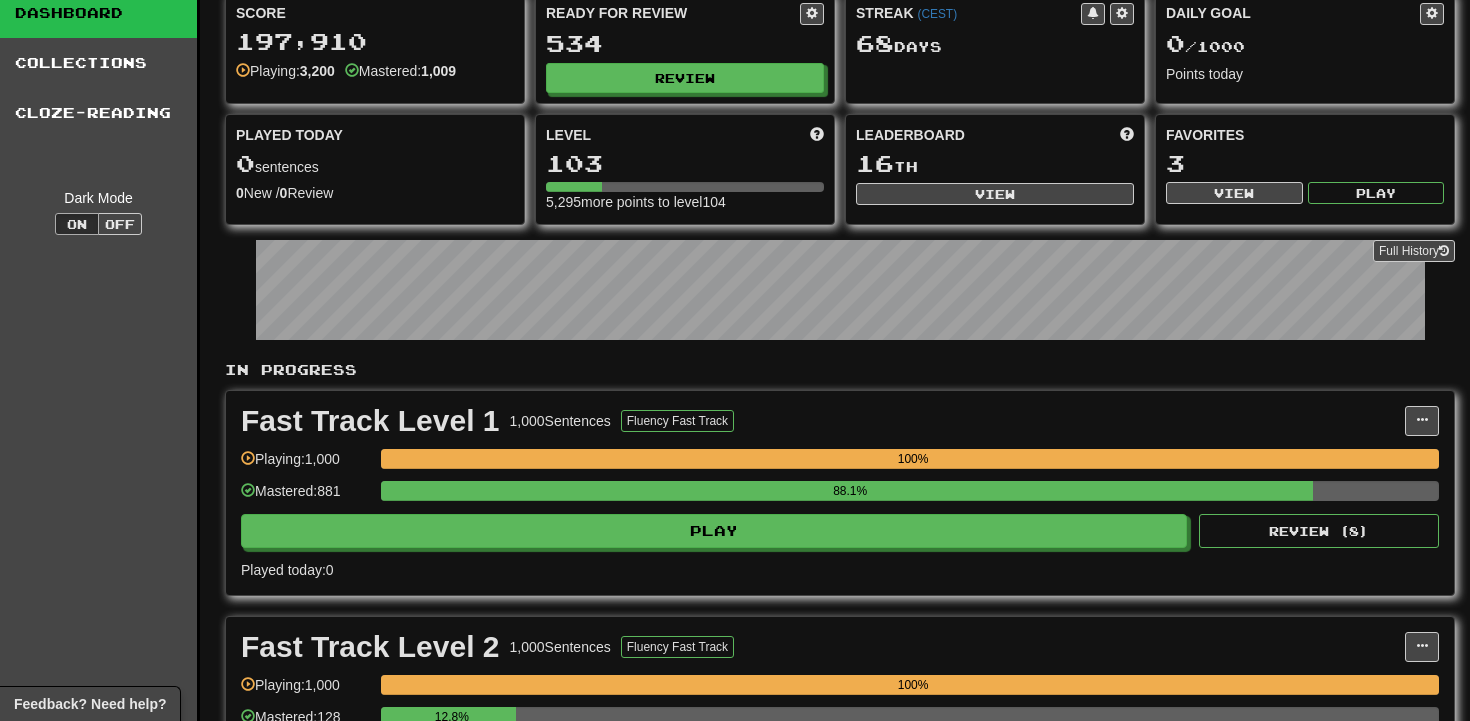 scroll, scrollTop: 96, scrollLeft: 0, axis: vertical 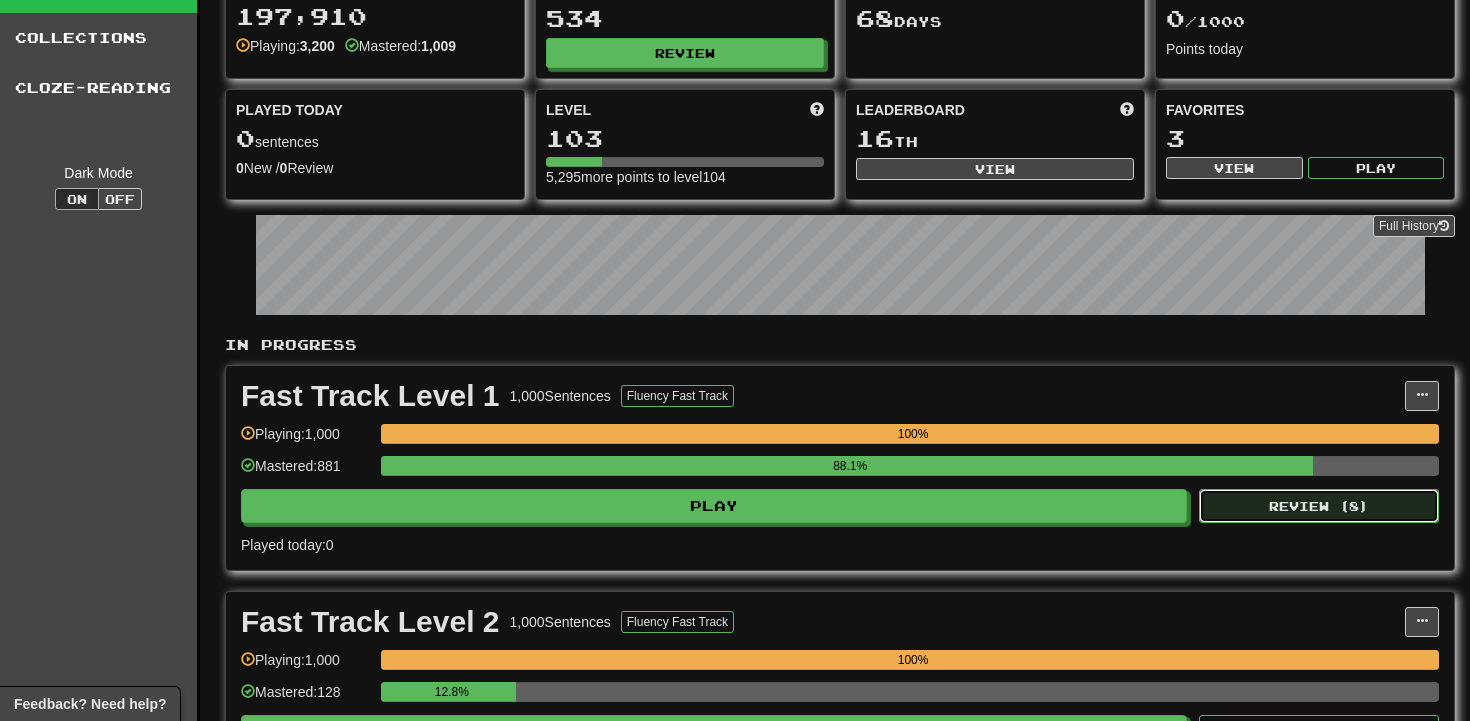 click on "Review ( 8 )" at bounding box center [1319, 506] 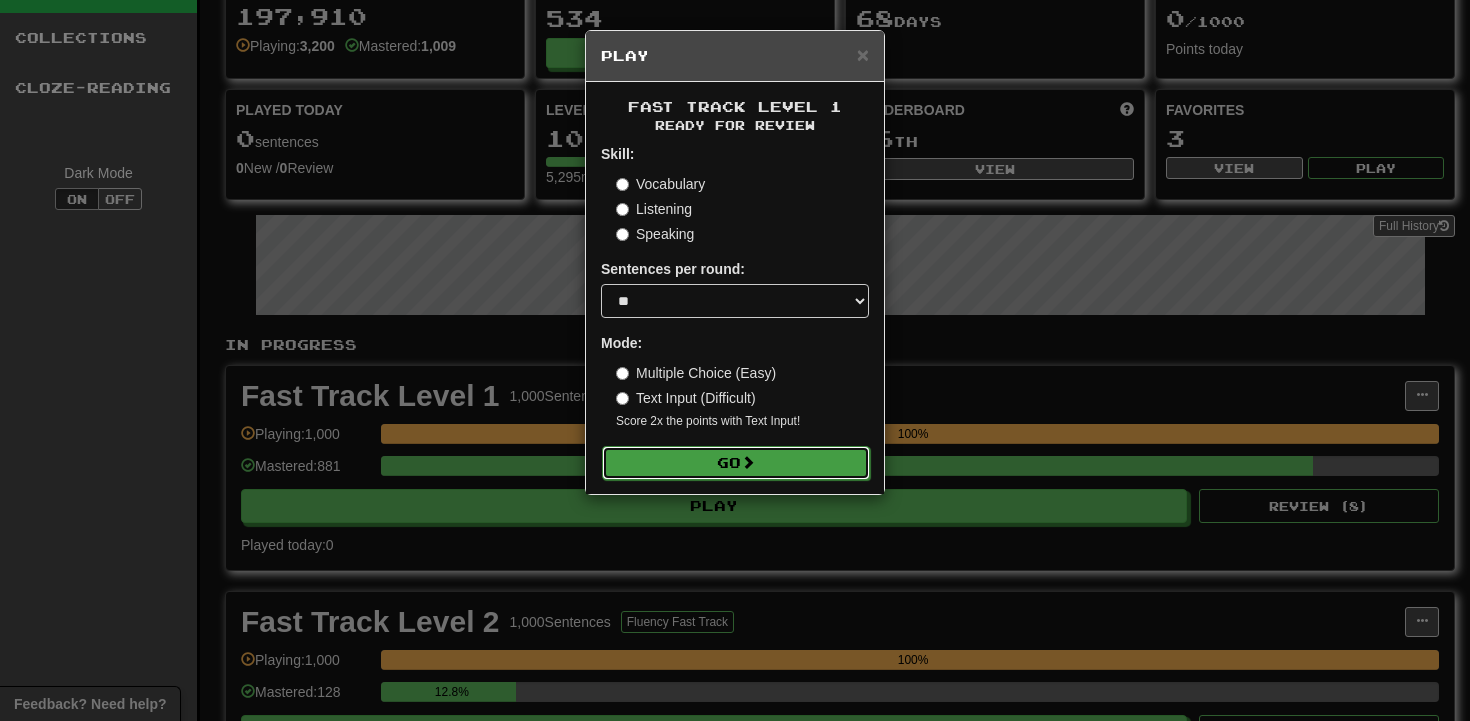 click on "Go" at bounding box center (736, 463) 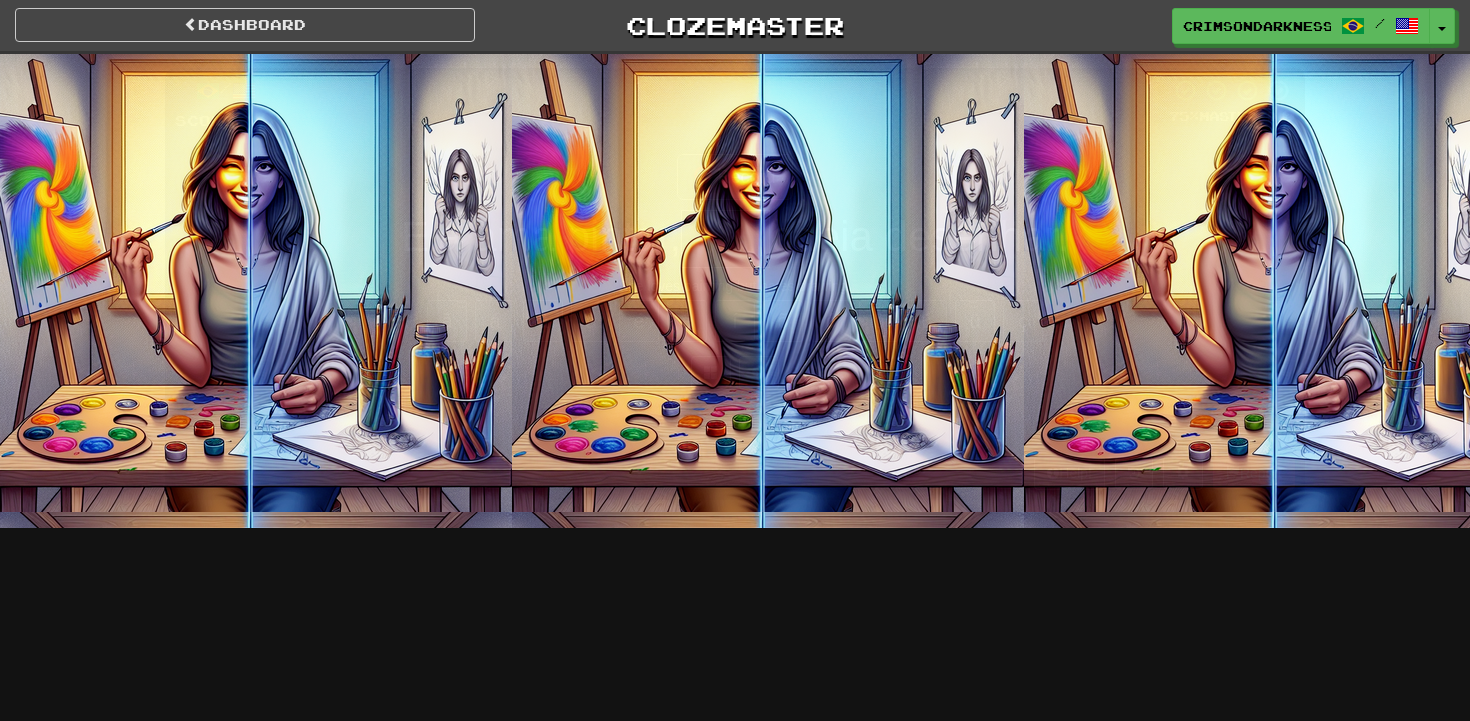 scroll, scrollTop: 0, scrollLeft: 0, axis: both 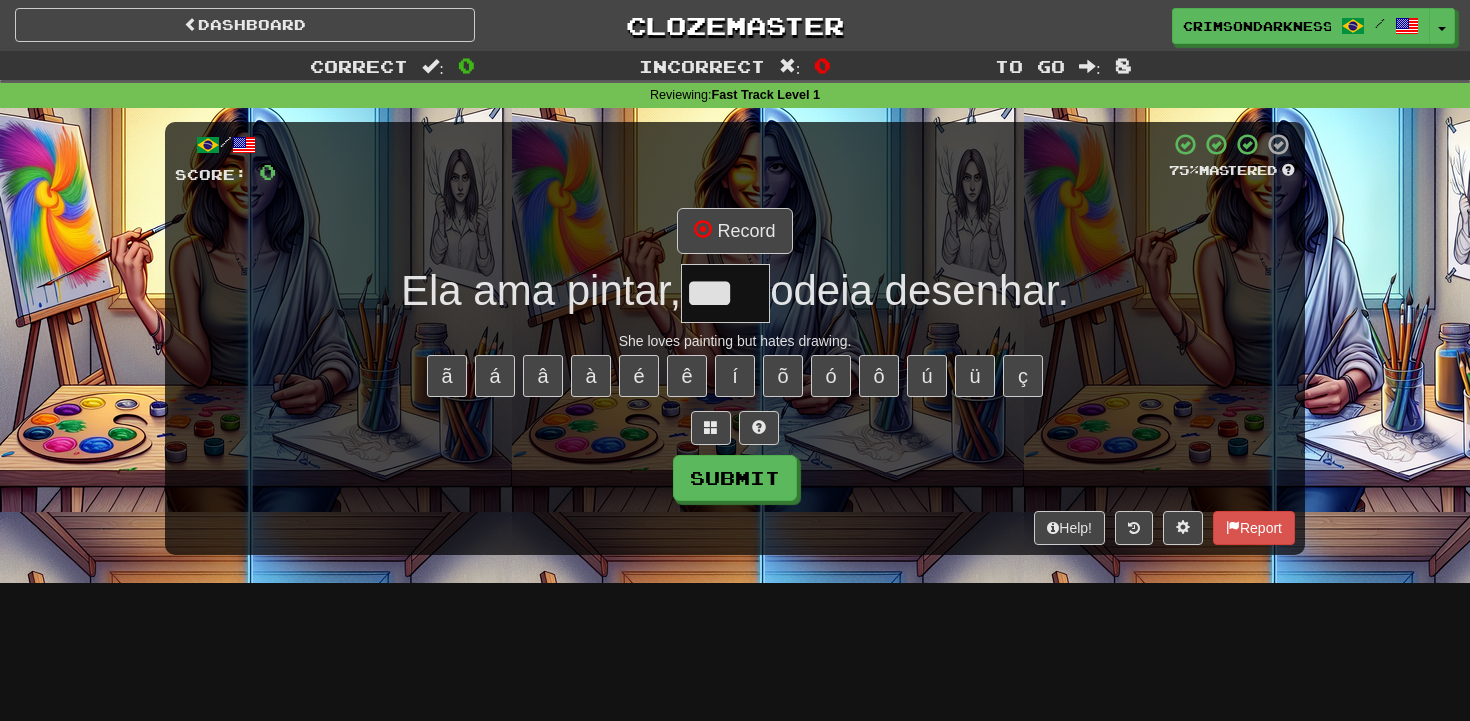 type on "***" 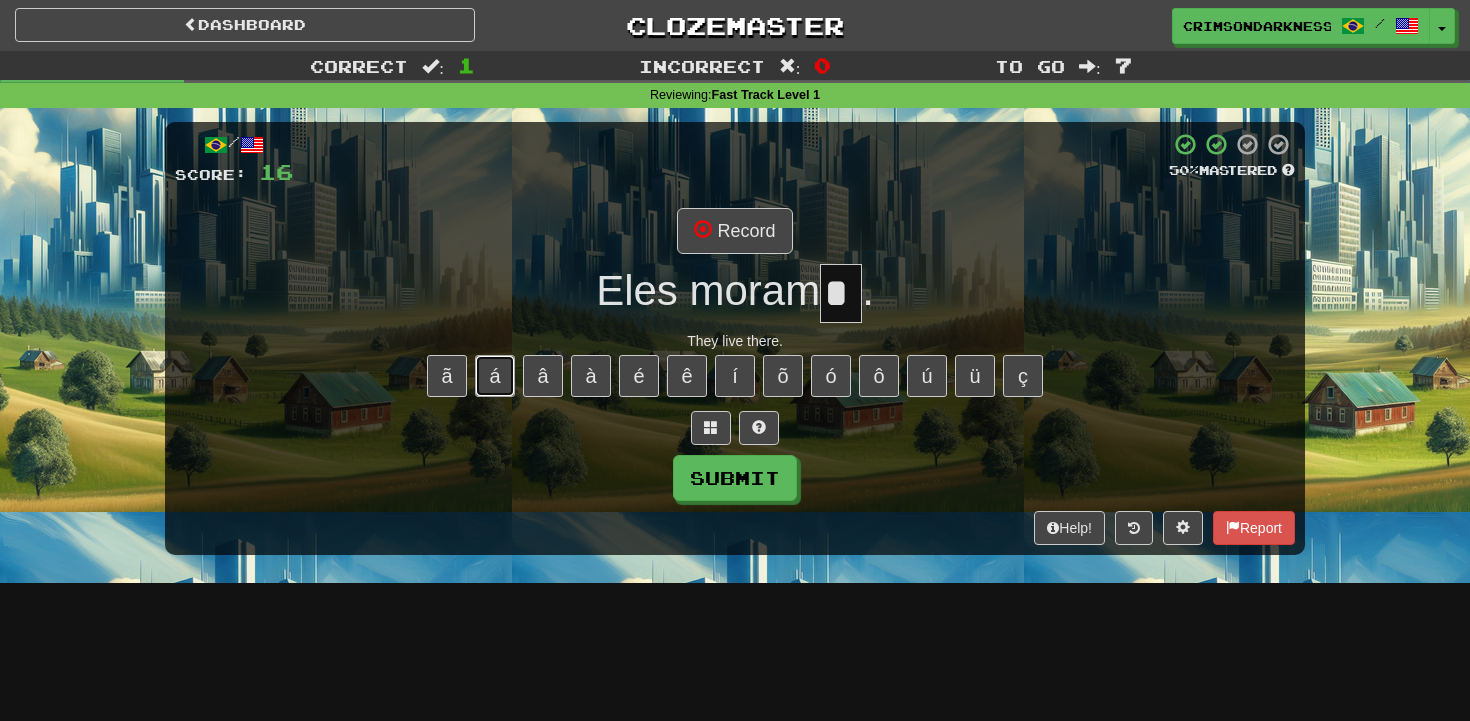 click on "á" at bounding box center (495, 376) 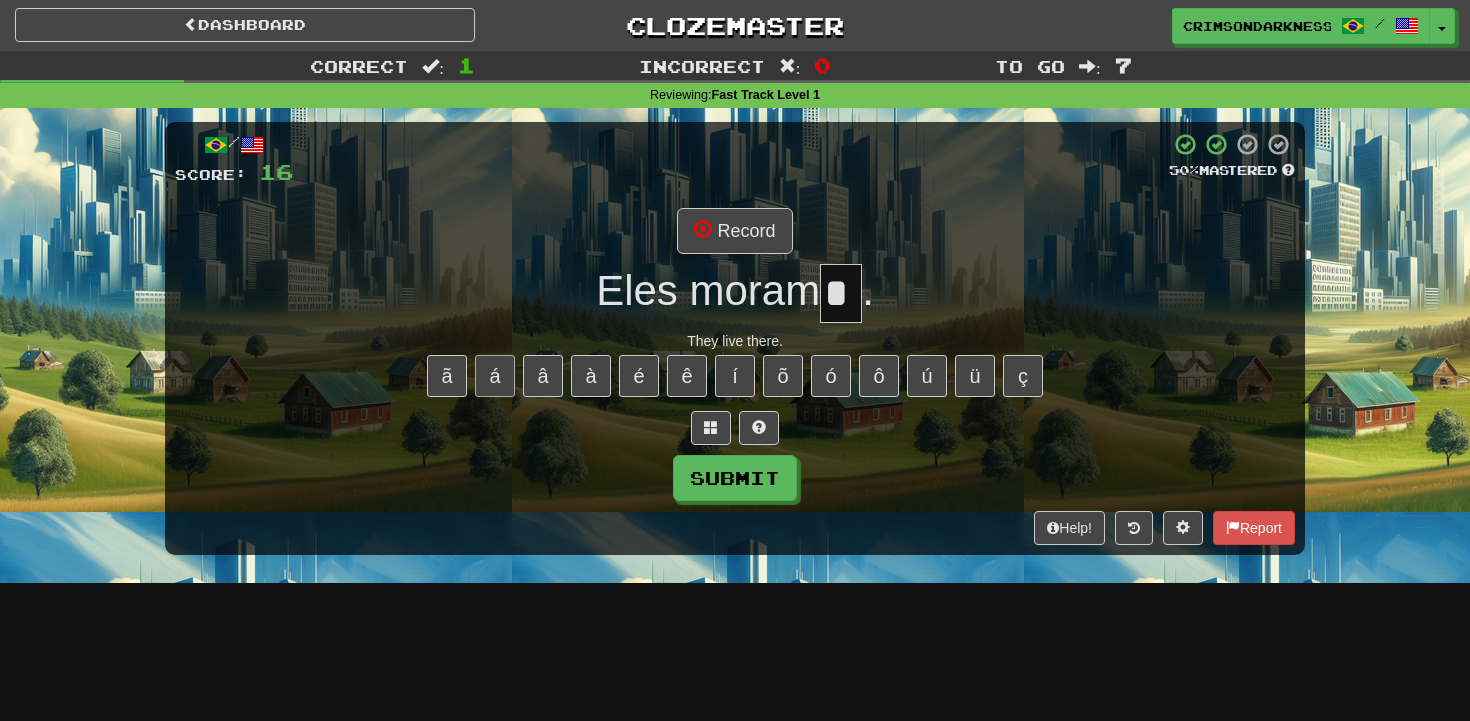 type on "**" 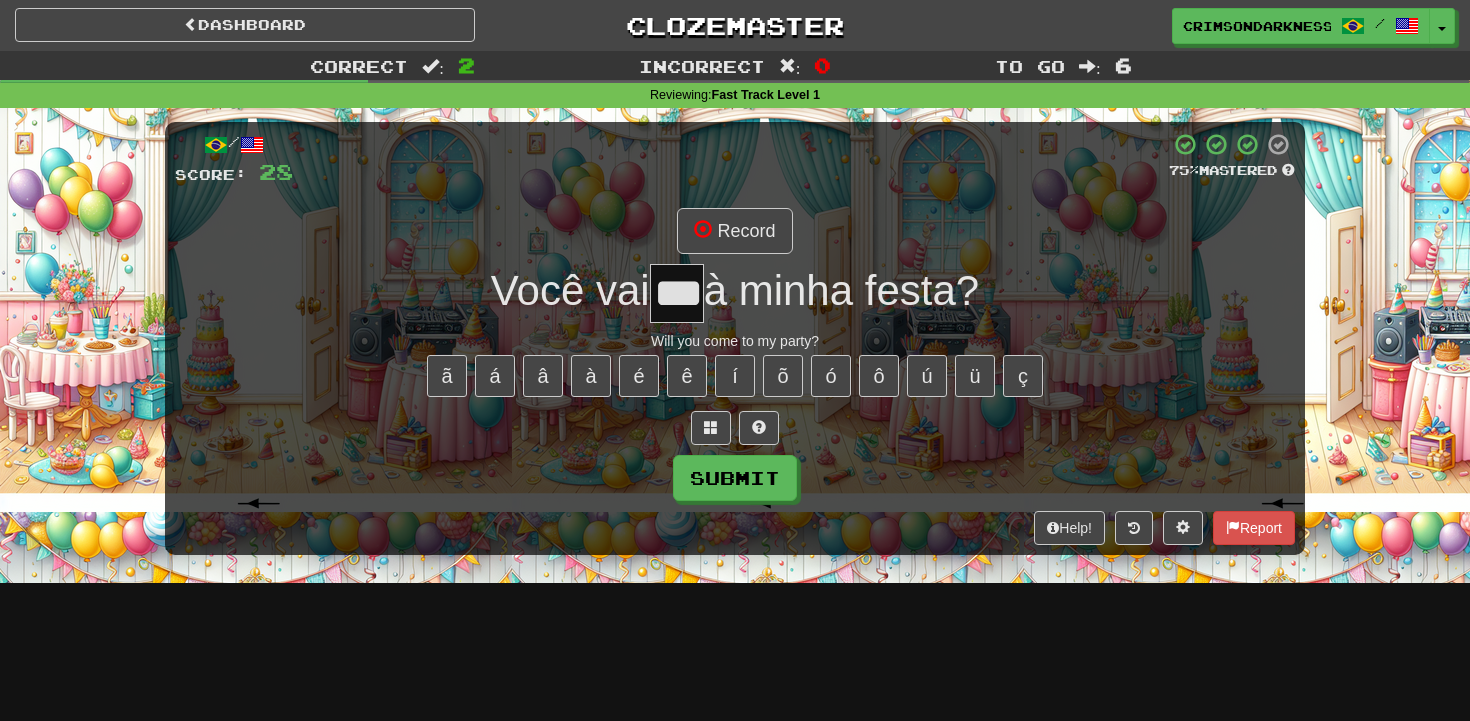 type on "***" 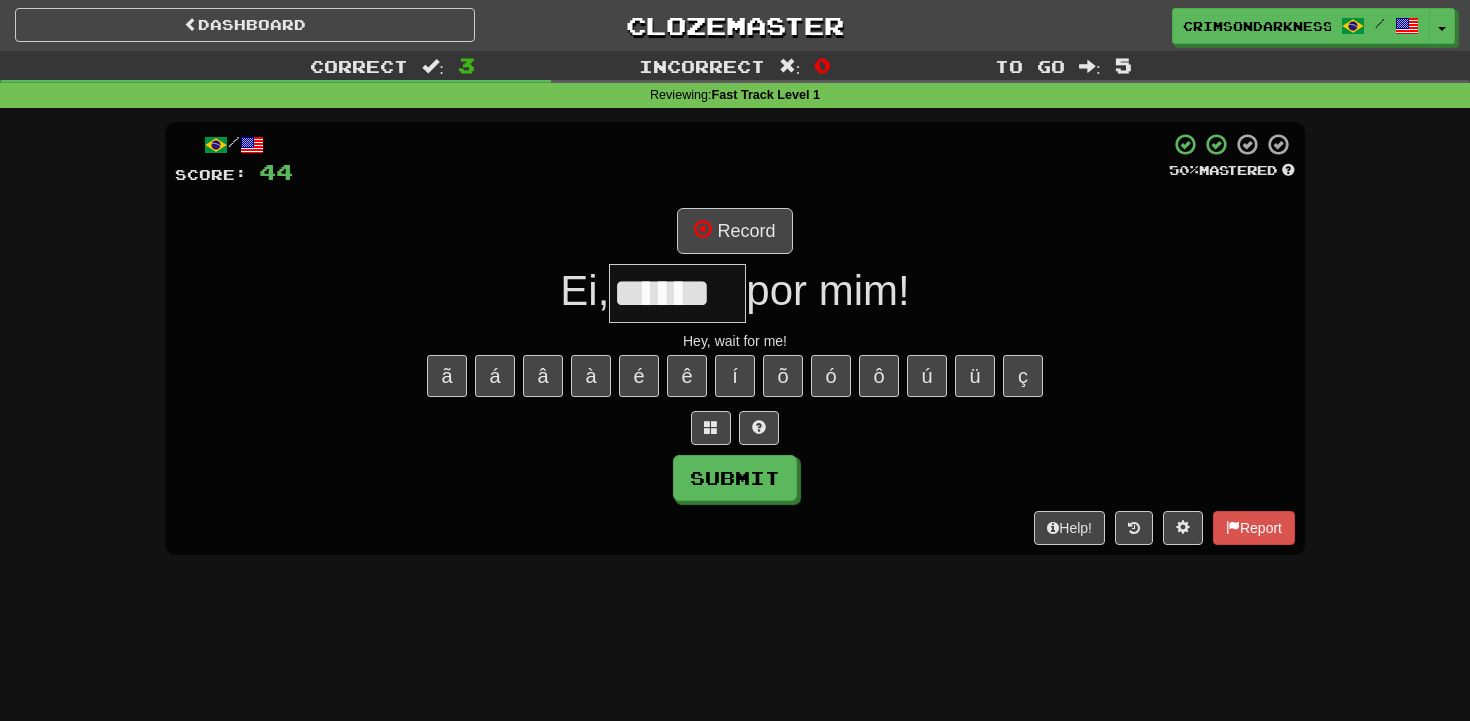 type on "******" 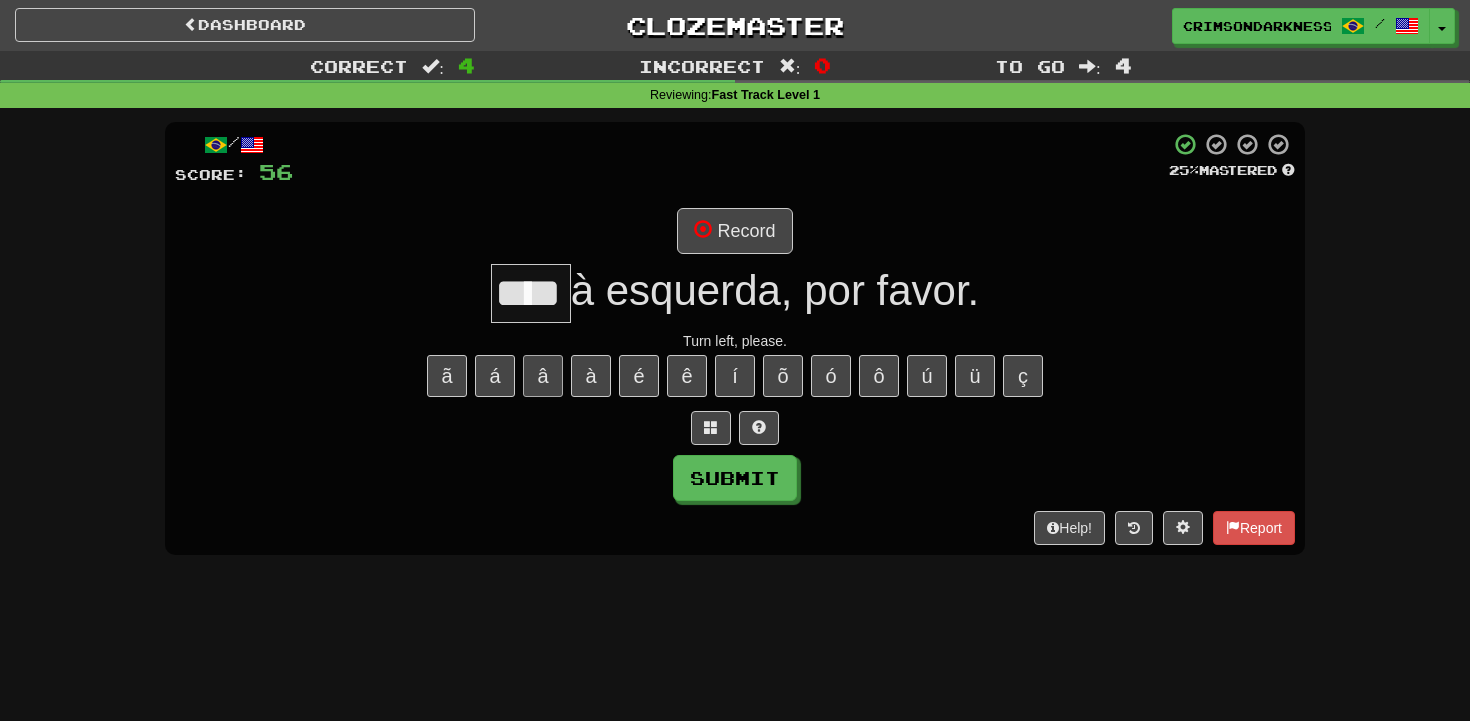 type on "****" 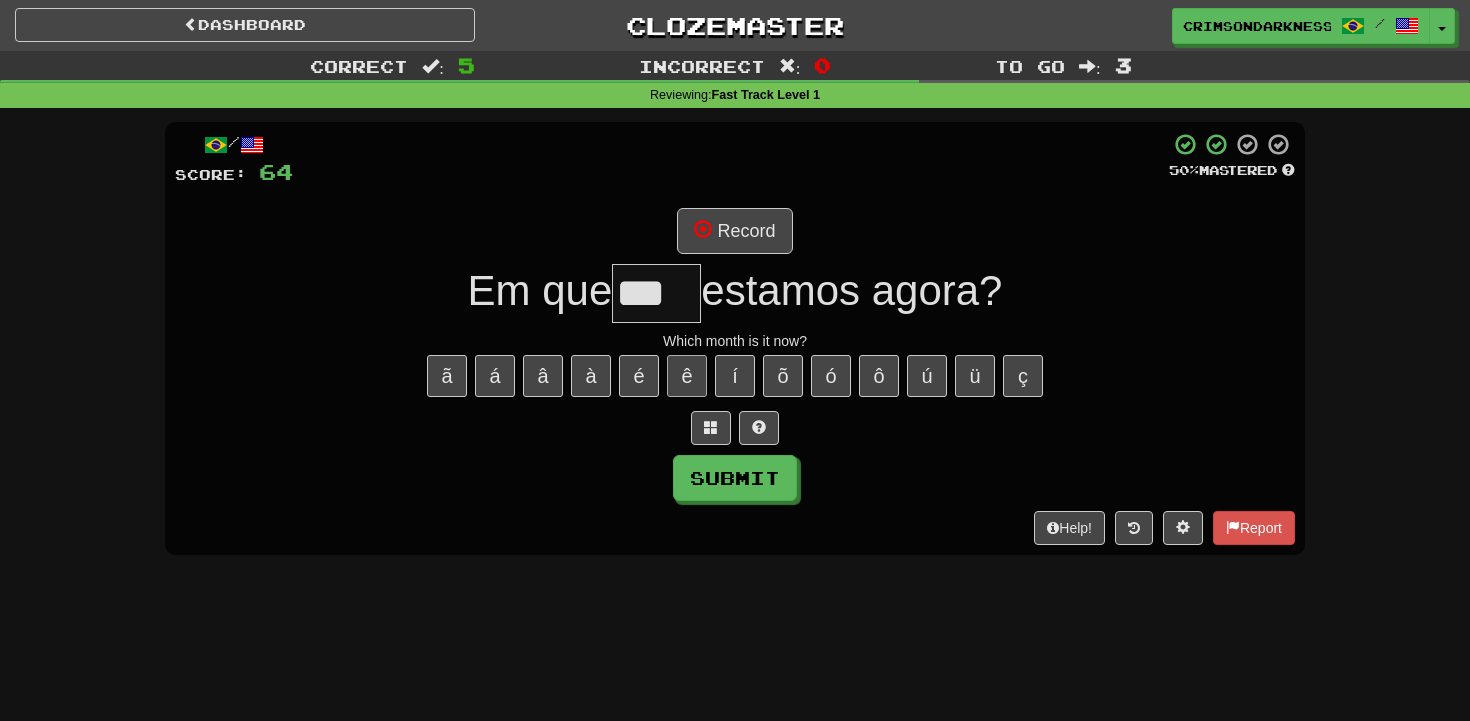 type on "***" 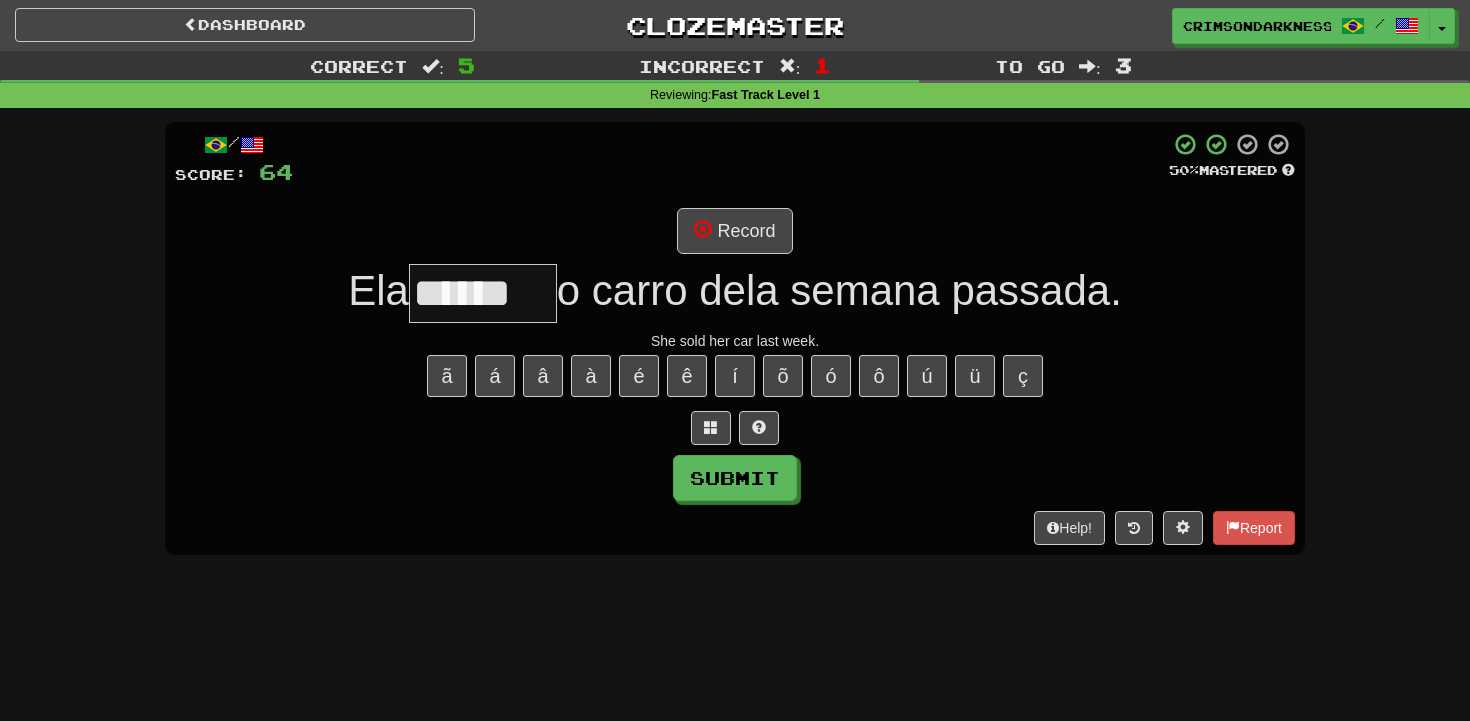 type on "******" 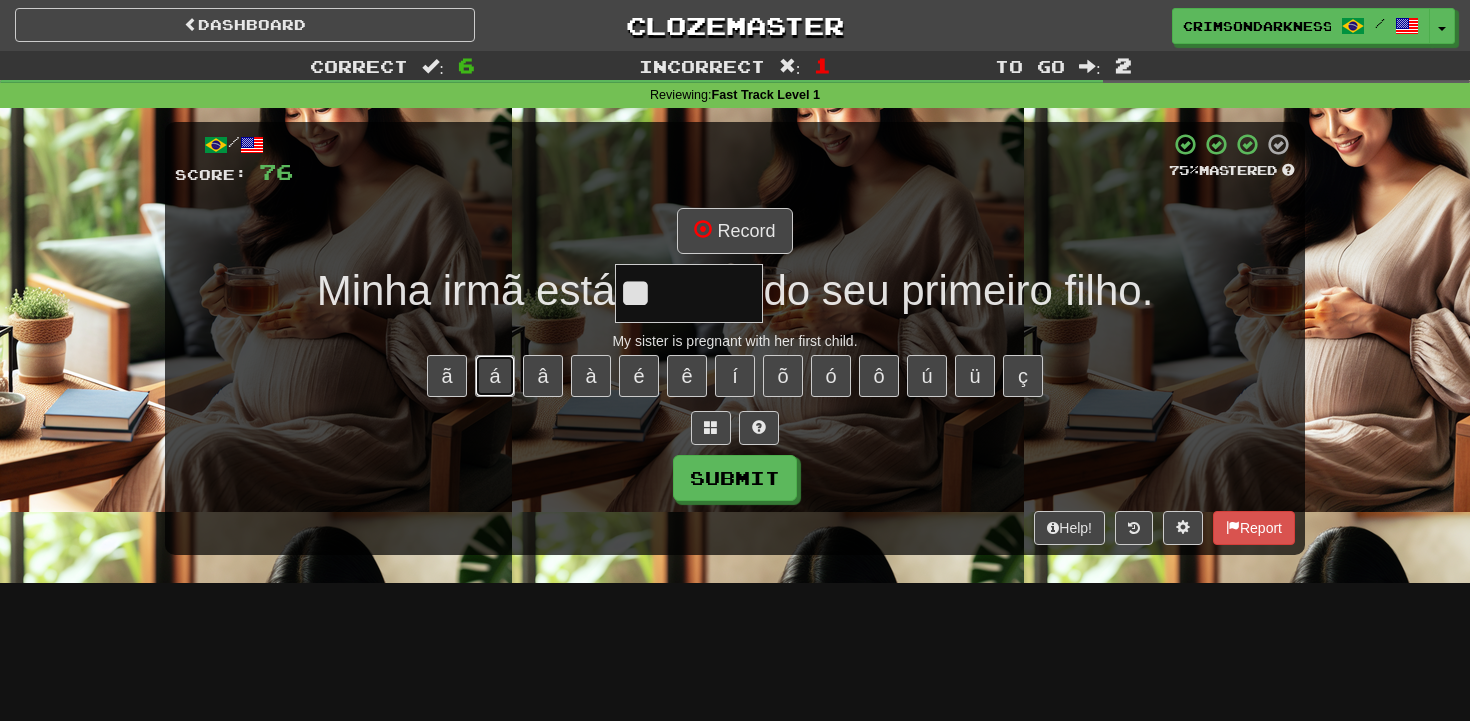 click on "á" at bounding box center (495, 376) 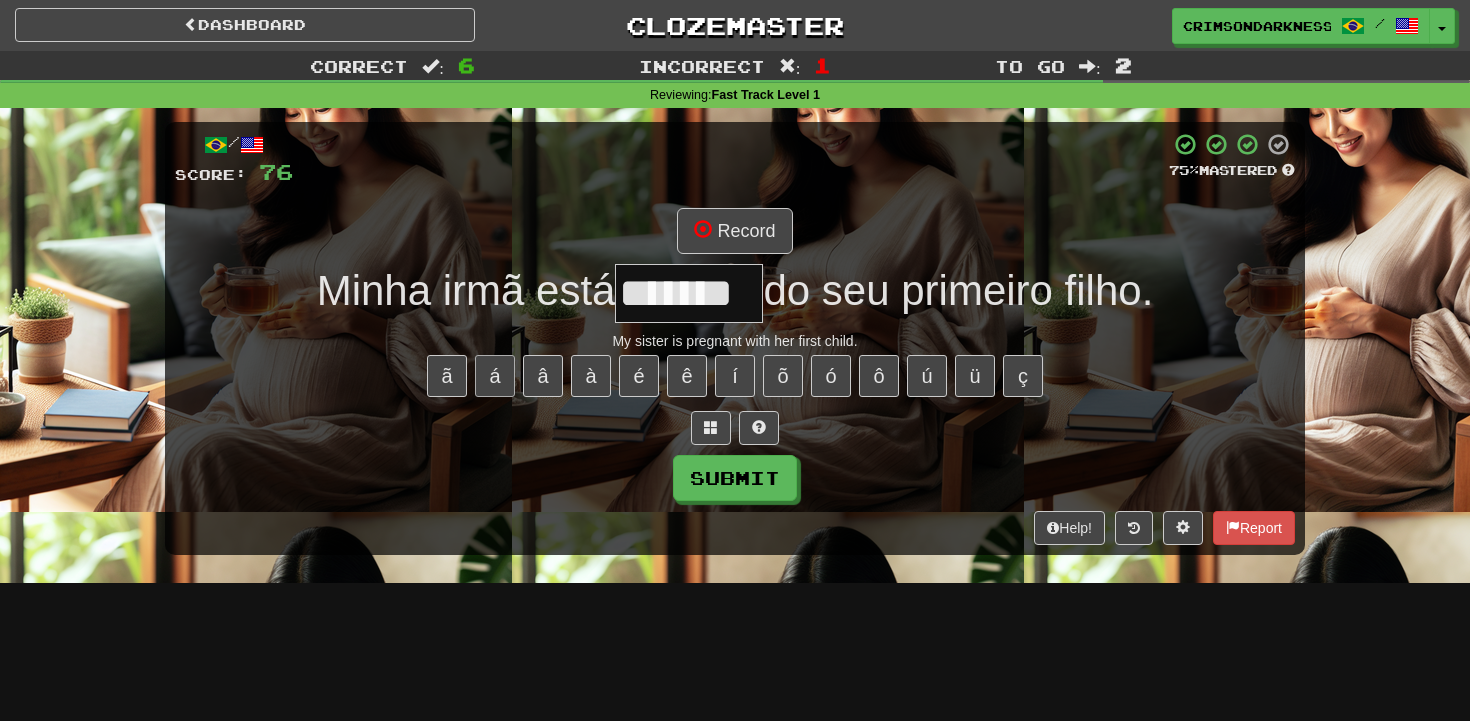 type on "*******" 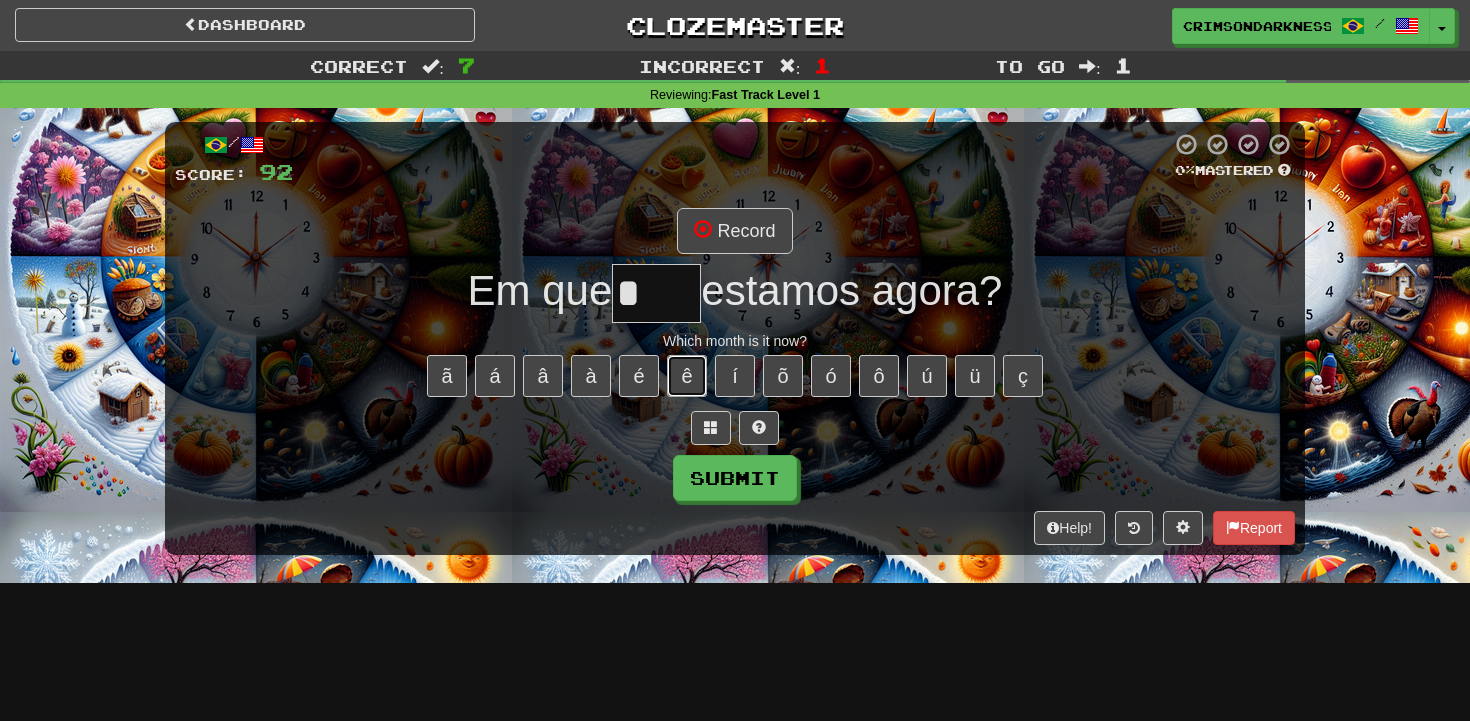 click on "ê" at bounding box center (687, 376) 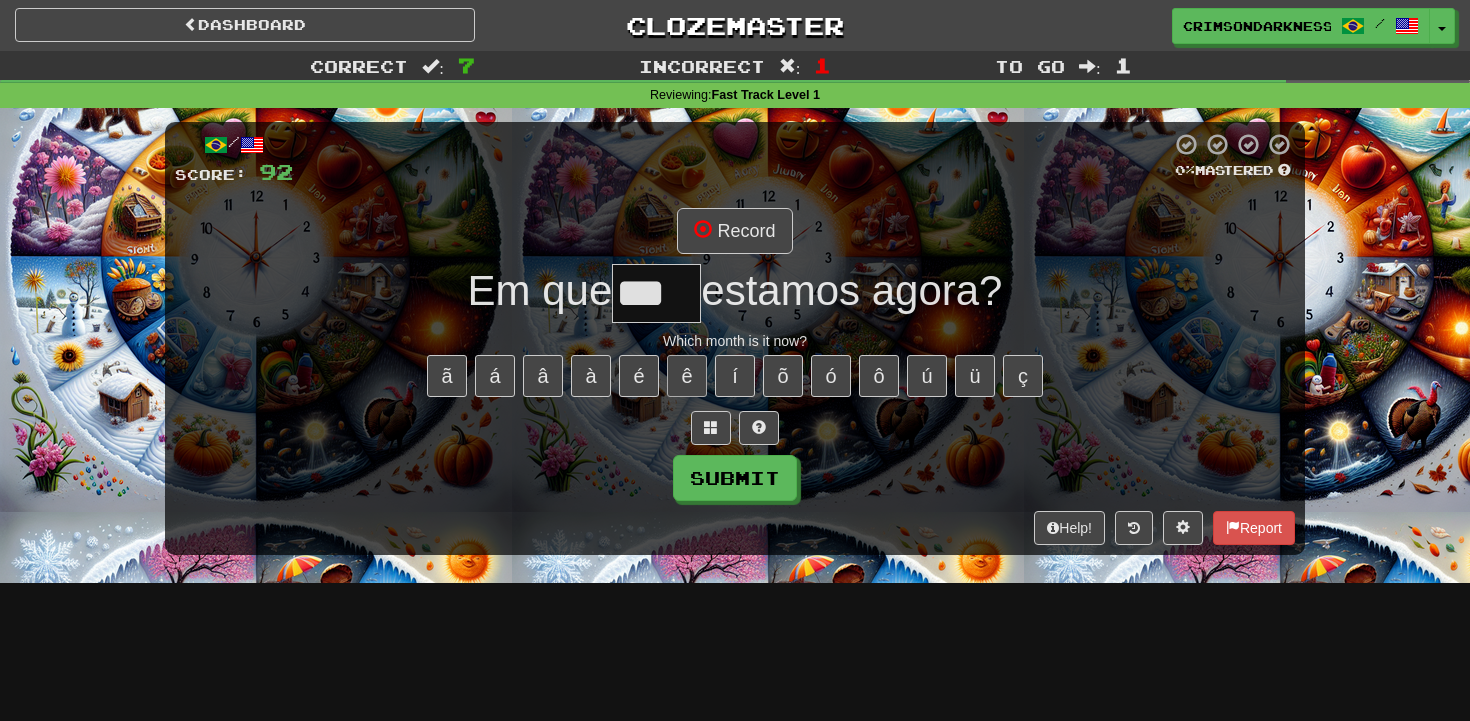 type on "***" 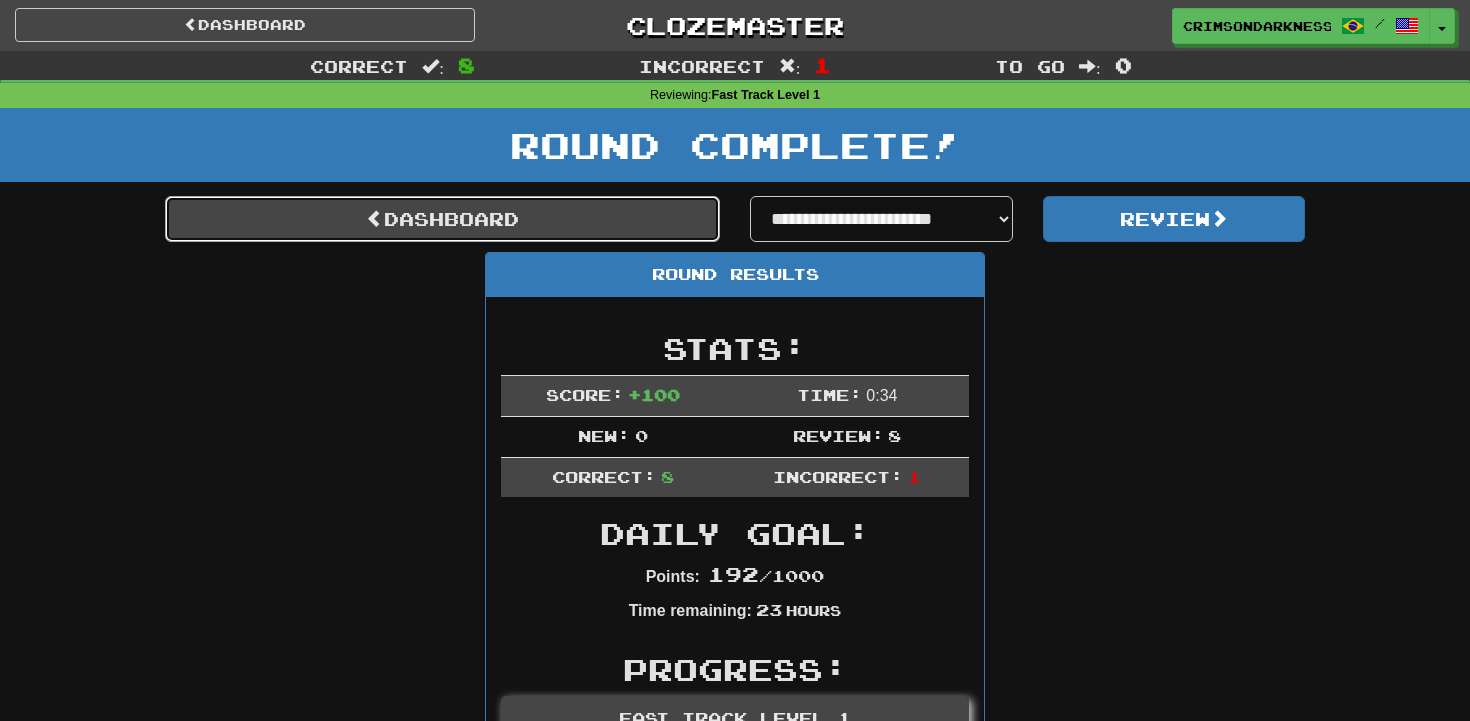 click on "Dashboard" at bounding box center [442, 219] 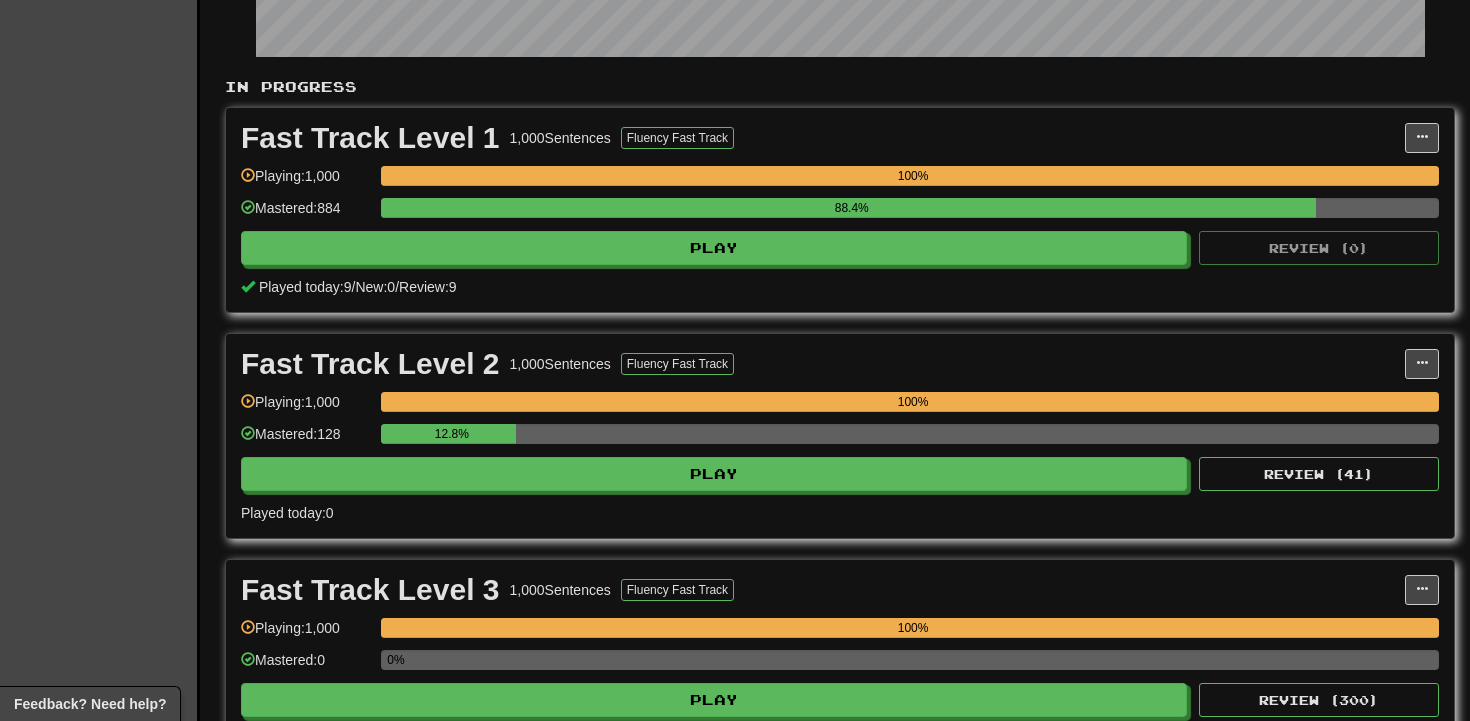 scroll, scrollTop: 404, scrollLeft: 0, axis: vertical 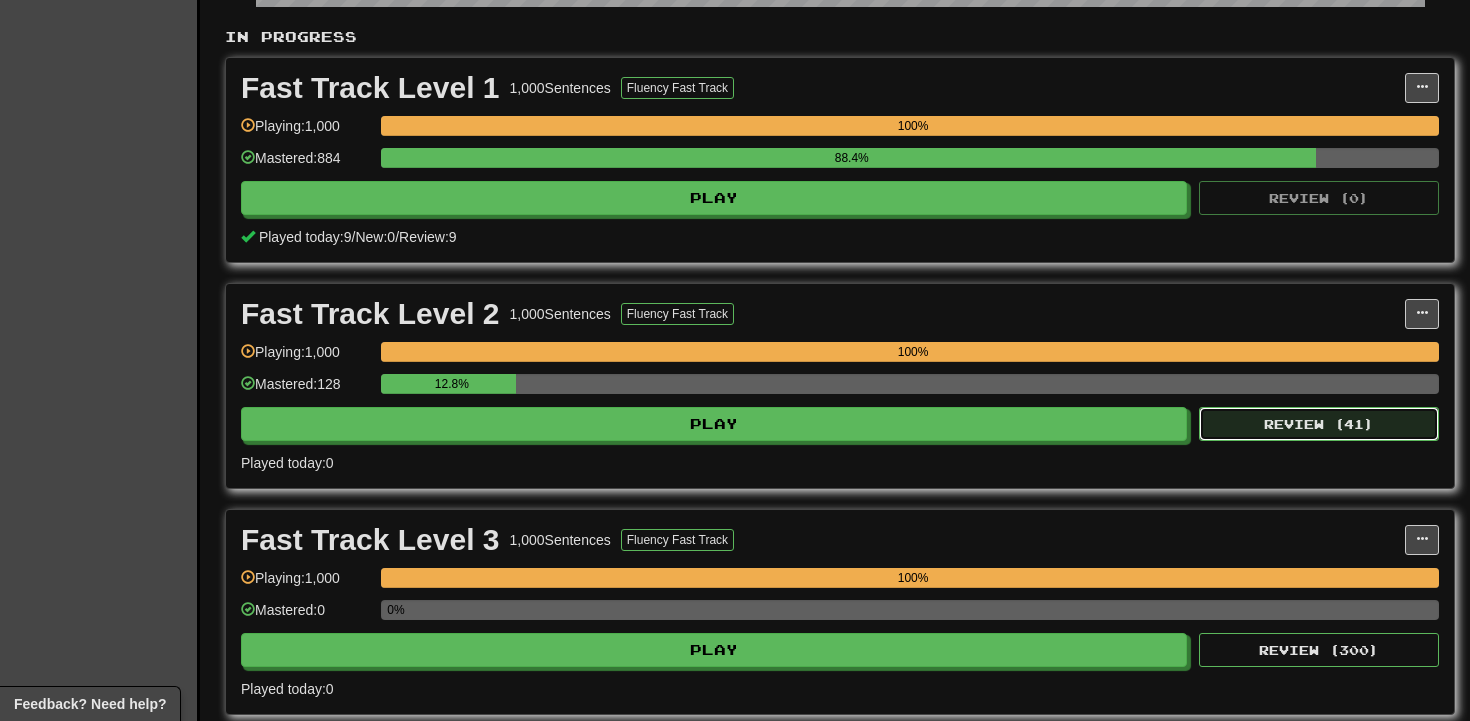 click on "Review ( 41 )" at bounding box center [1319, 424] 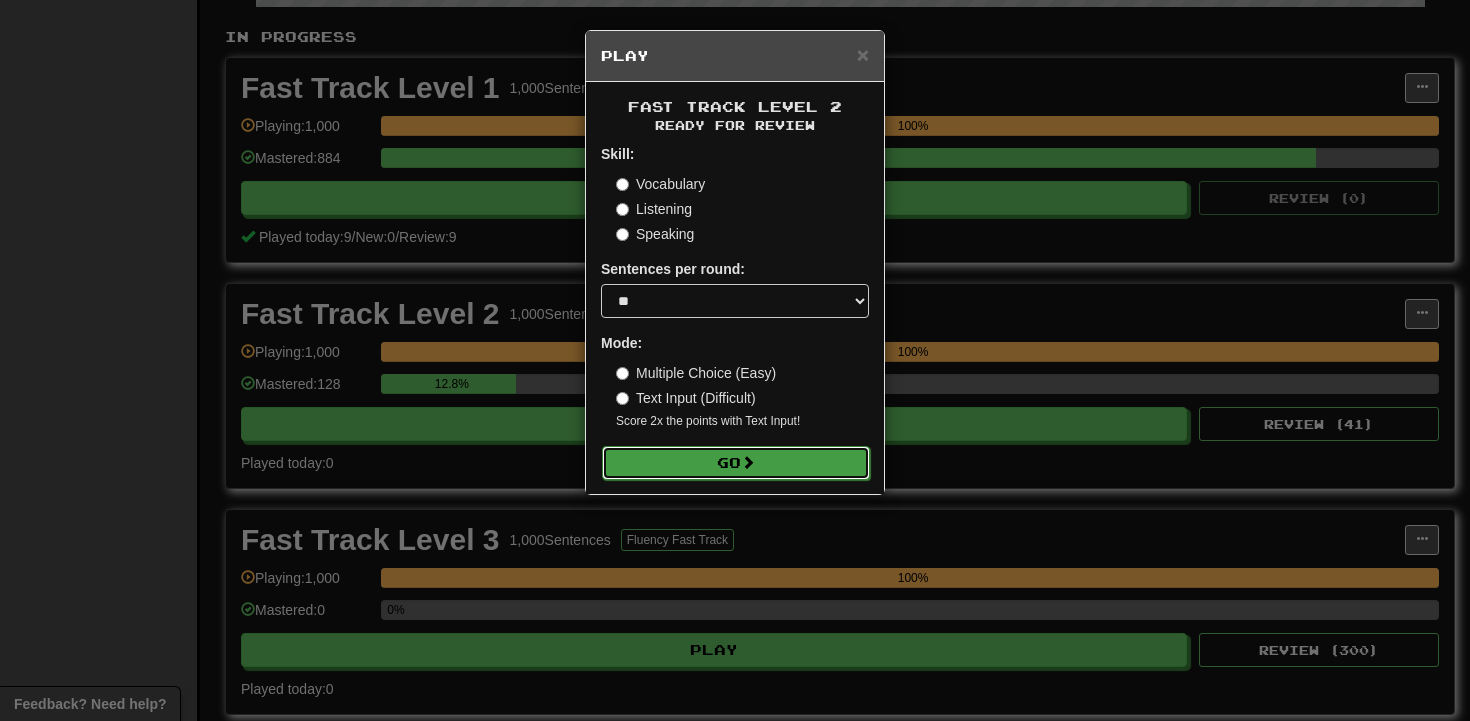 click at bounding box center [748, 462] 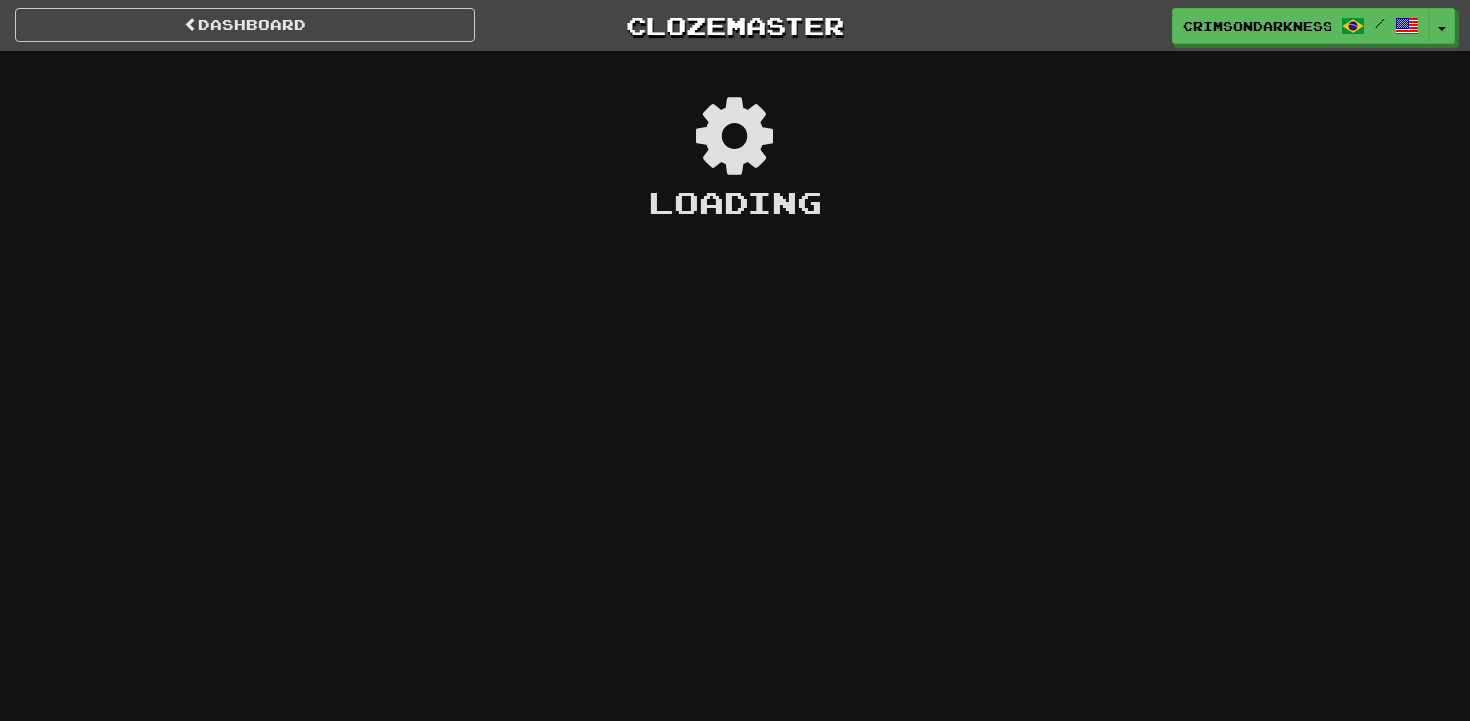 scroll, scrollTop: 0, scrollLeft: 0, axis: both 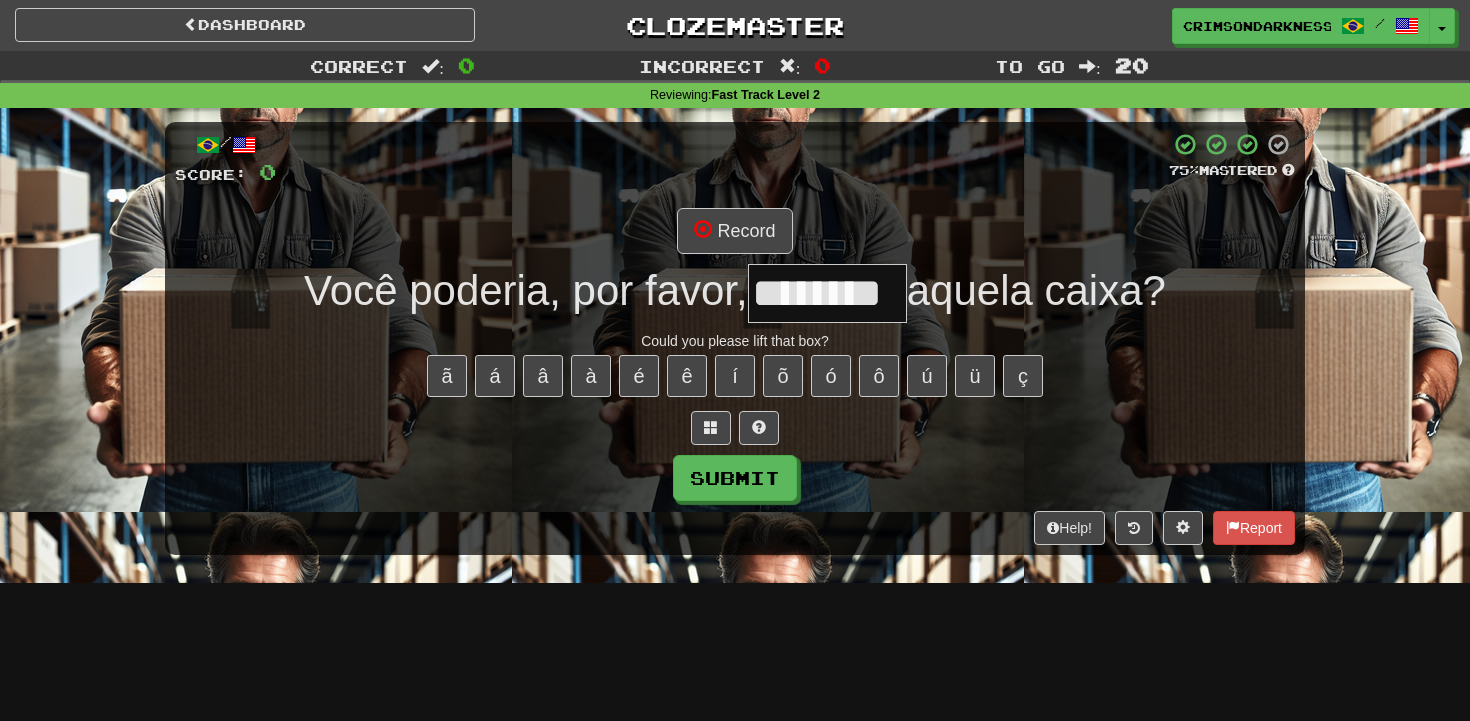 type on "********" 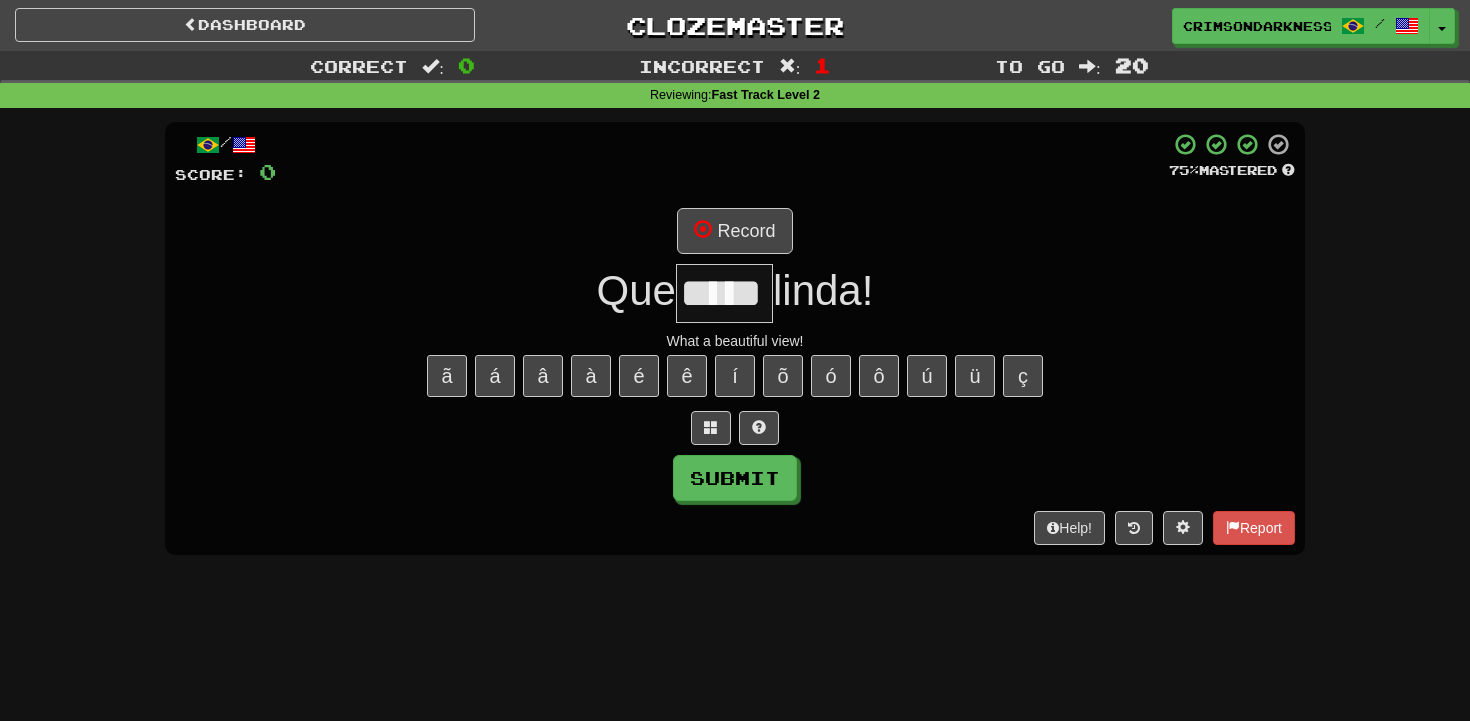 type on "*****" 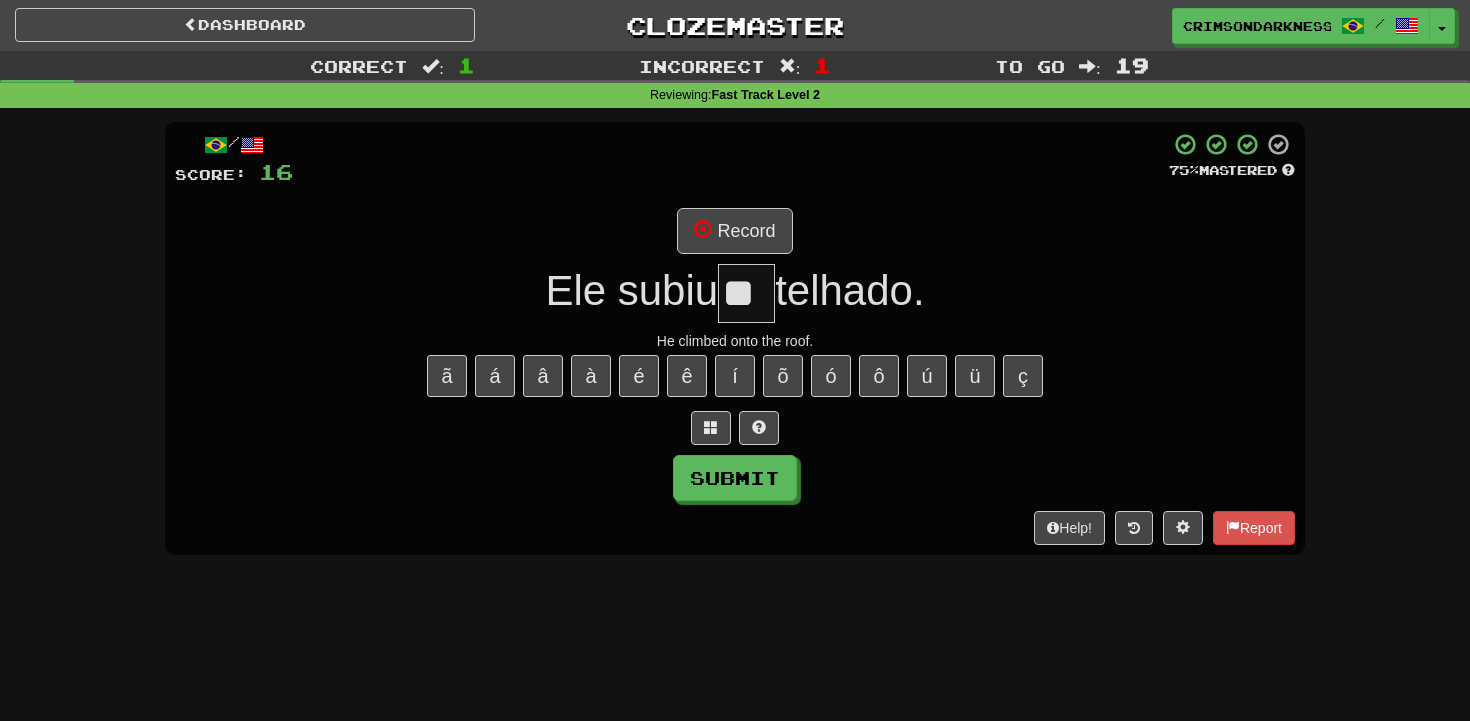 type on "**" 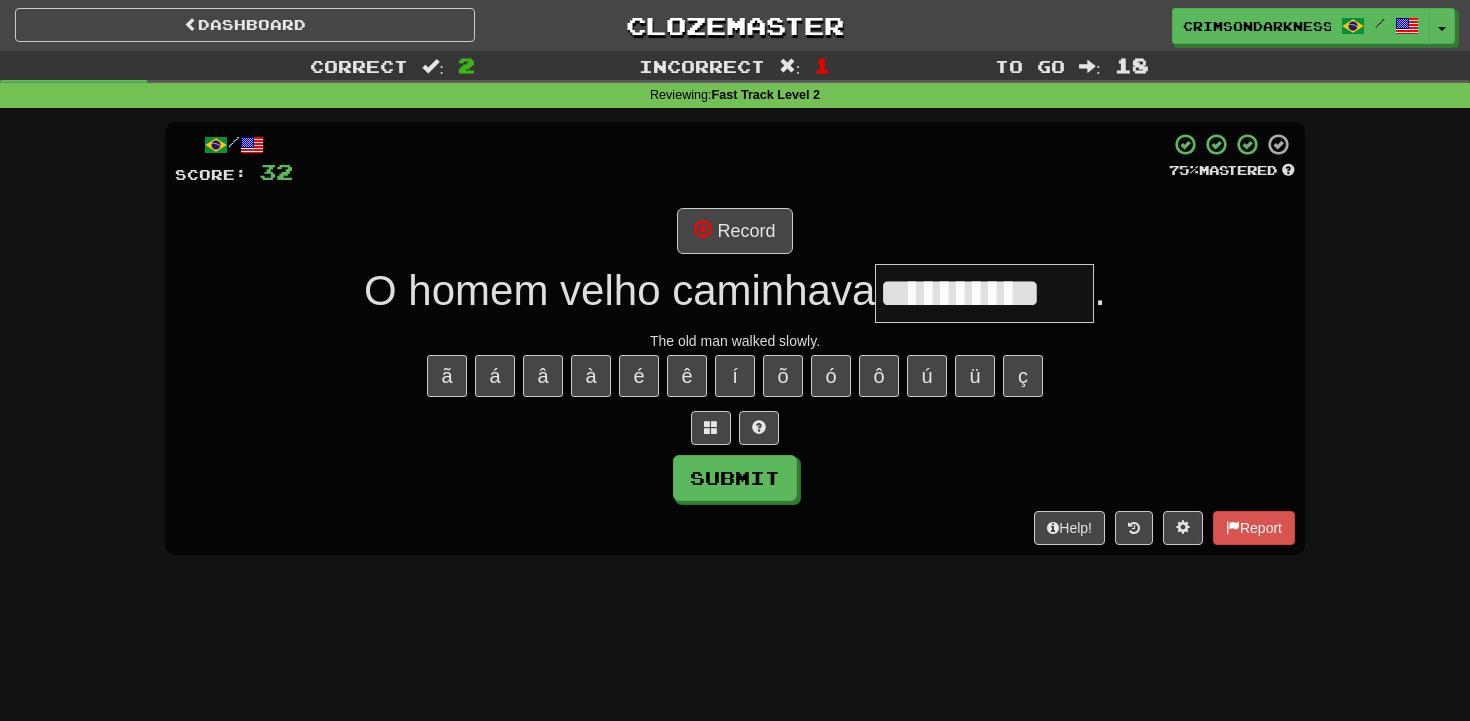type on "**********" 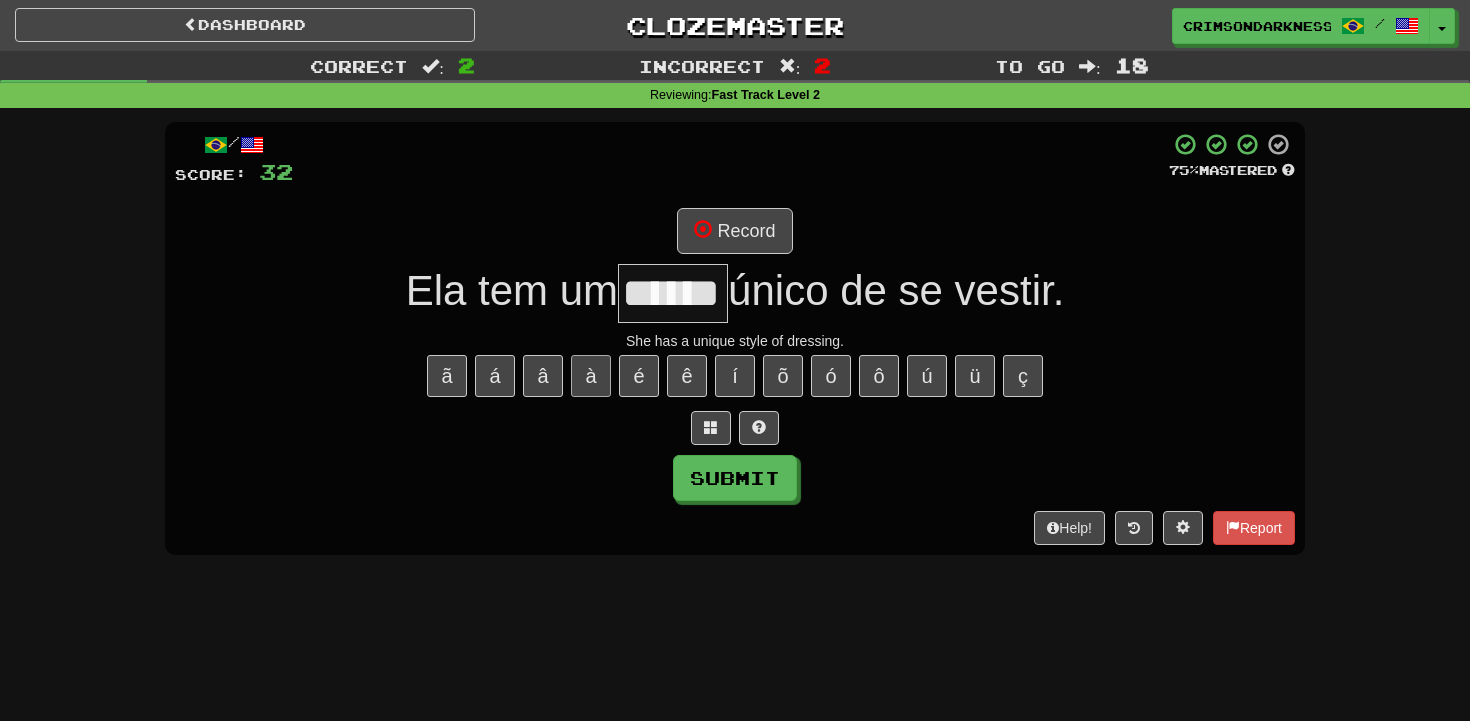 type on "******" 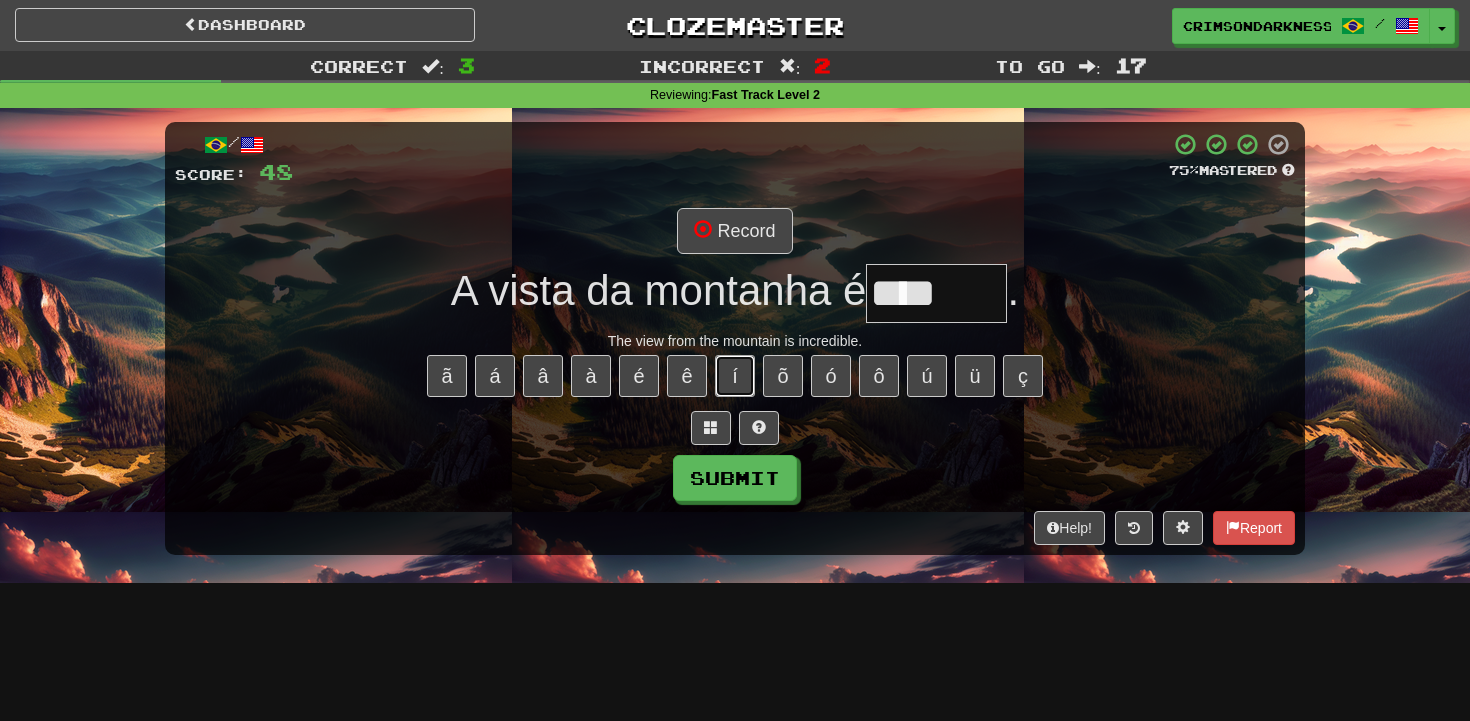 click on "í" at bounding box center (735, 376) 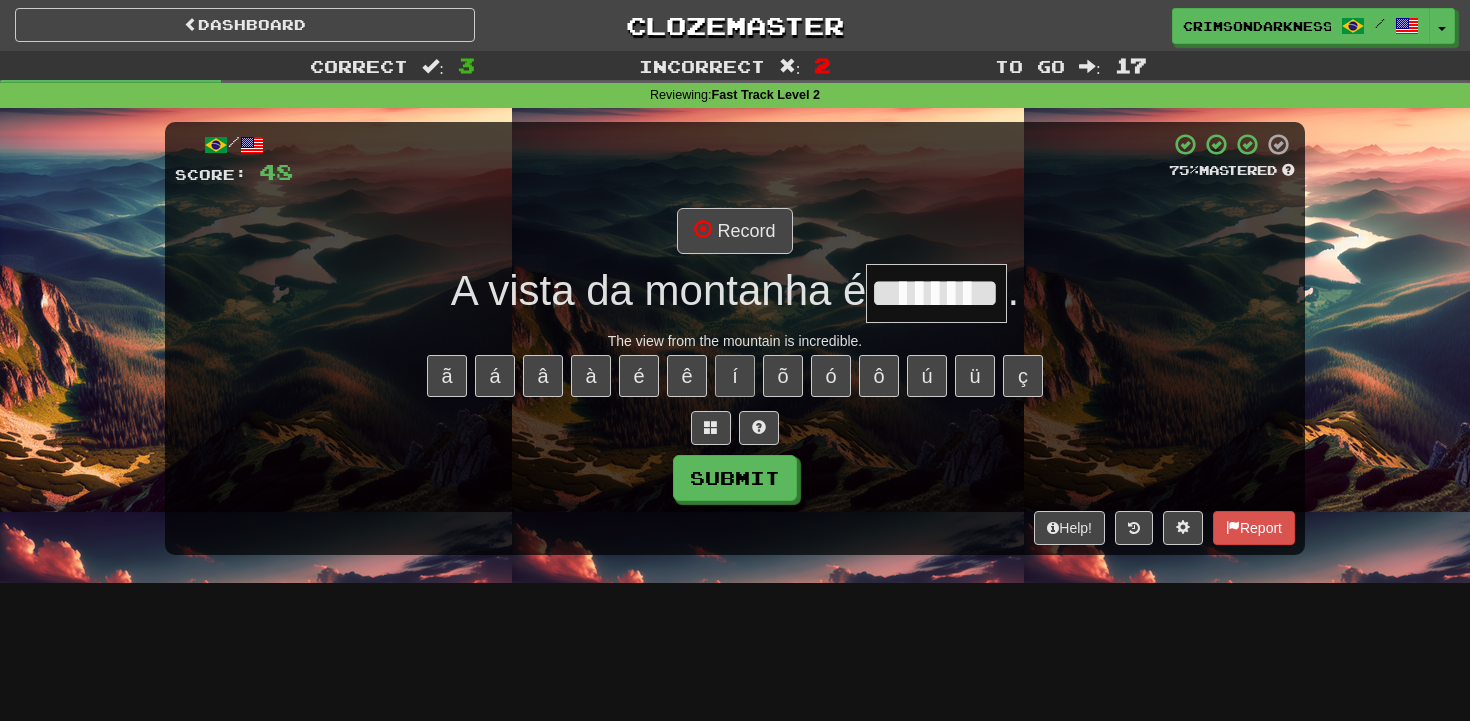type on "********" 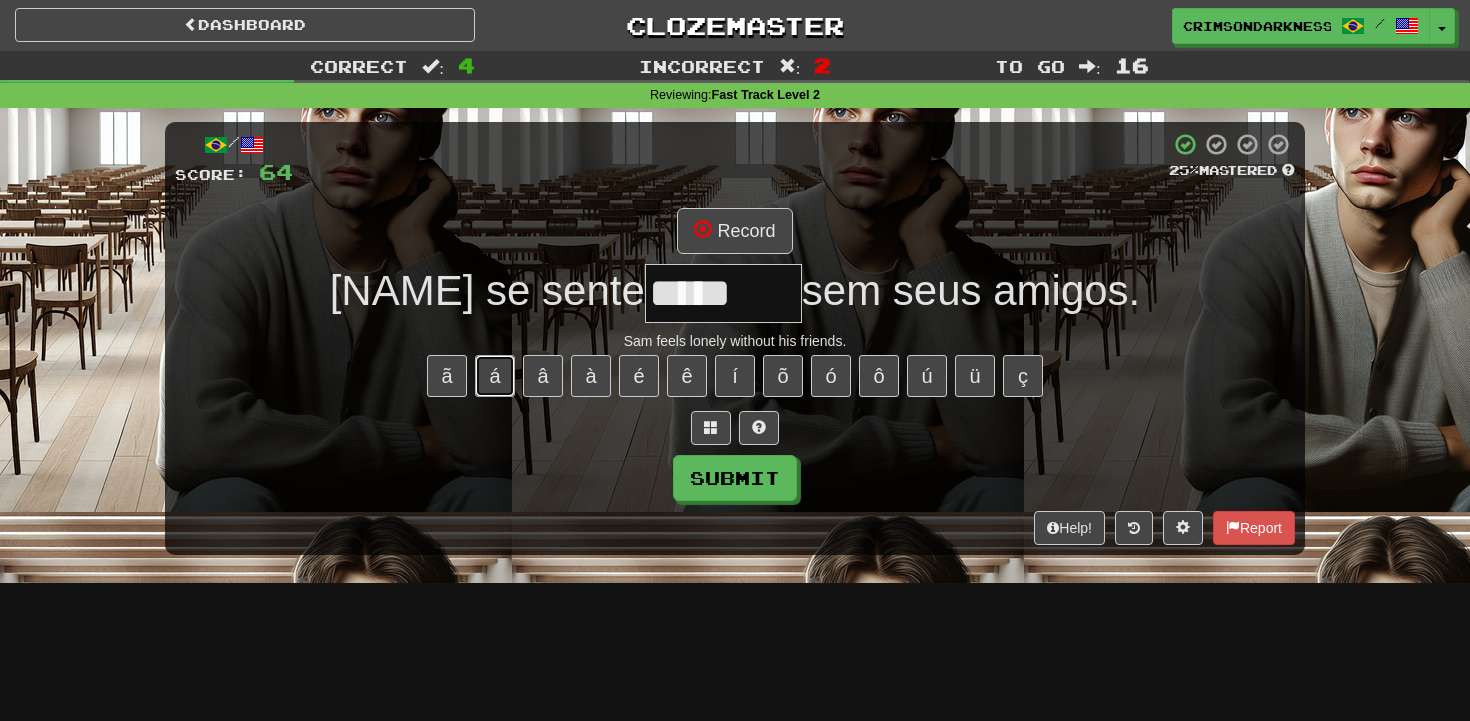 click on "á" at bounding box center [495, 376] 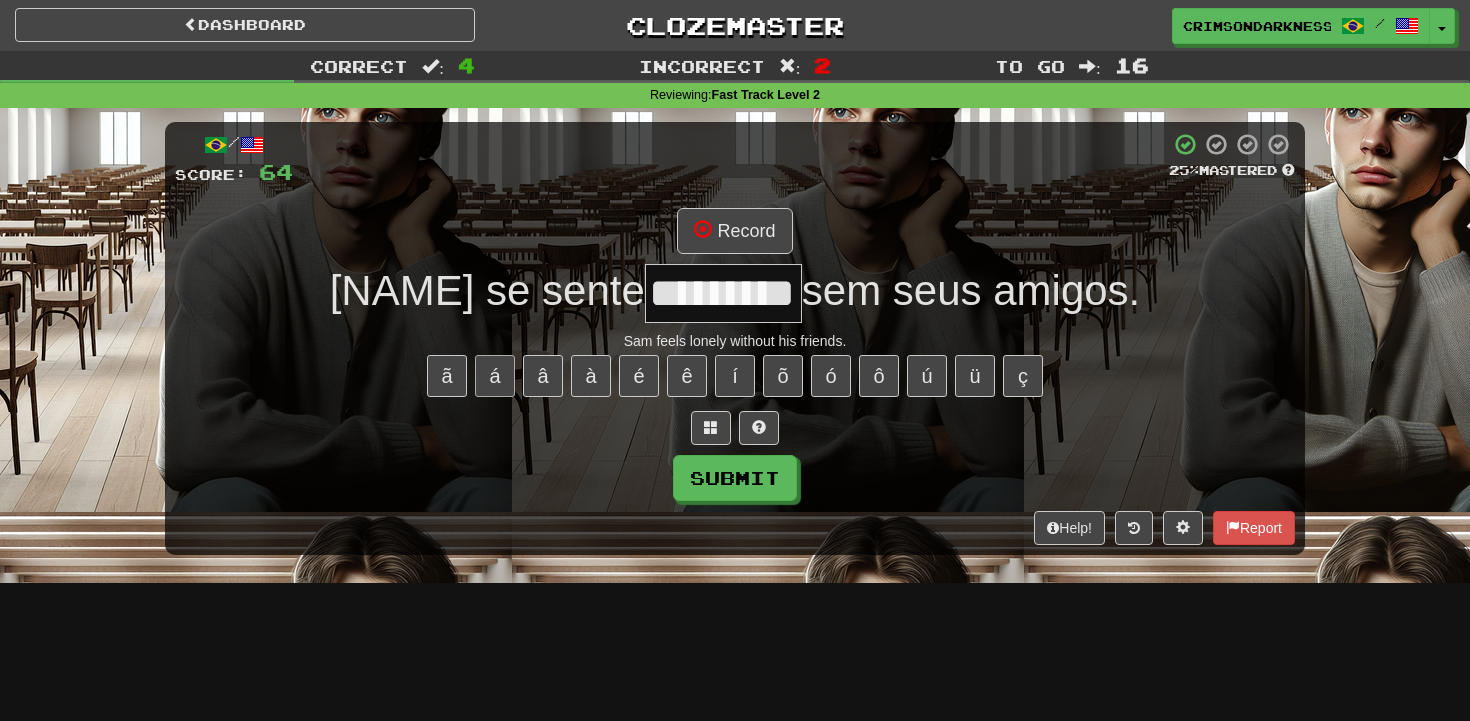 type on "*********" 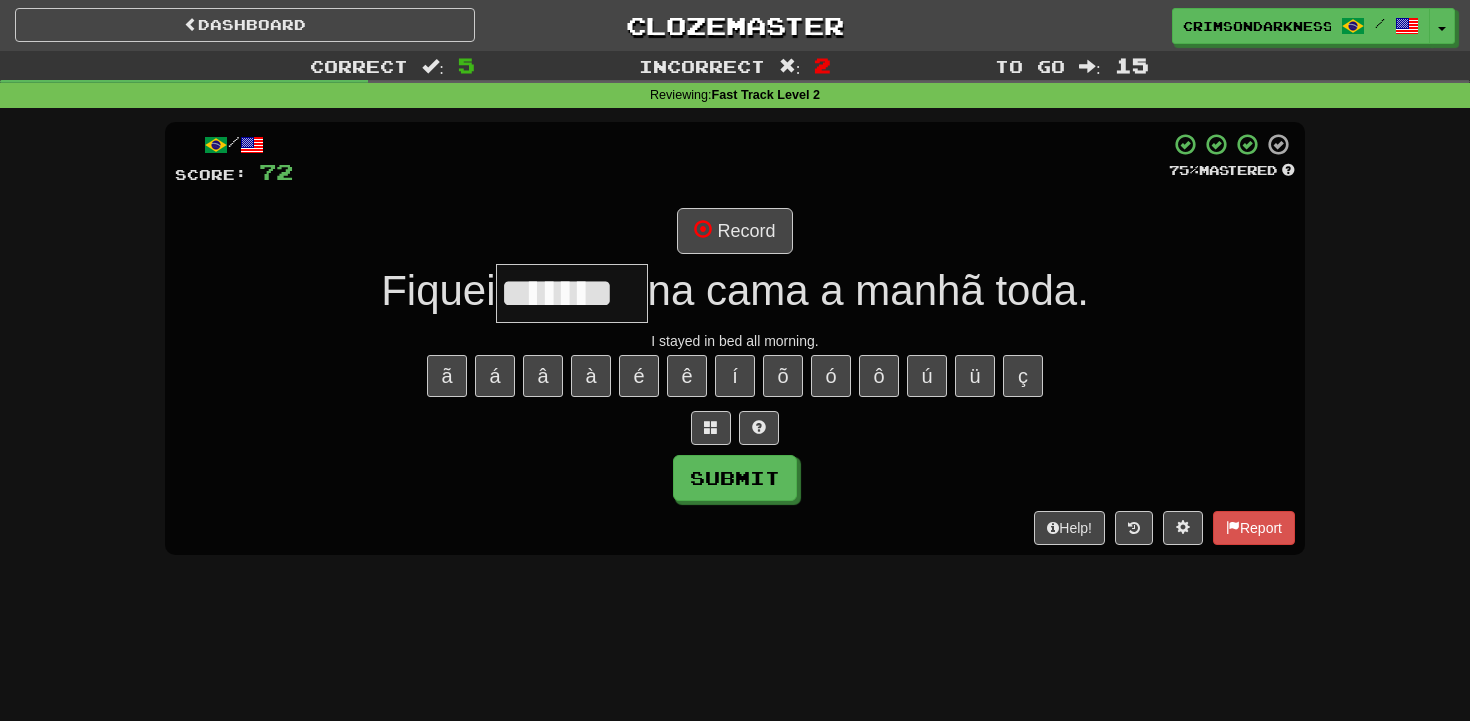 type on "*******" 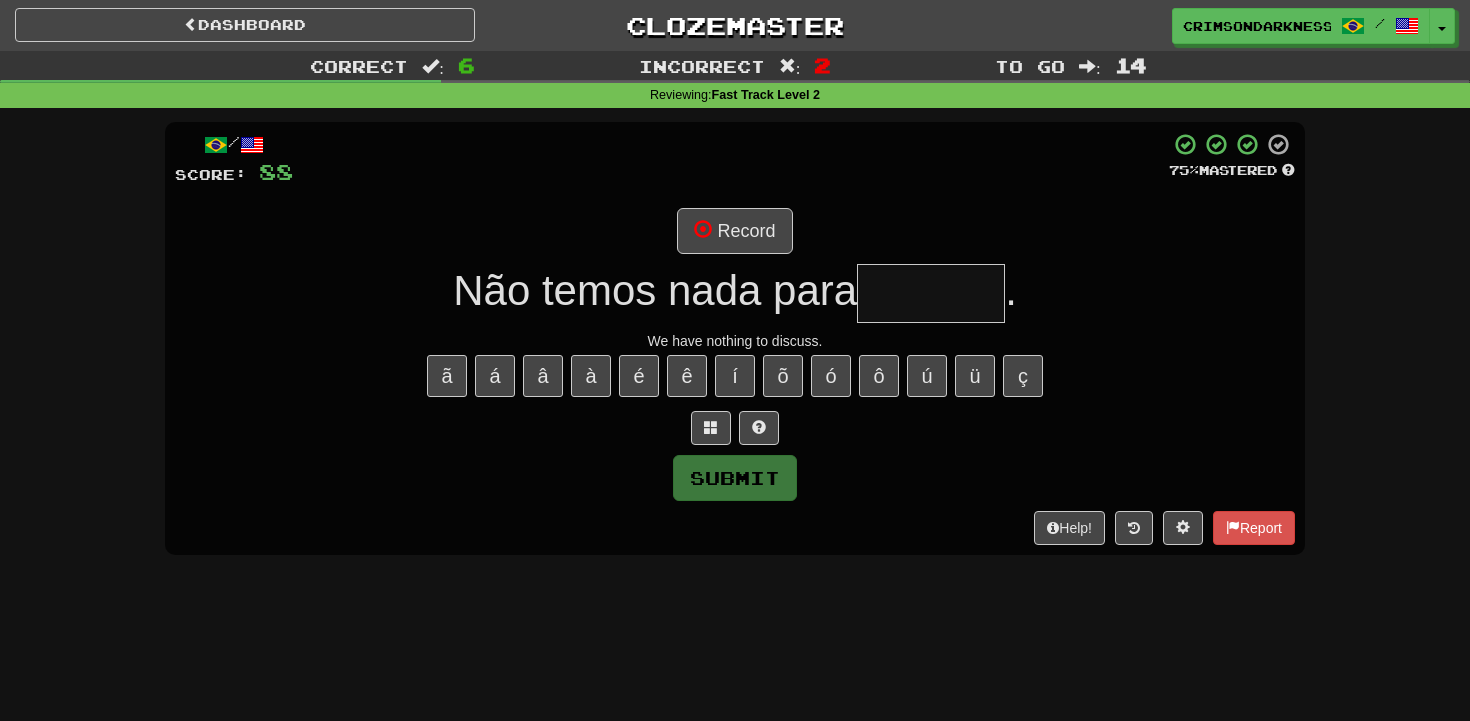 type on "*" 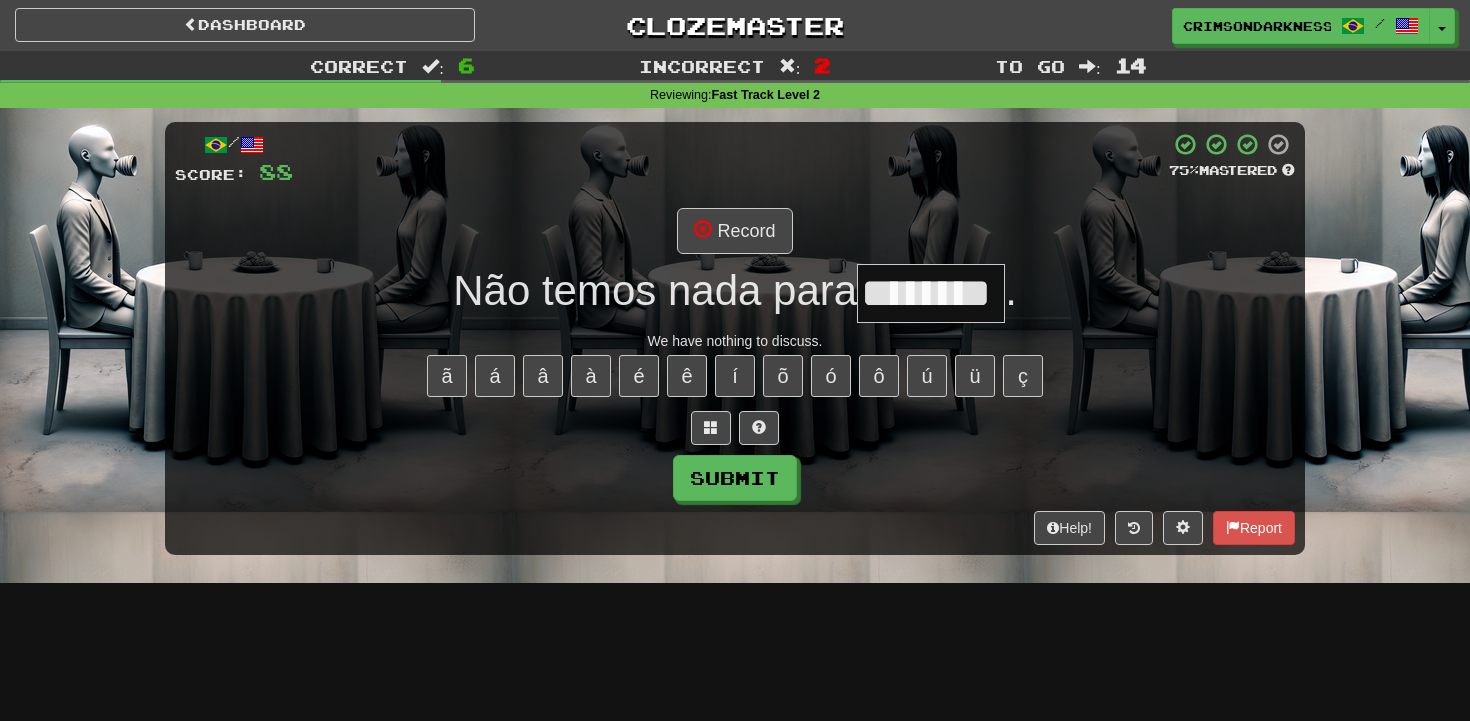type on "********" 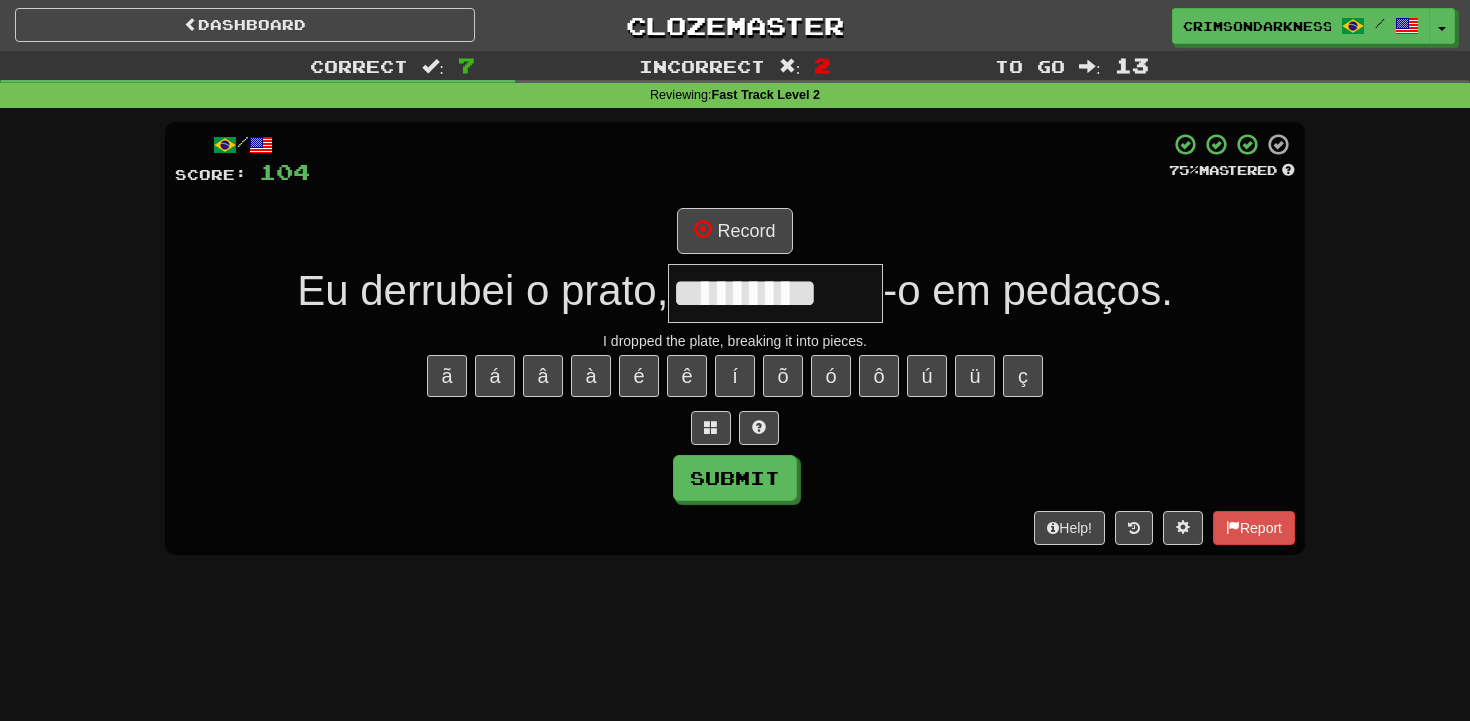 type on "*********" 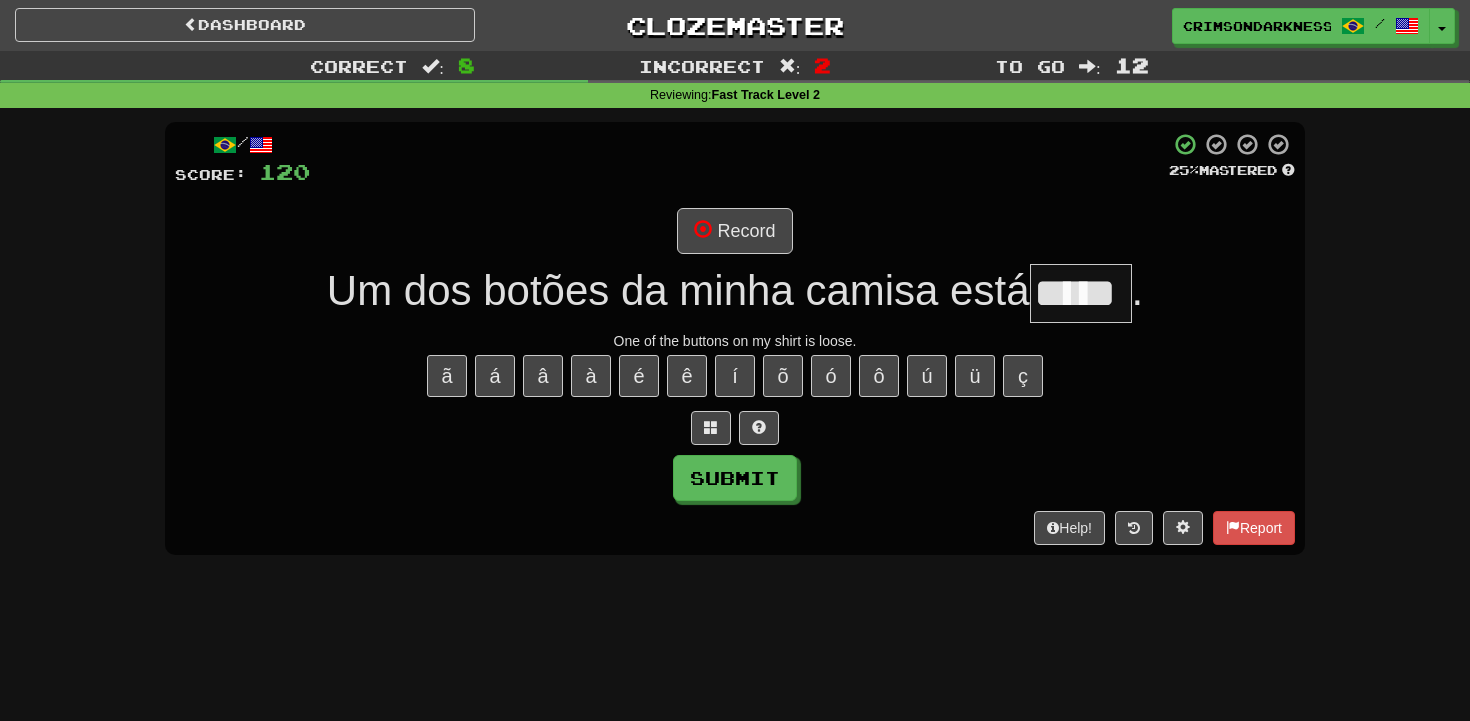 type on "*****" 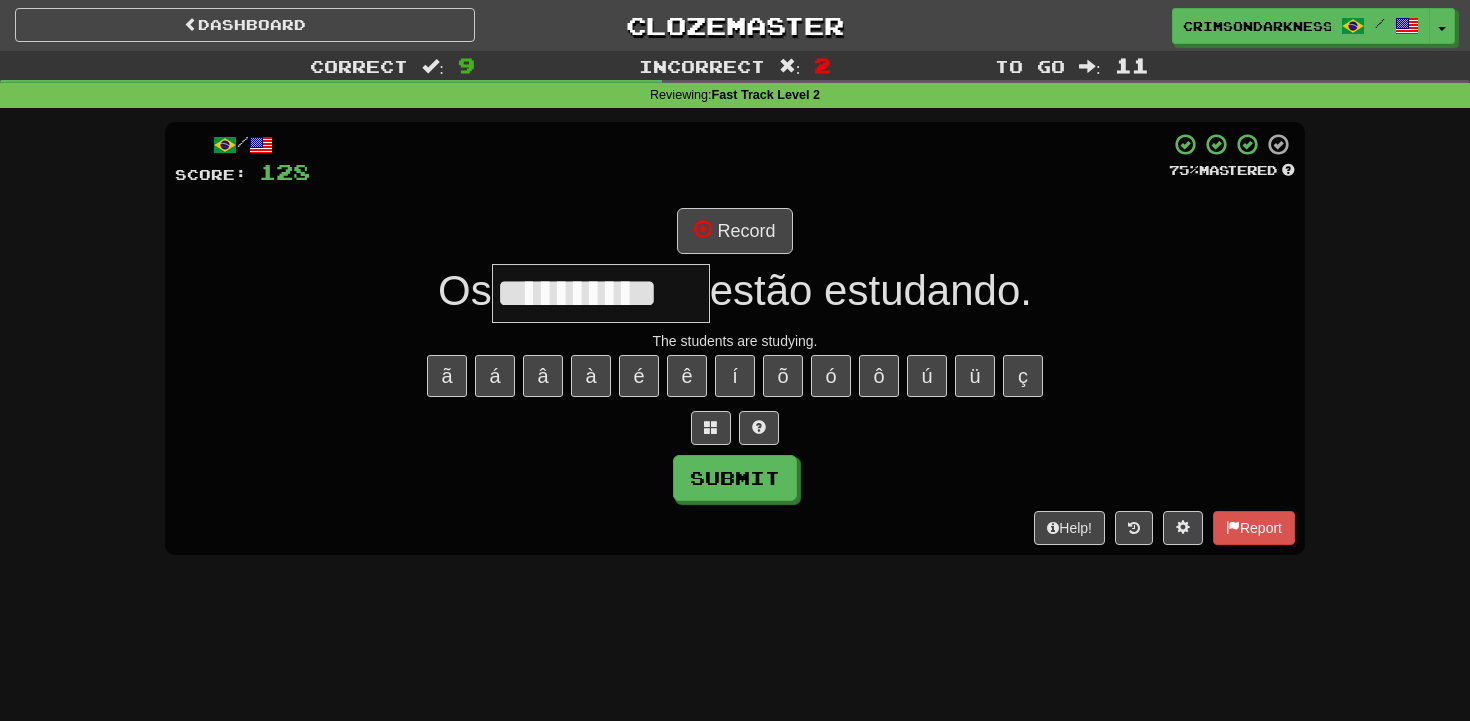 type on "**********" 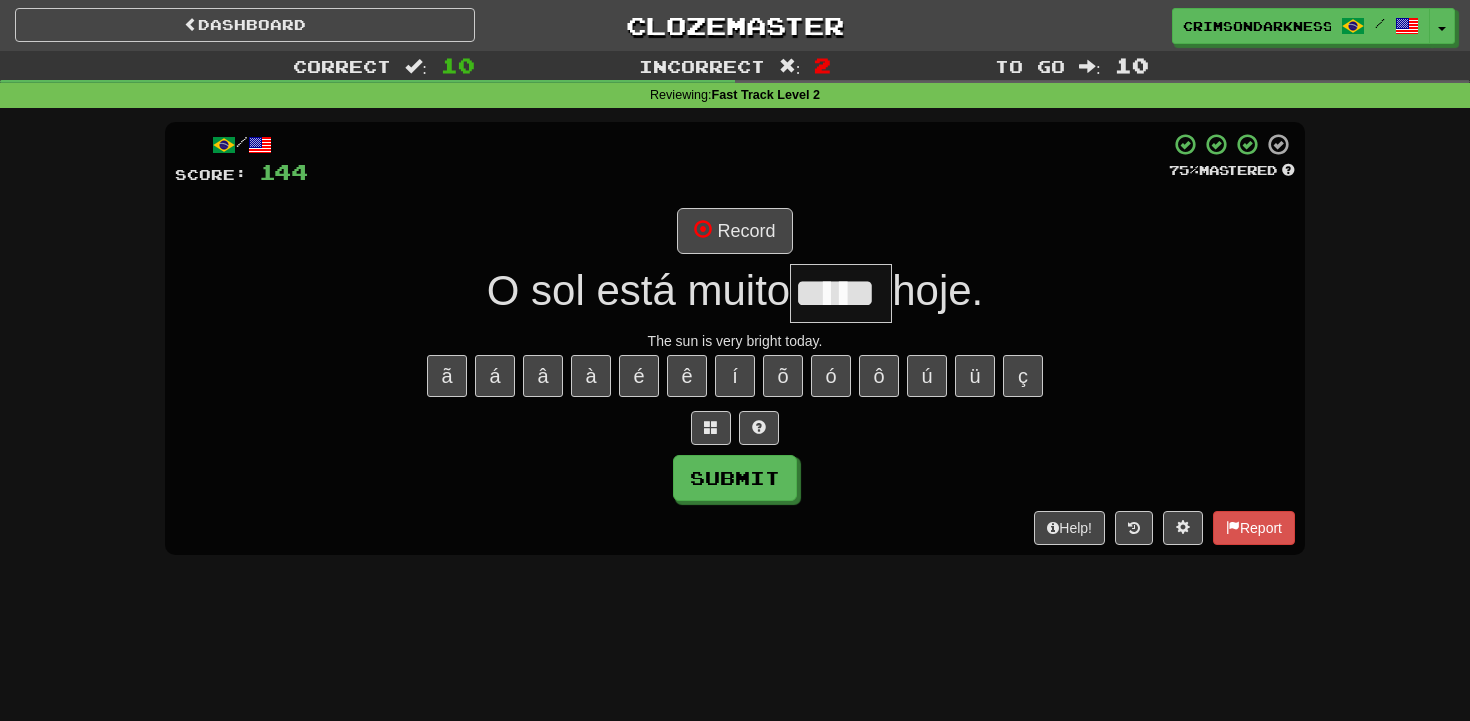 scroll, scrollTop: 0, scrollLeft: 0, axis: both 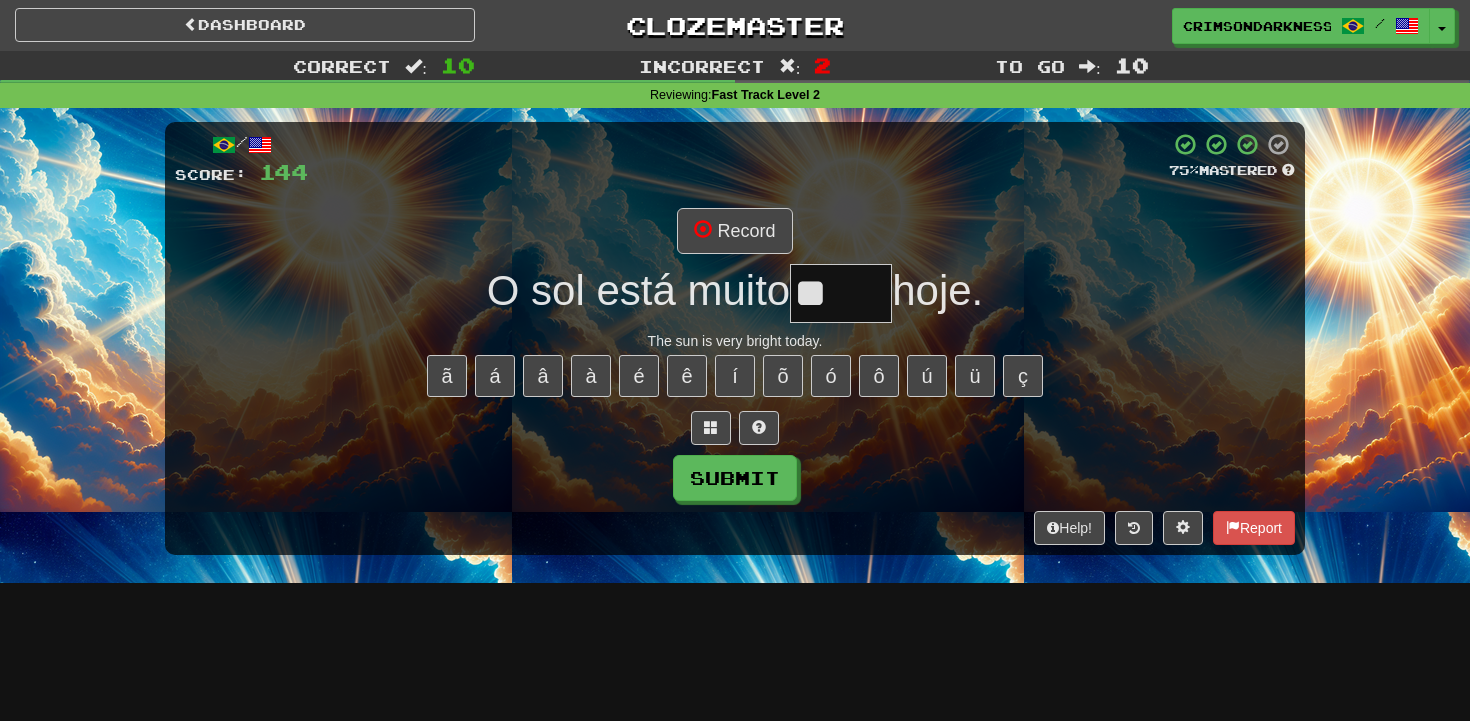 type on "*" 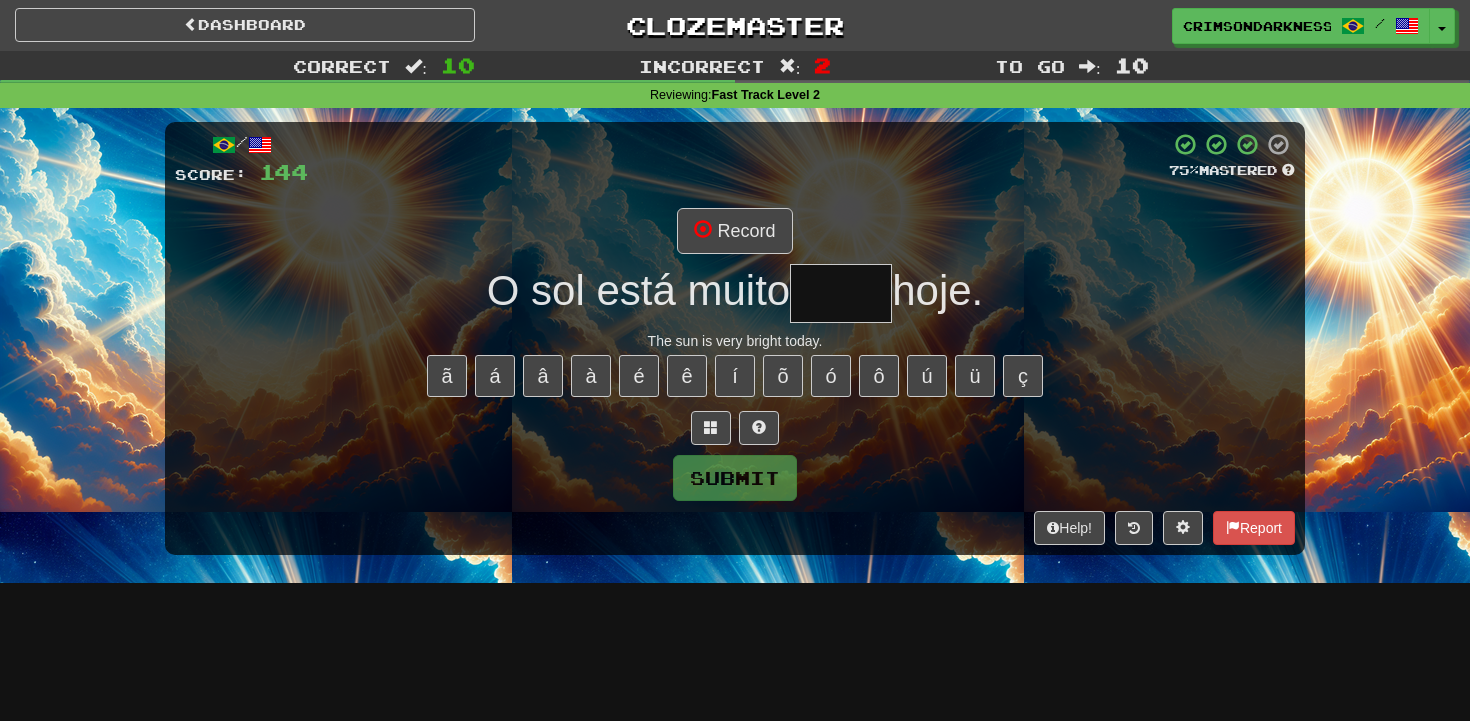 type on "*****" 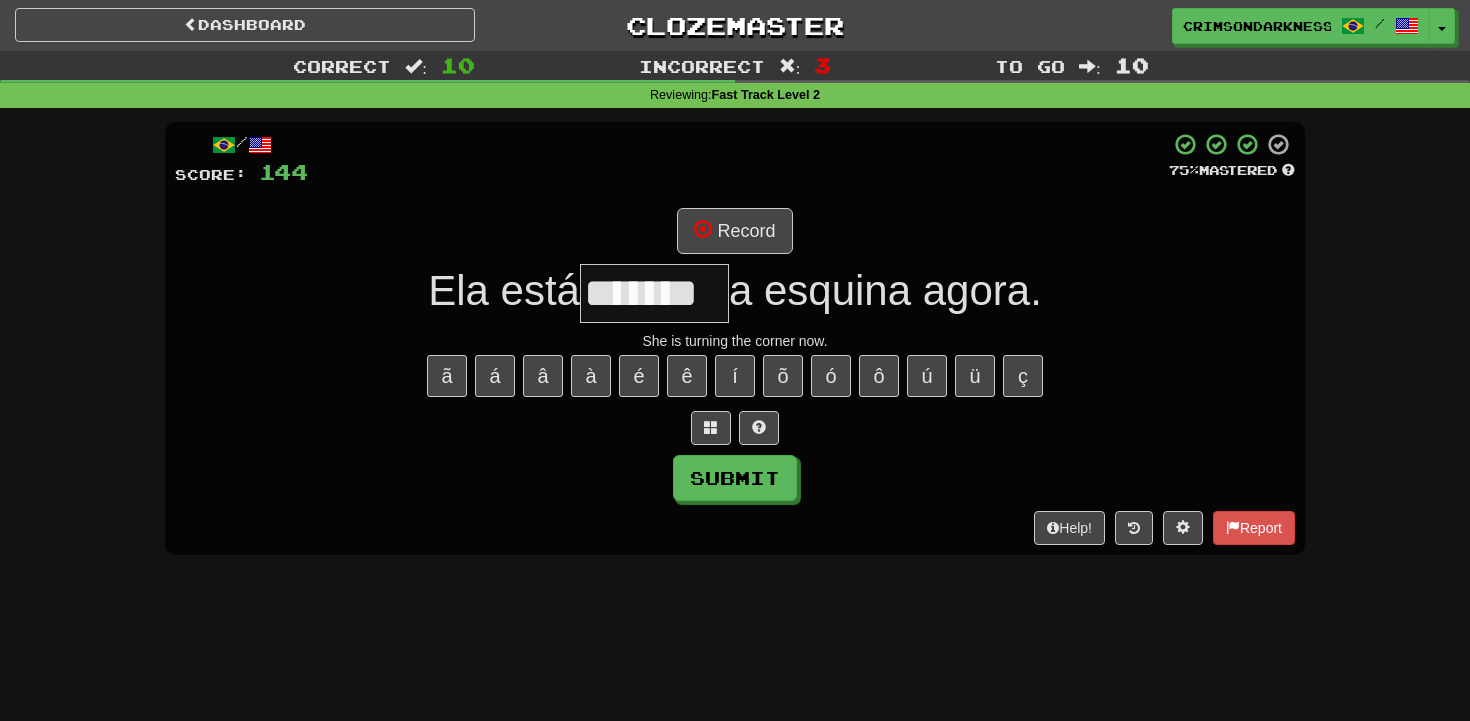 type on "*******" 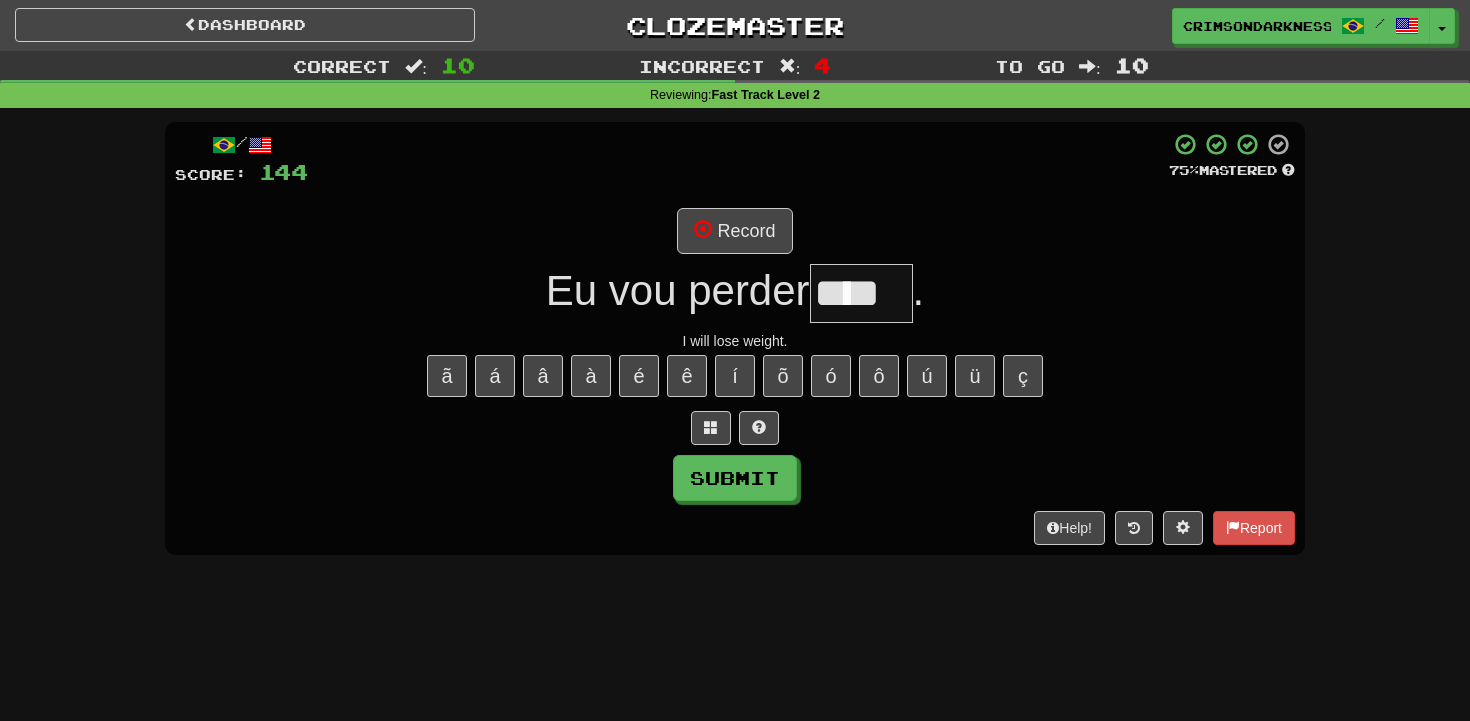 type on "****" 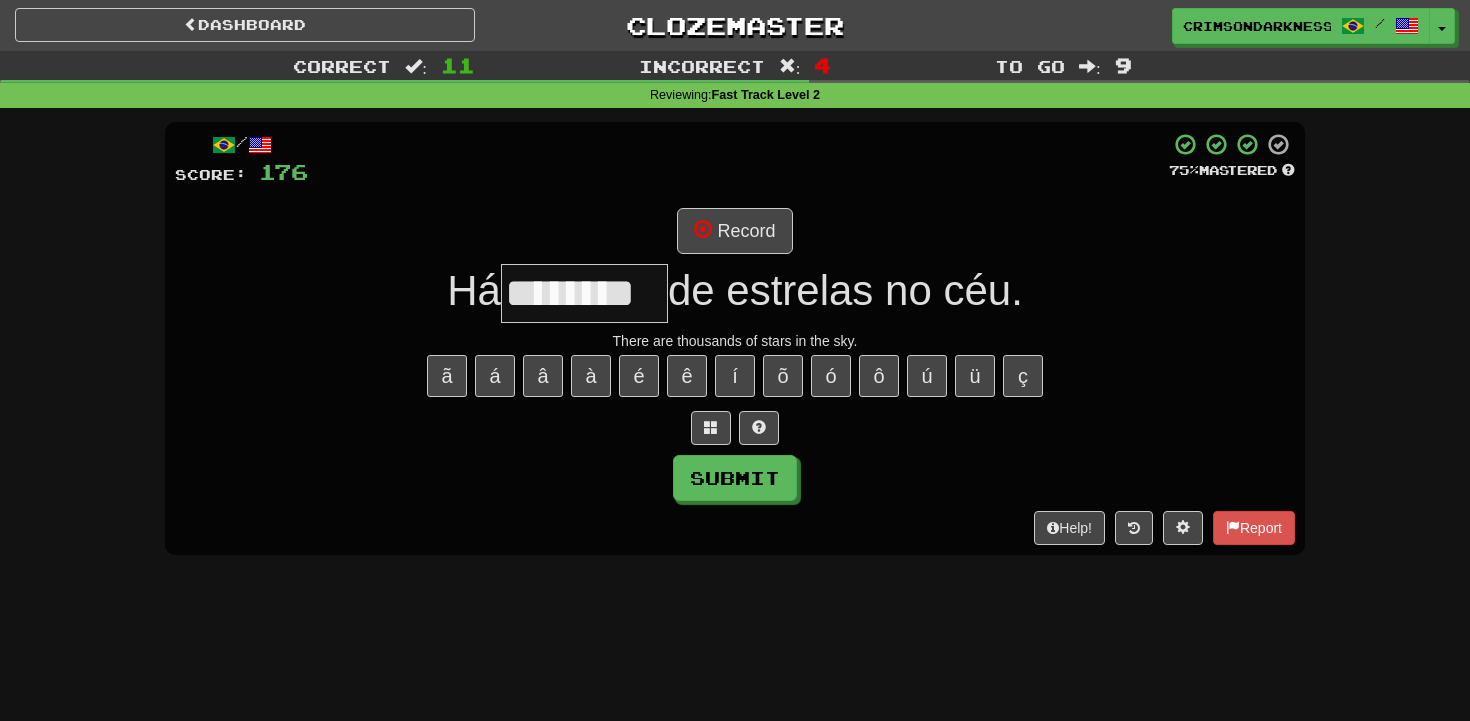 type on "********" 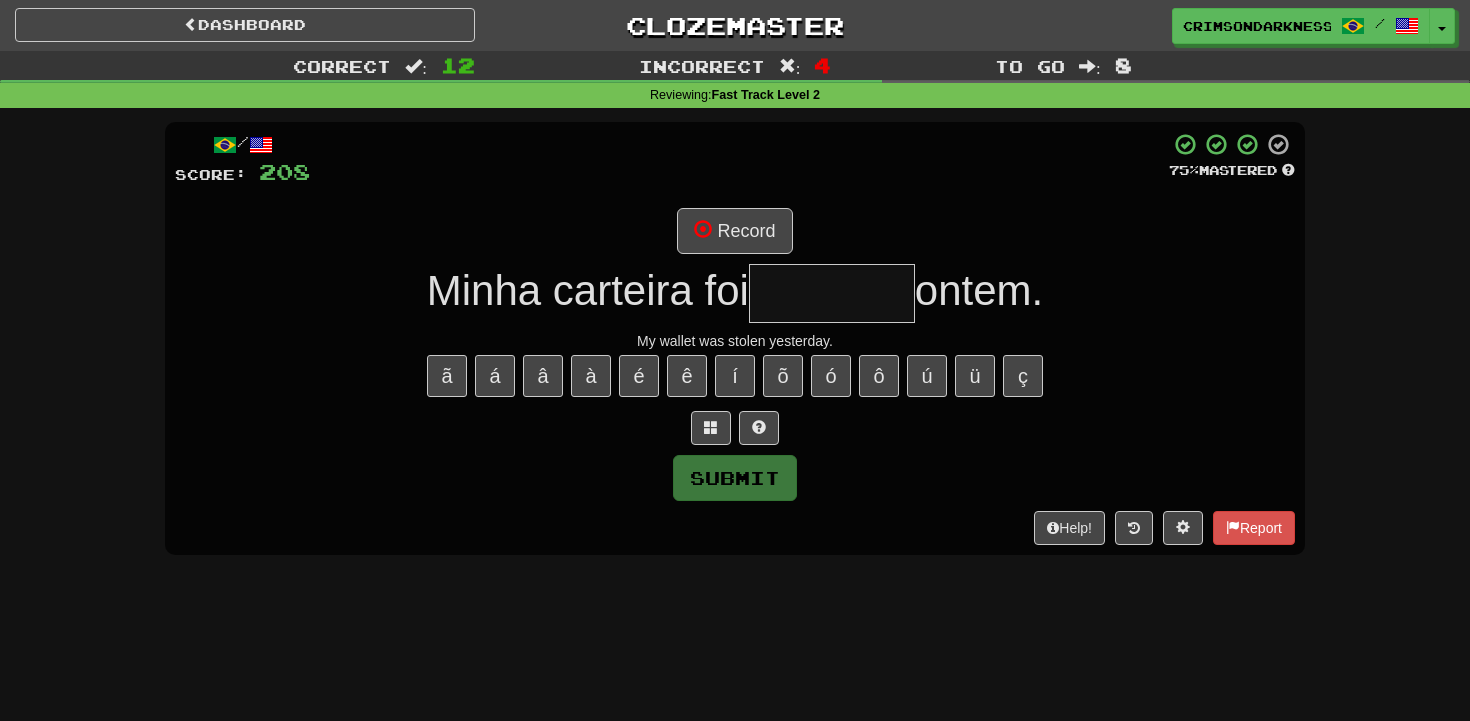type on "*******" 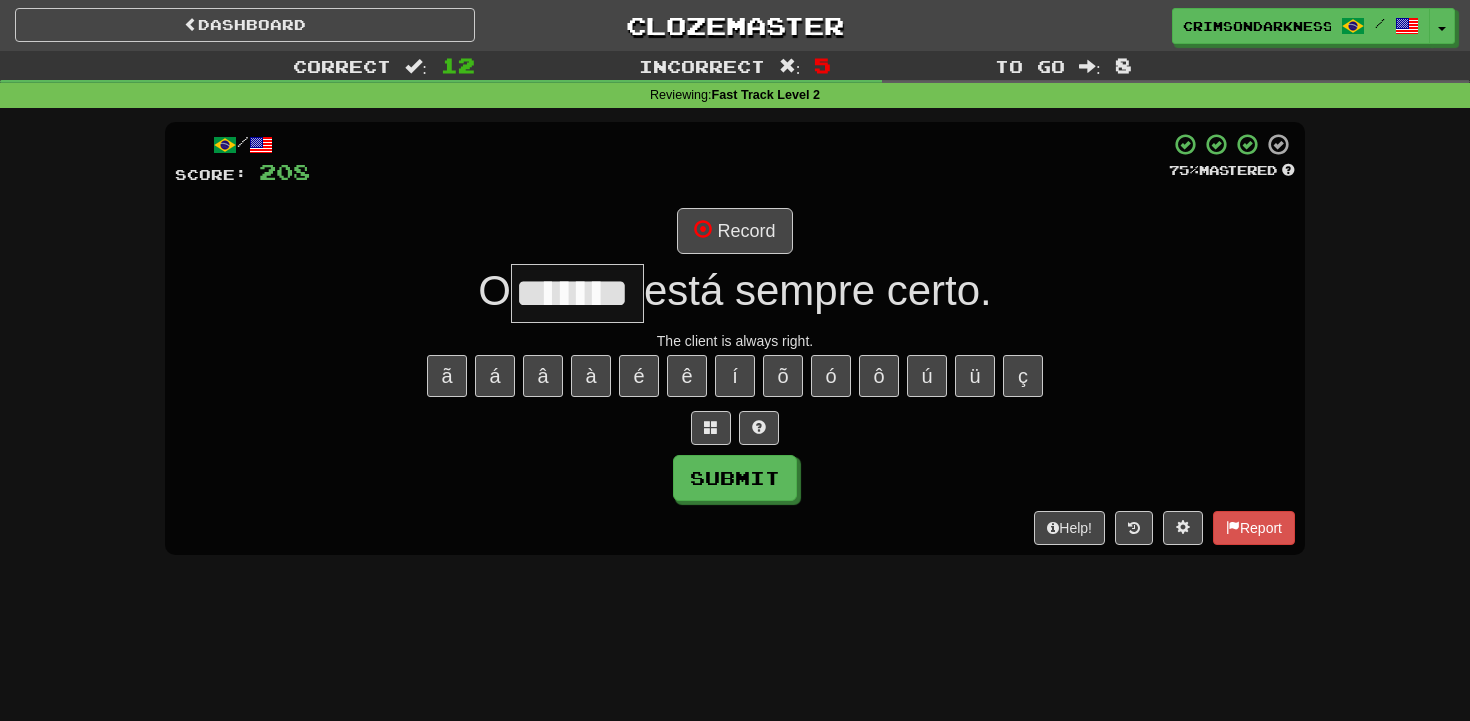 type on "*******" 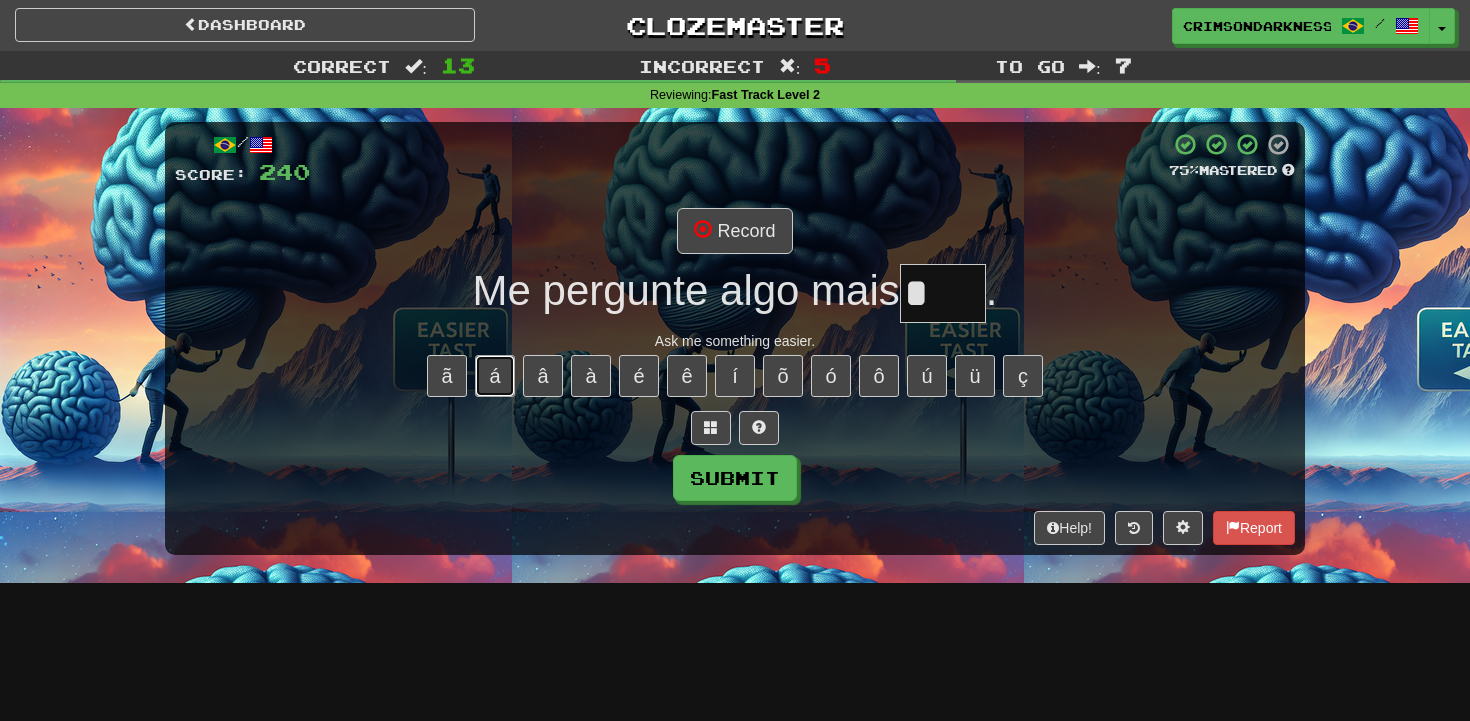 click on "á" at bounding box center (495, 376) 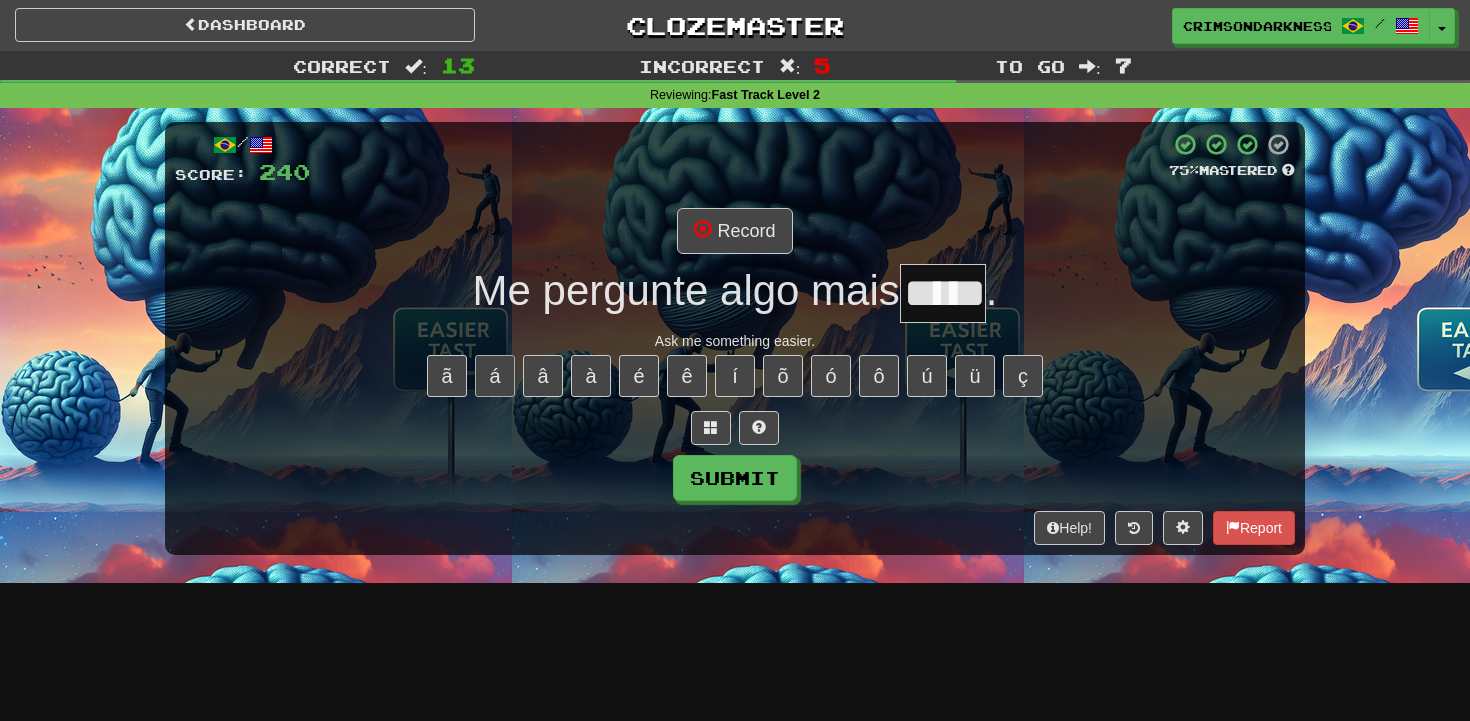 type on "*****" 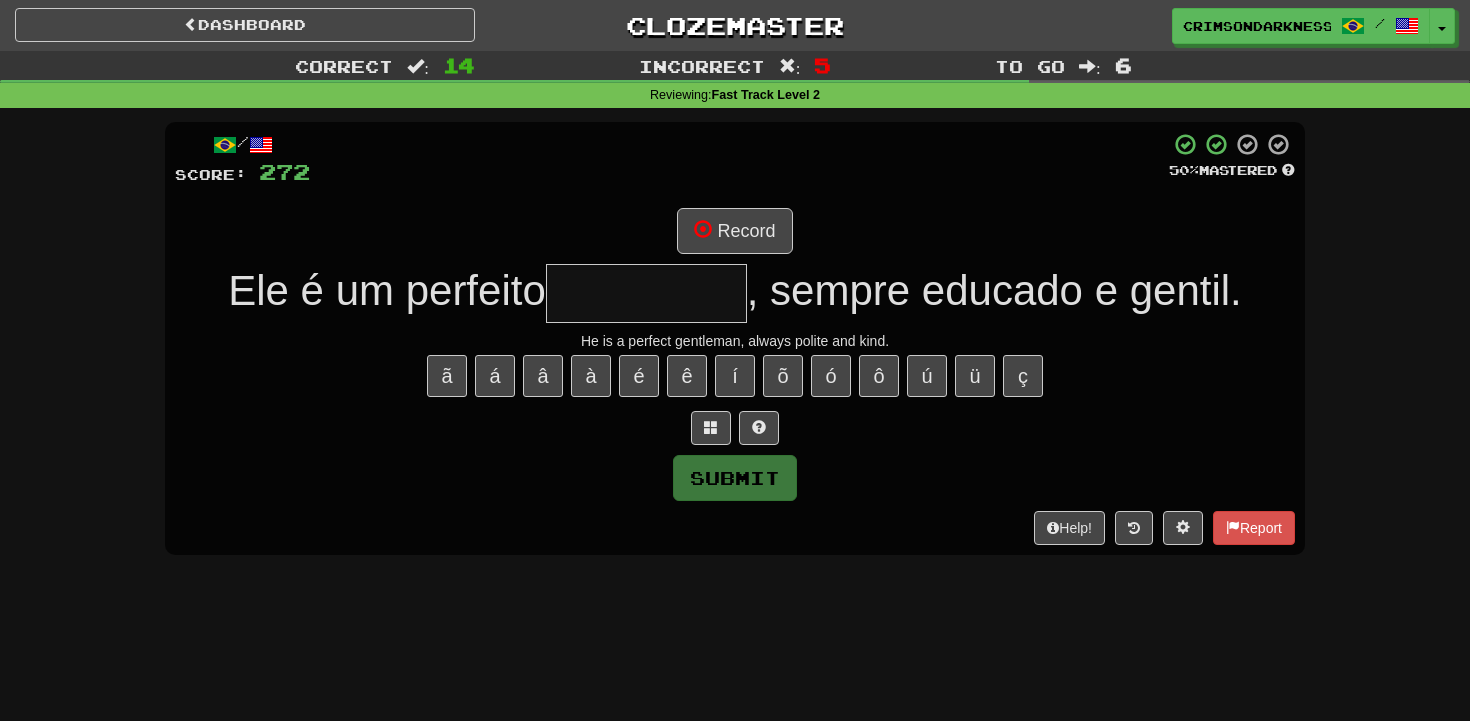 type on "*" 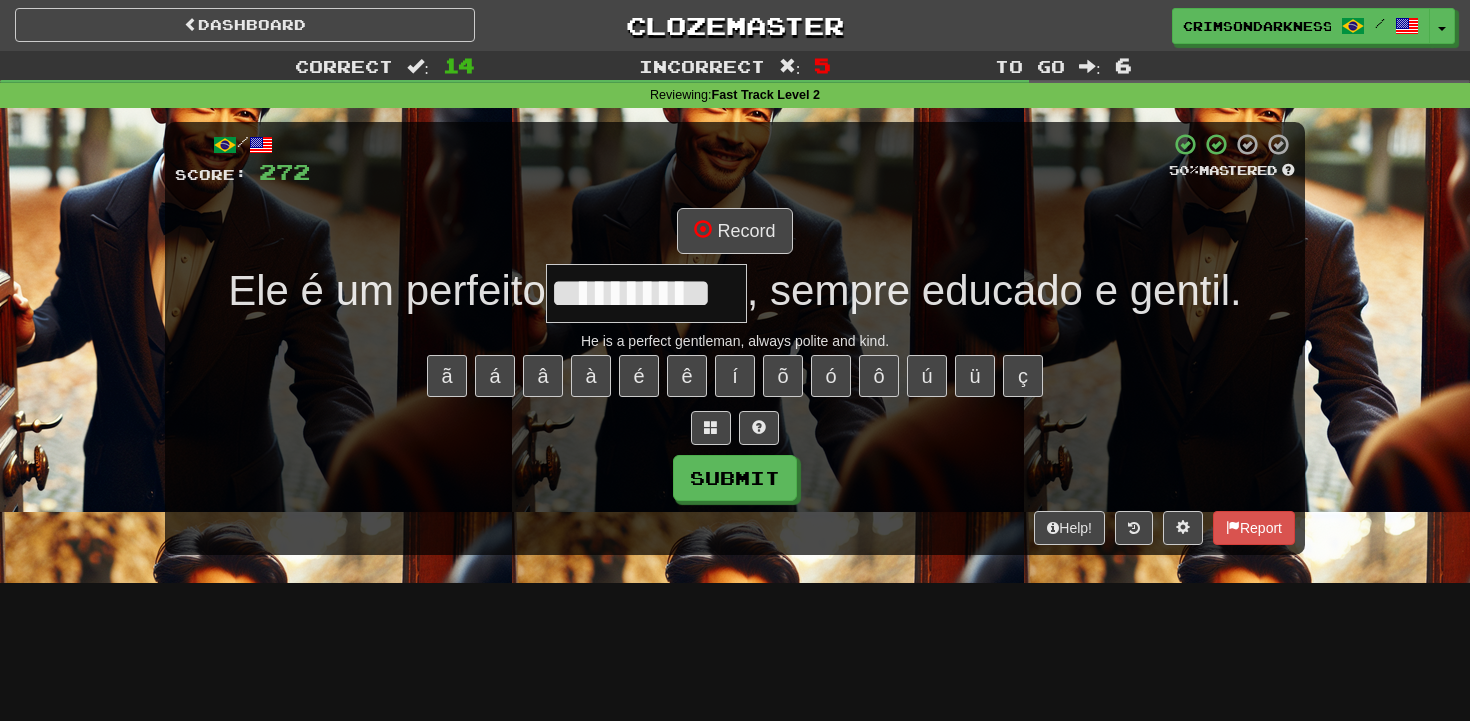 type on "**********" 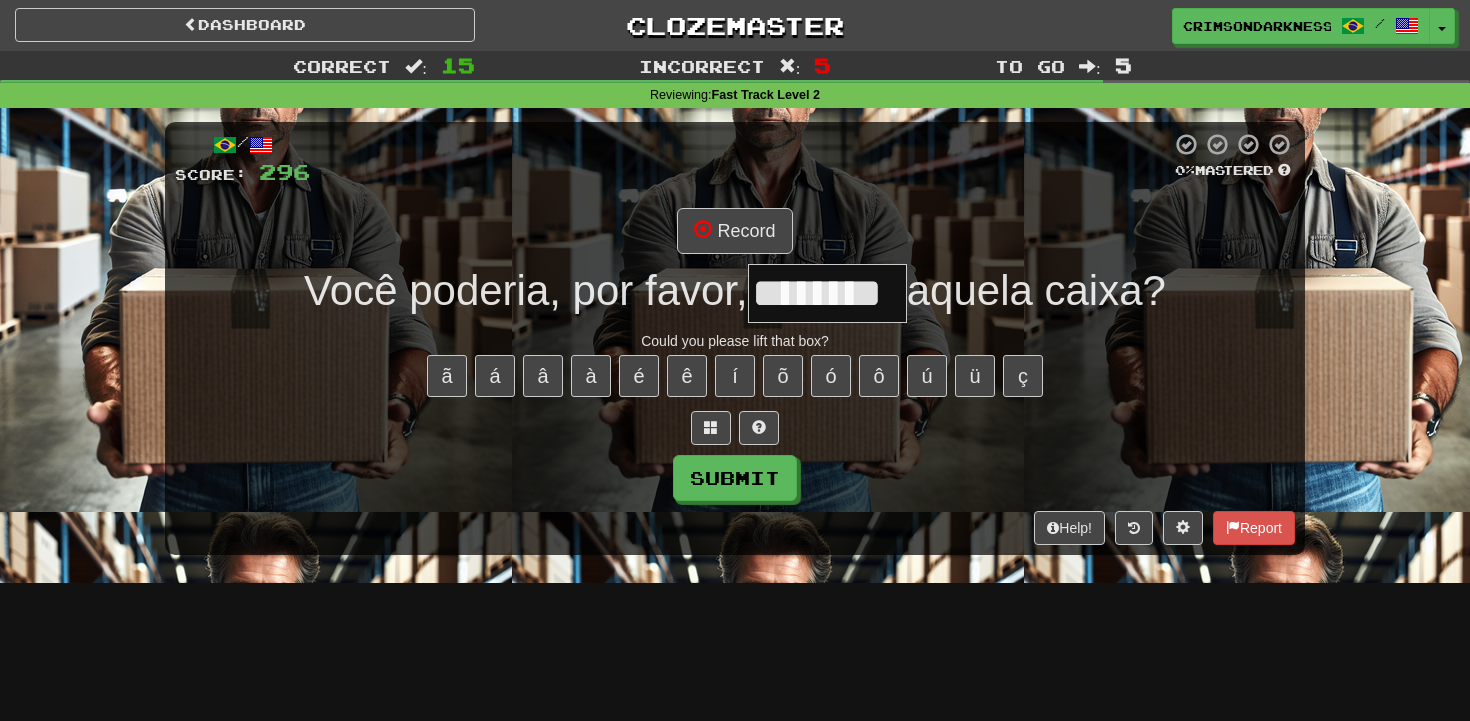 type on "********" 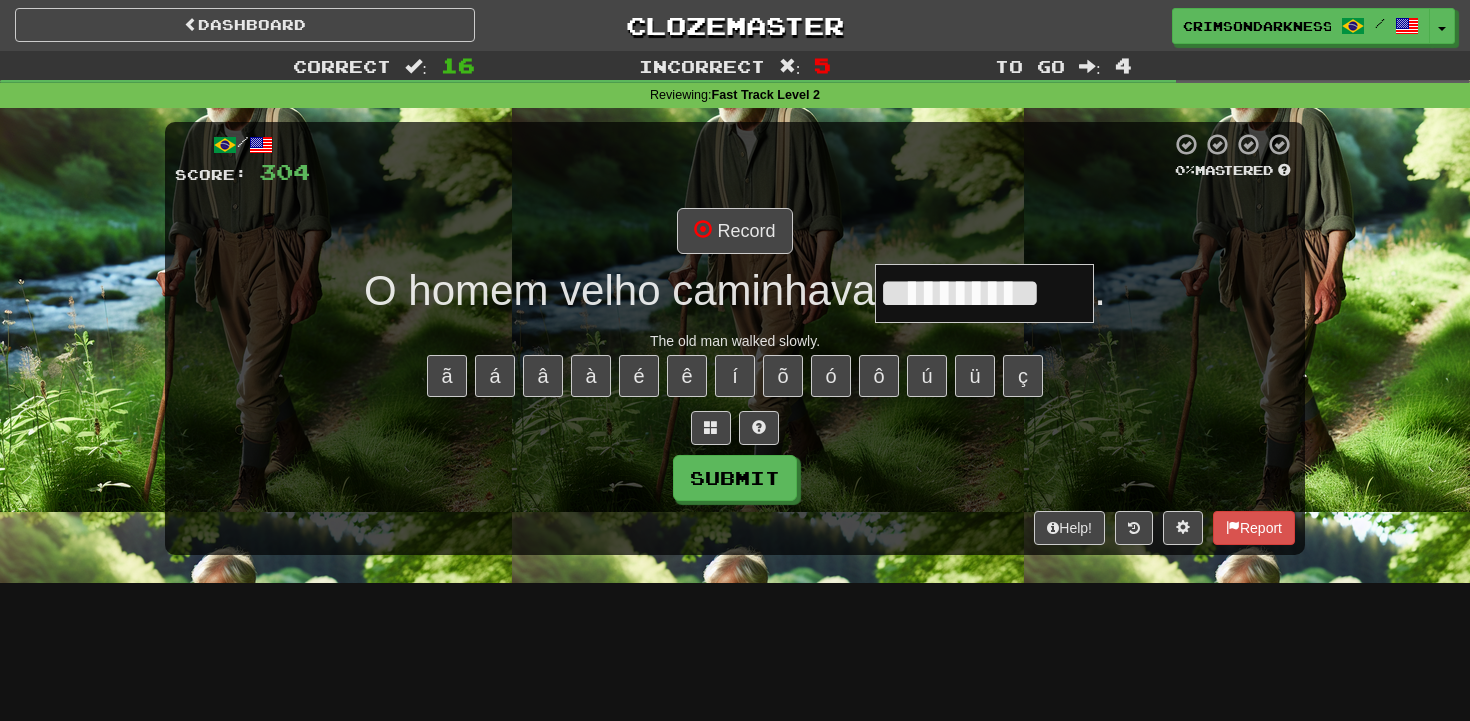 type on "**********" 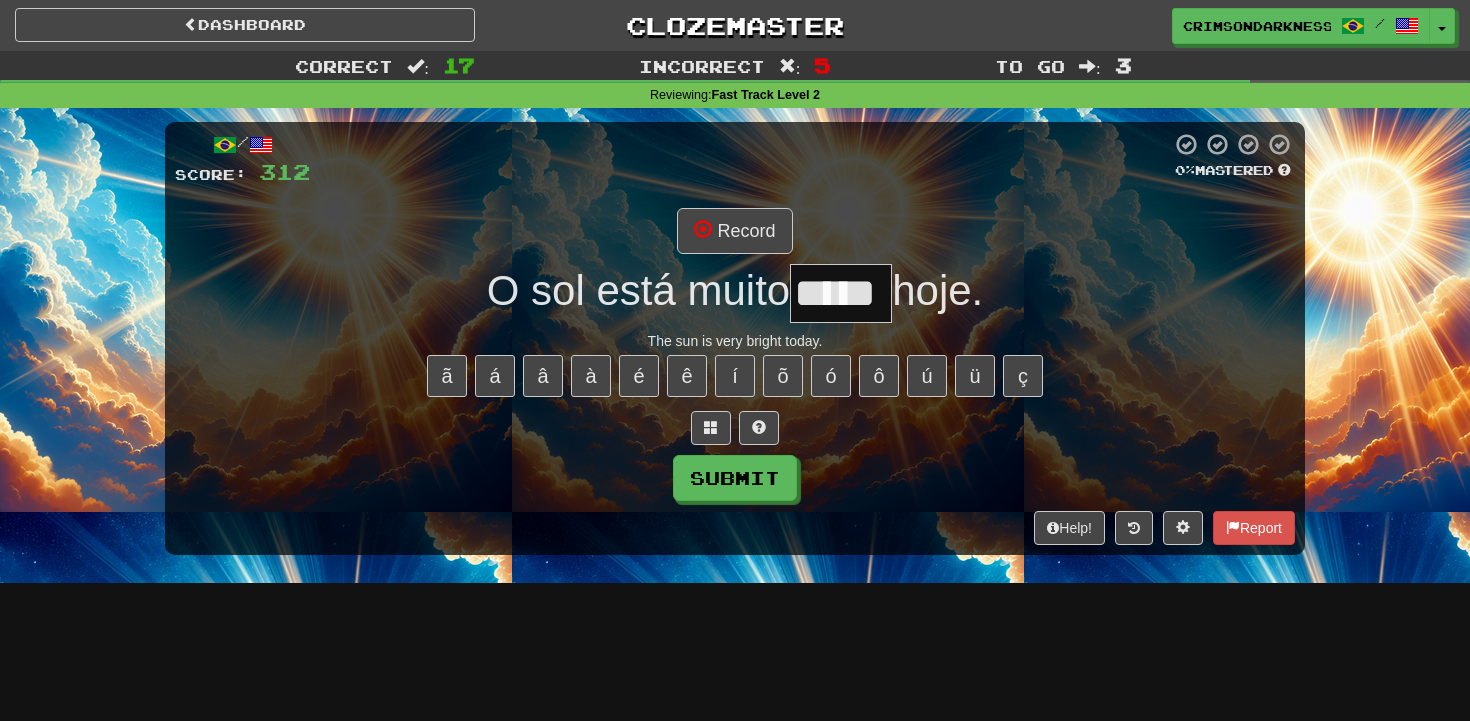 type on "*****" 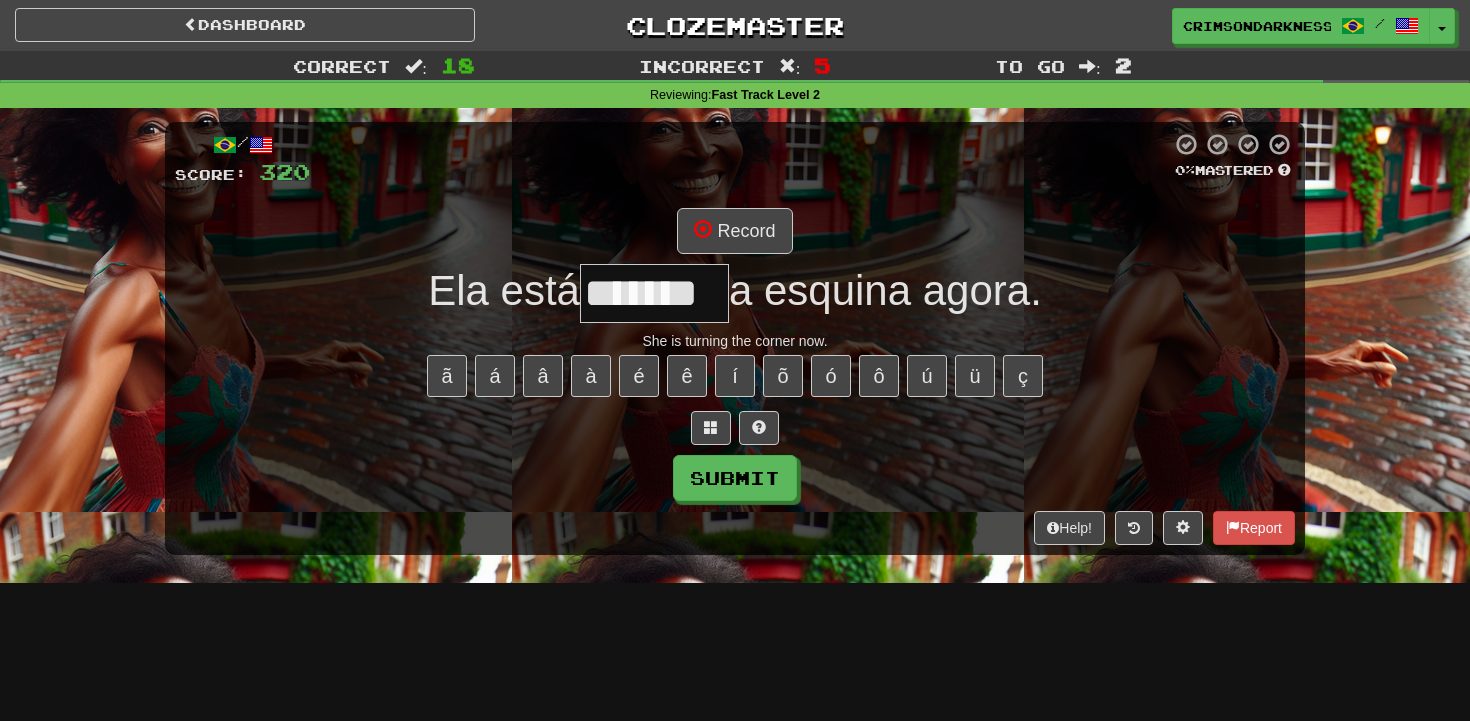 type on "*******" 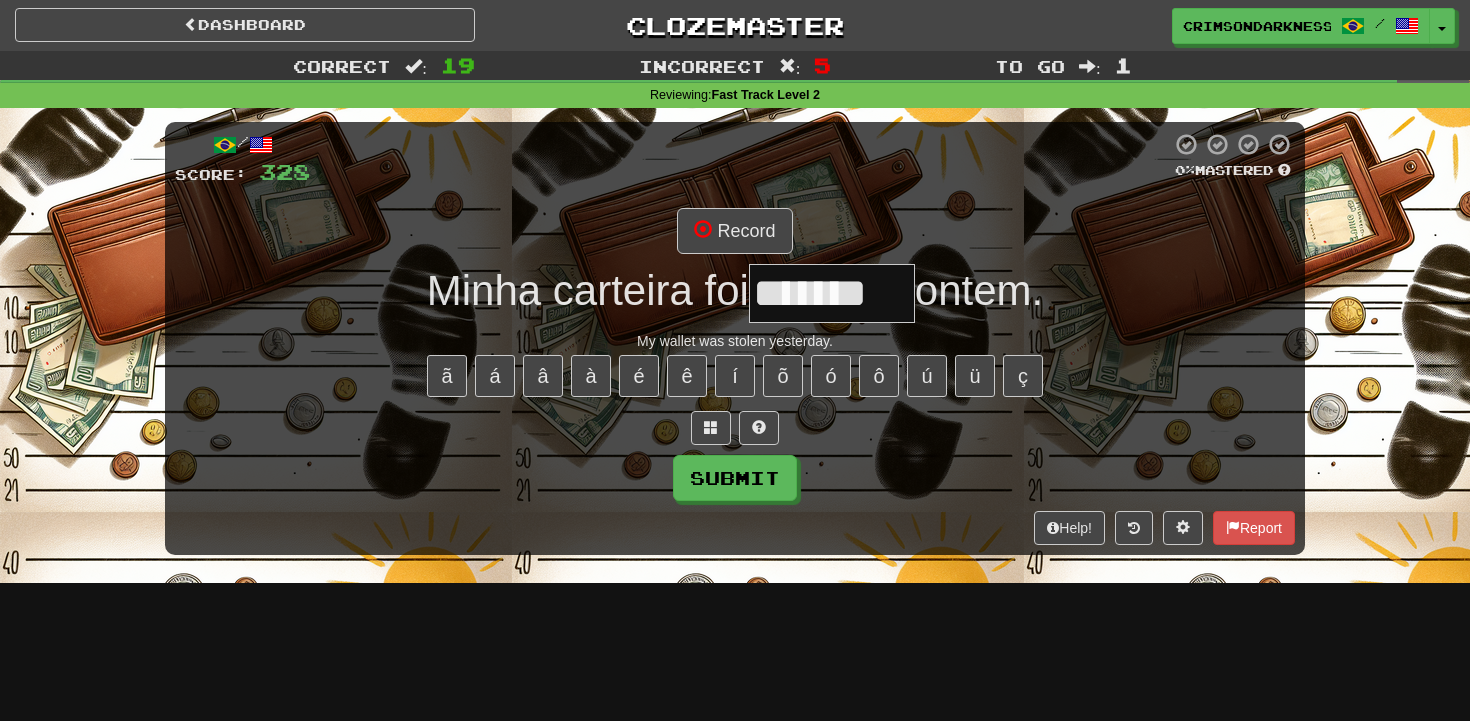 type on "*******" 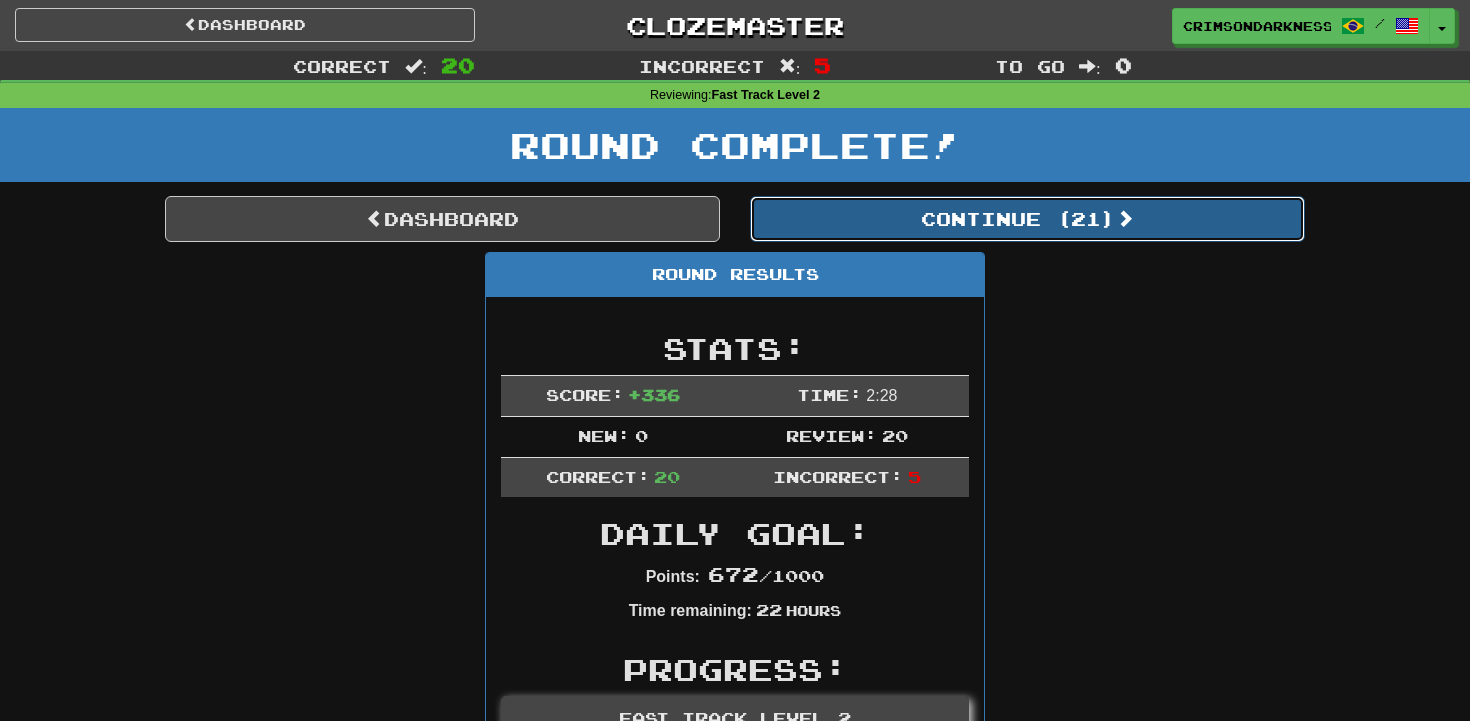 click on "Continue ( 21 )" at bounding box center [1027, 219] 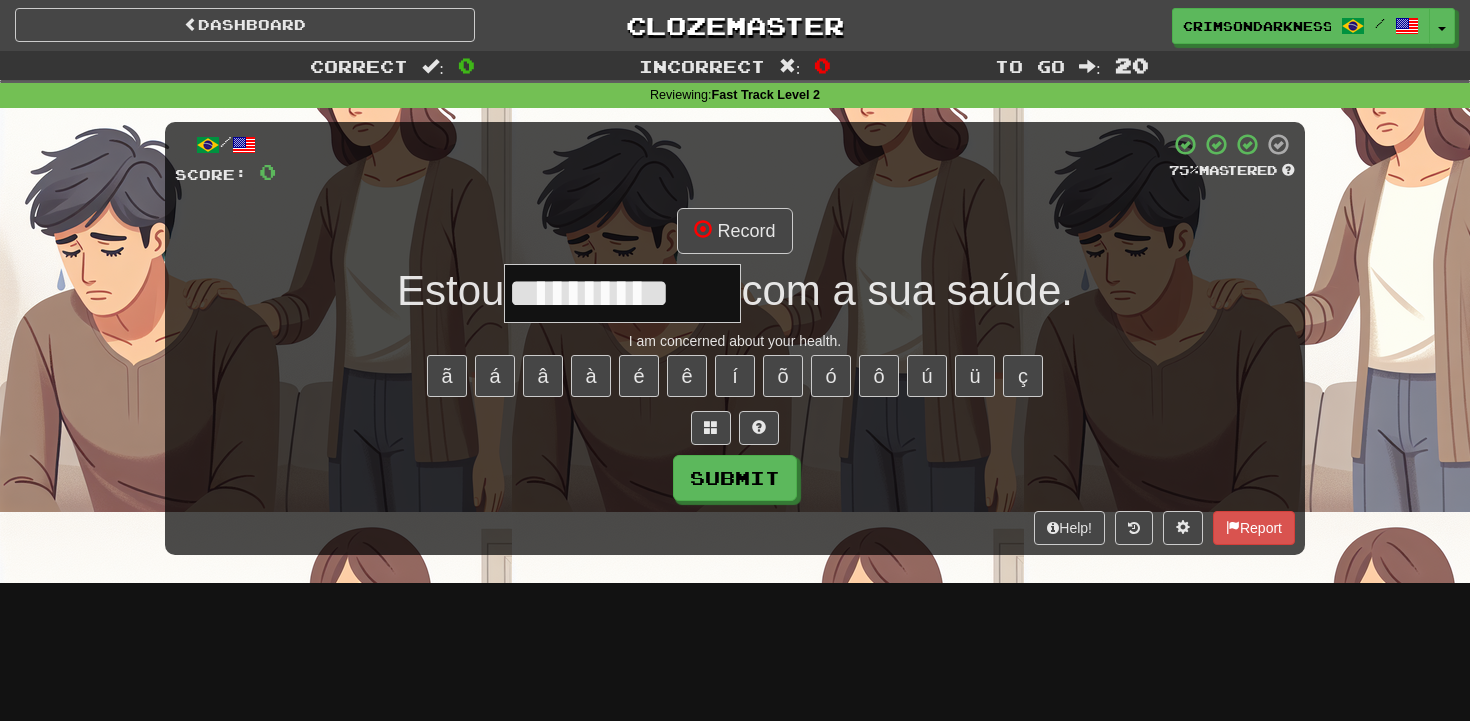 type on "**********" 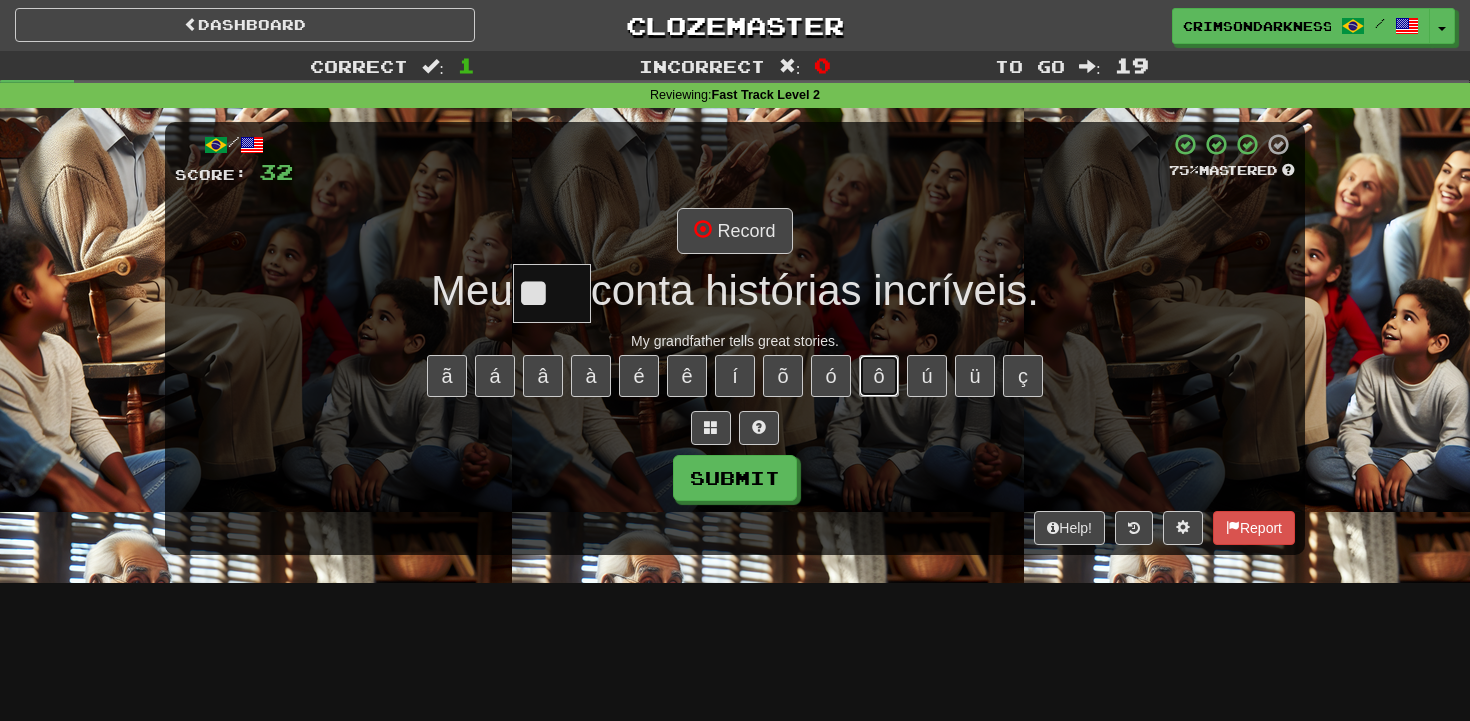 click on "ô" at bounding box center [879, 376] 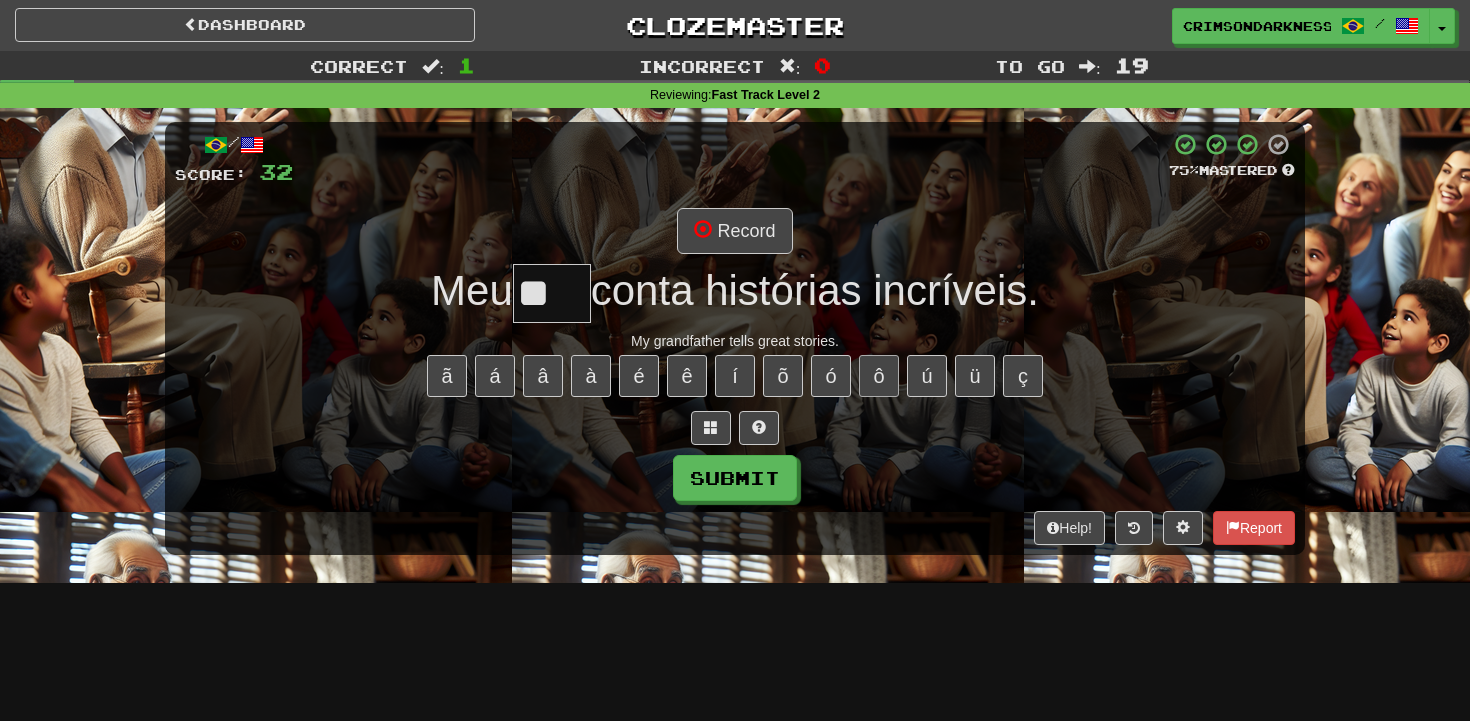 type on "***" 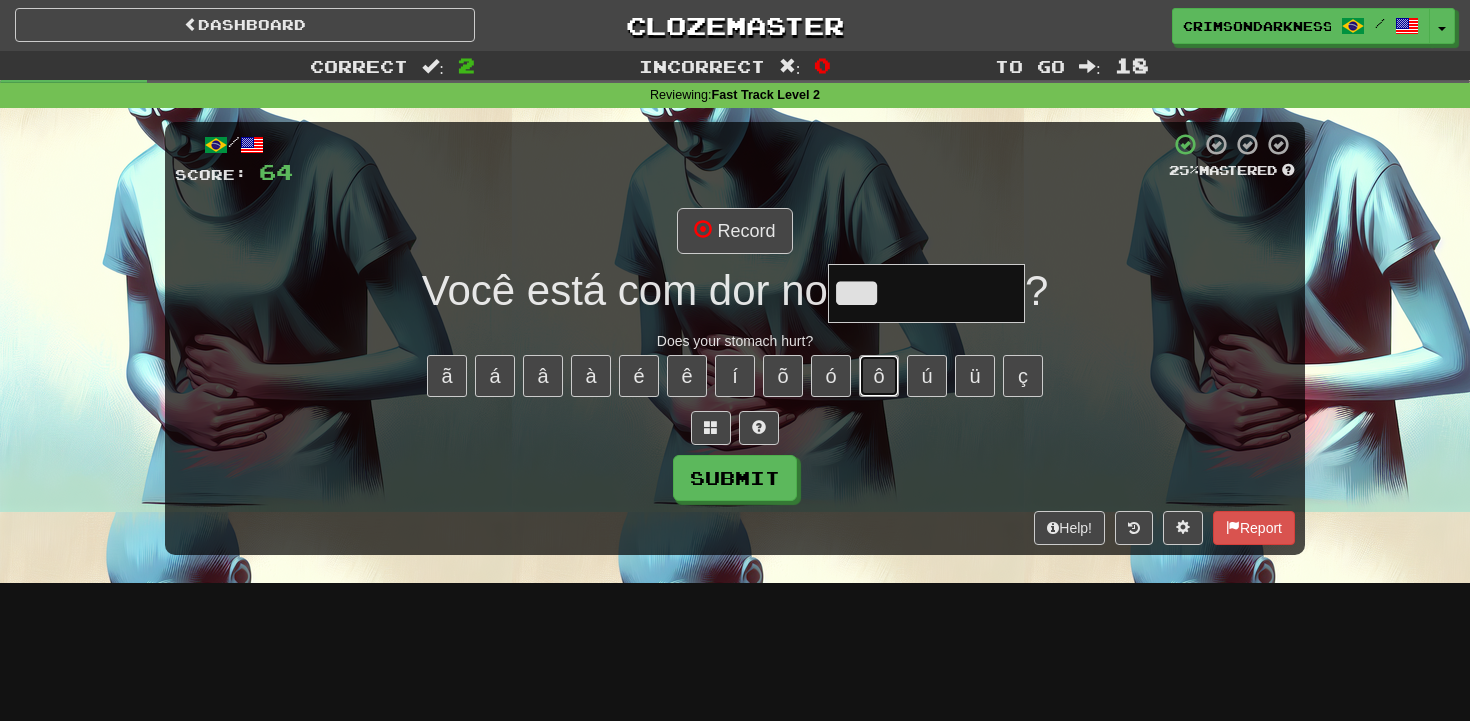click on "ô" at bounding box center [879, 376] 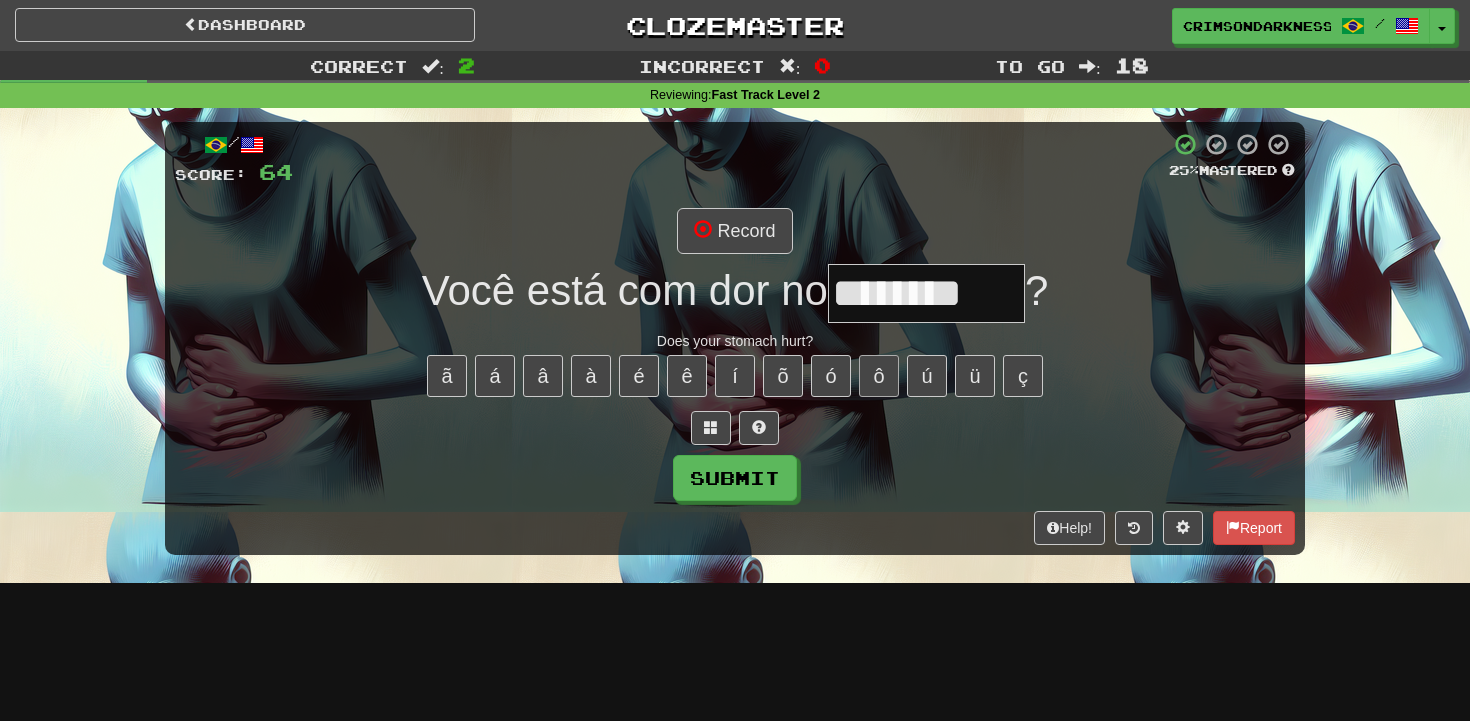 type on "********" 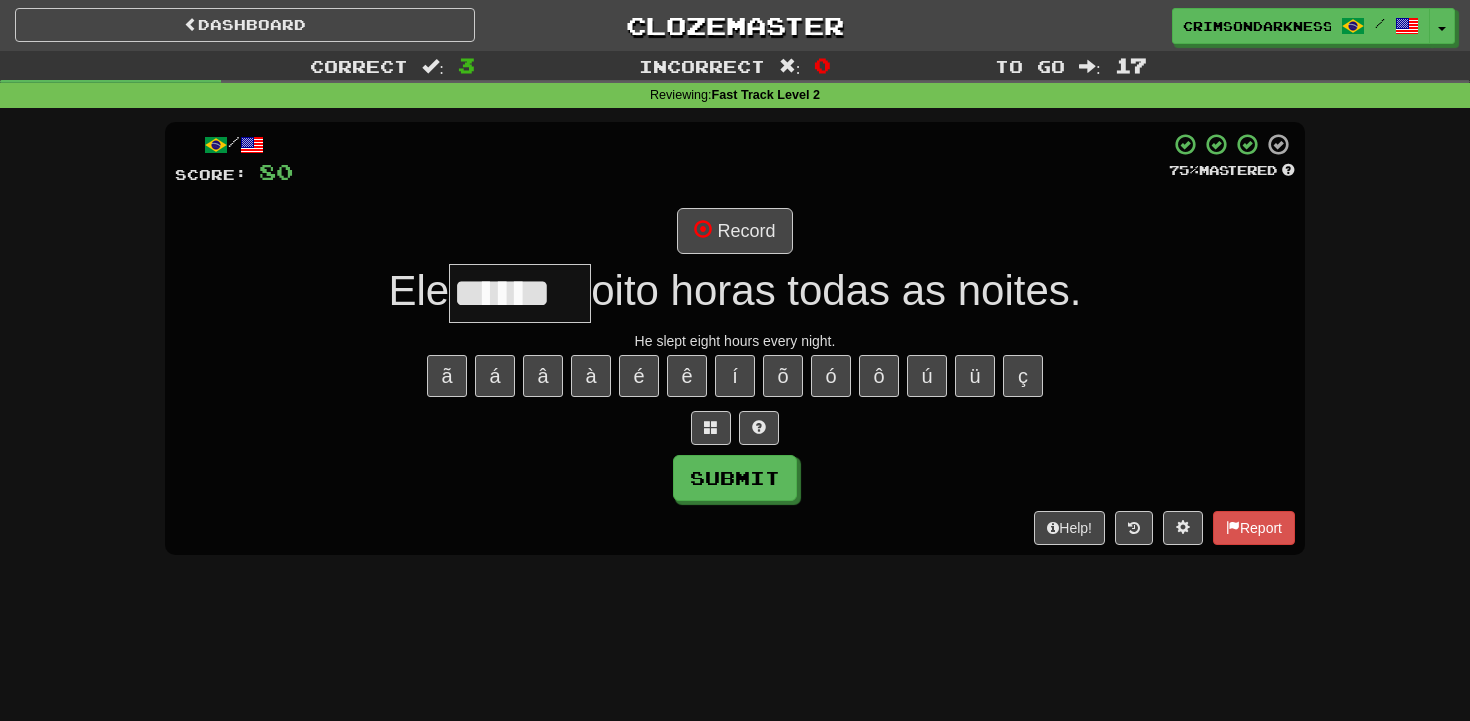 type on "******" 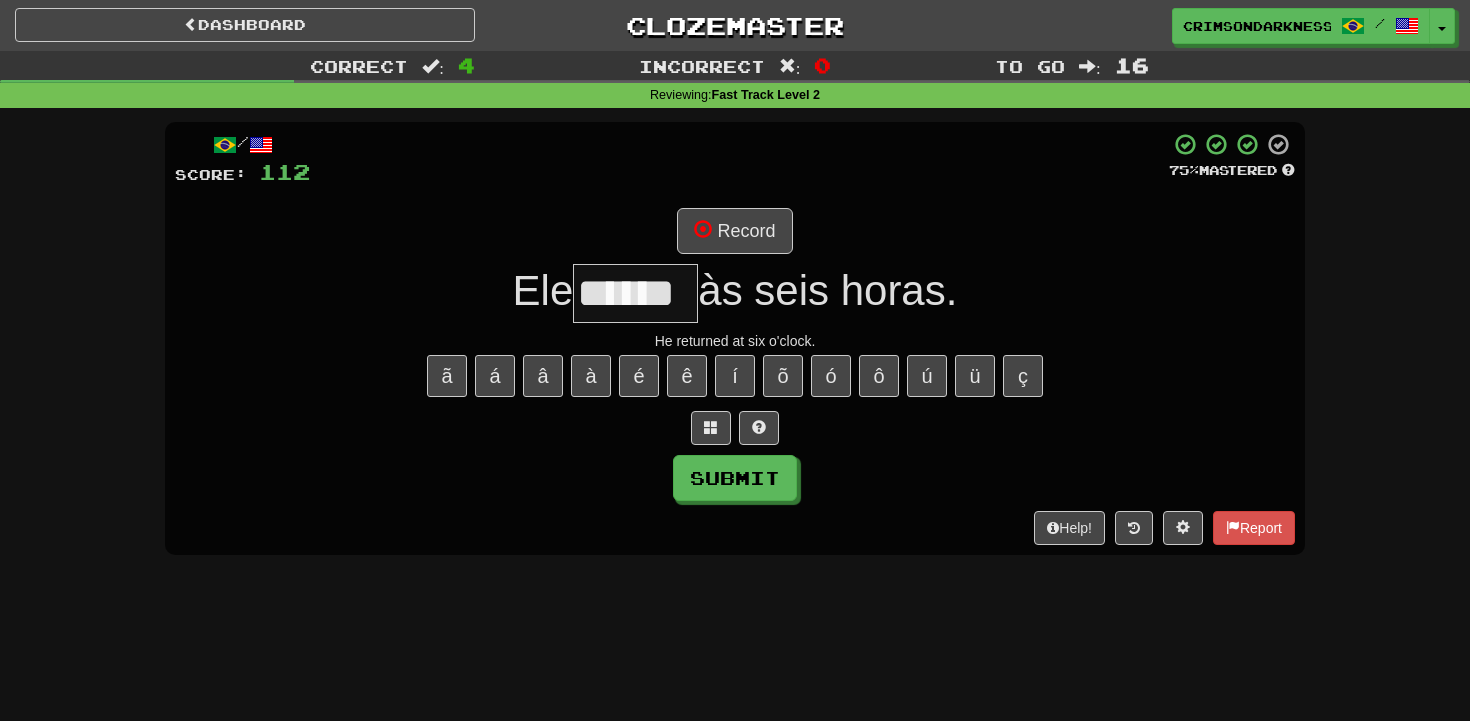 type on "******" 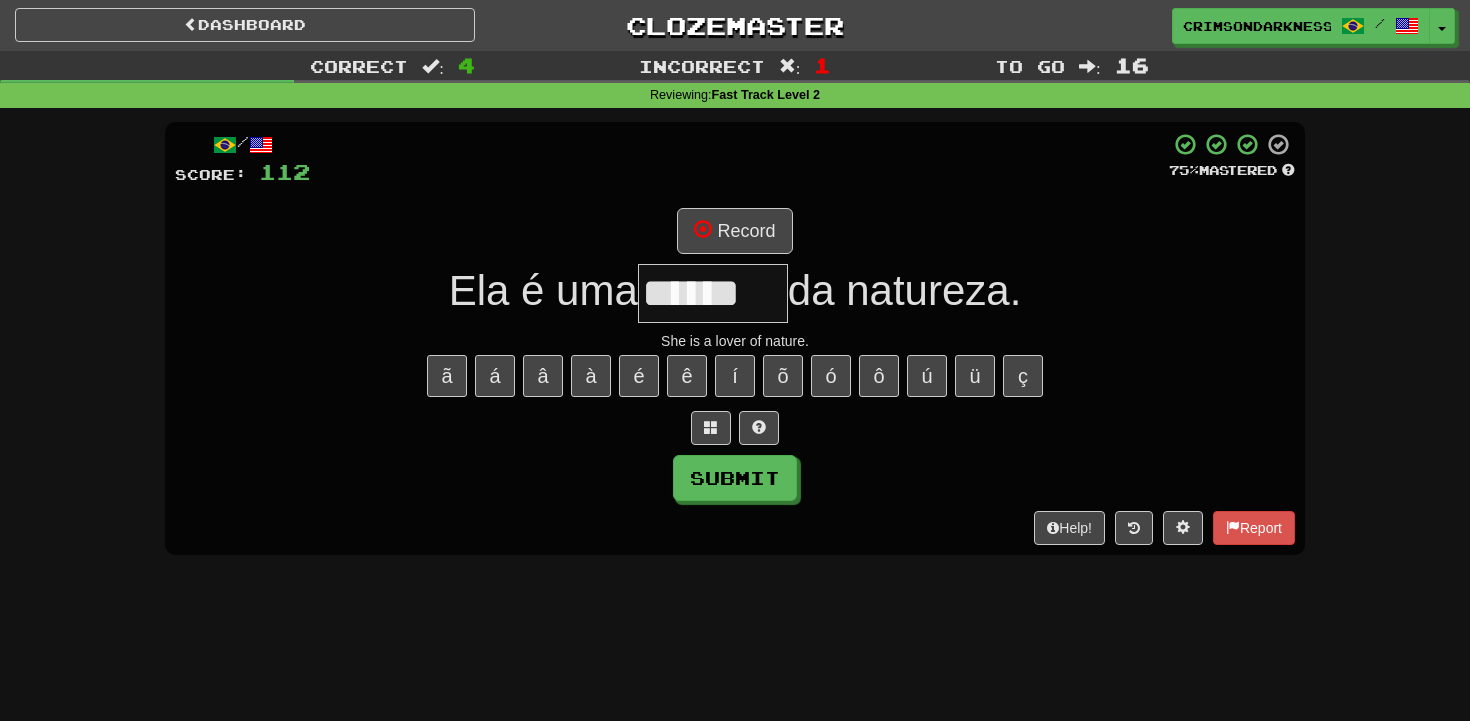 type on "******" 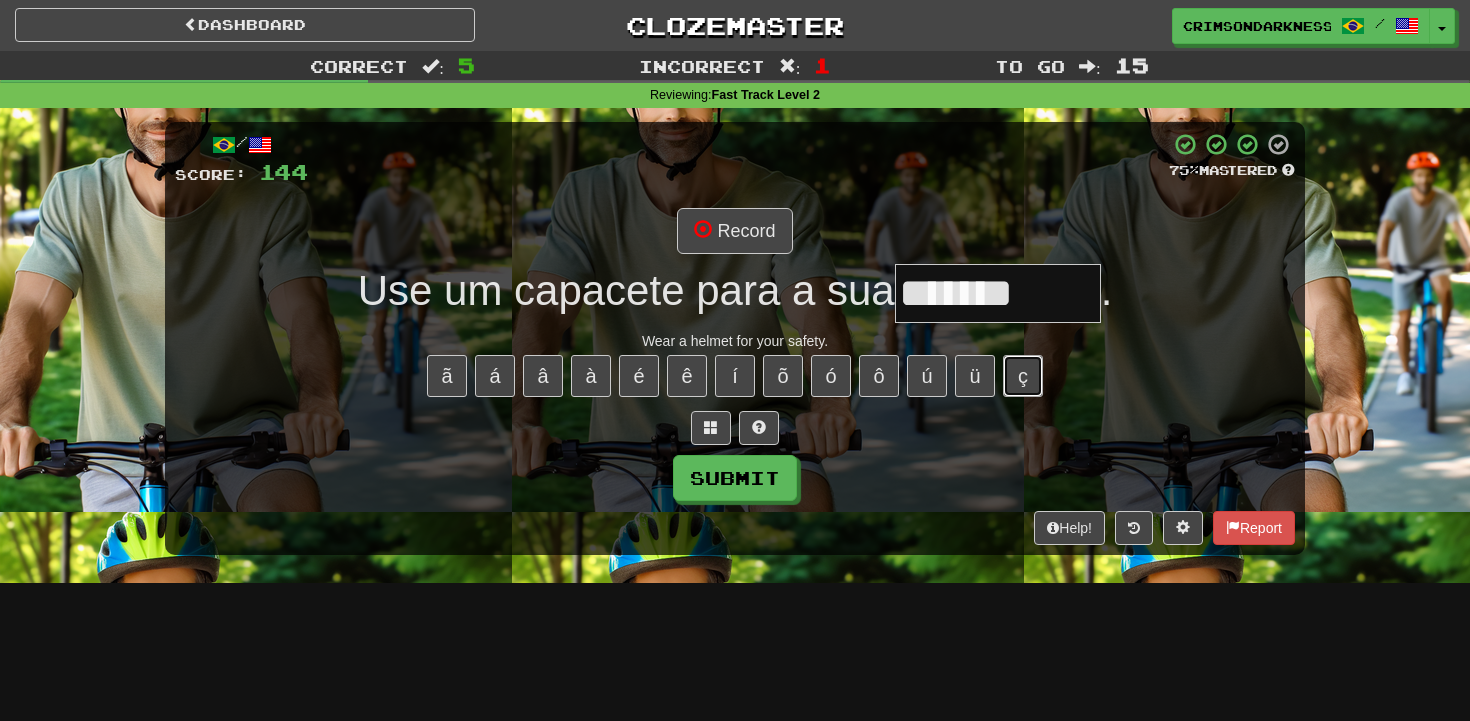 click on "ç" at bounding box center (1023, 376) 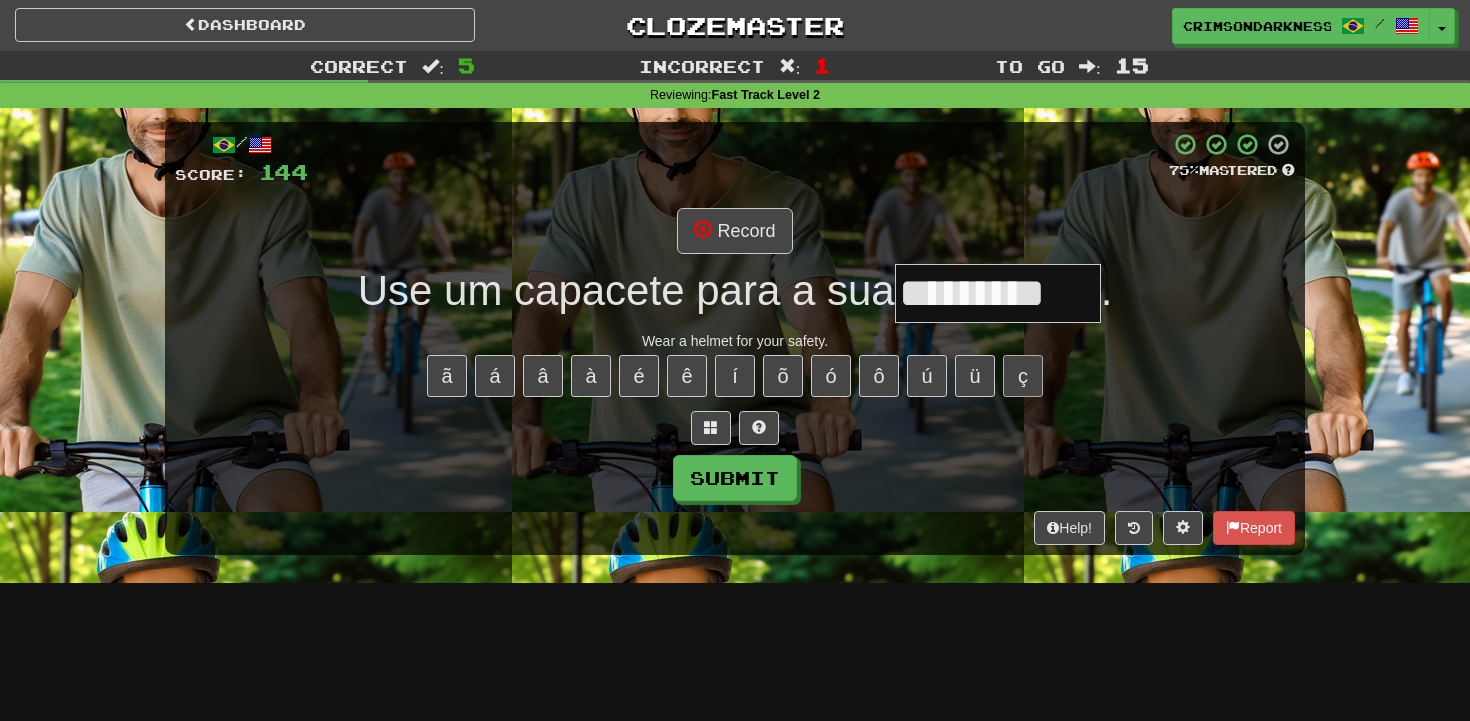 type on "*********" 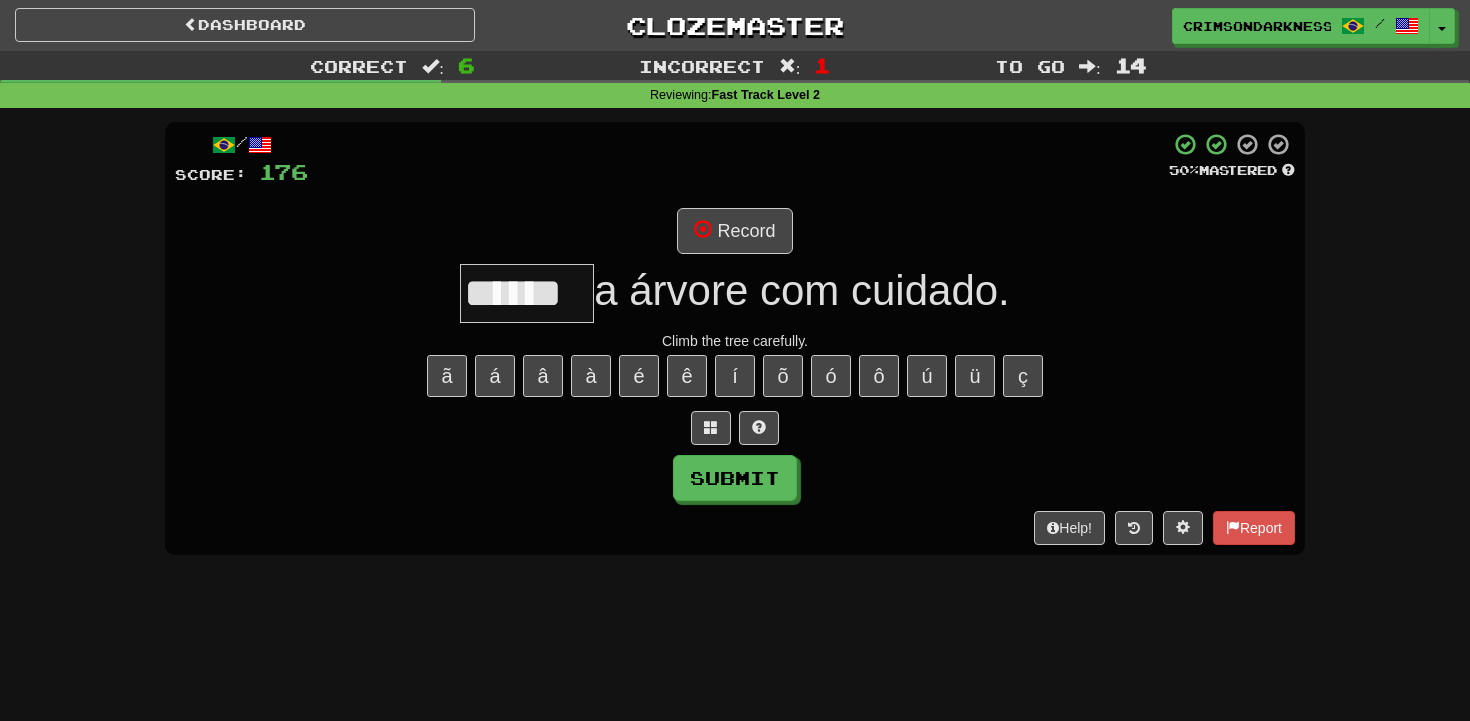 type on "******" 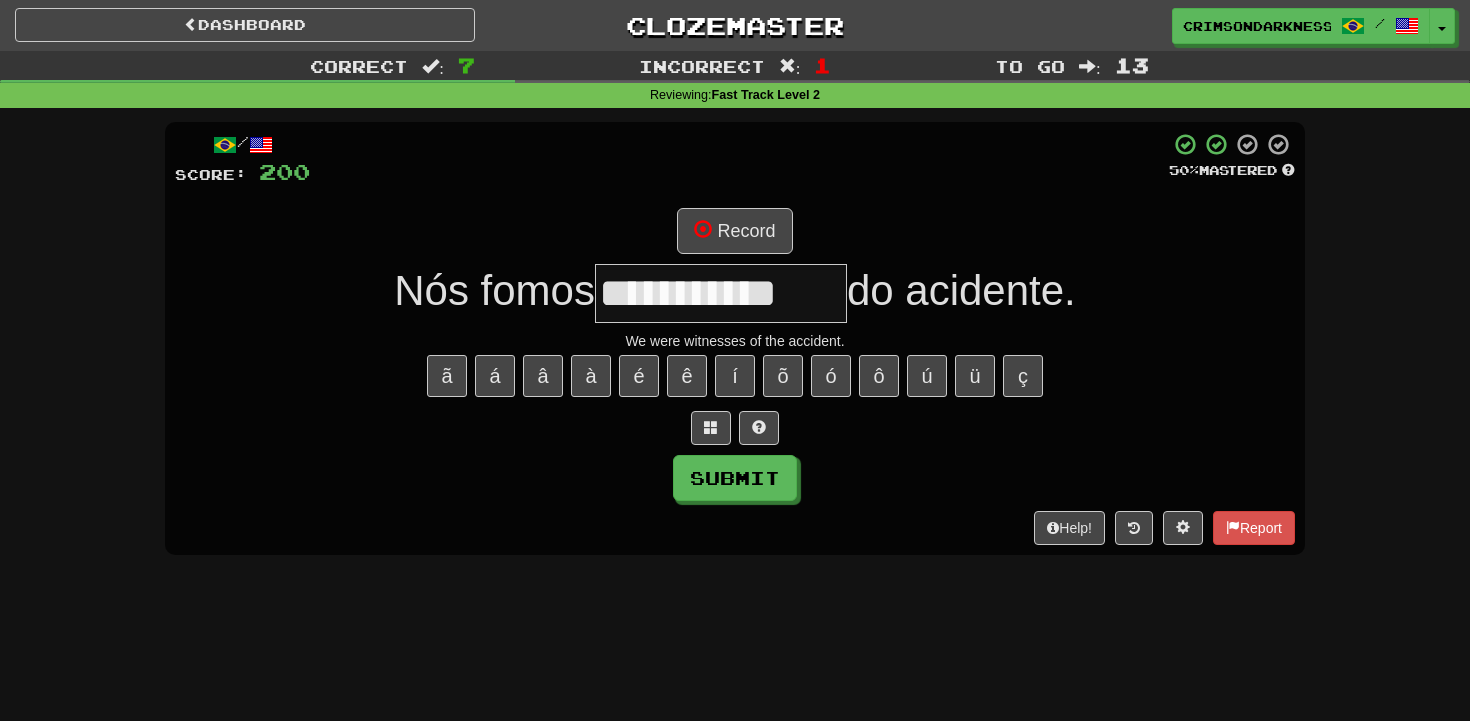 type on "**********" 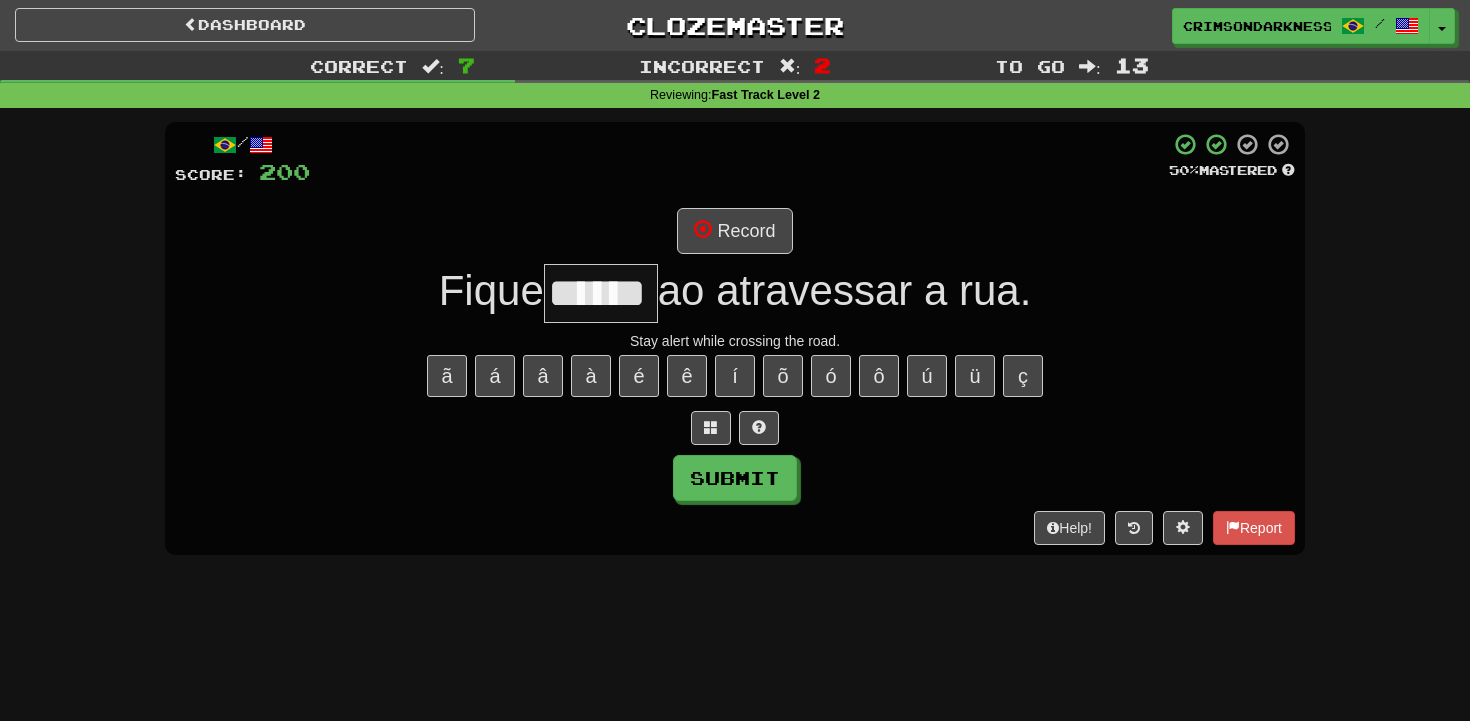 type on "******" 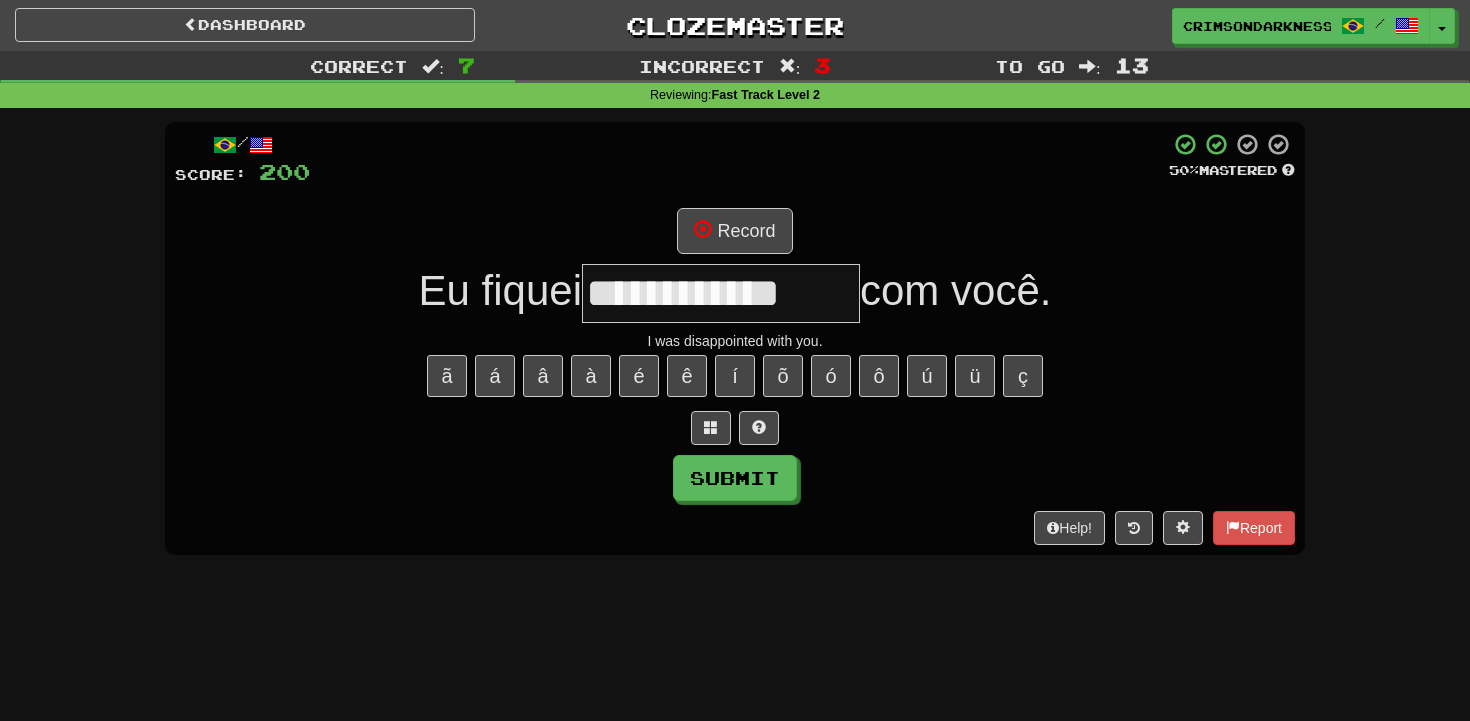 type on "**********" 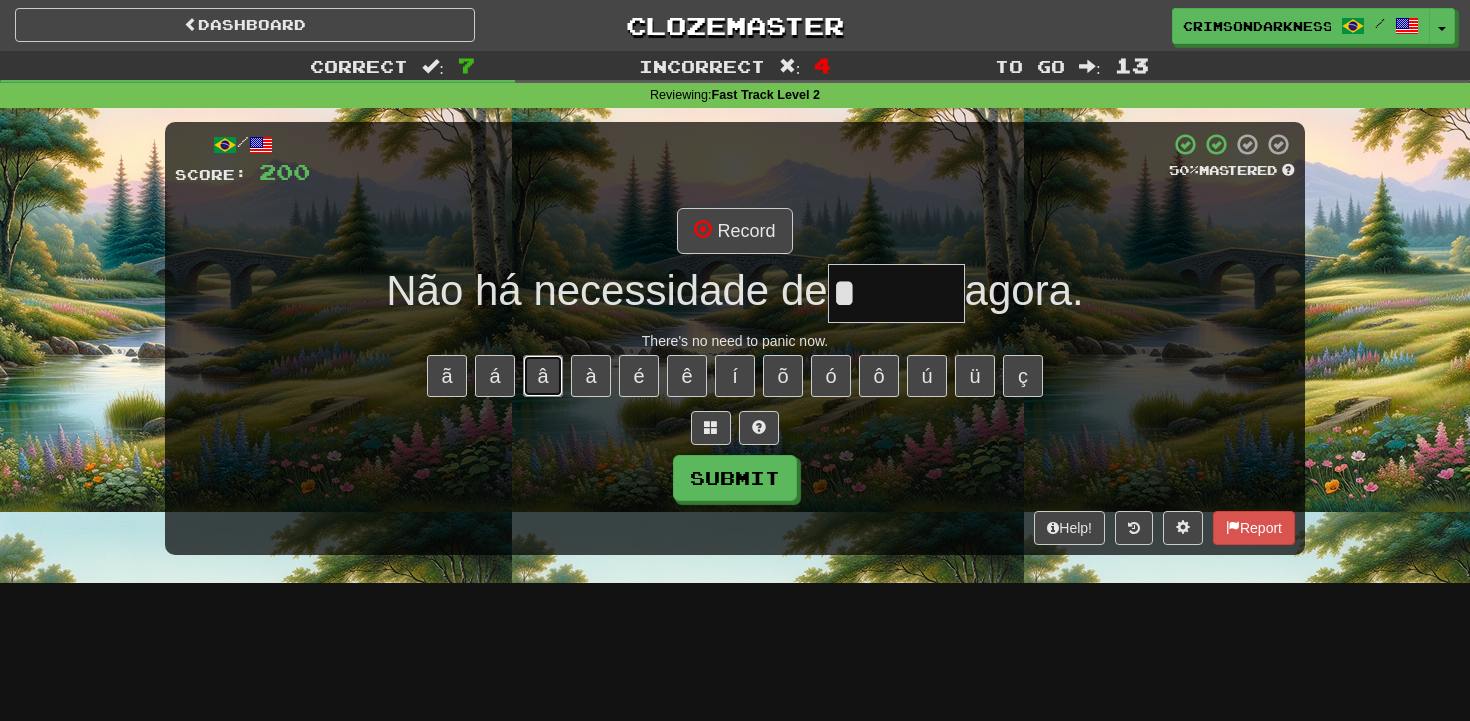 drag, startPoint x: 543, startPoint y: 372, endPoint x: 555, endPoint y: 343, distance: 31.38471 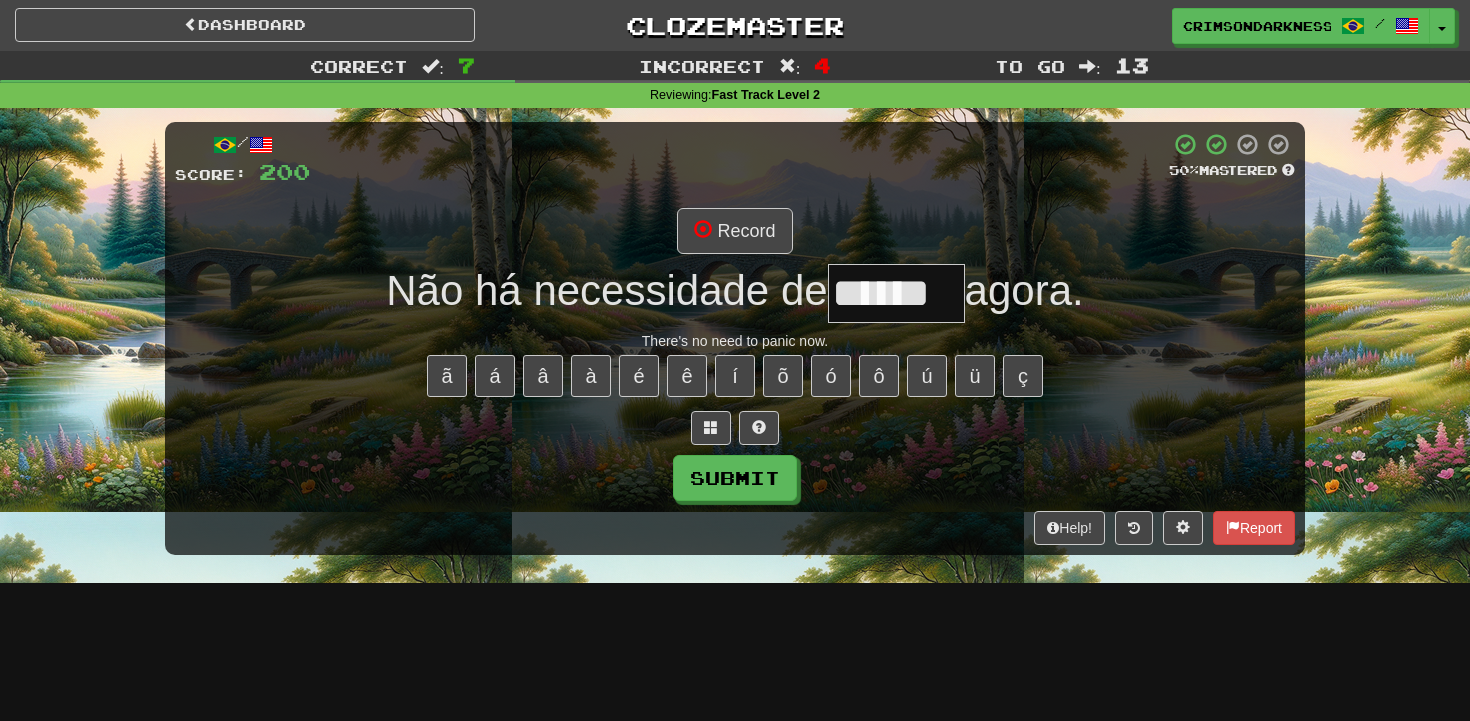 type on "******" 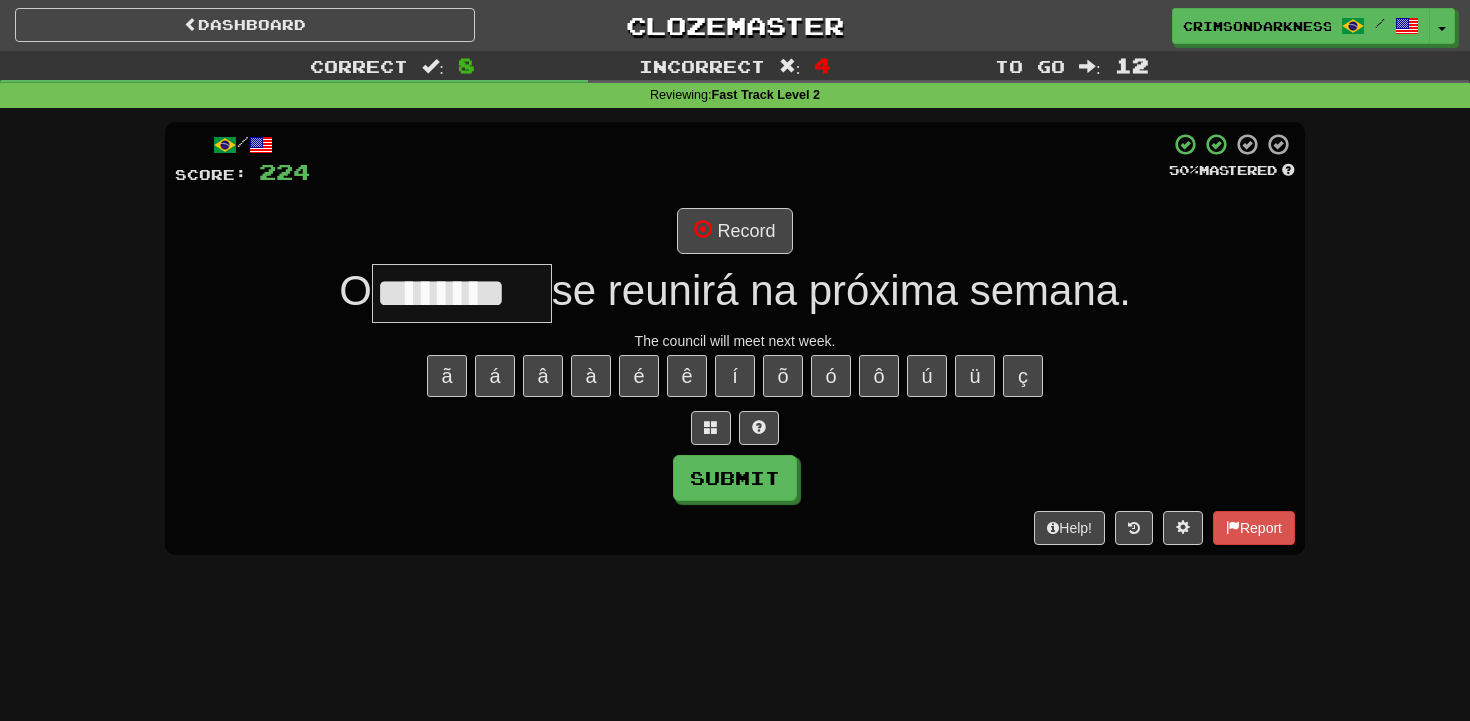 type on "********" 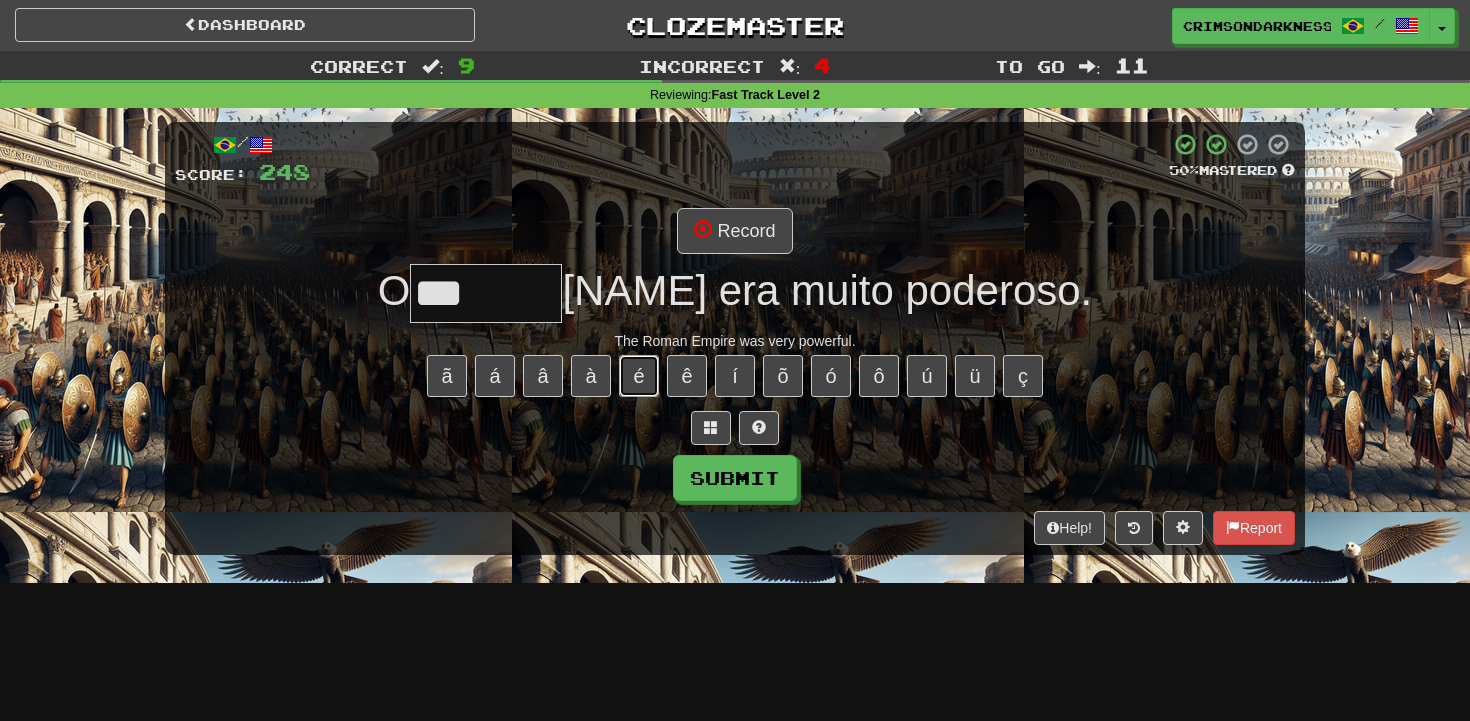 click on "é" at bounding box center [639, 376] 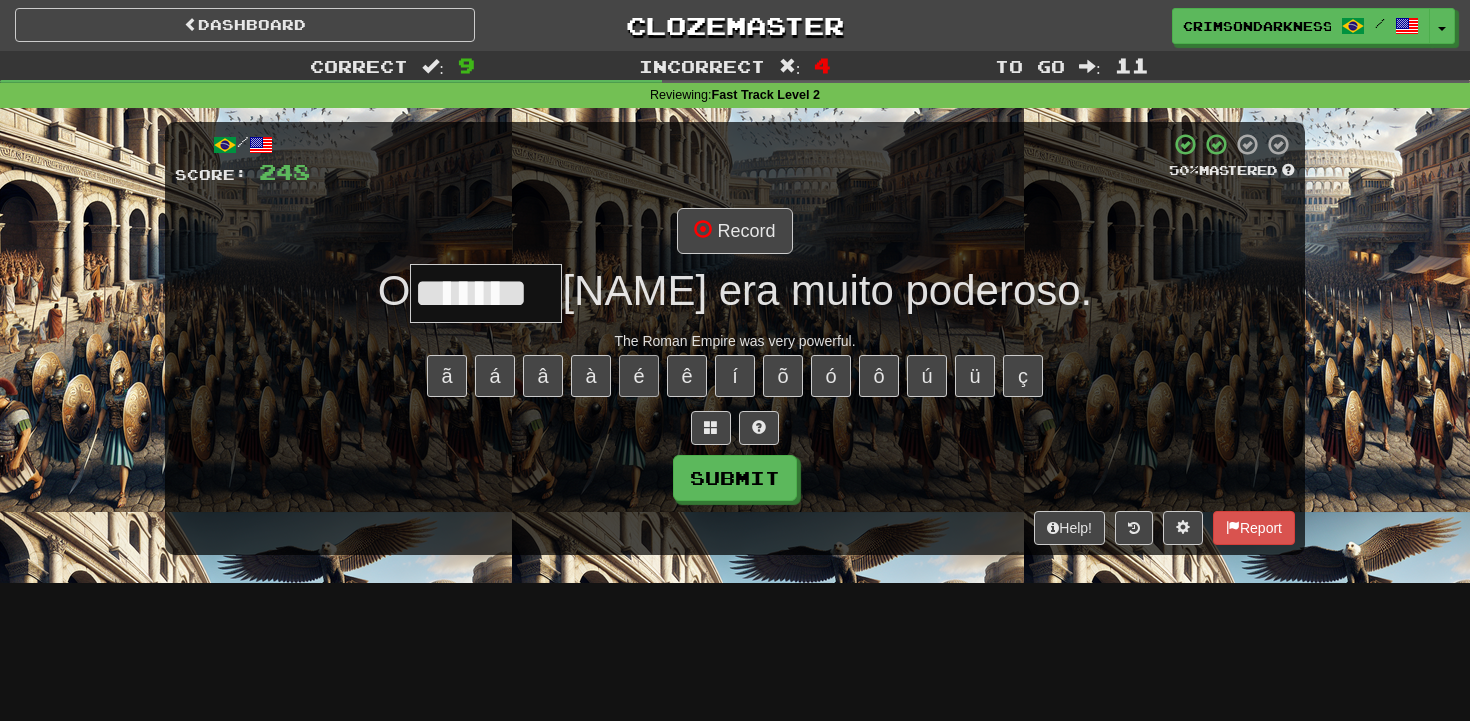 type on "*******" 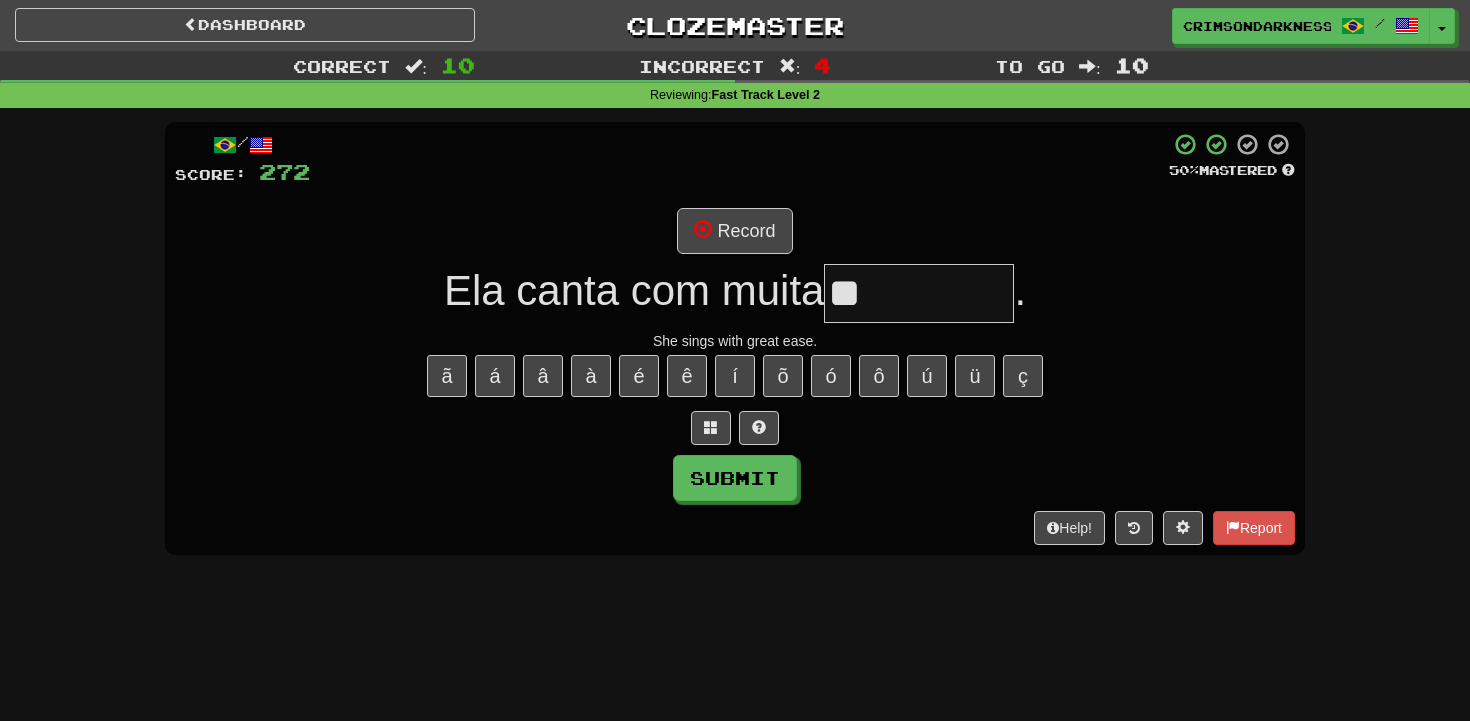type on "*" 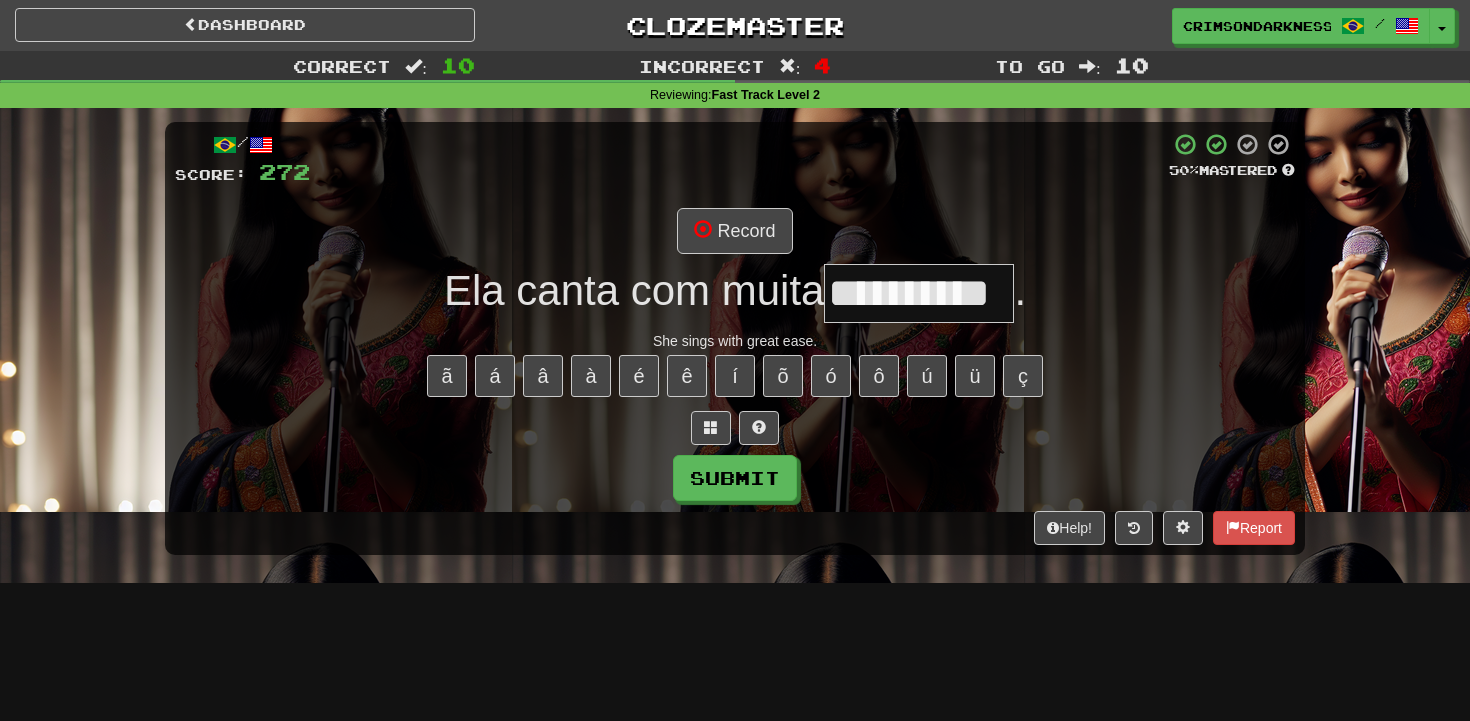 type on "**********" 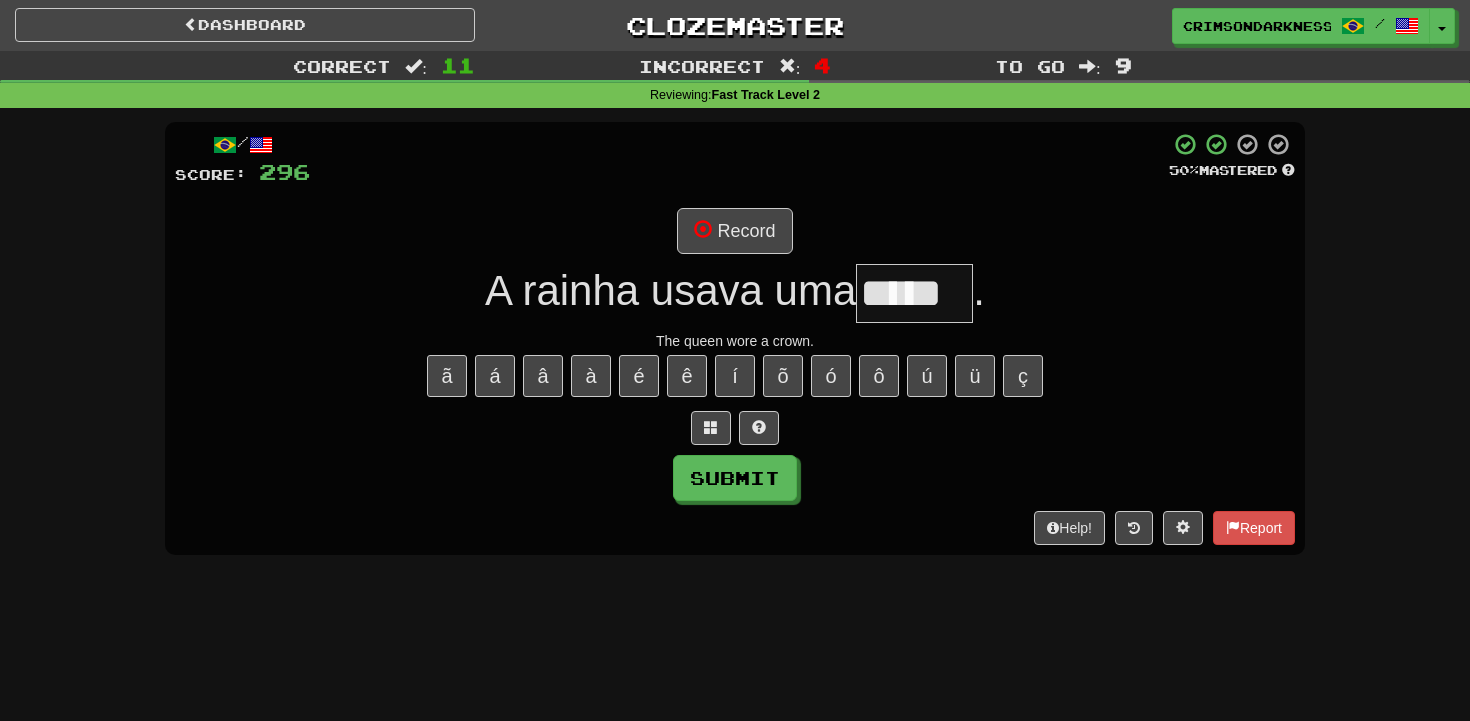 type on "*****" 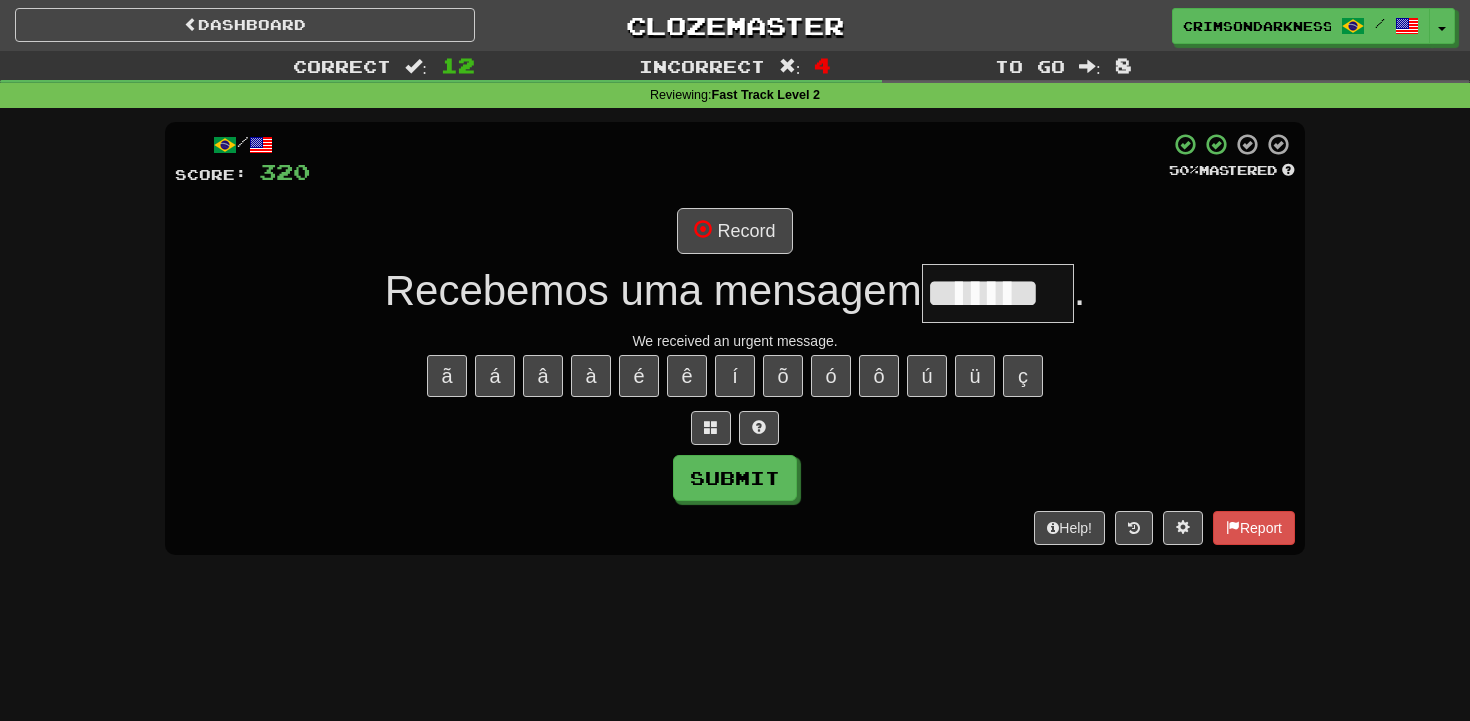 type on "*******" 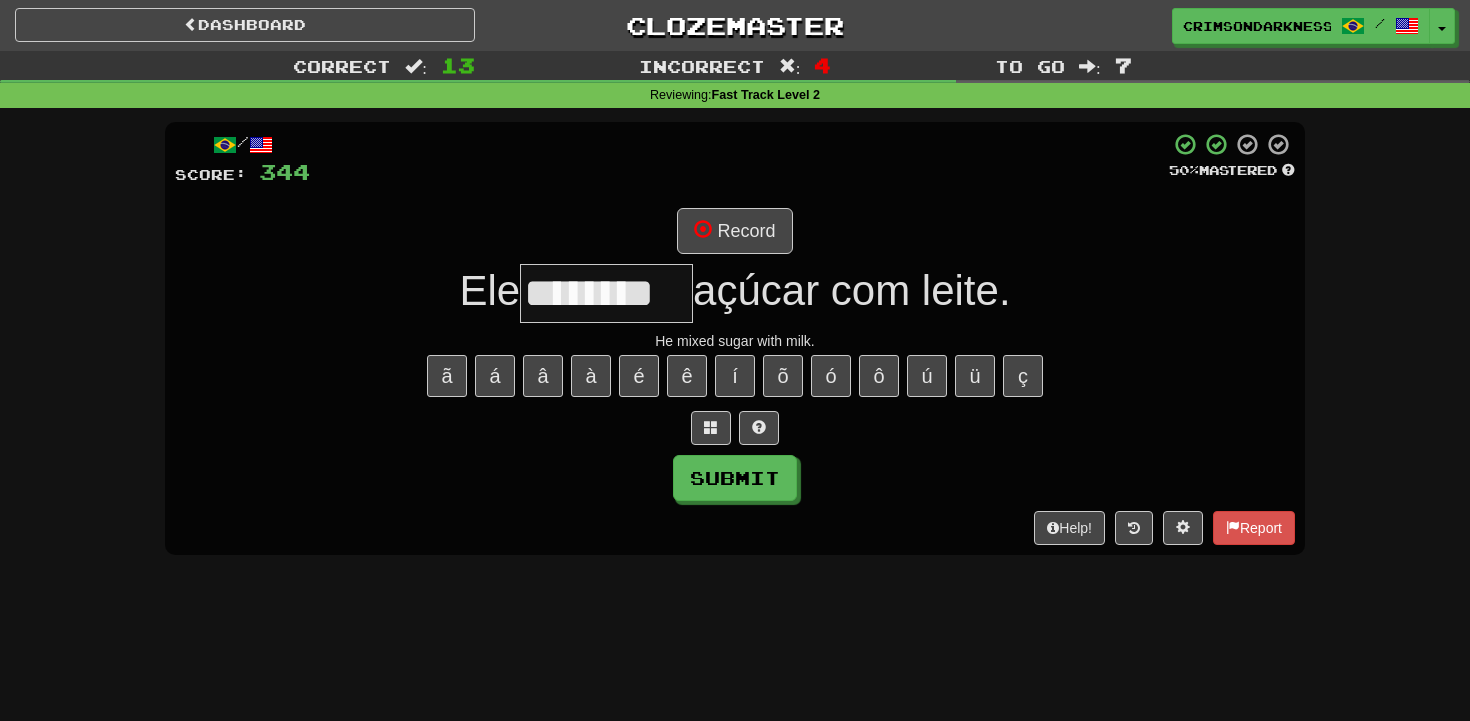 type on "********" 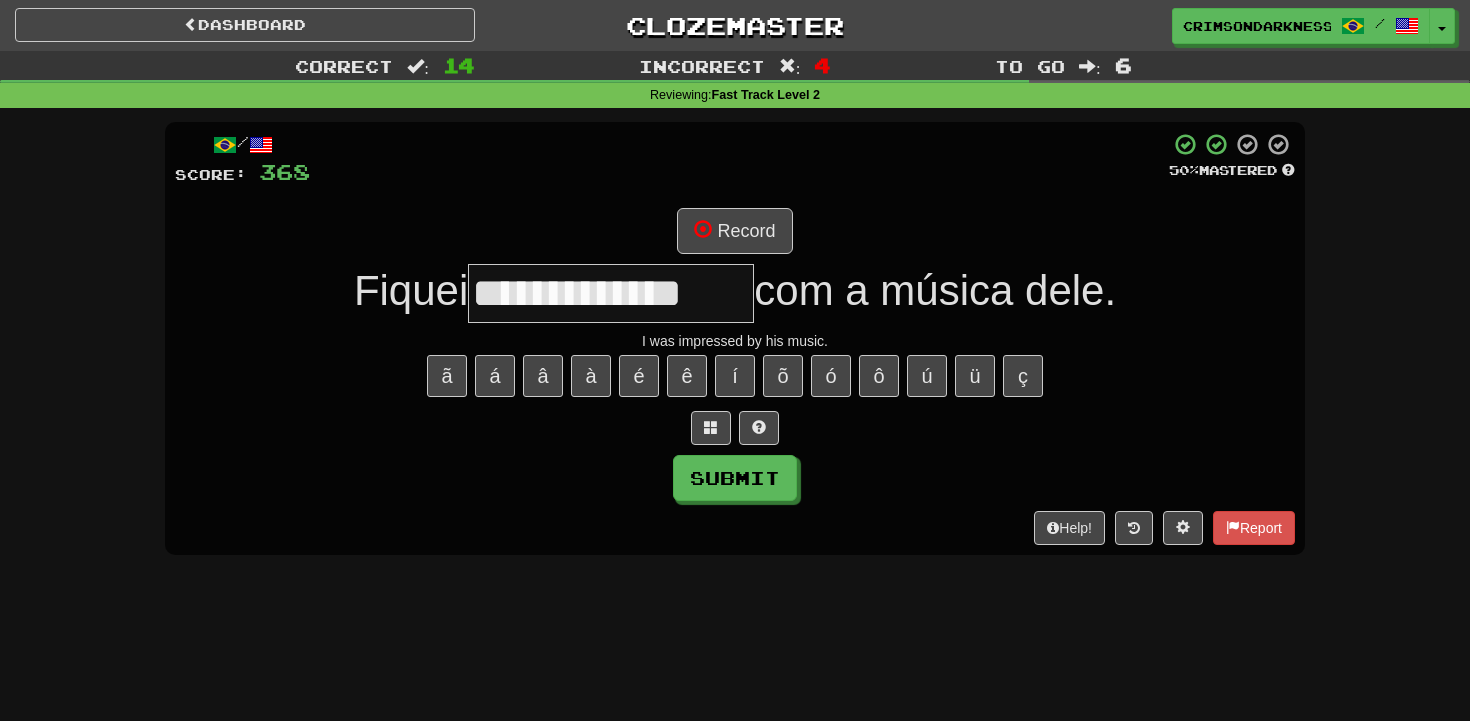 type on "**********" 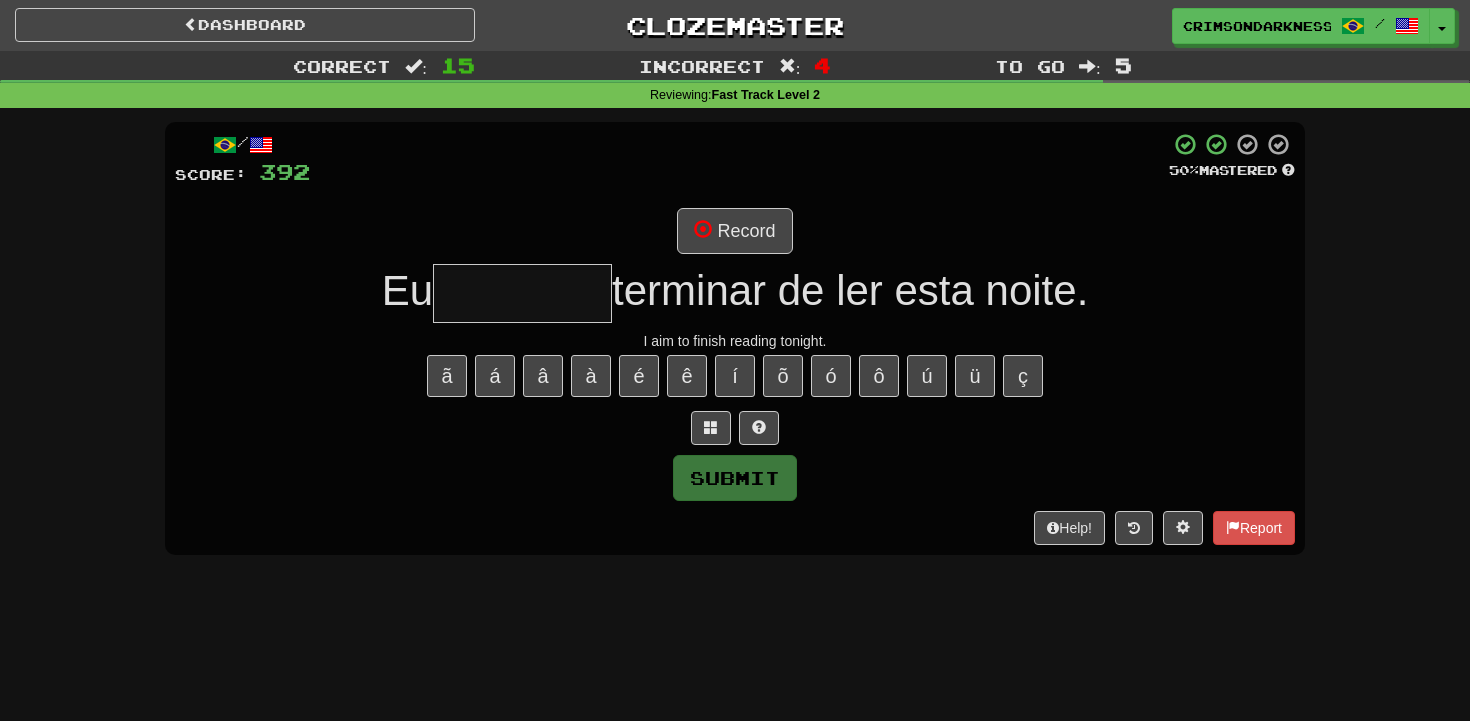 type on "********" 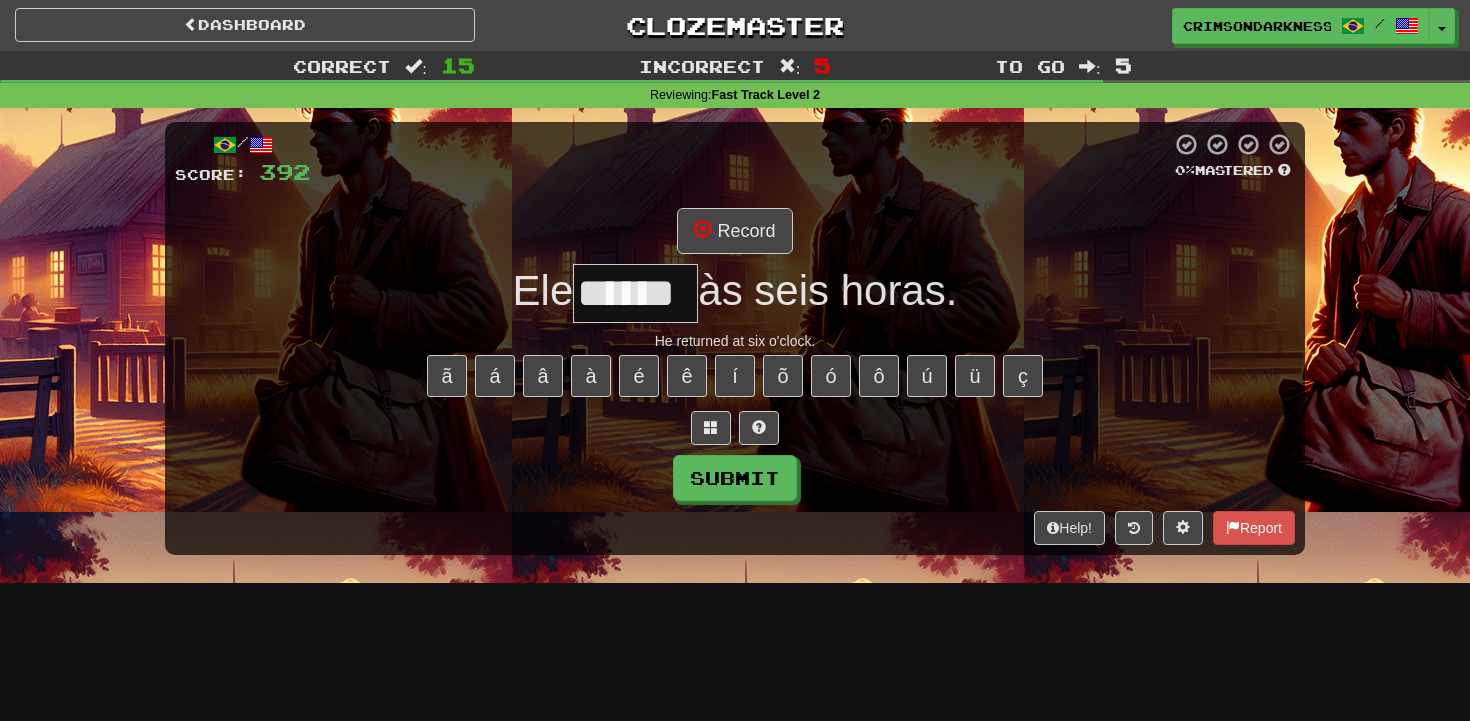 type on "******" 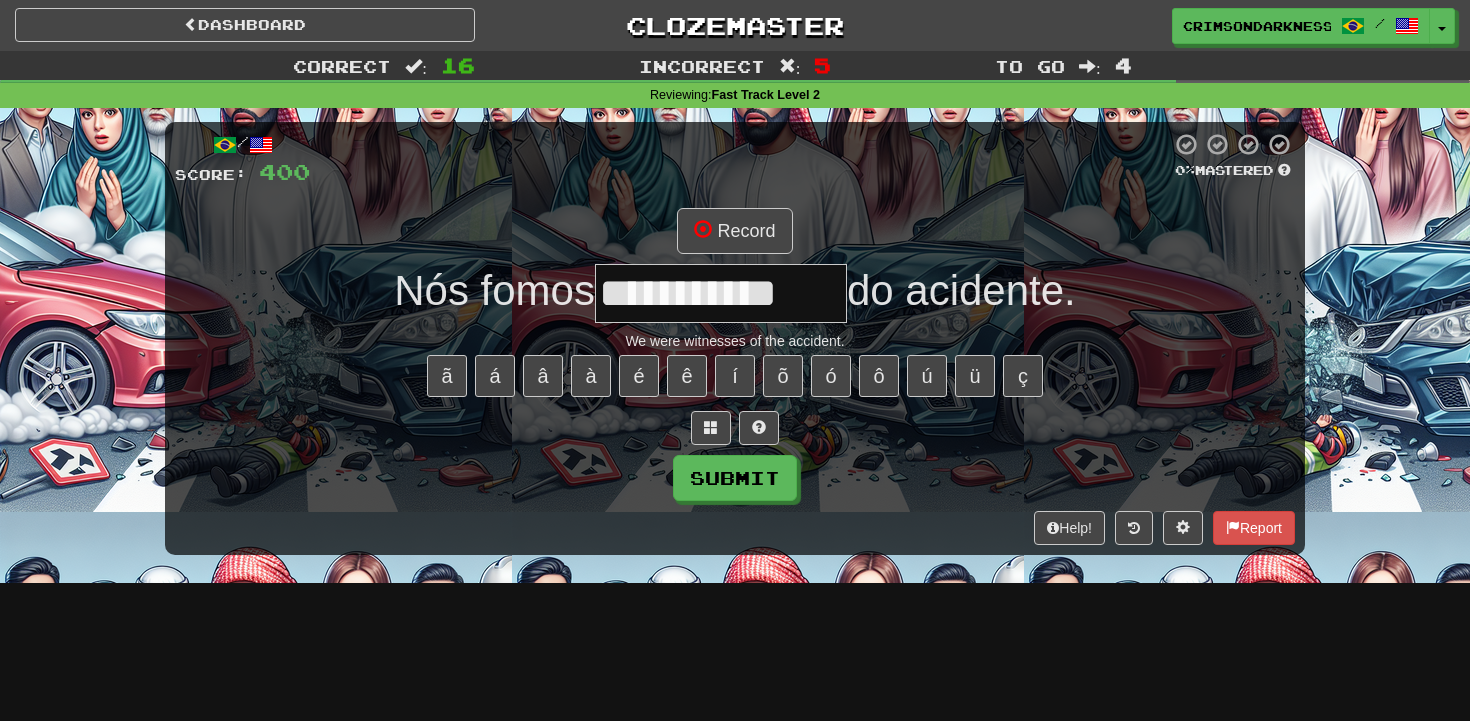 type on "**********" 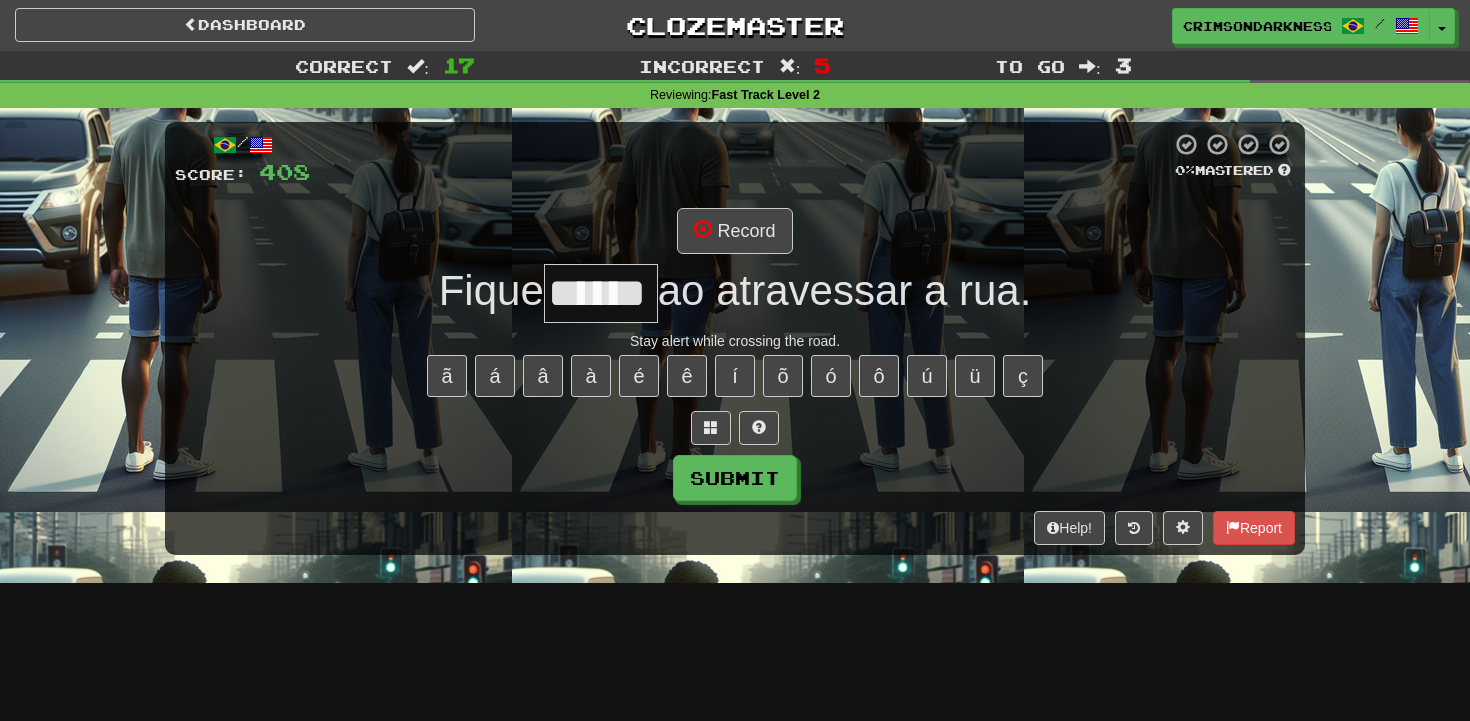 type on "******" 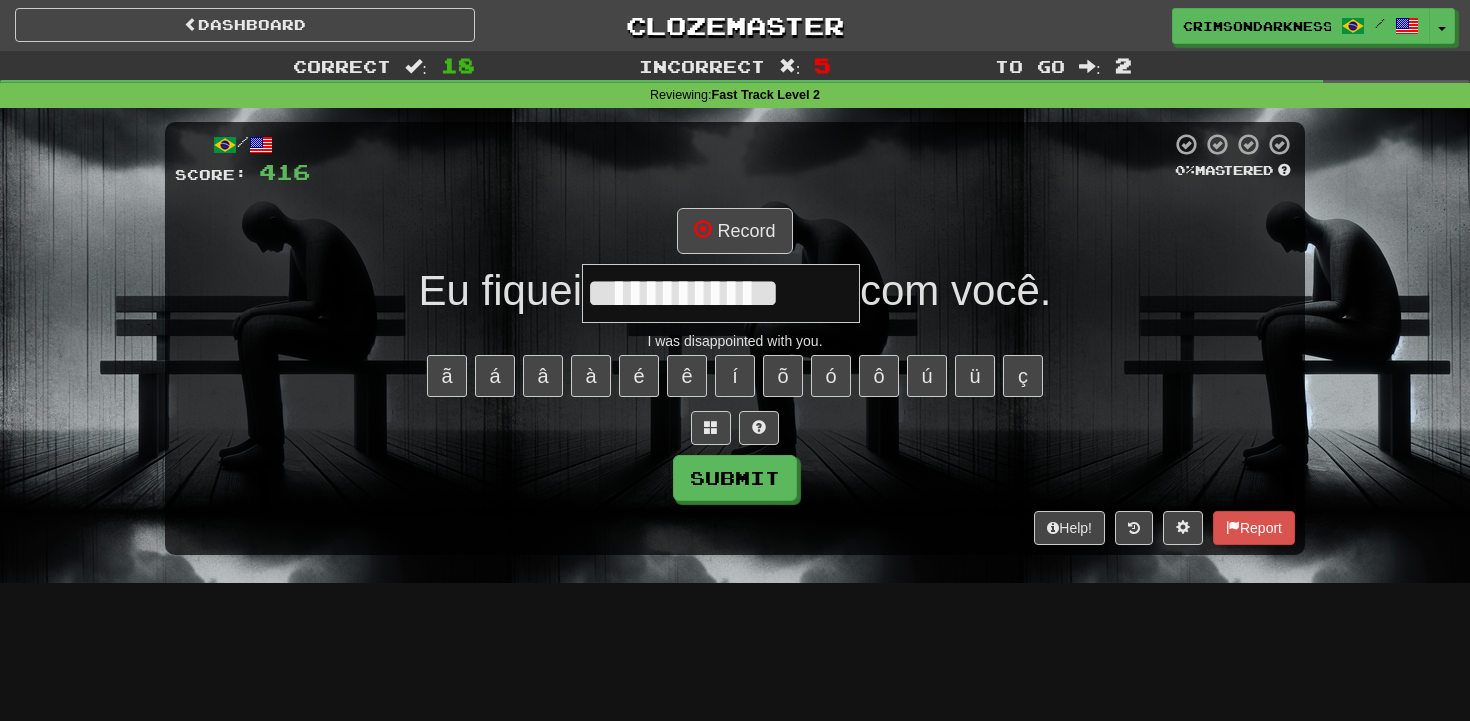type on "**********" 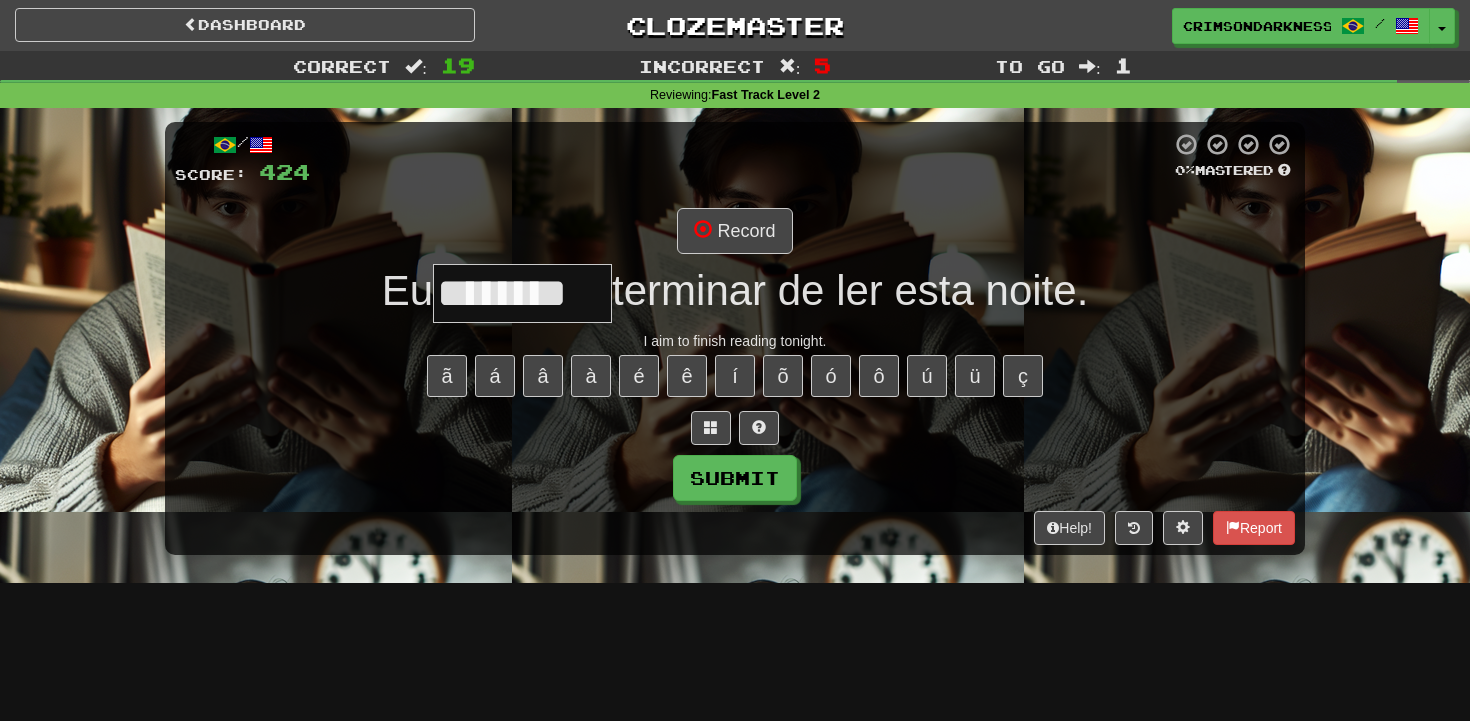 type on "********" 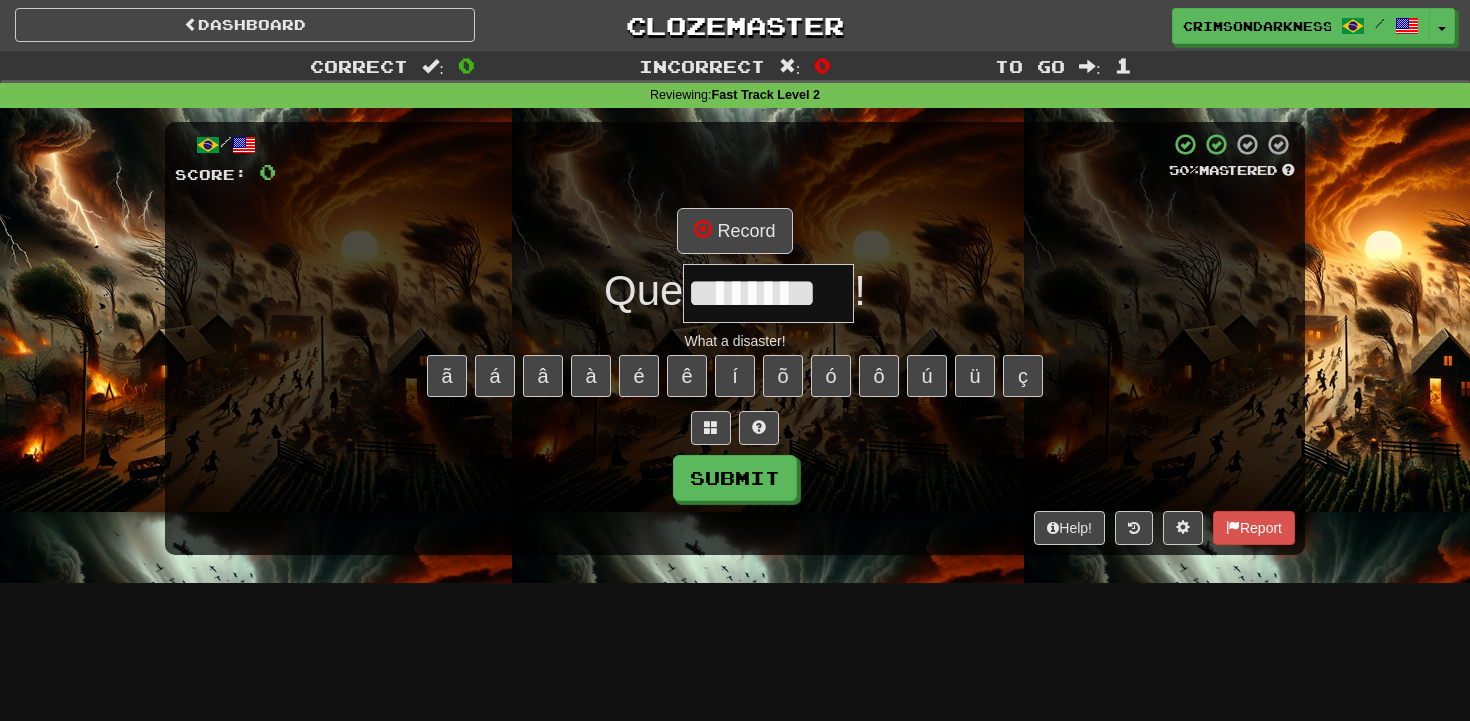 type on "********" 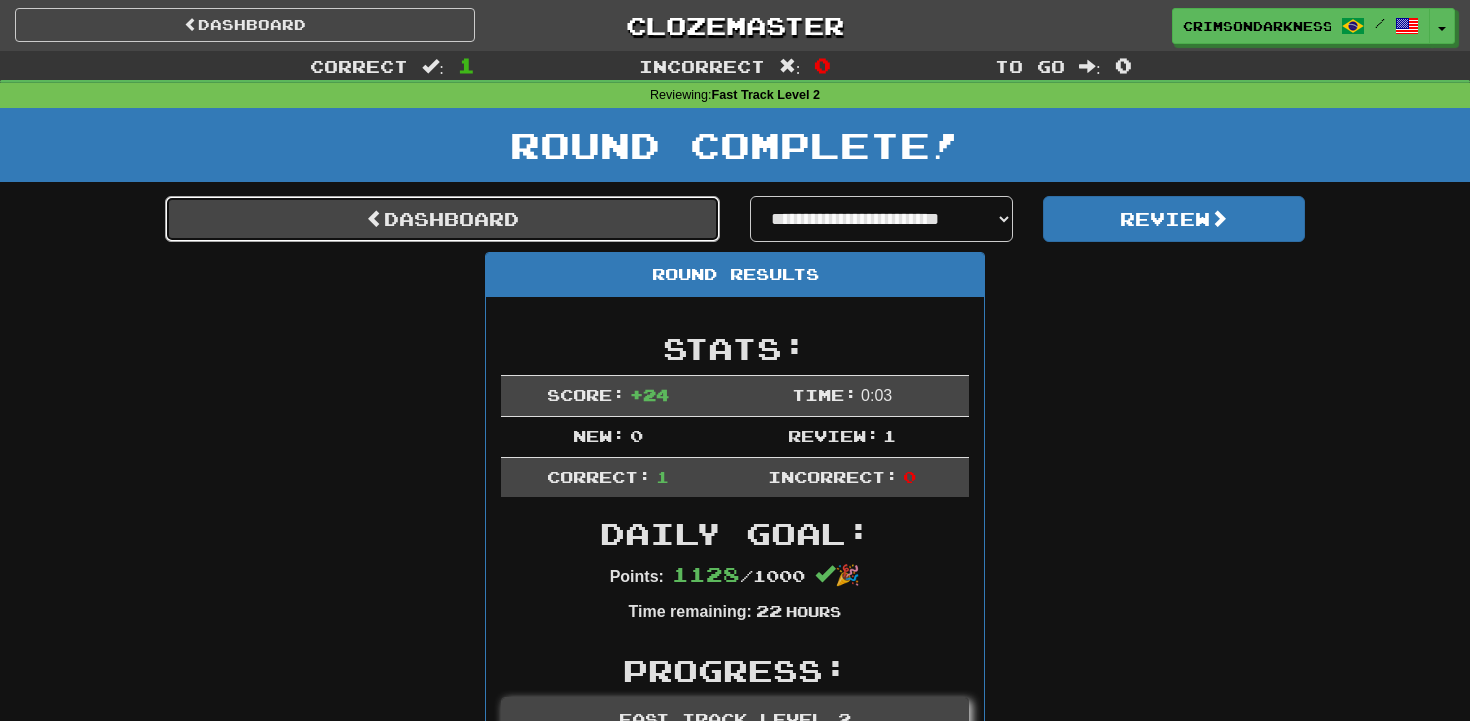 click on "Dashboard" at bounding box center [442, 219] 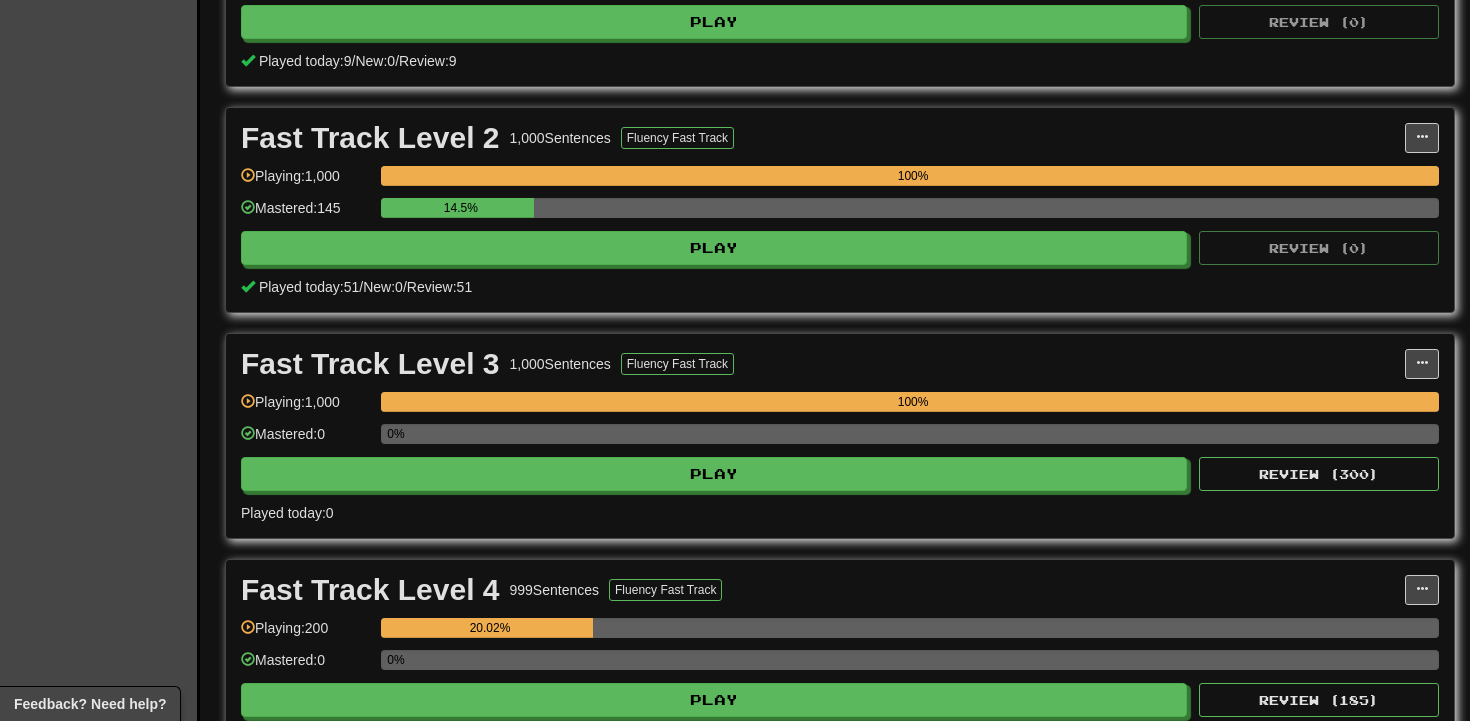 scroll, scrollTop: 590, scrollLeft: 0, axis: vertical 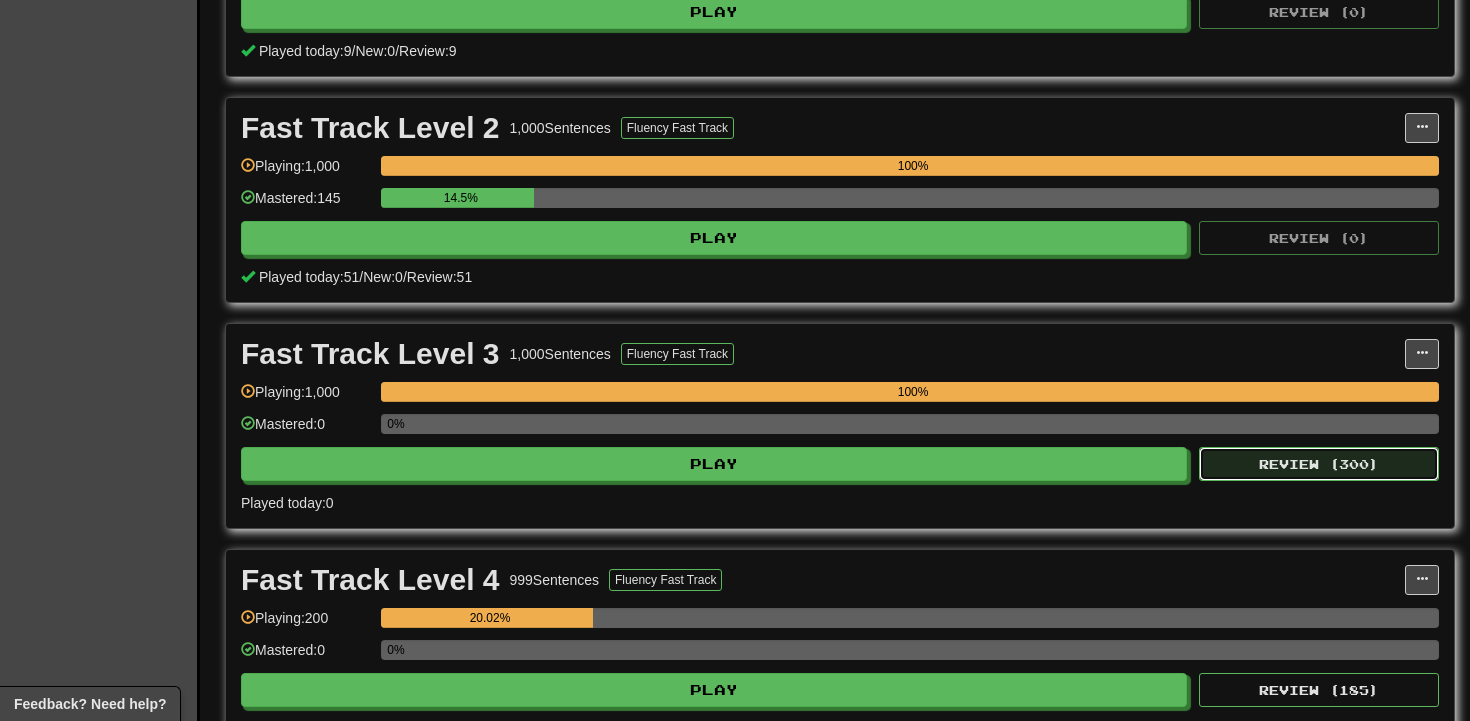 click on "Review ( 300 )" at bounding box center (1319, 464) 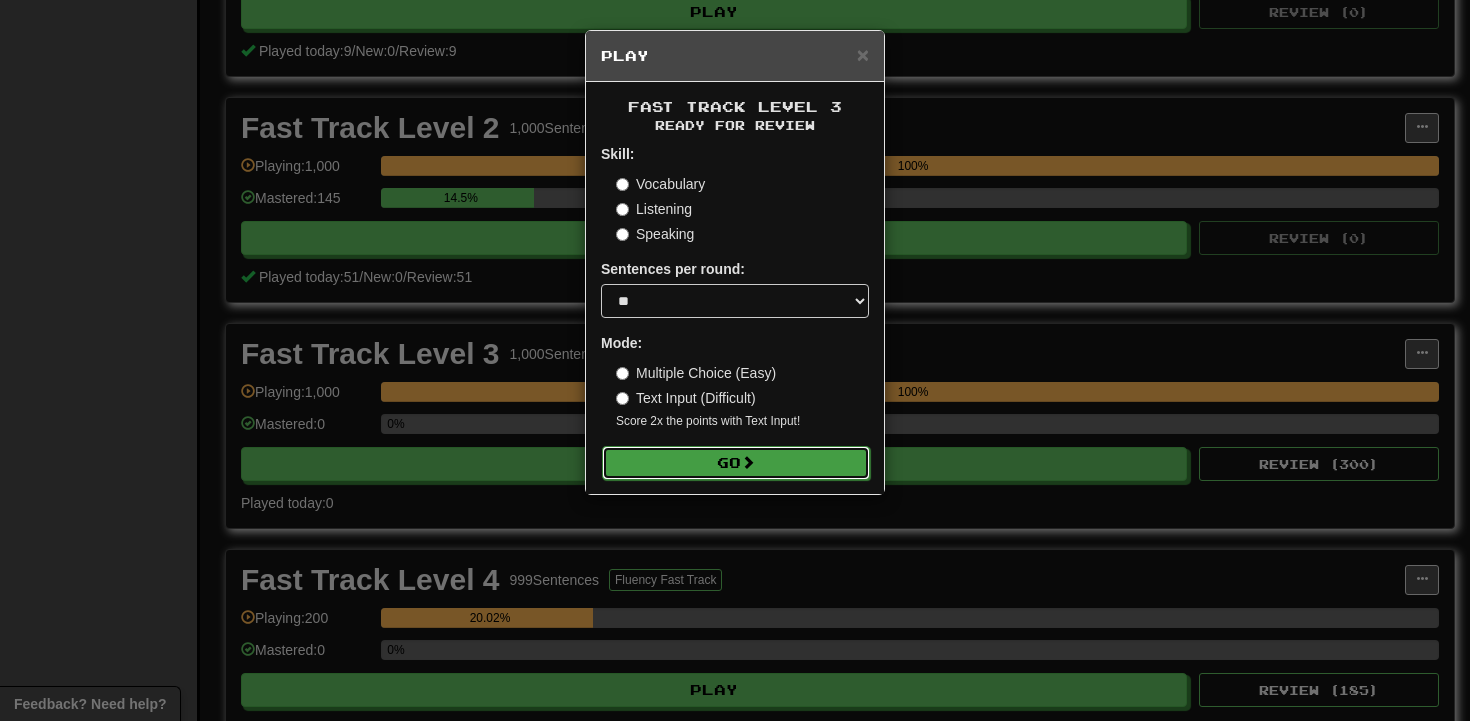 click on "Go" at bounding box center (736, 463) 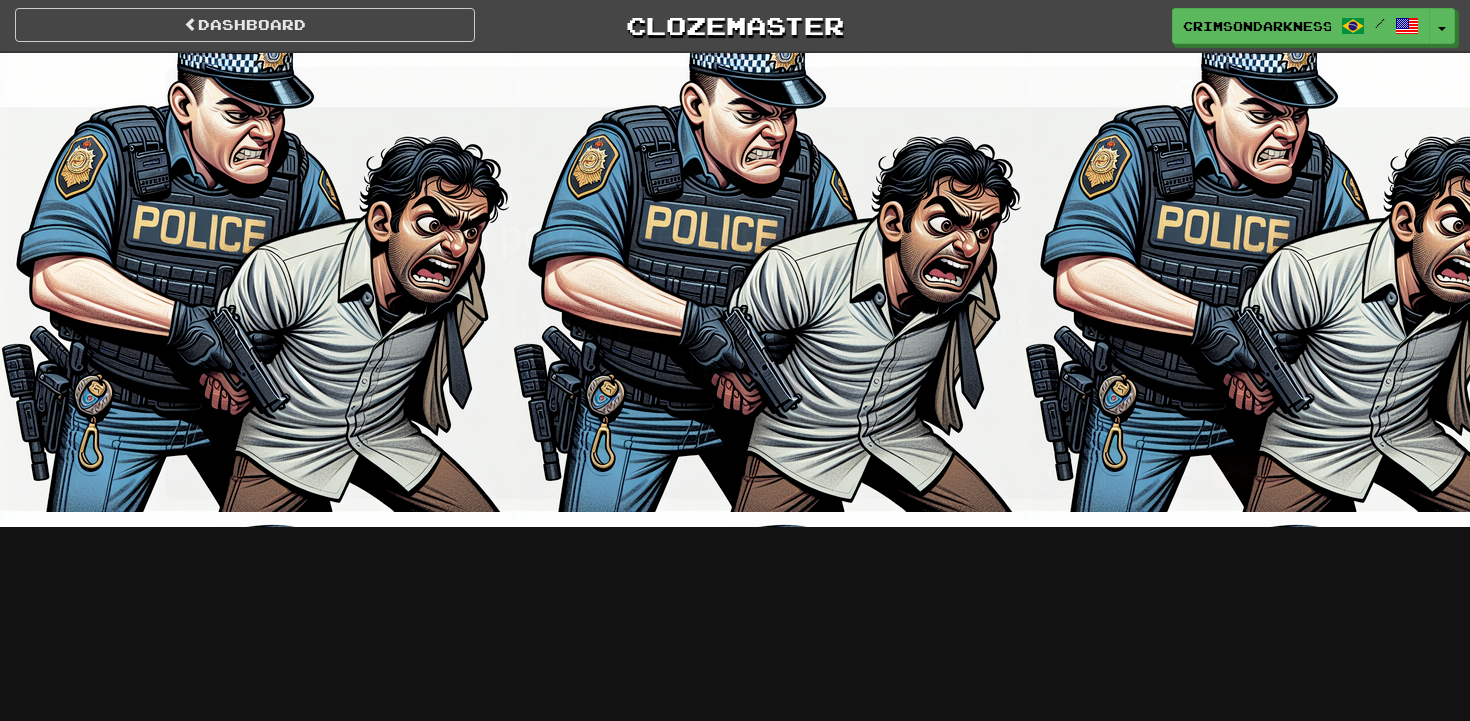 scroll, scrollTop: 0, scrollLeft: 0, axis: both 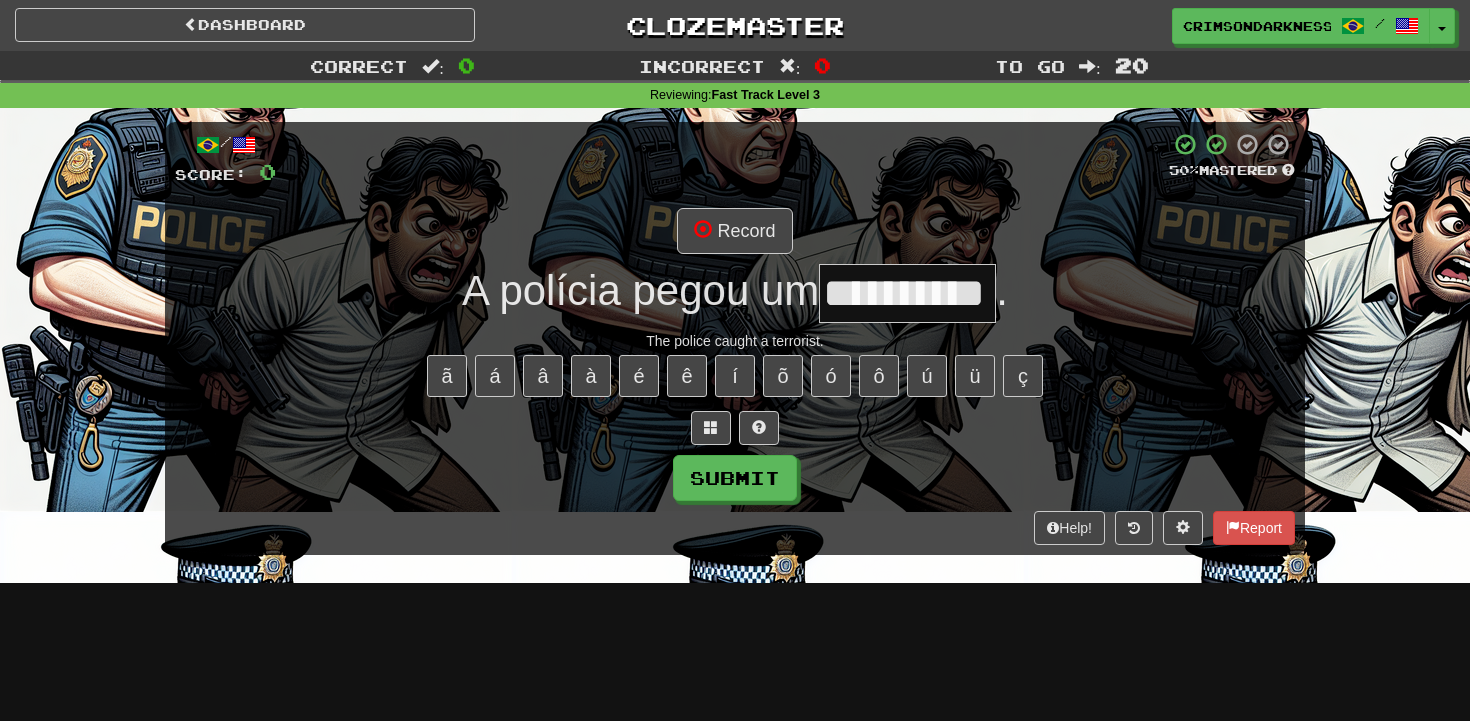 type on "**********" 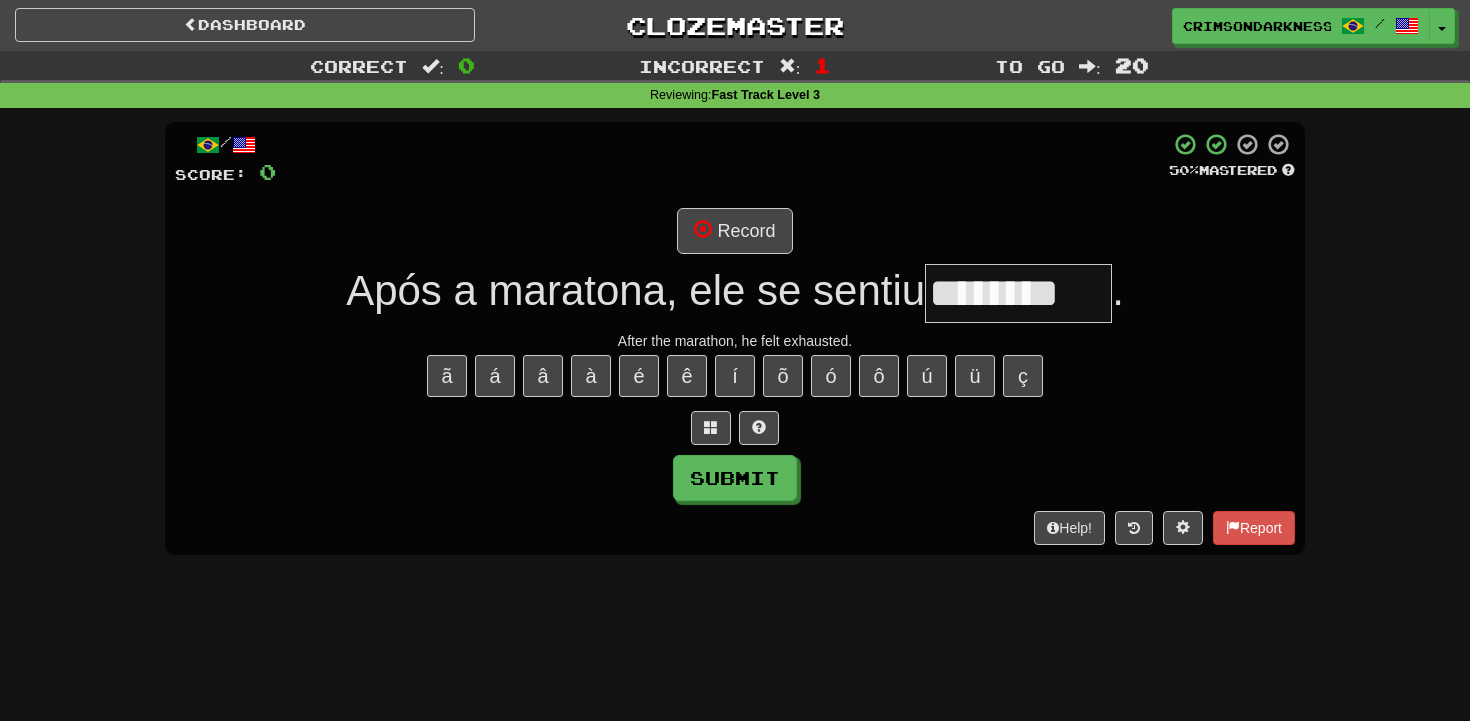 type on "********" 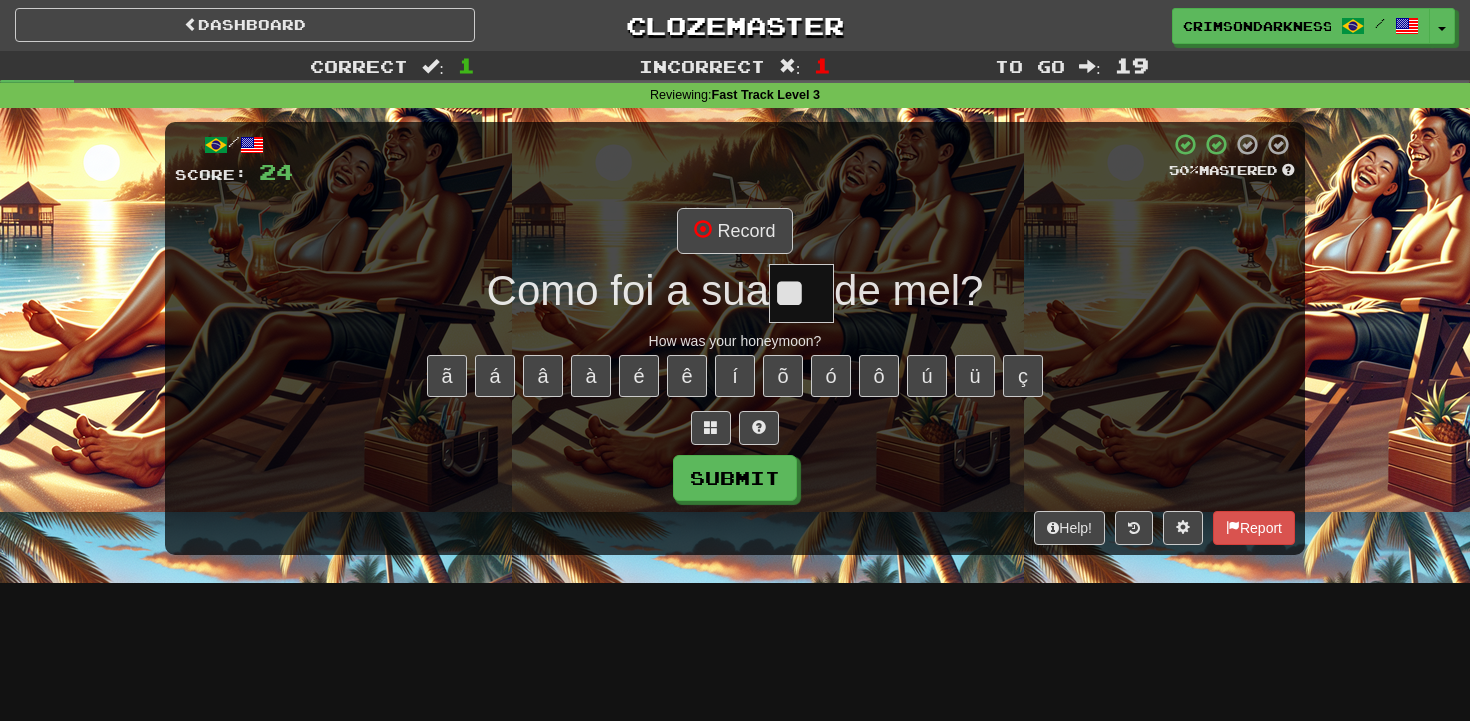 scroll, scrollTop: 0, scrollLeft: 1, axis: horizontal 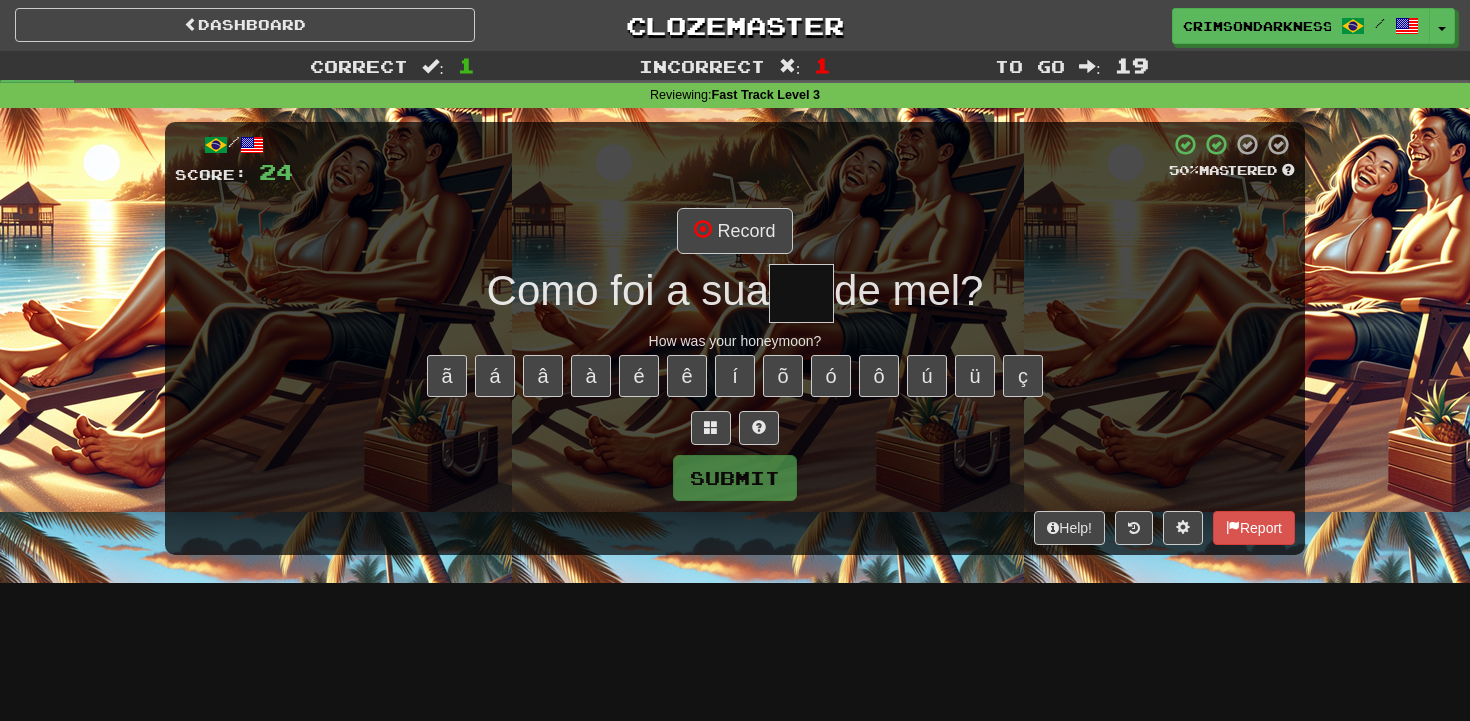 type on "***" 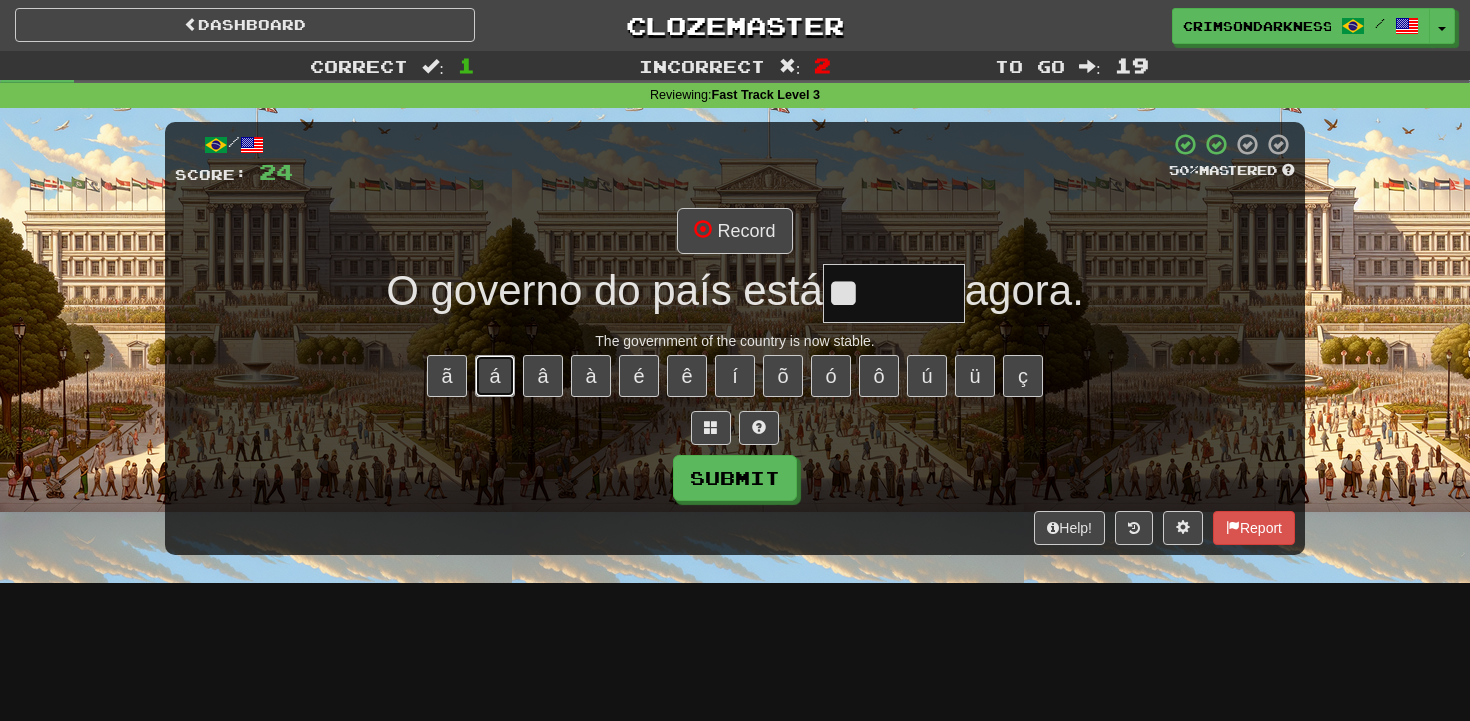 click on "á" at bounding box center (495, 376) 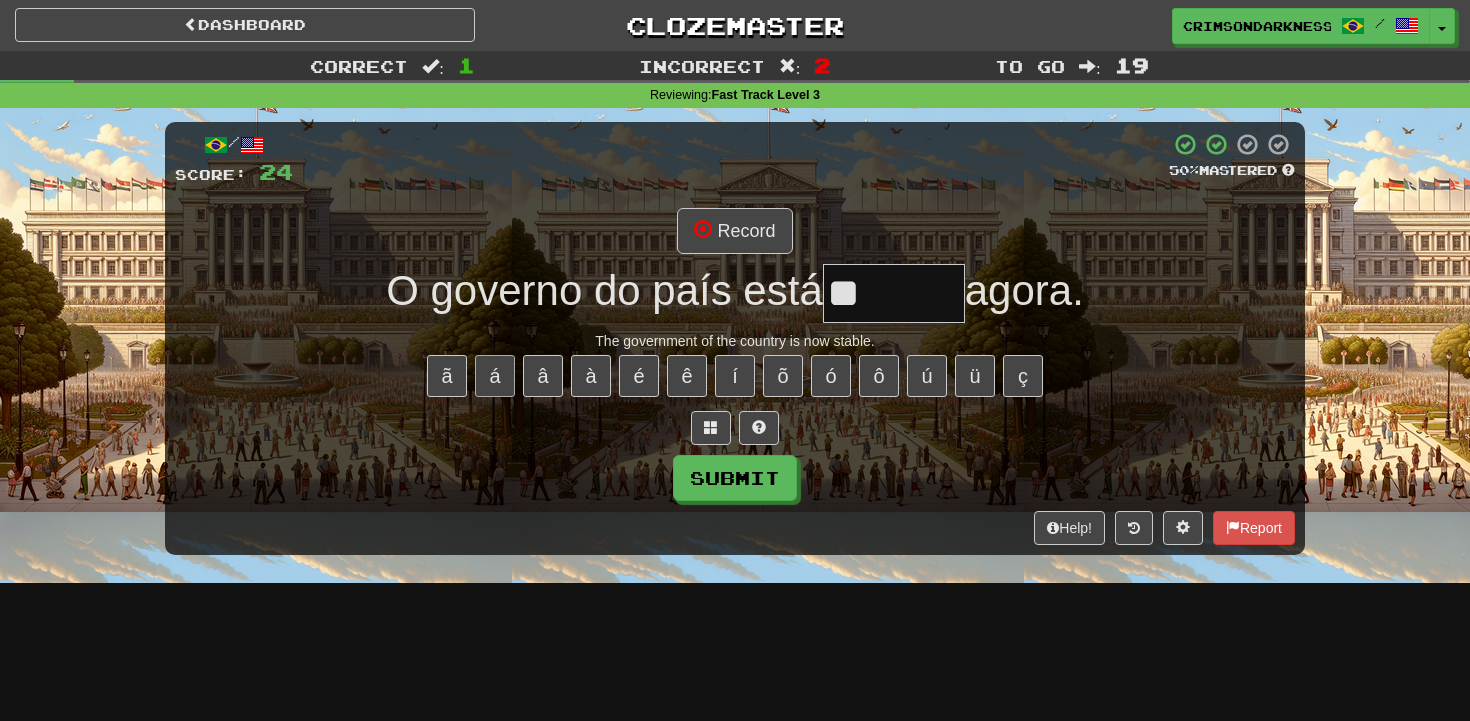 type on "*" 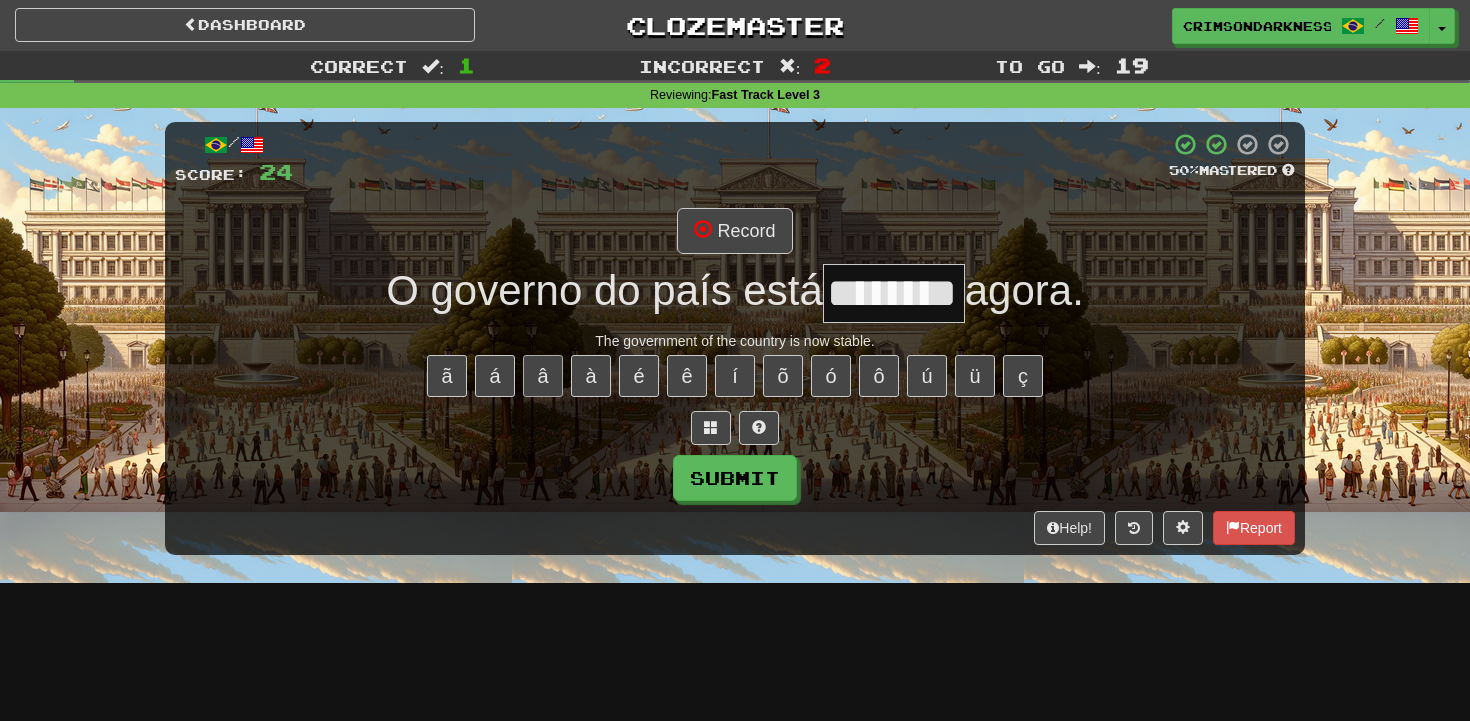scroll, scrollTop: 0, scrollLeft: 13, axis: horizontal 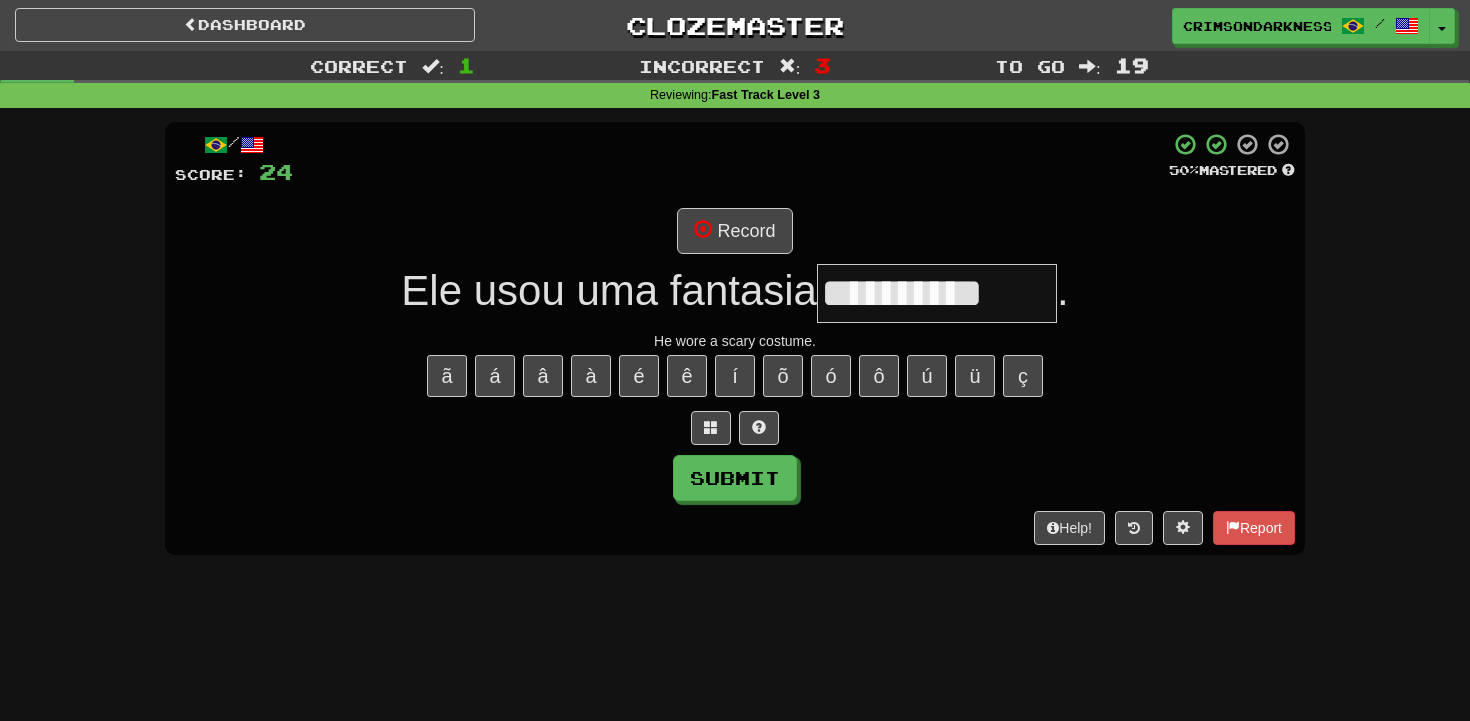 type on "**********" 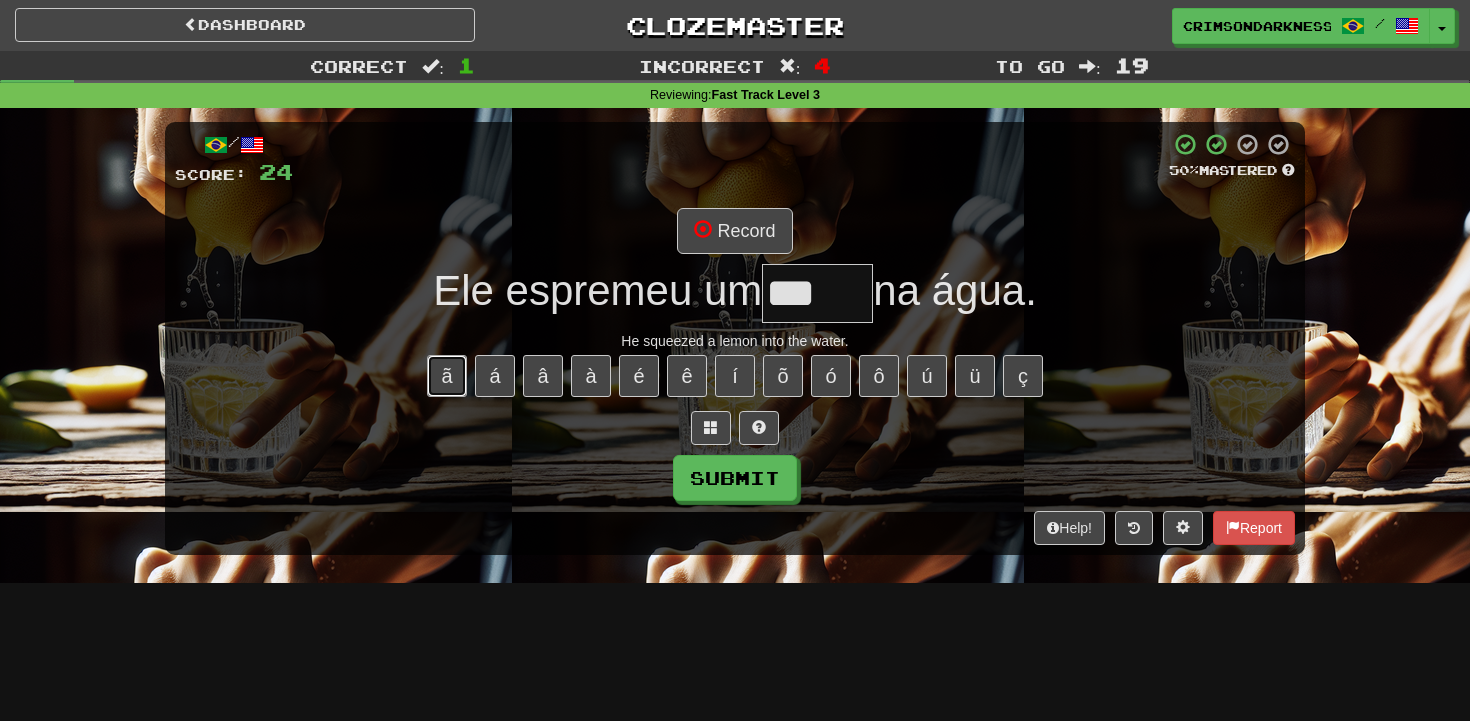 click on "ã" at bounding box center [447, 376] 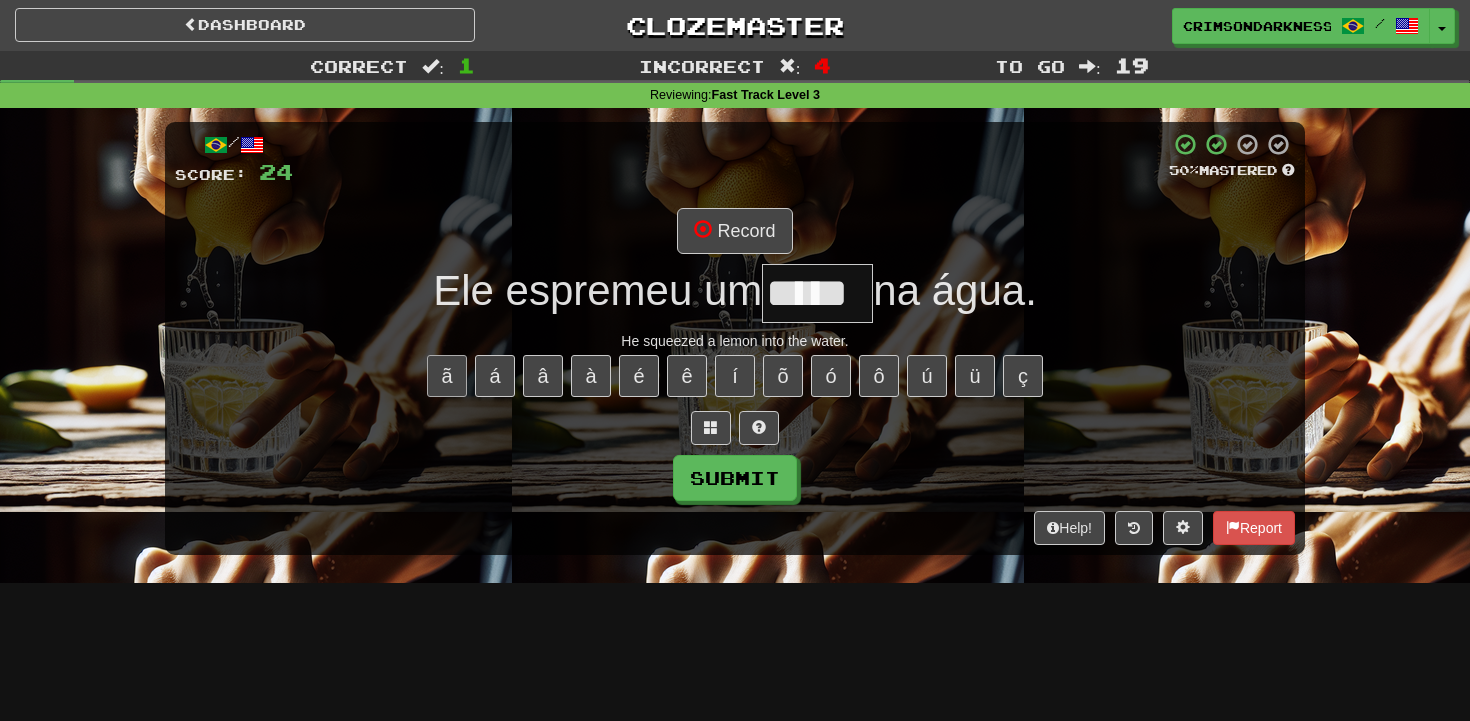 type on "*****" 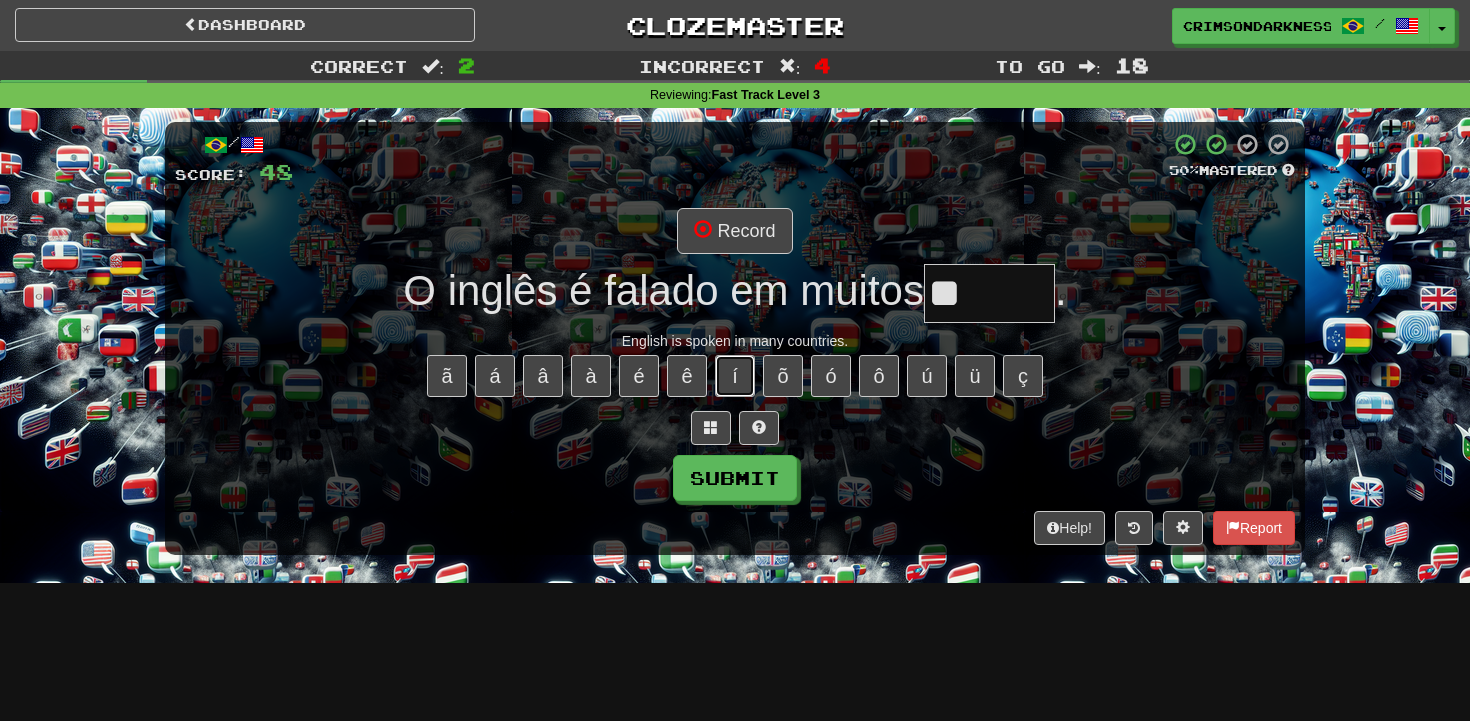 click on "í" at bounding box center [735, 376] 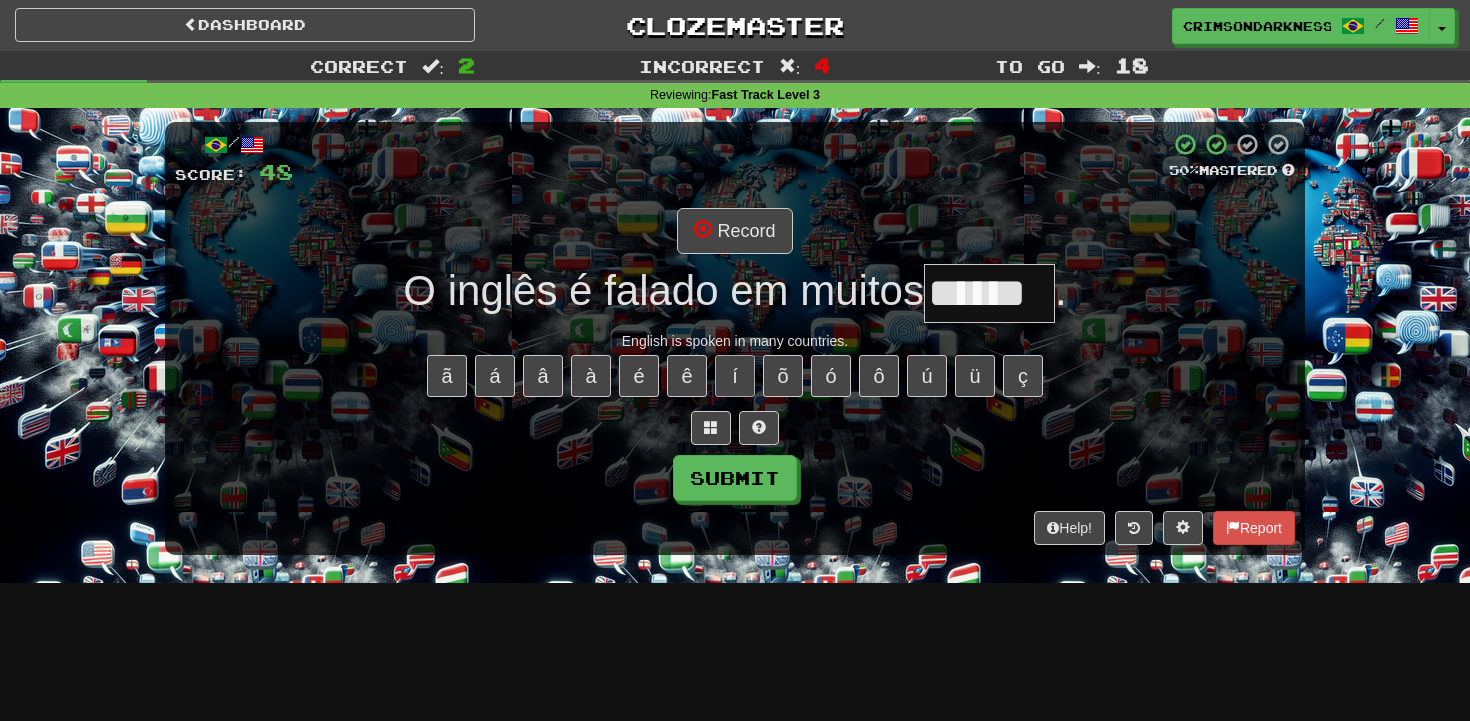 type on "******" 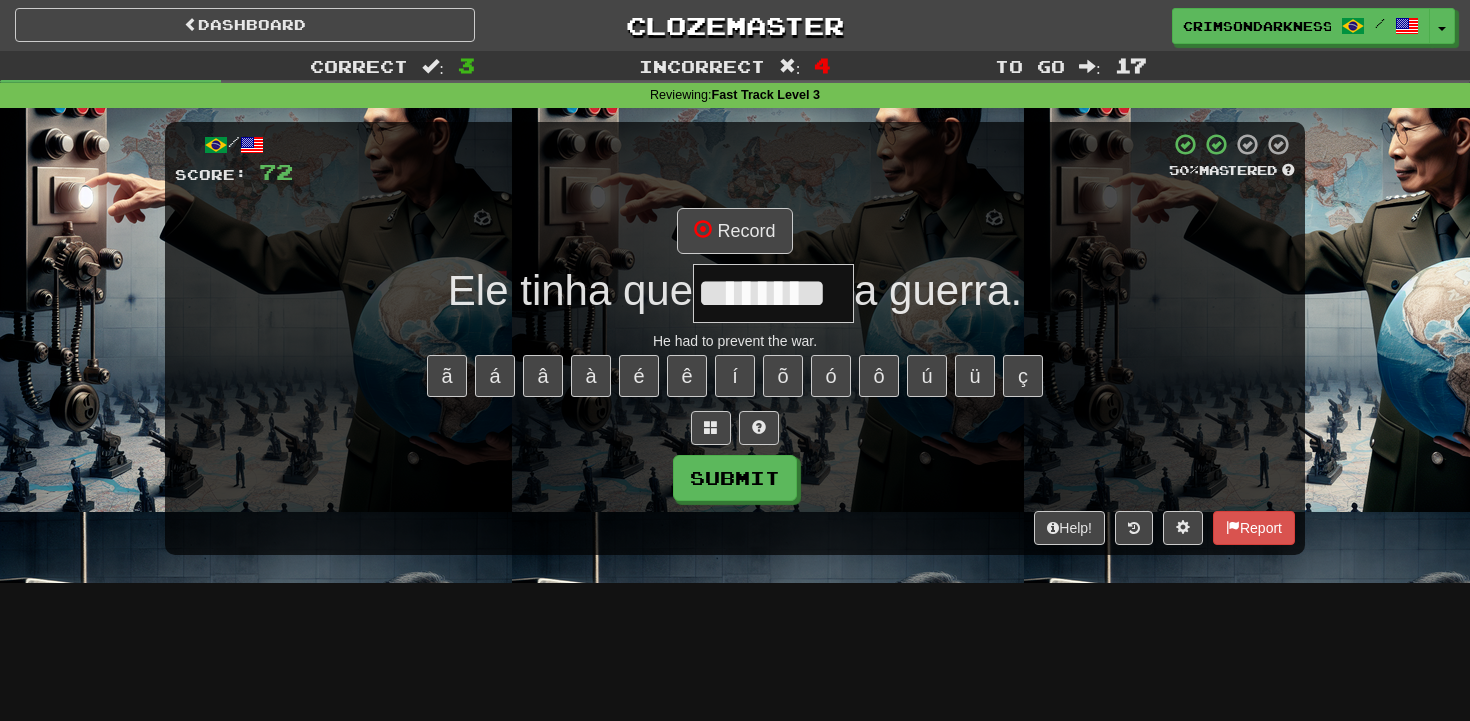 type on "********" 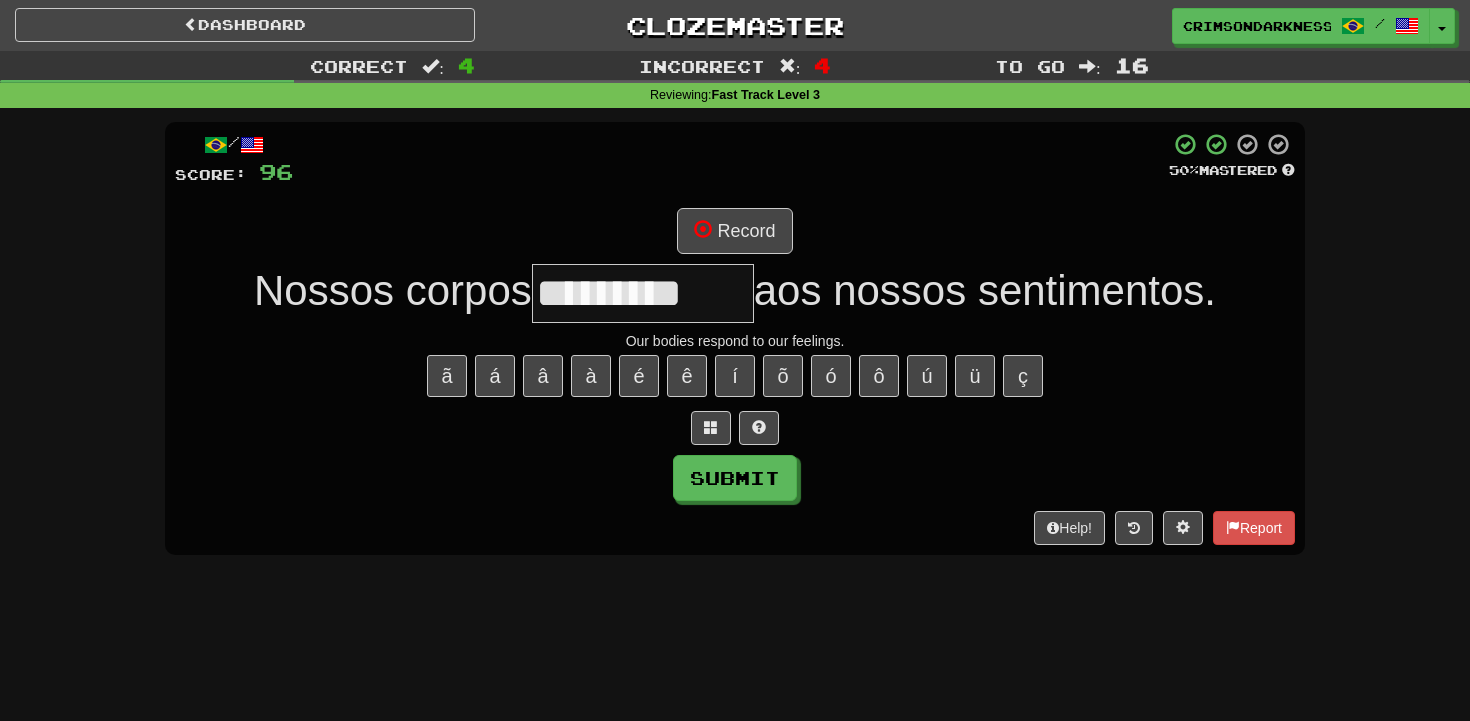 type on "*********" 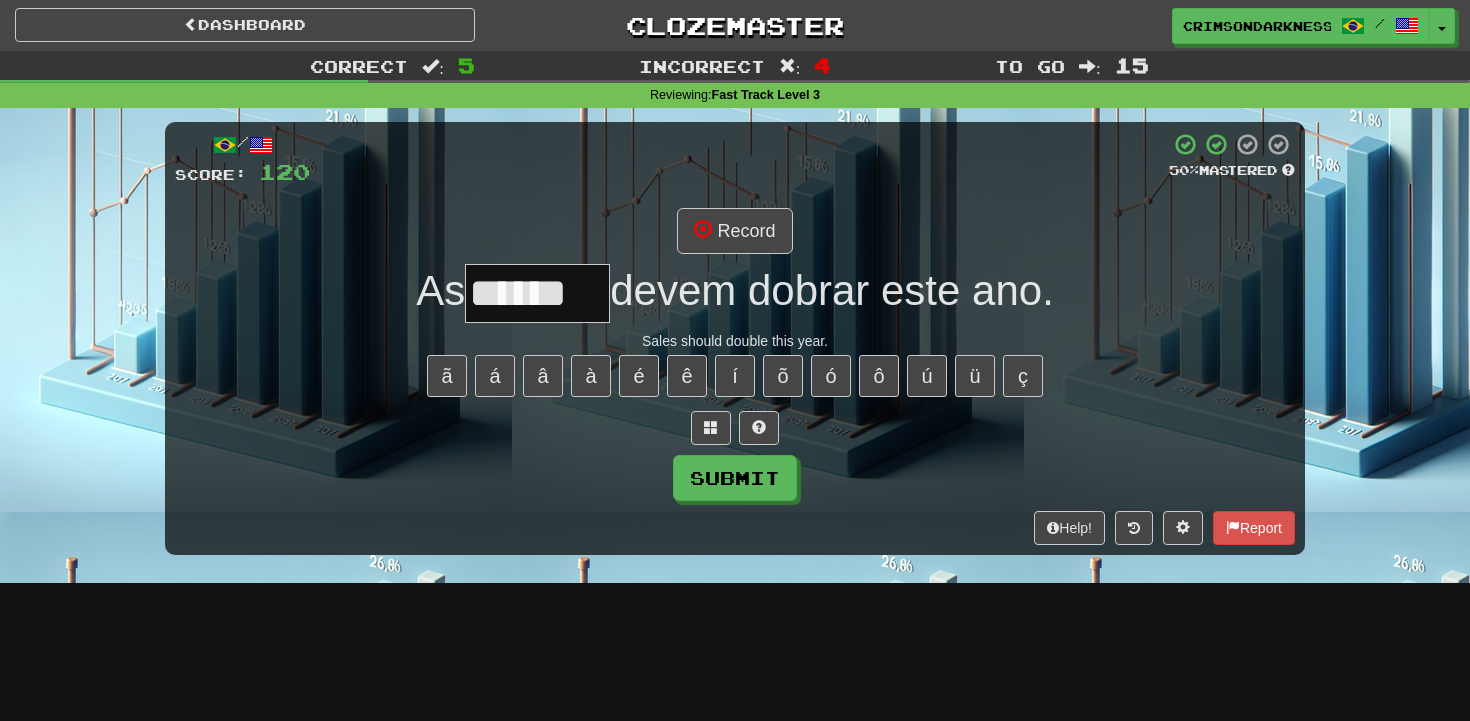 type on "******" 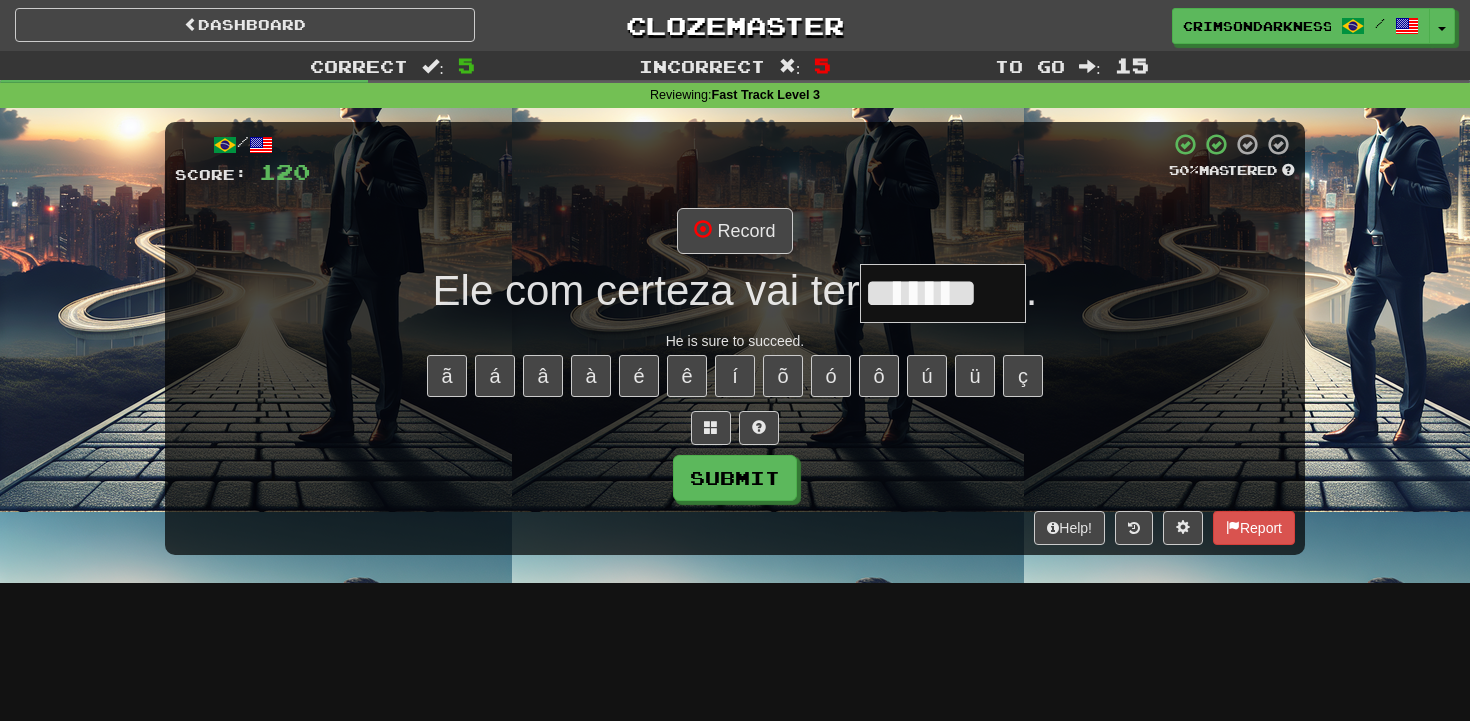 type on "*******" 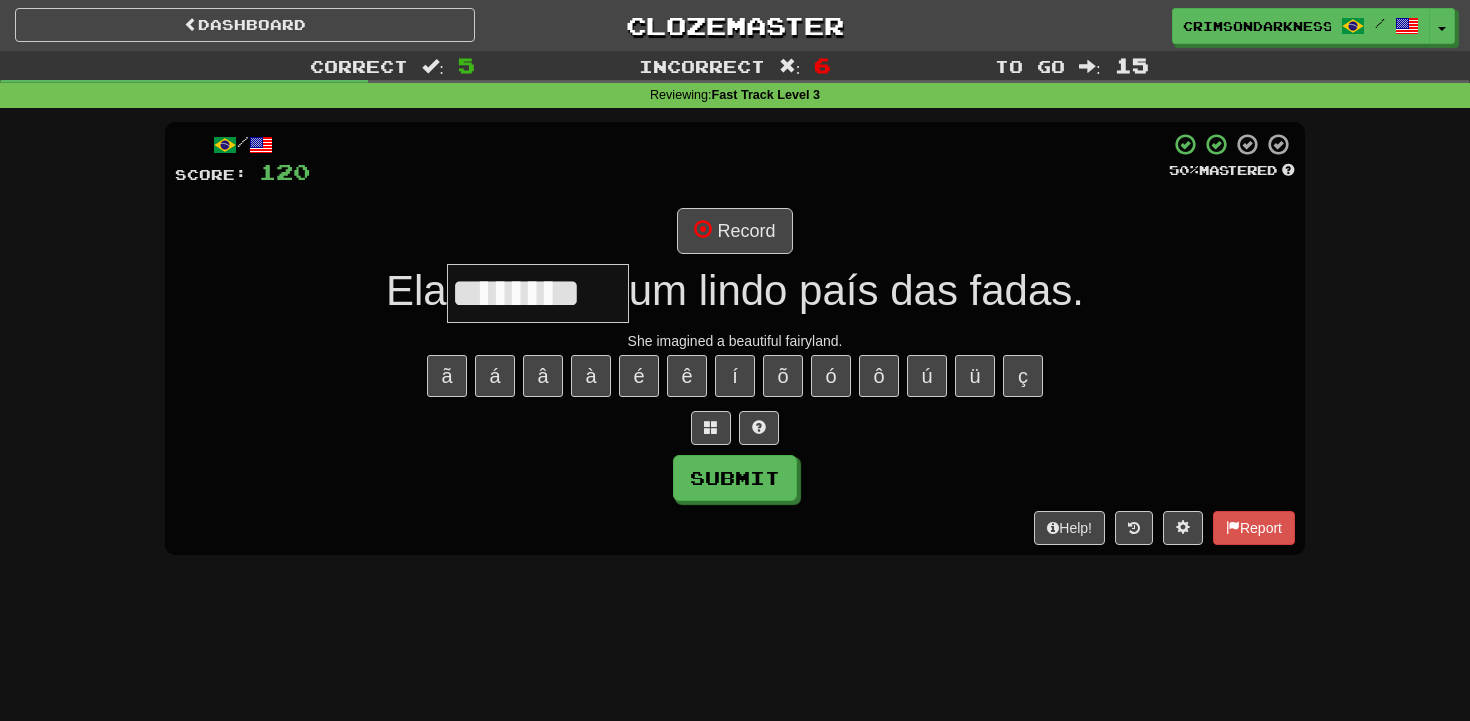 type on "********" 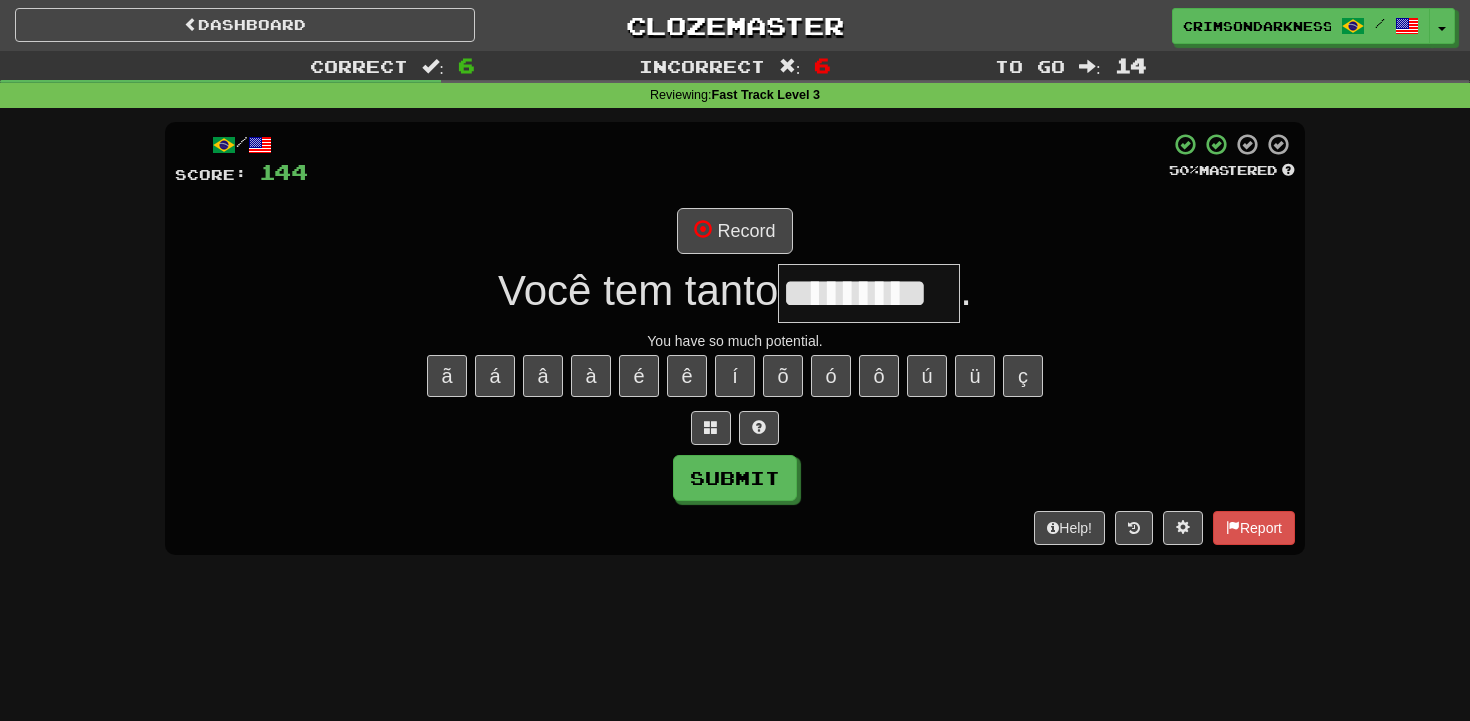 type on "*********" 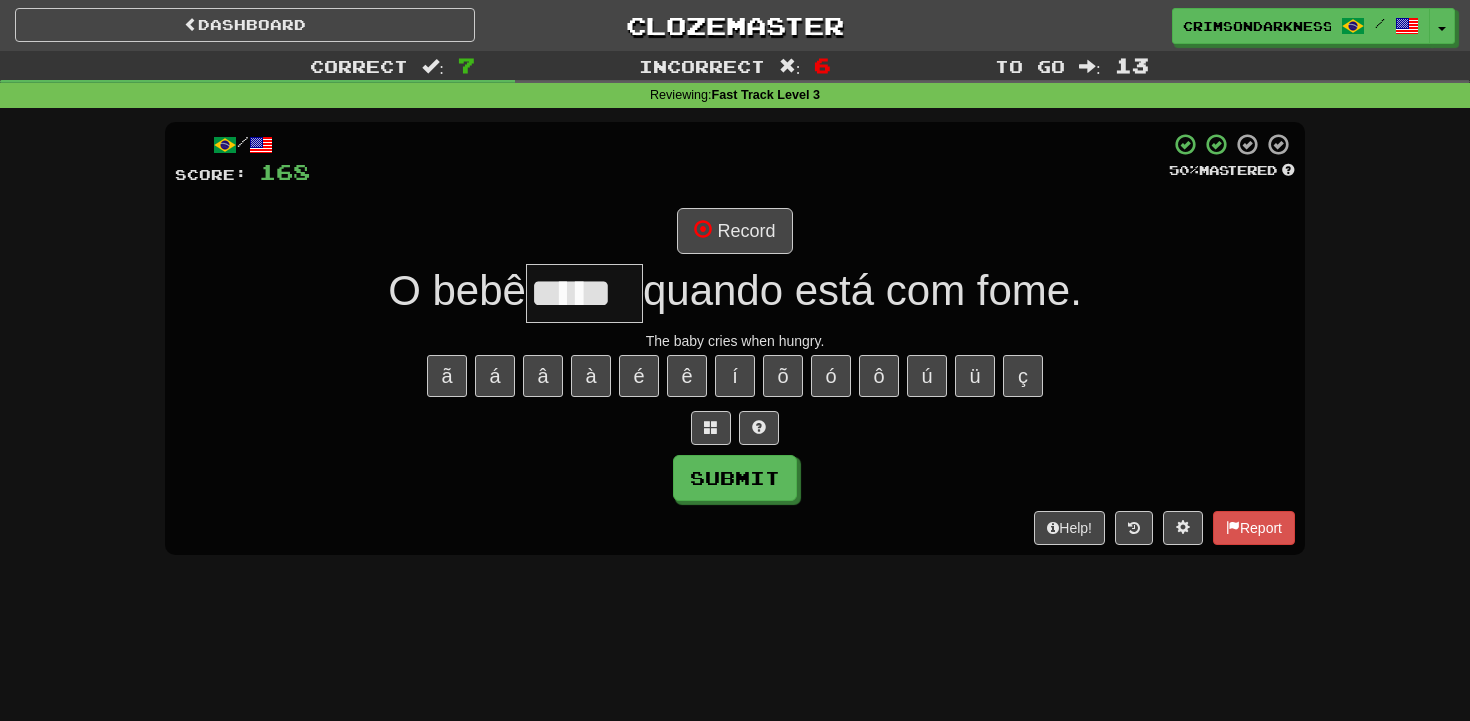 type on "*****" 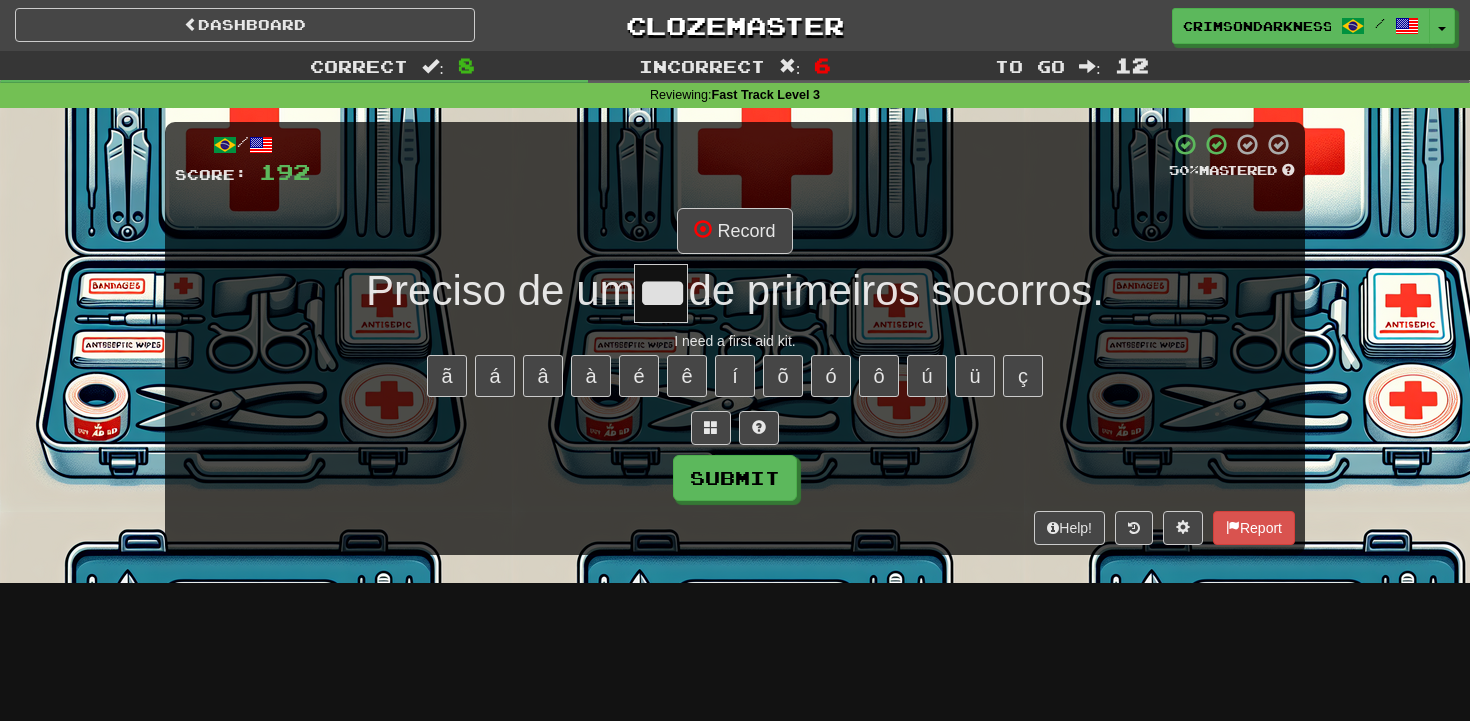 type on "***" 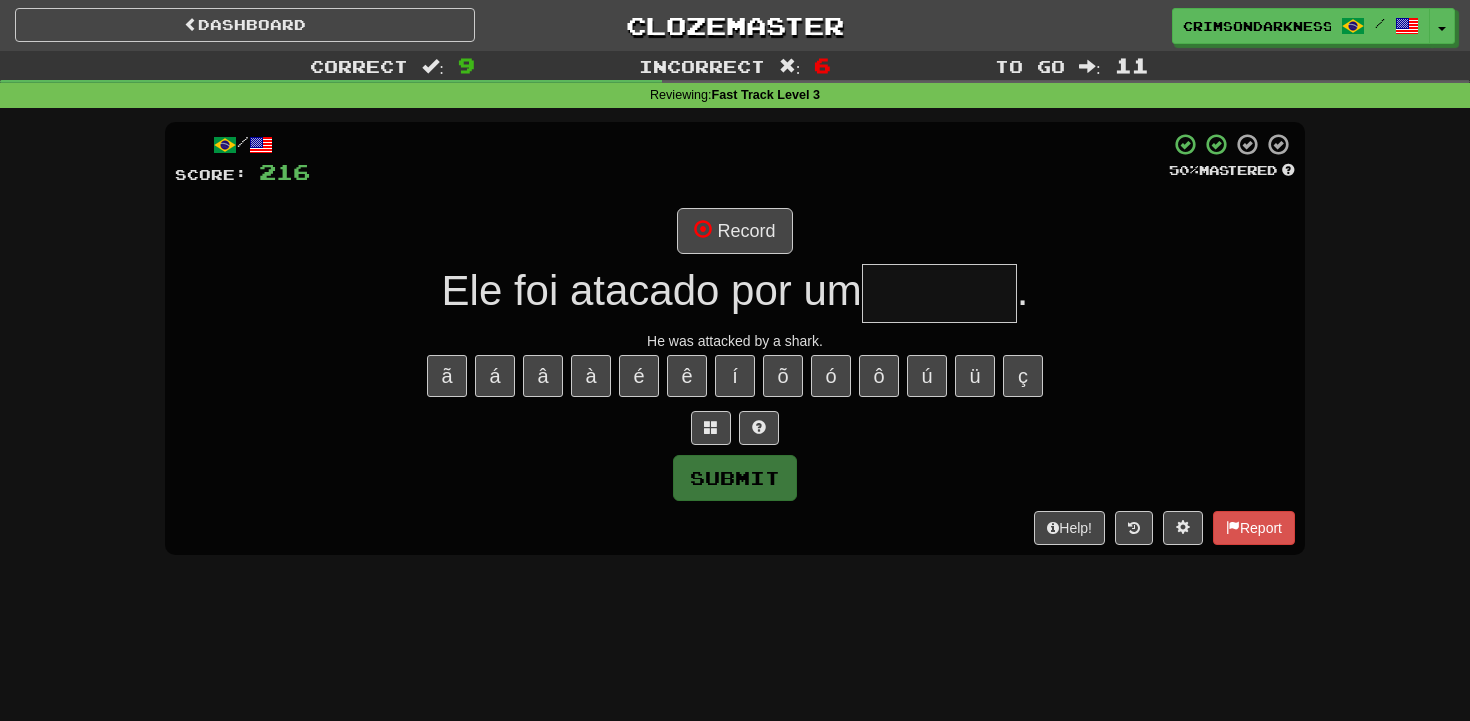 type on "*******" 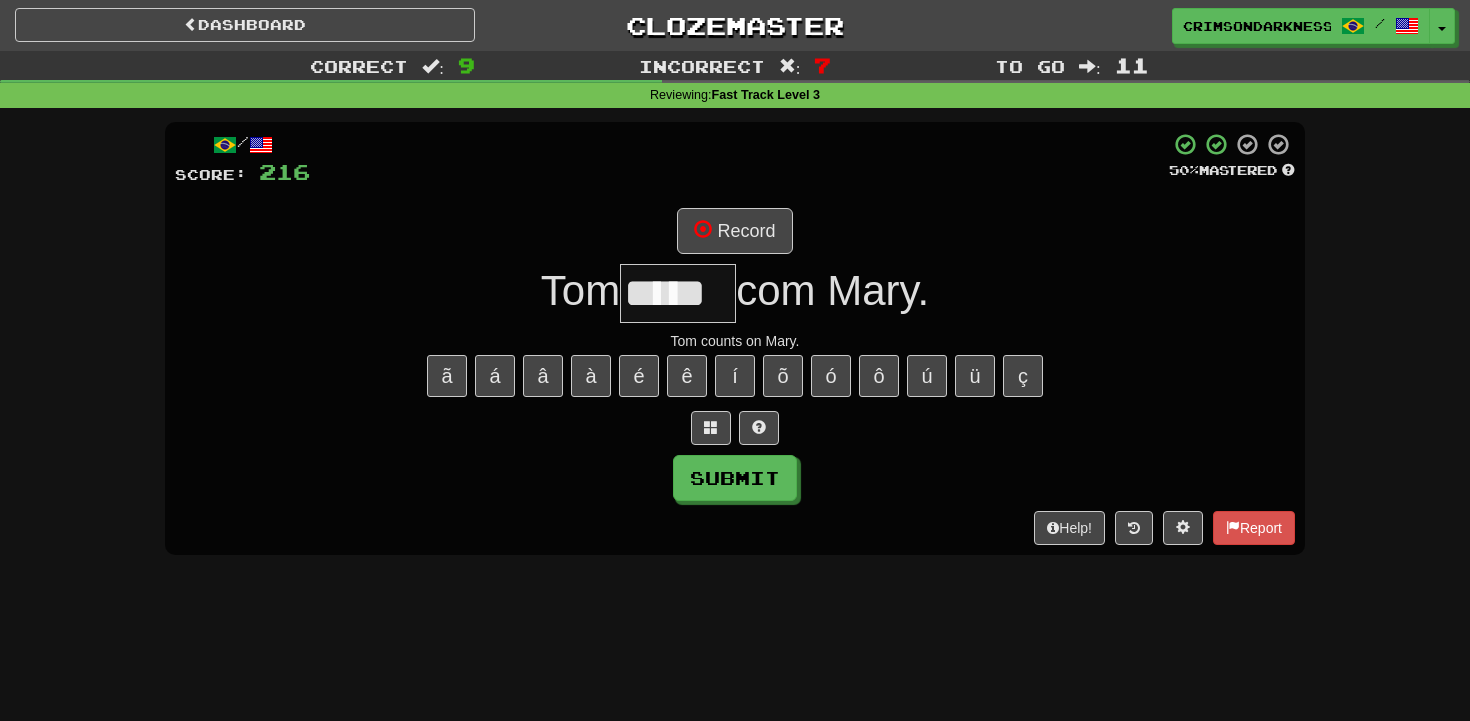 type on "*****" 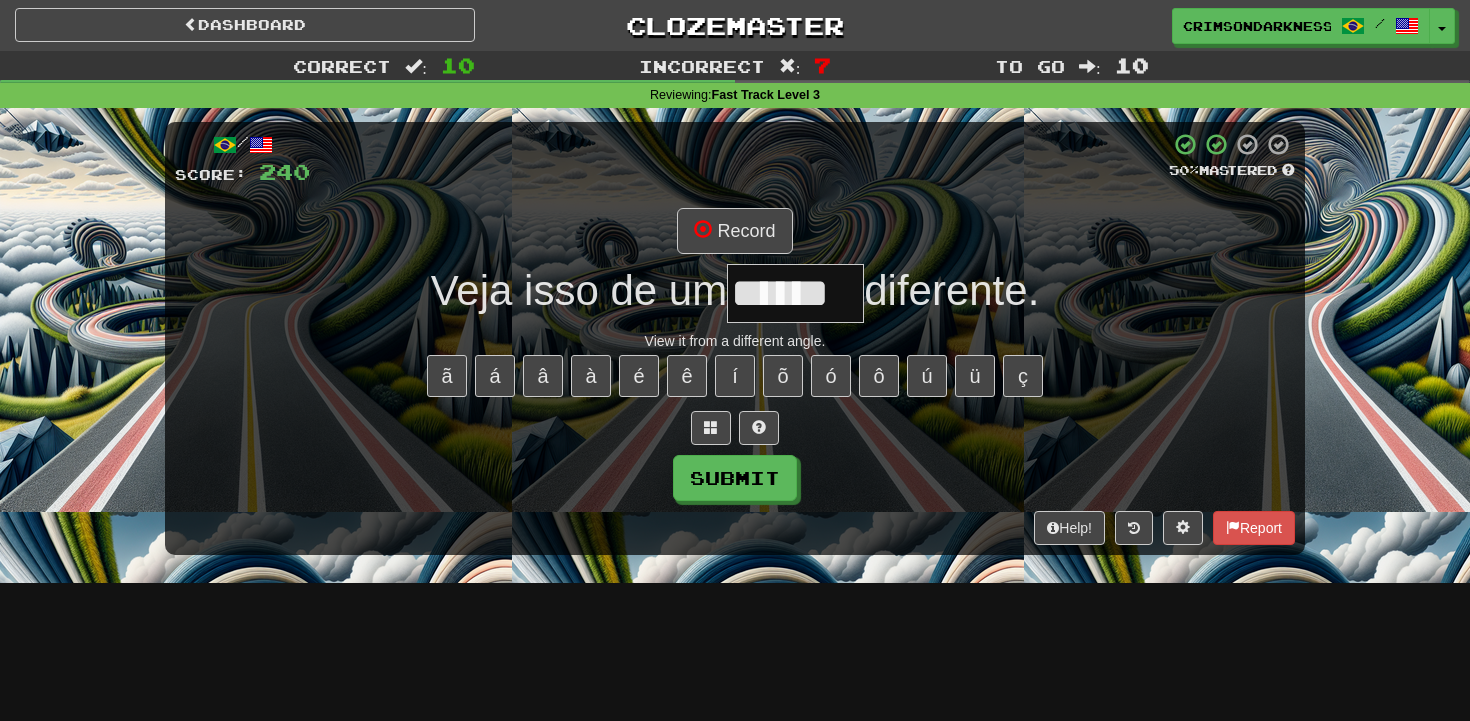 type on "******" 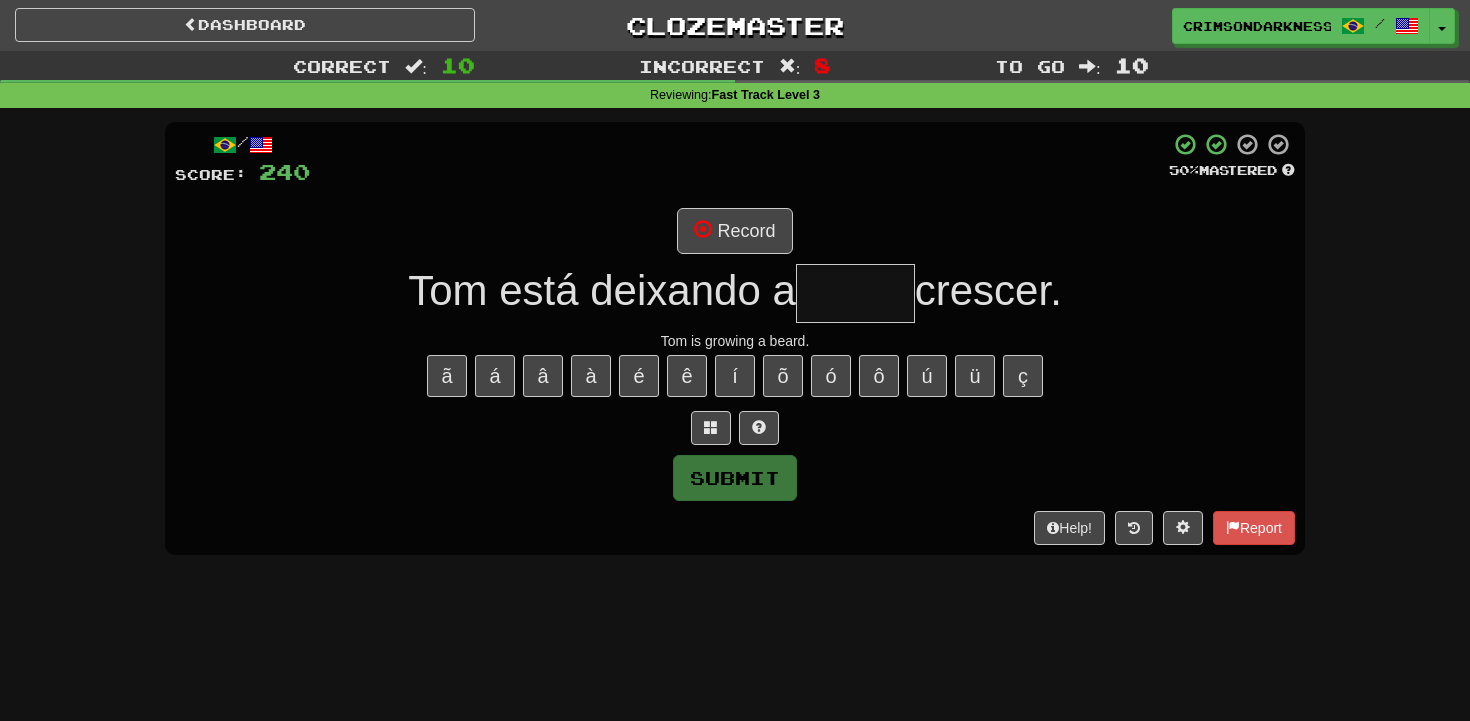 type on "*****" 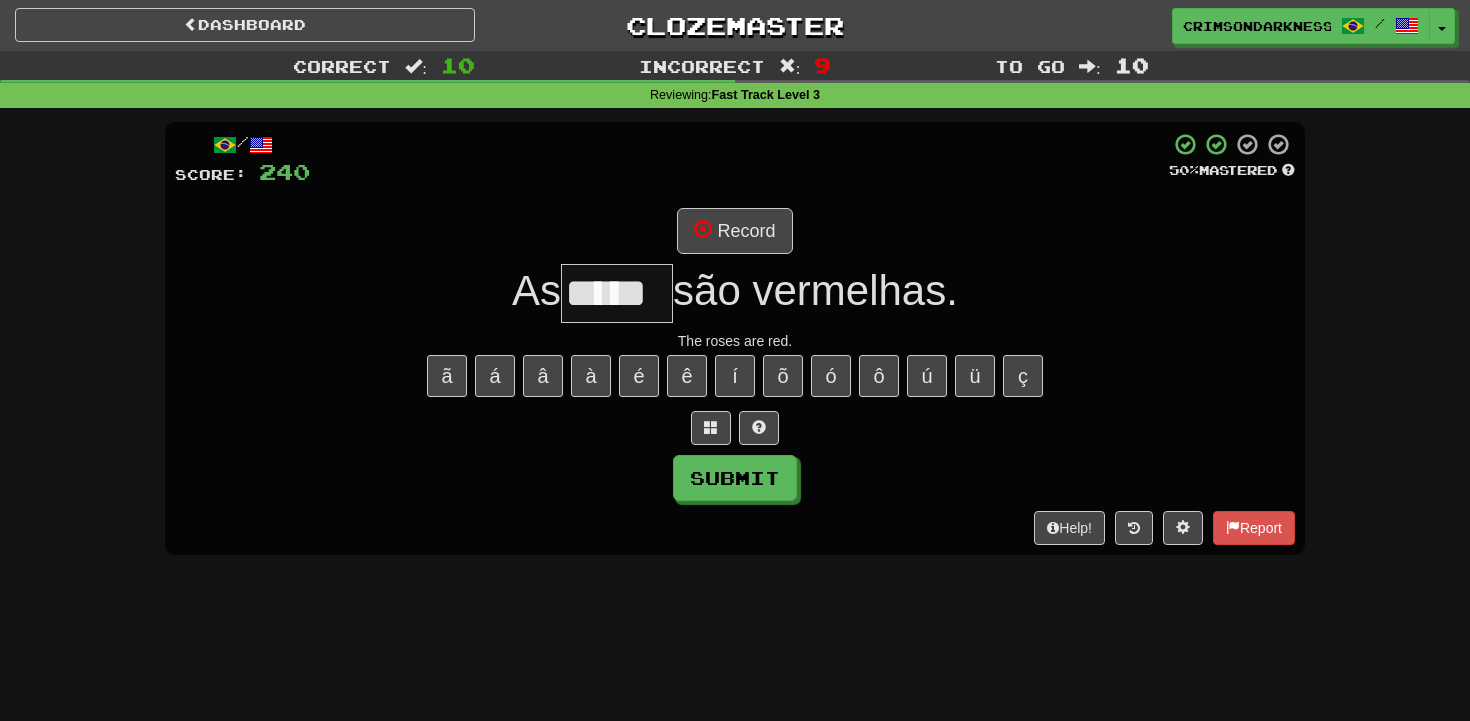 type on "*****" 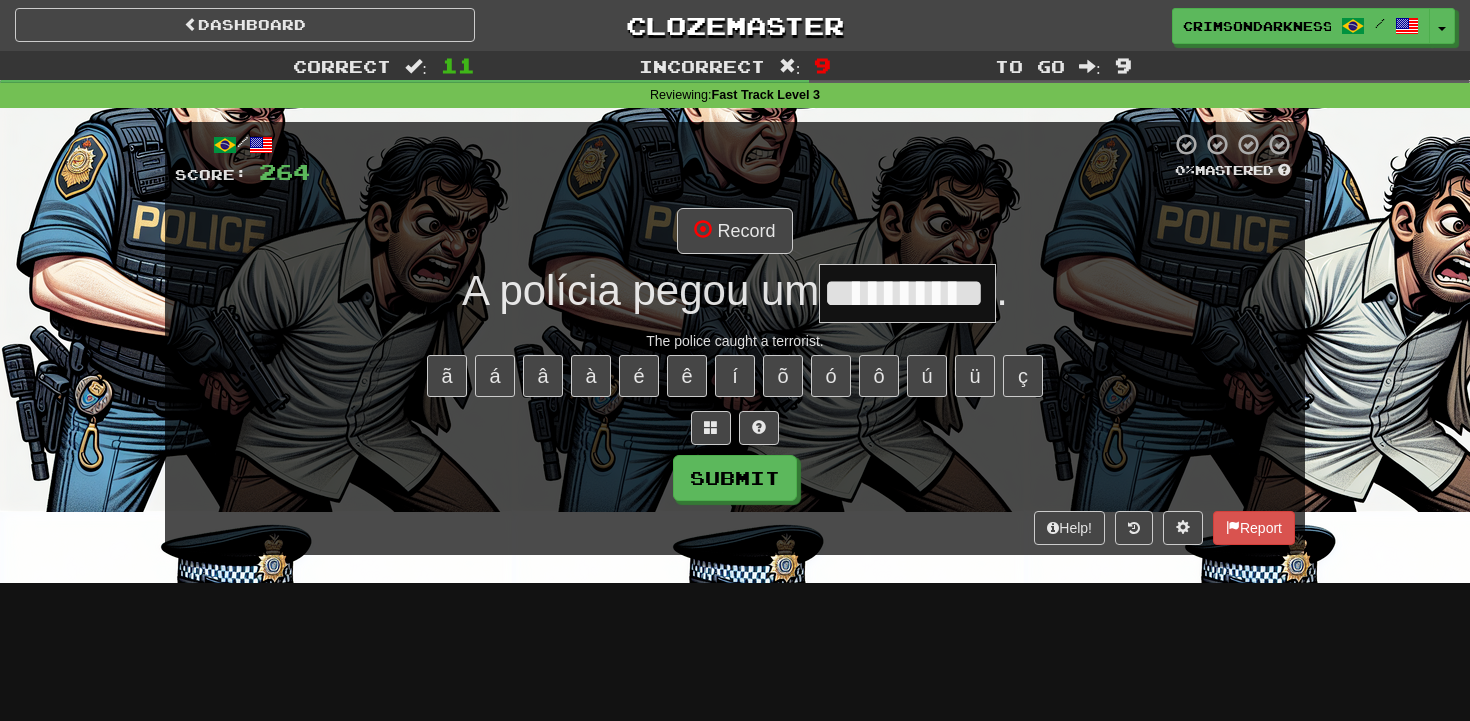 type on "**********" 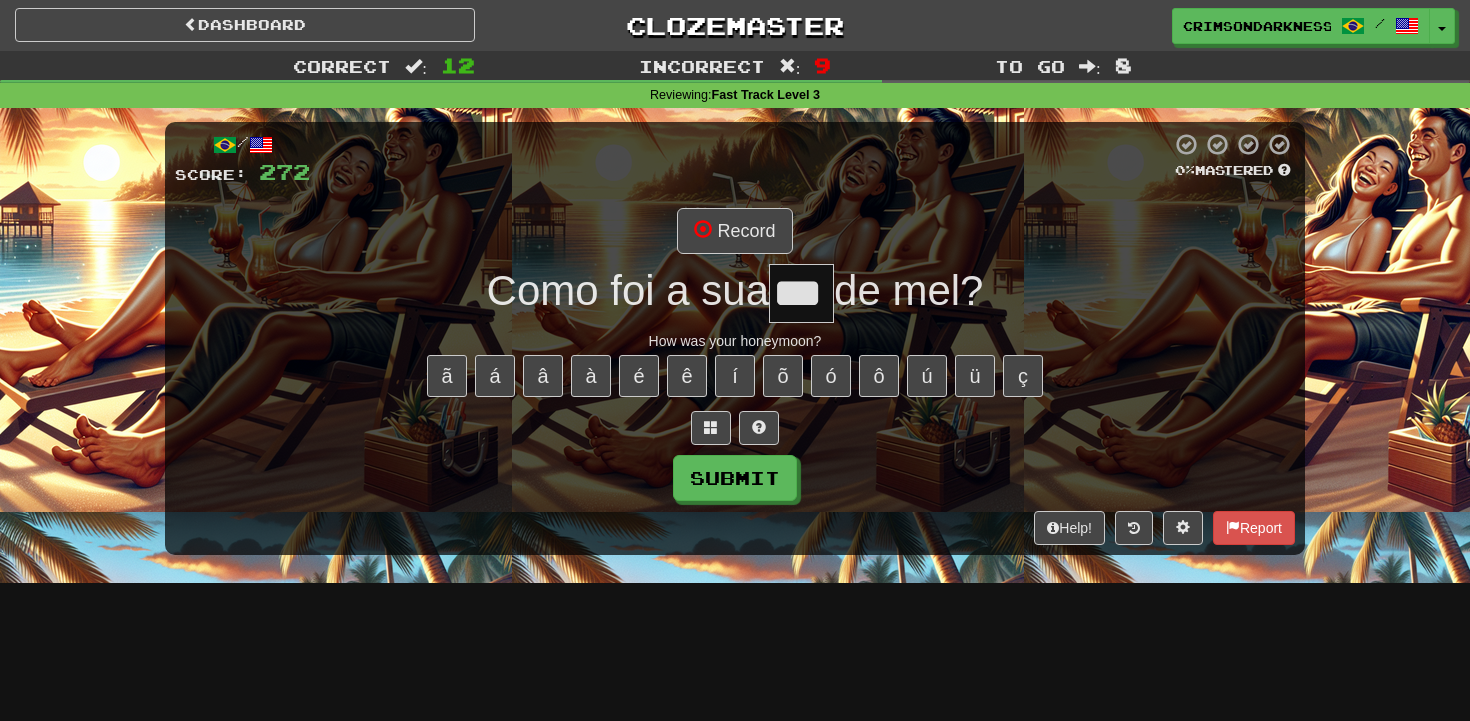 type on "***" 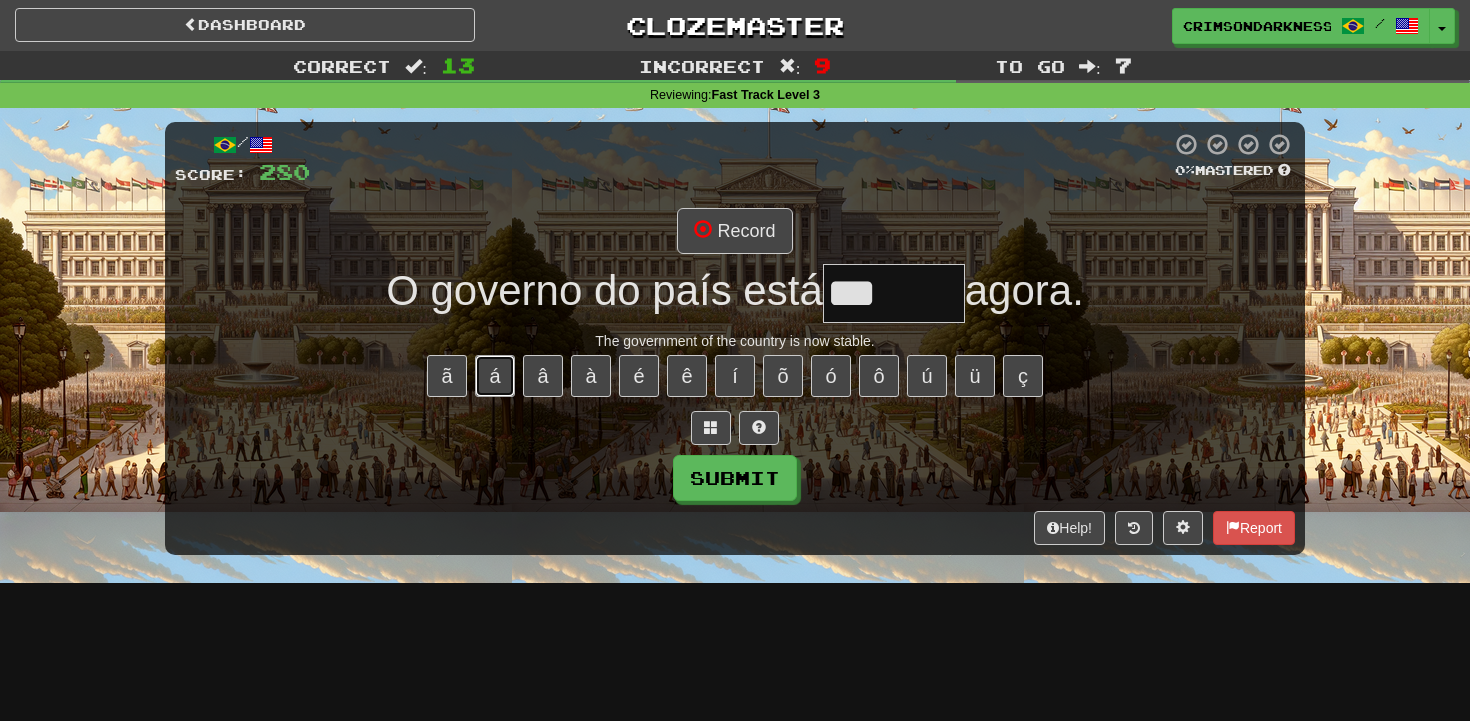click on "á" at bounding box center [495, 376] 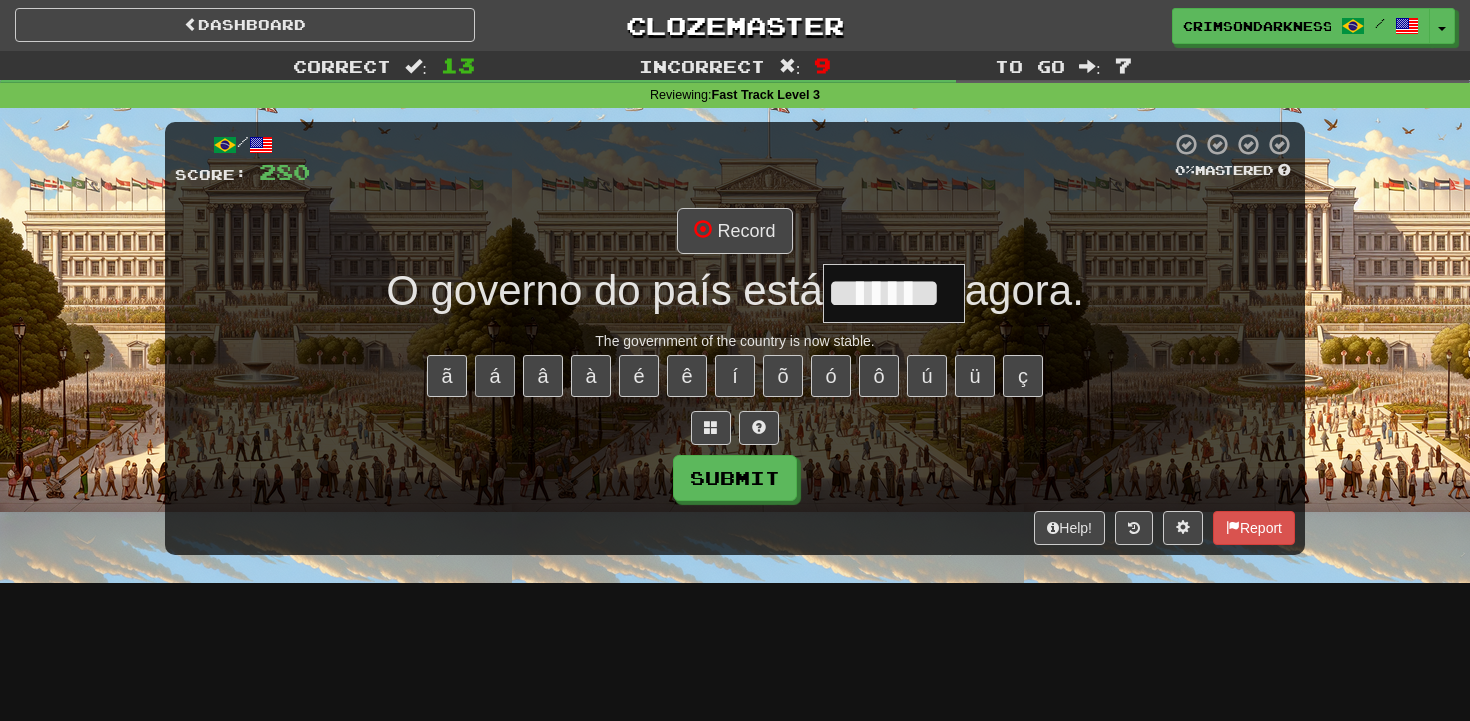 type on "*******" 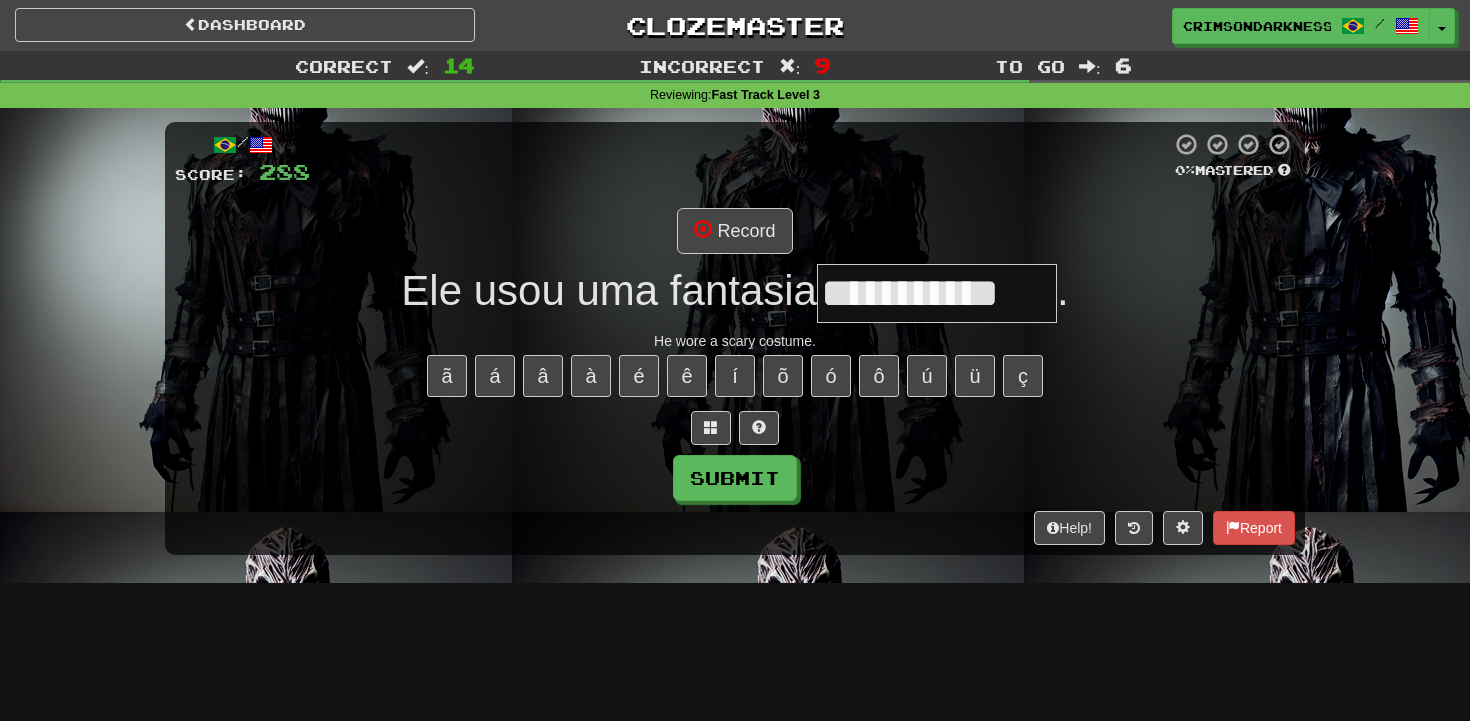 type on "**********" 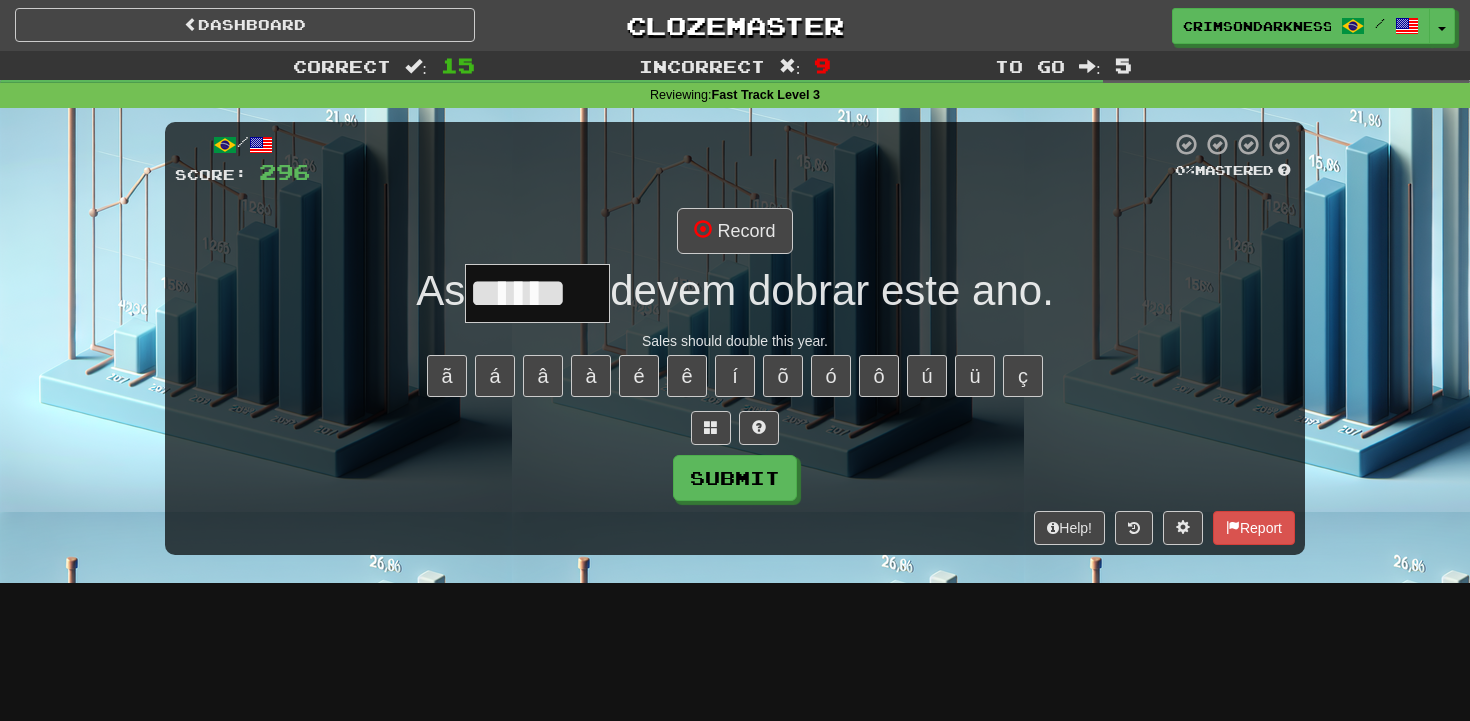 type on "******" 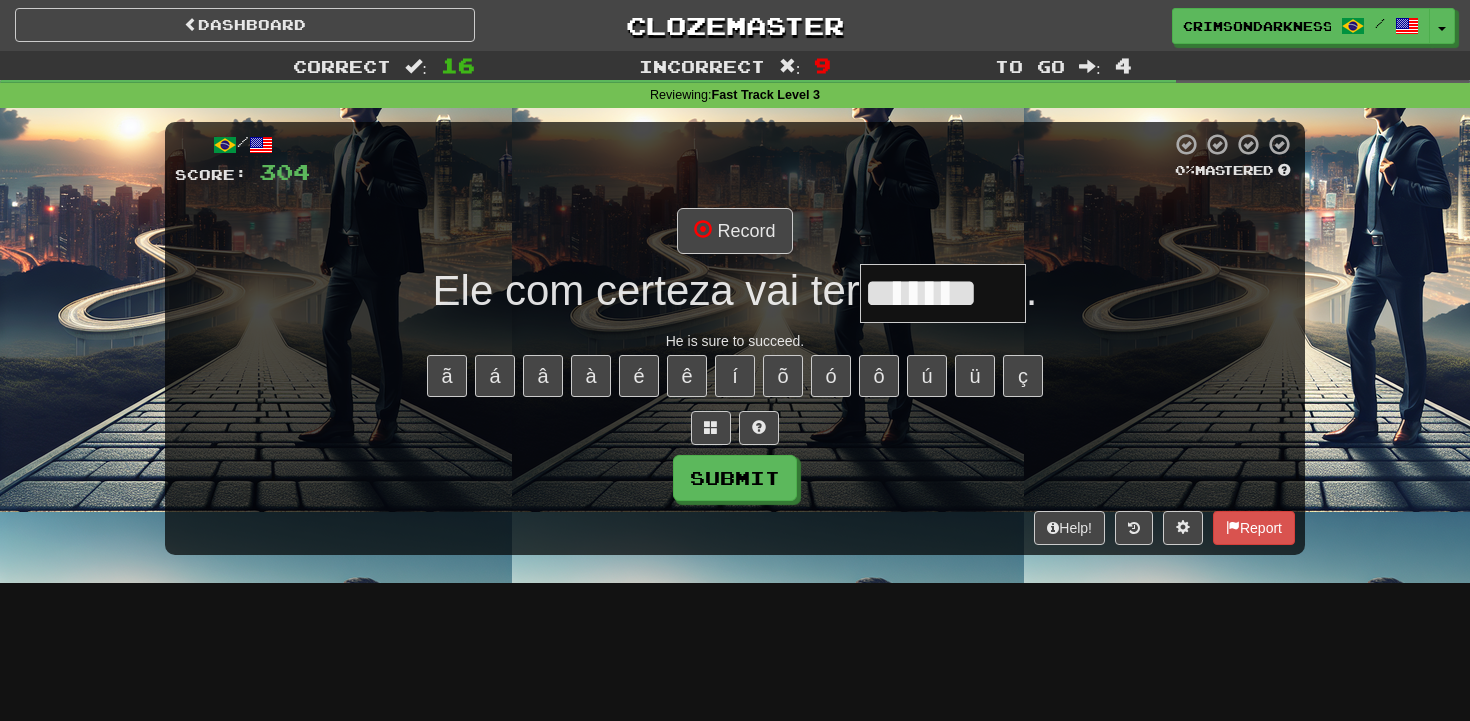 type on "*******" 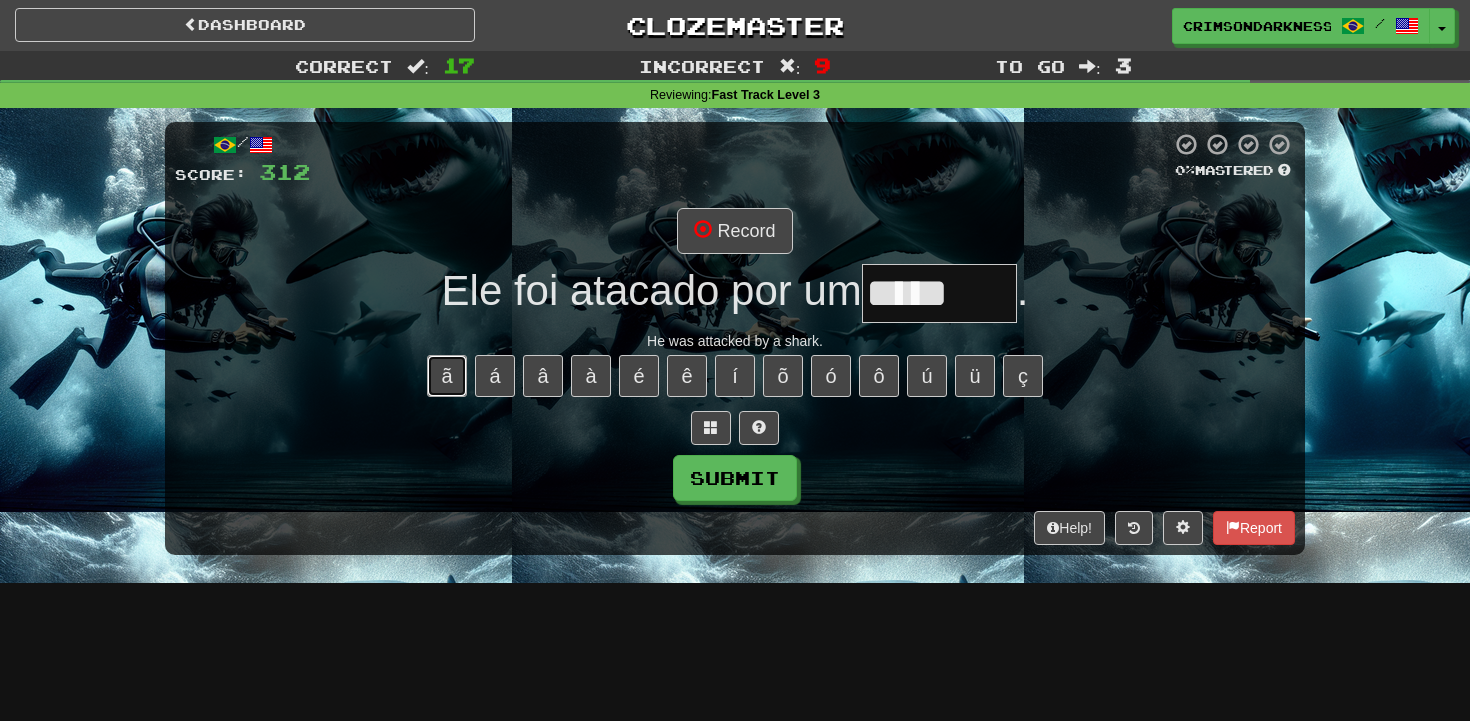 click on "ã" at bounding box center (447, 376) 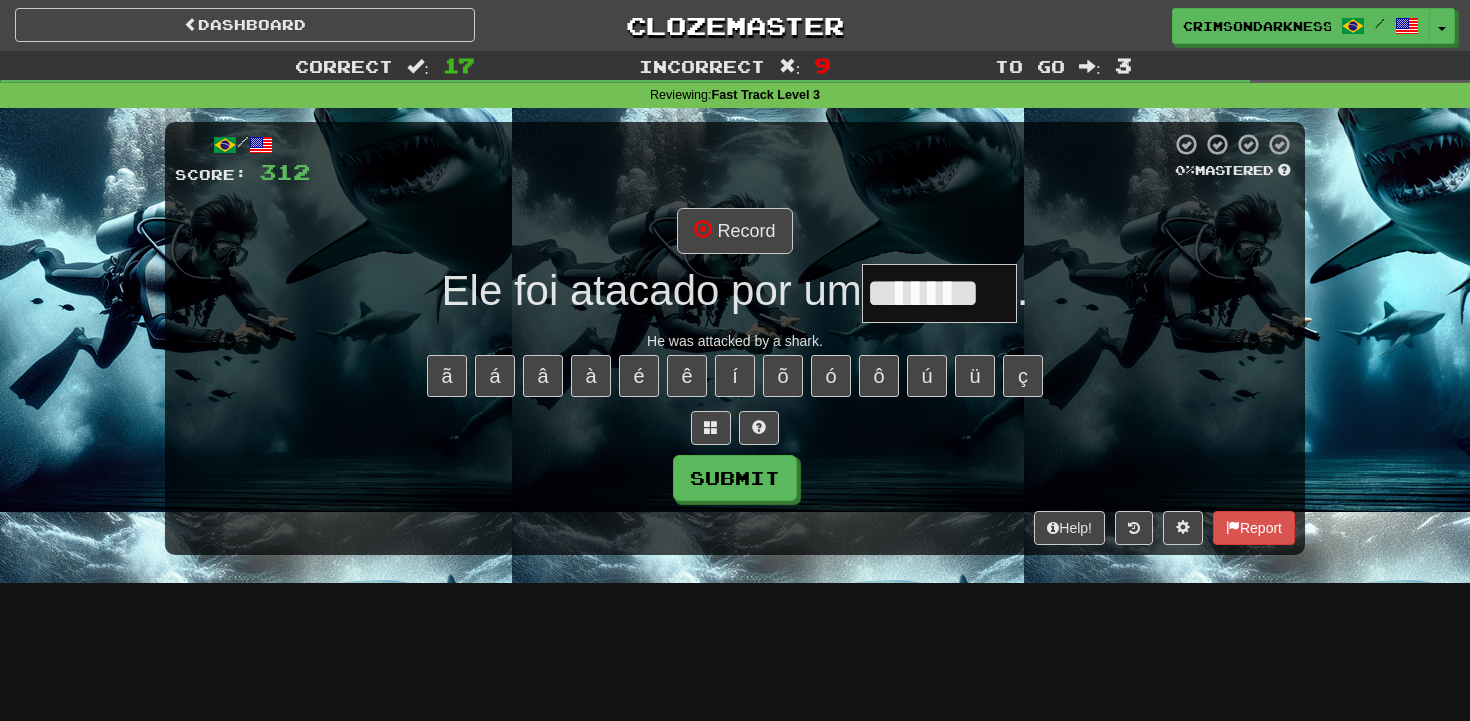type on "*******" 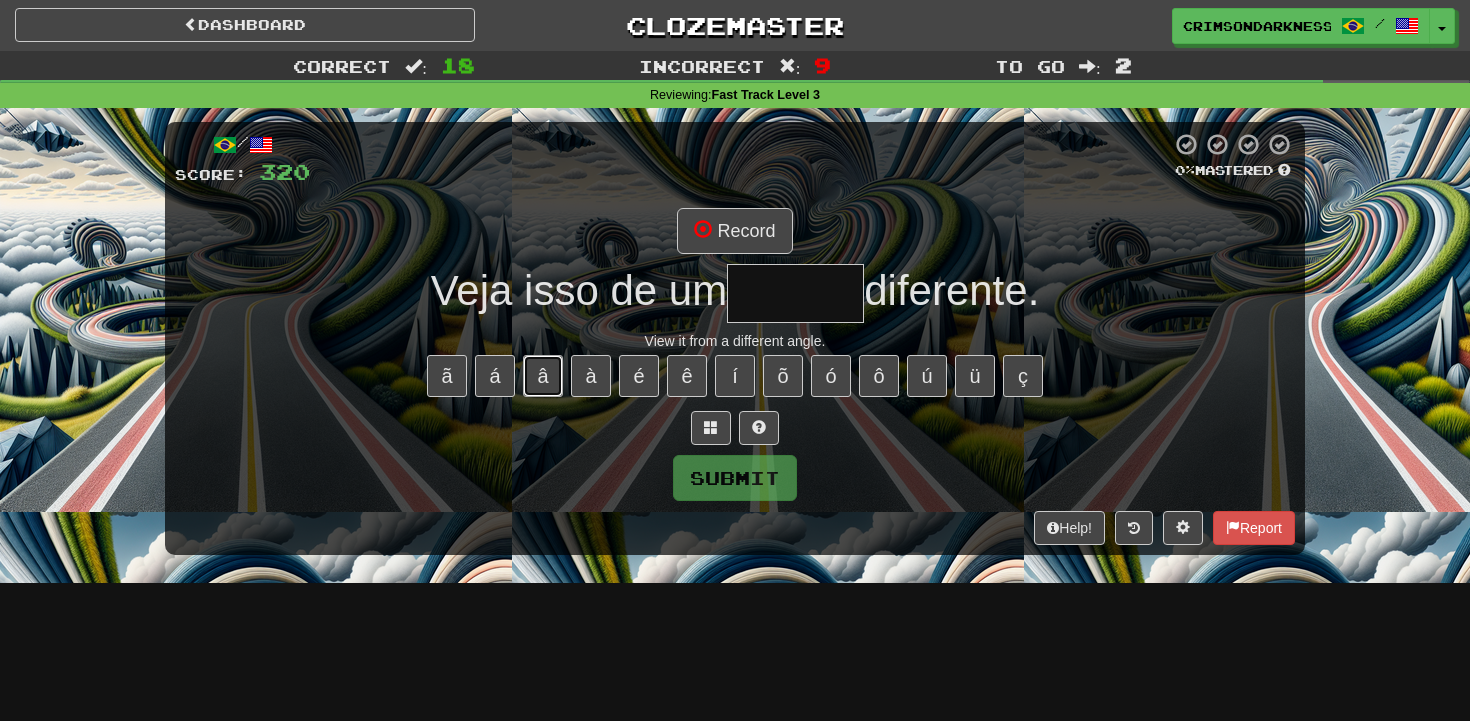 click on "â" at bounding box center [543, 376] 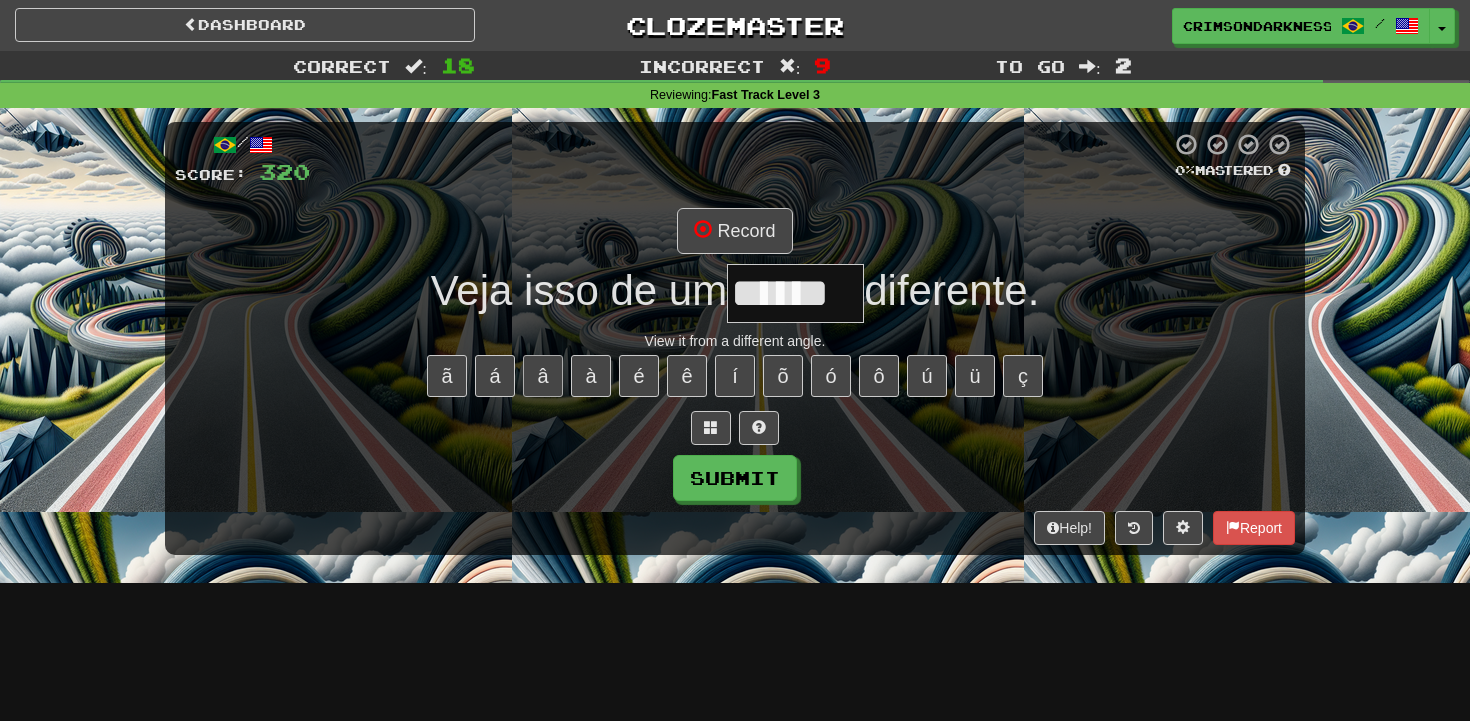 type on "******" 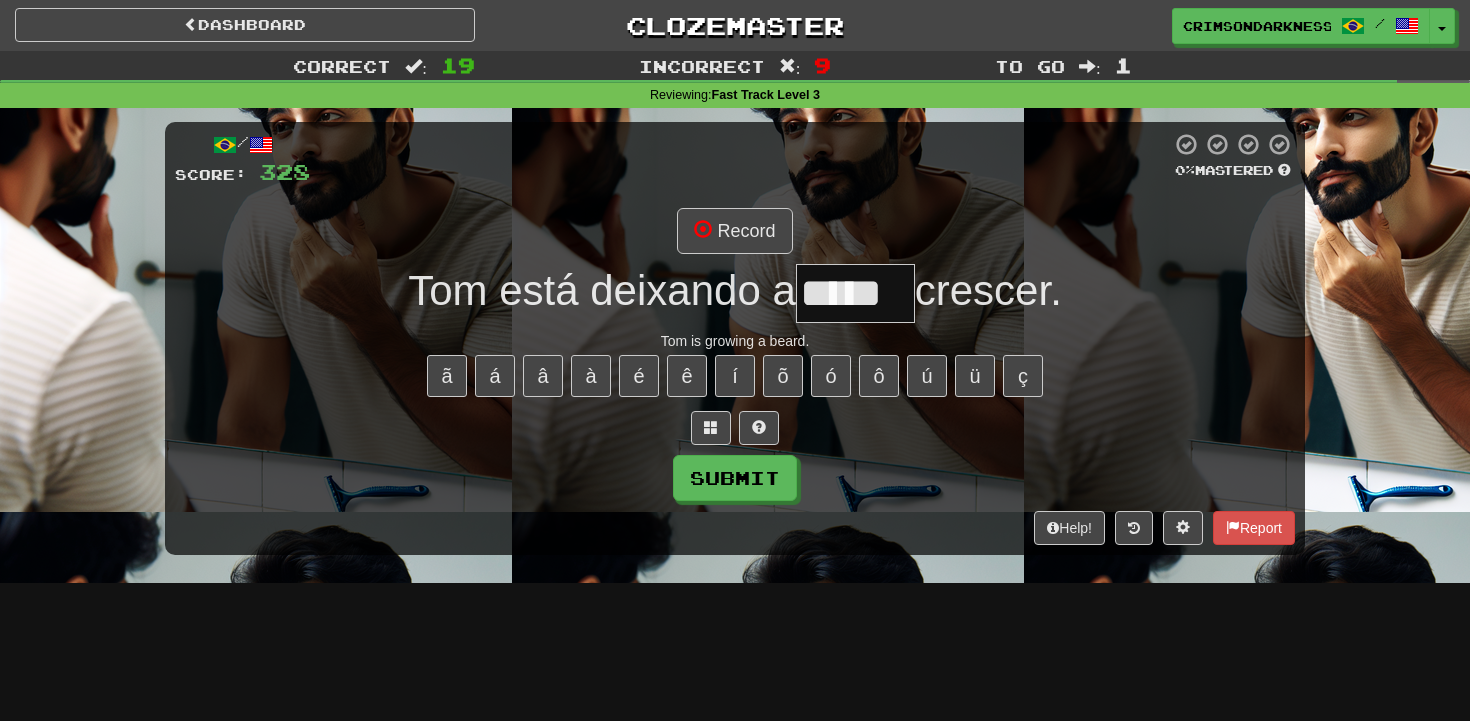 type on "*****" 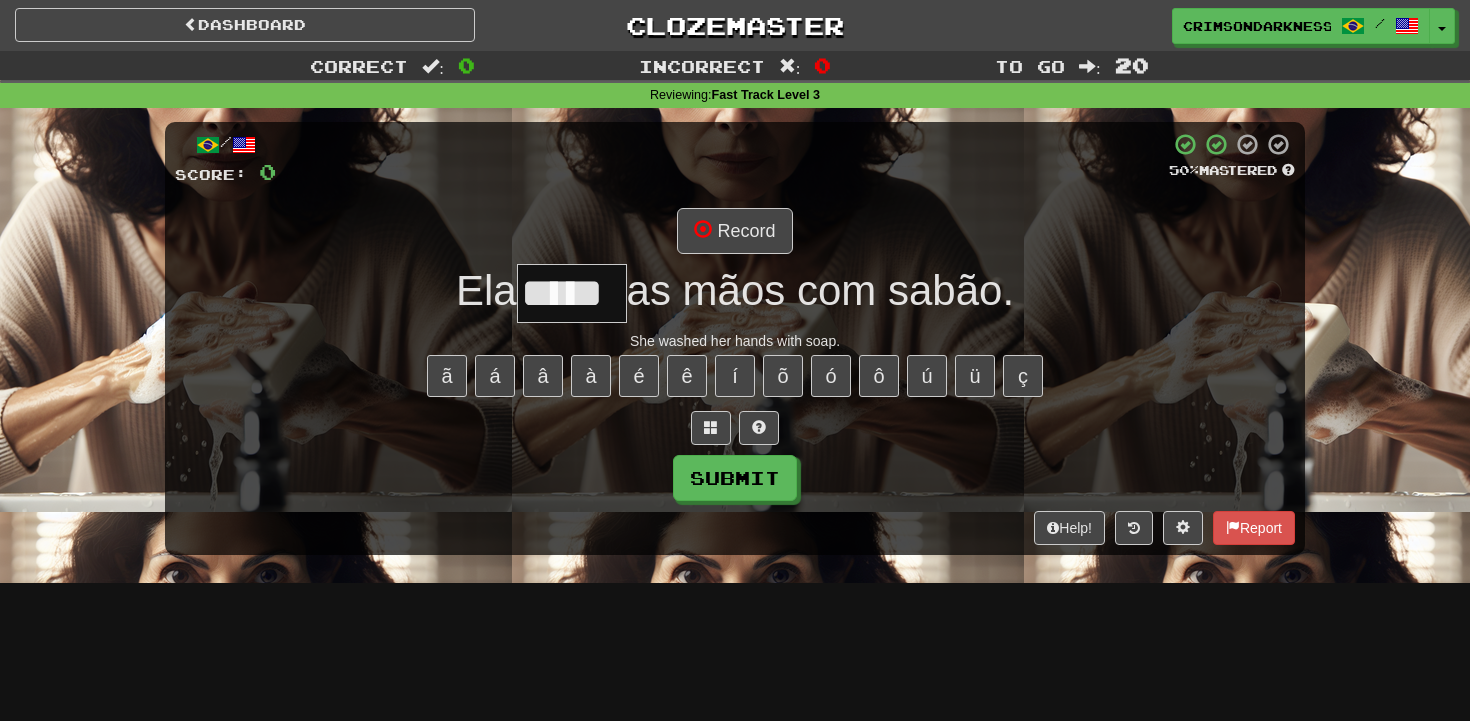 type on "*****" 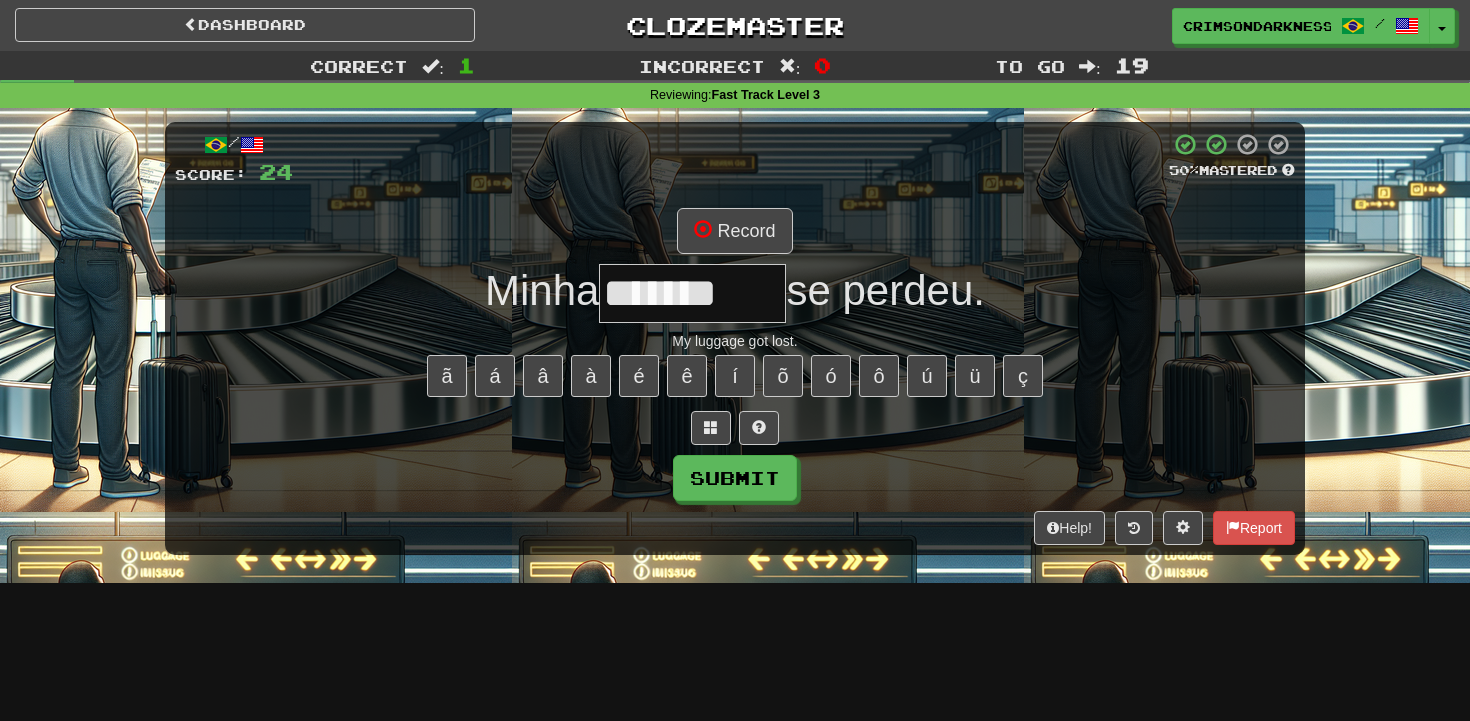 type on "*******" 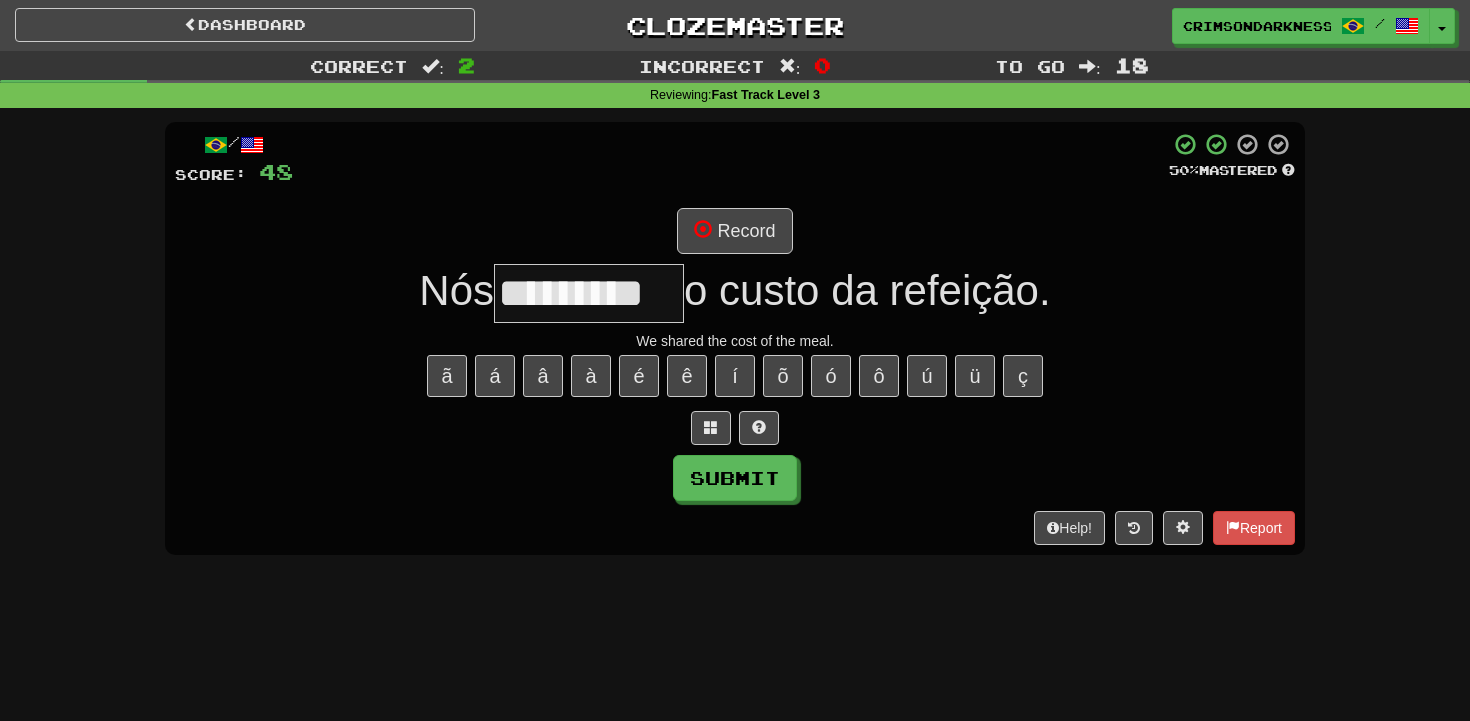 type on "*********" 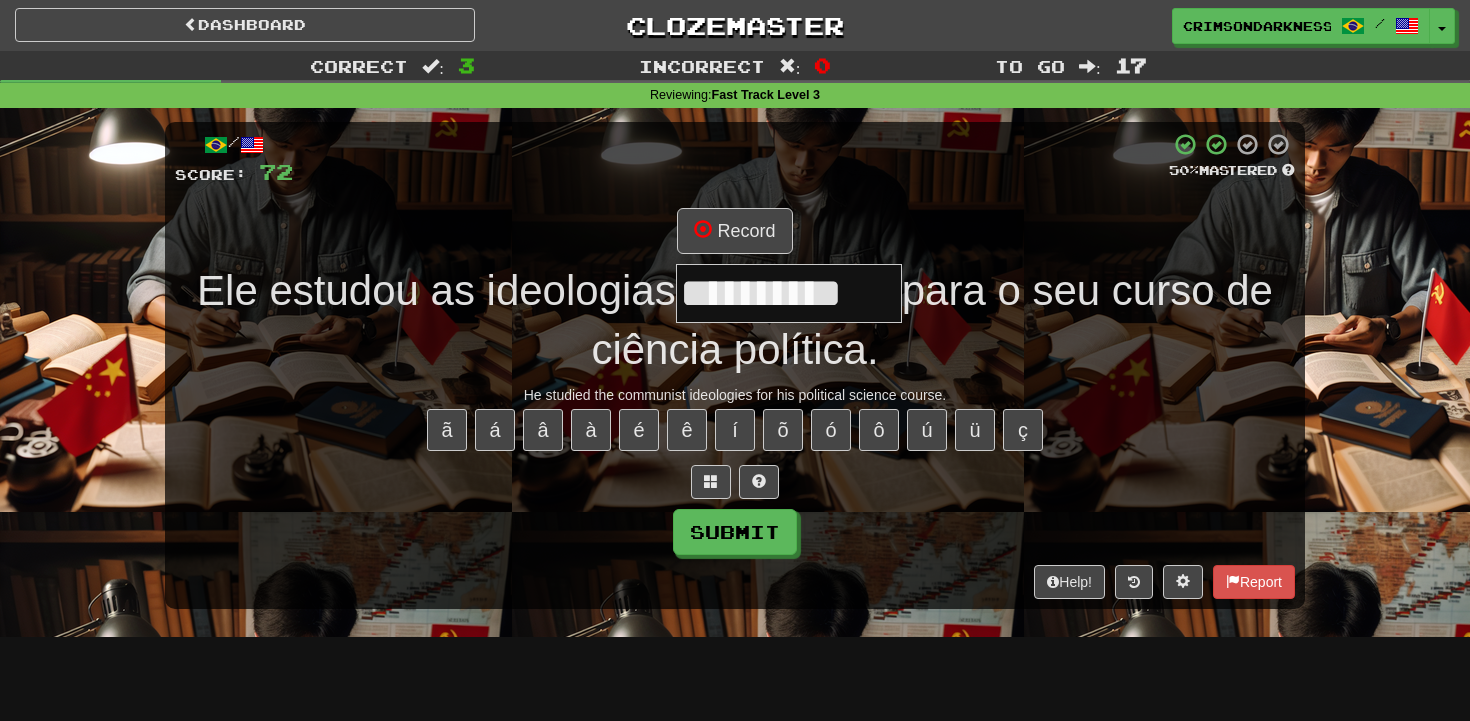 type on "**********" 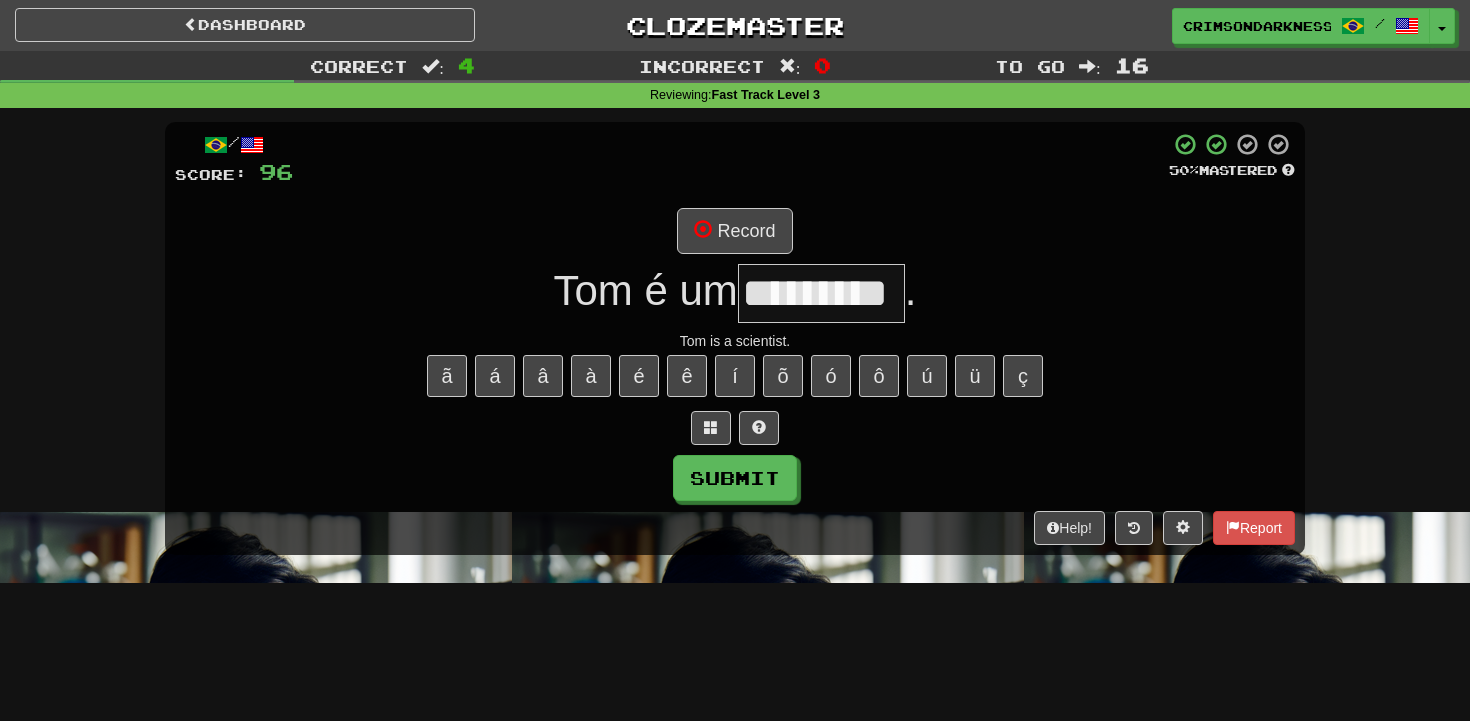 type on "*********" 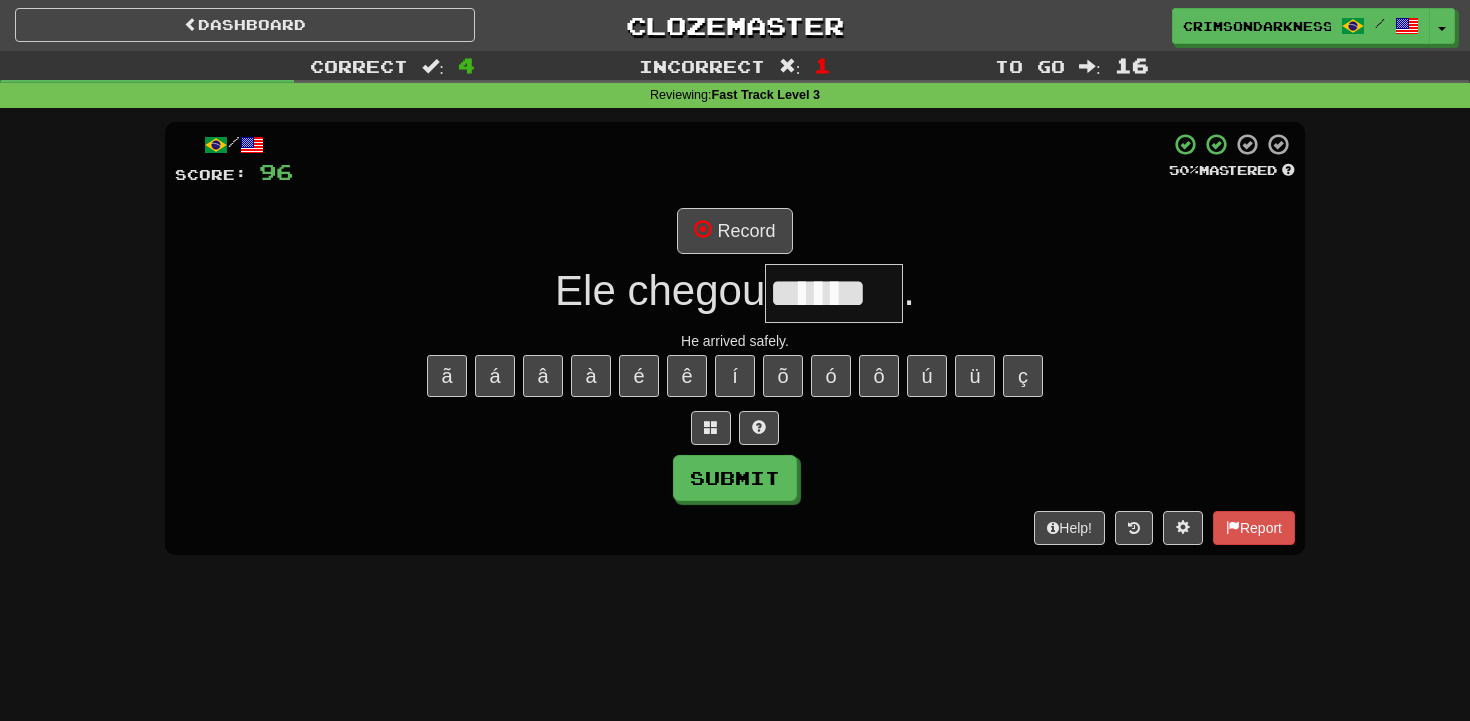 type on "******" 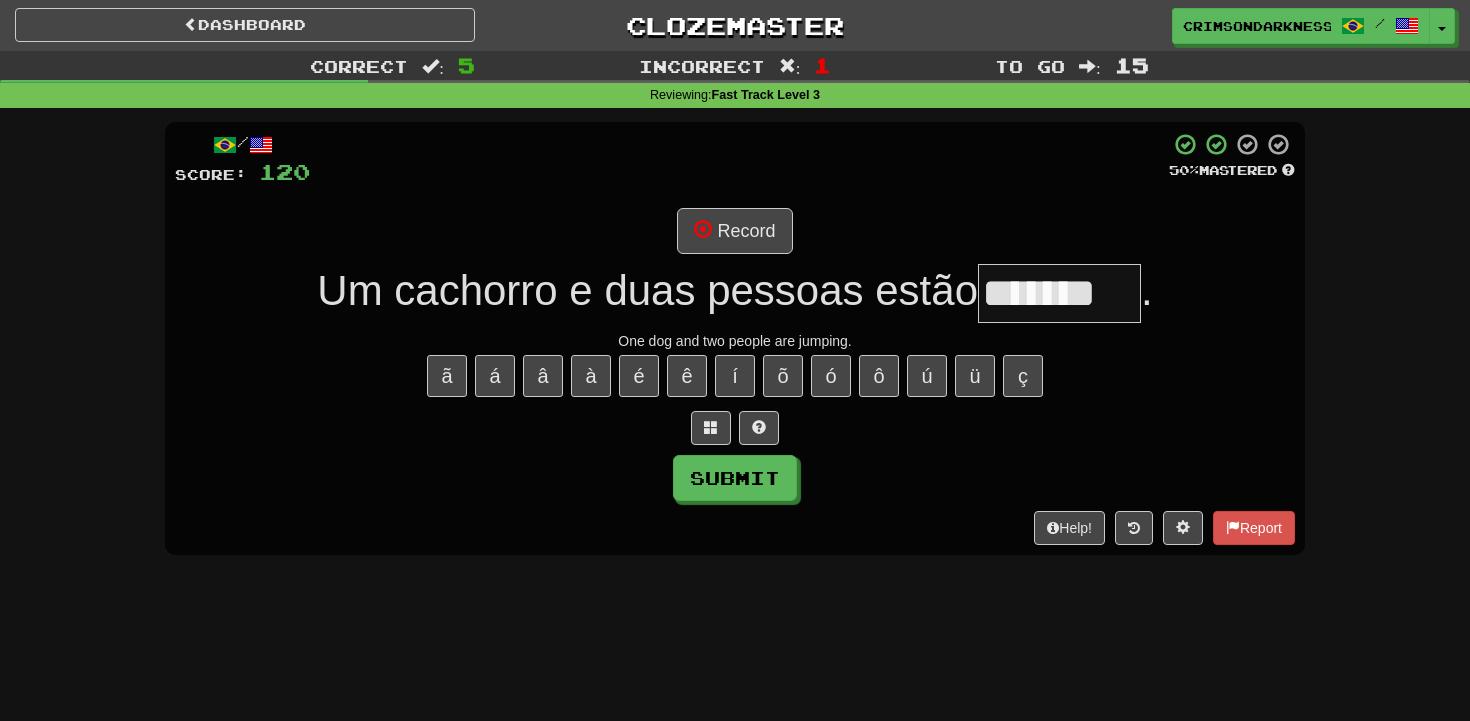 type on "*******" 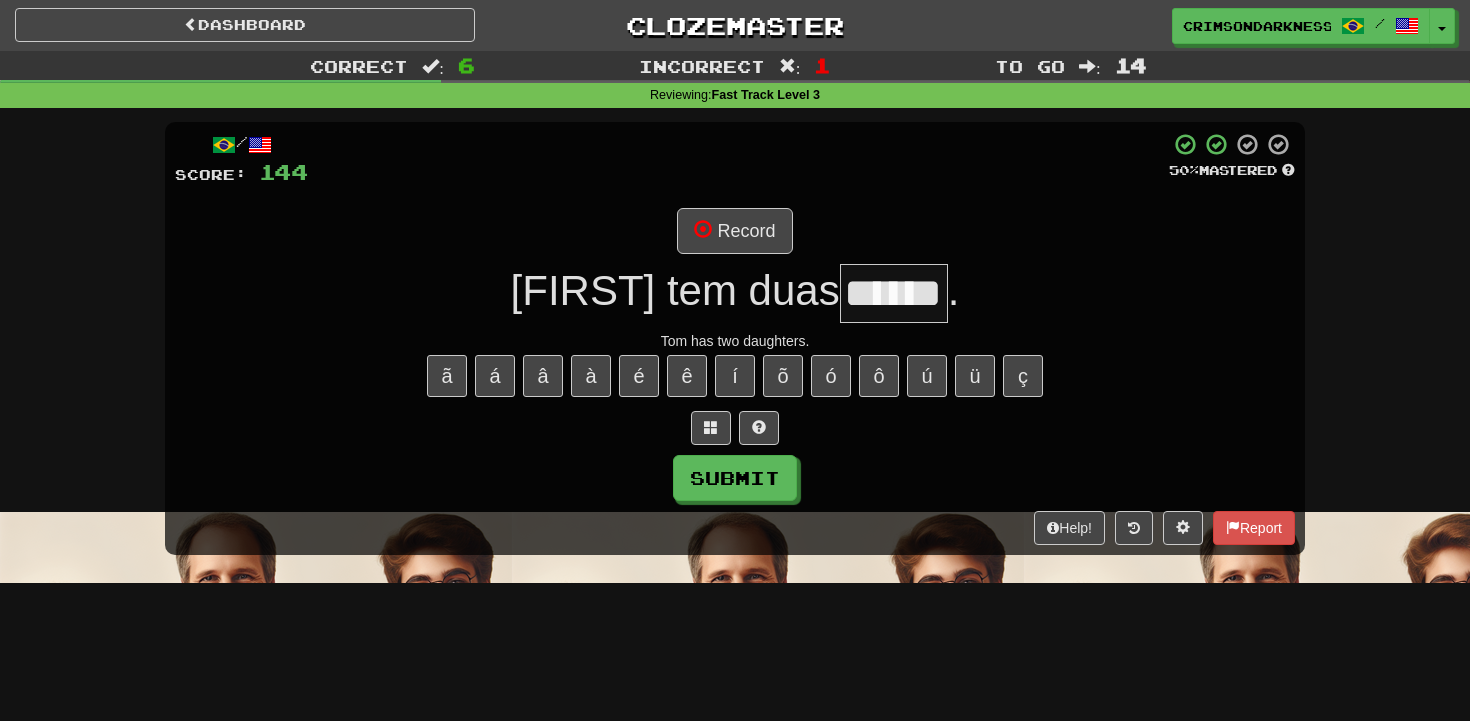 type on "******" 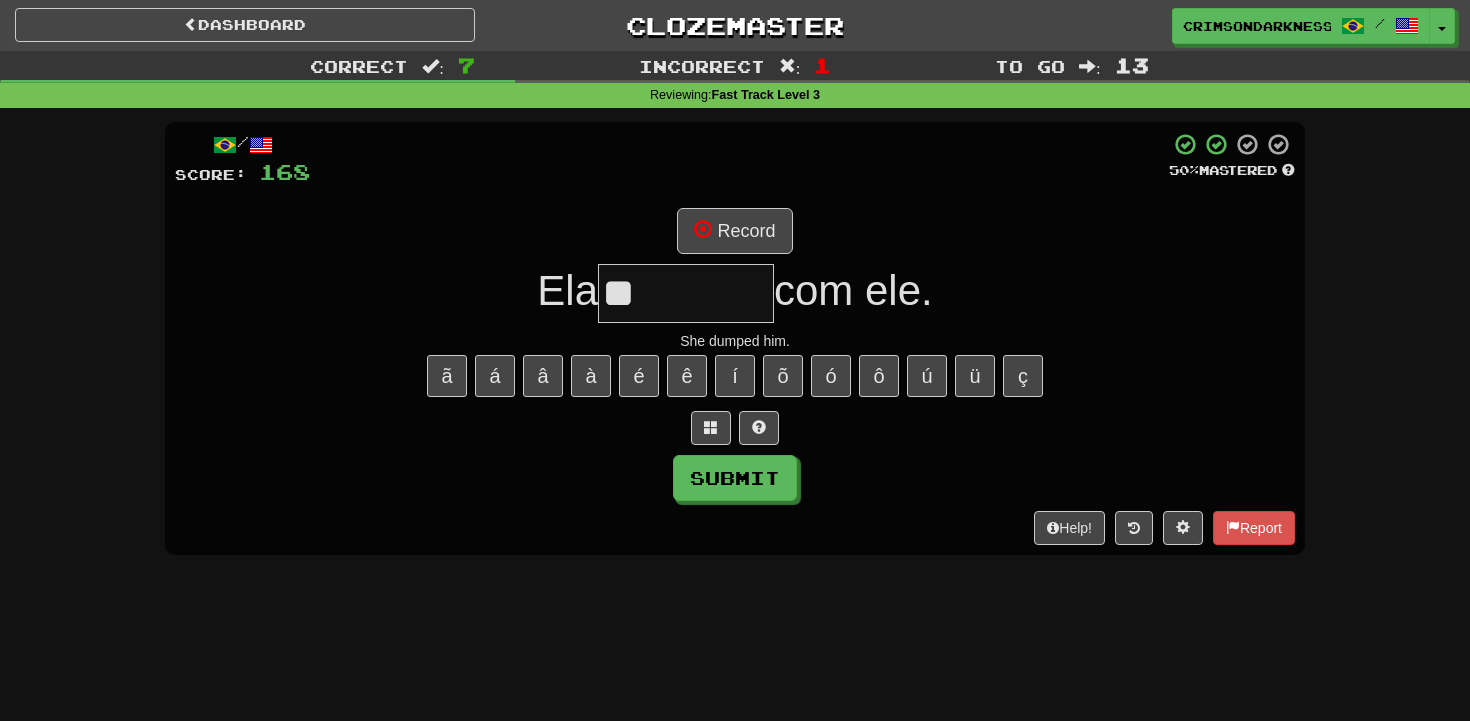 type on "*" 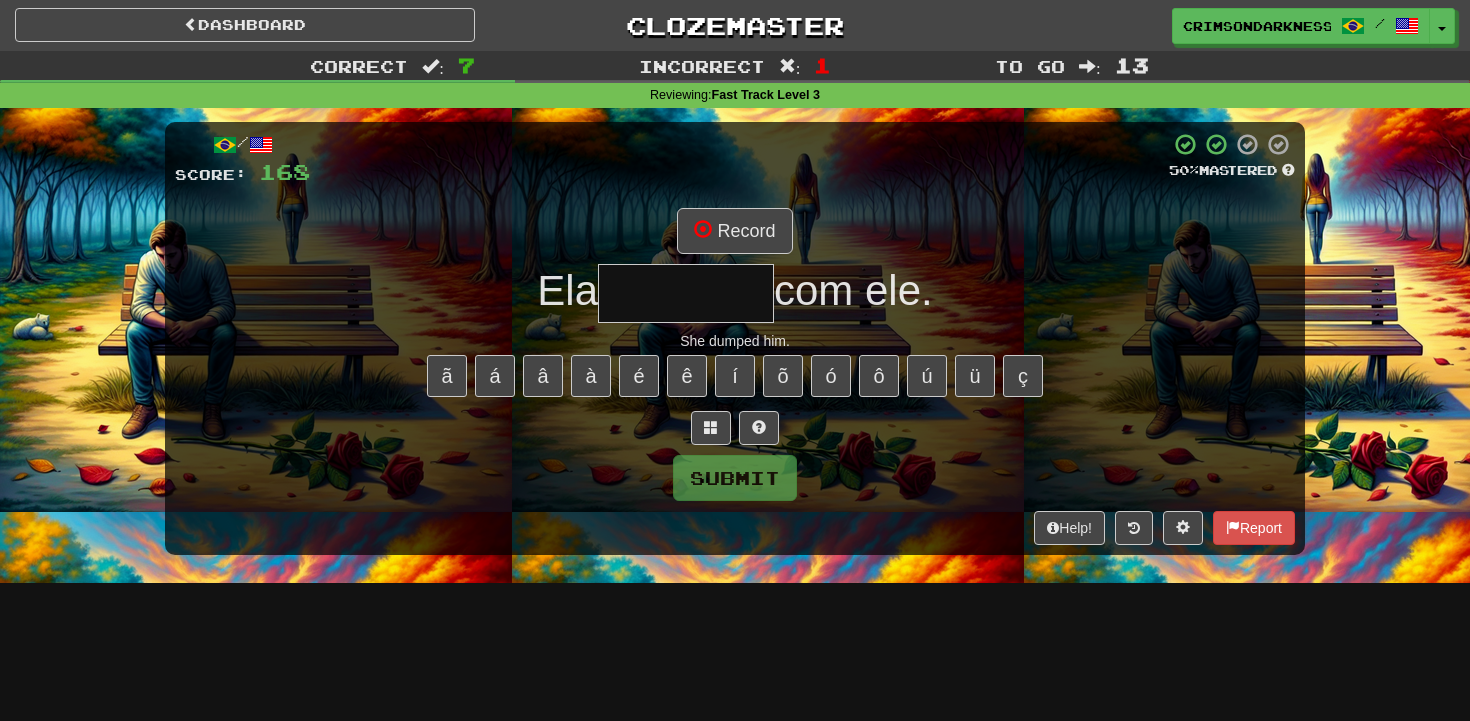 type on "********" 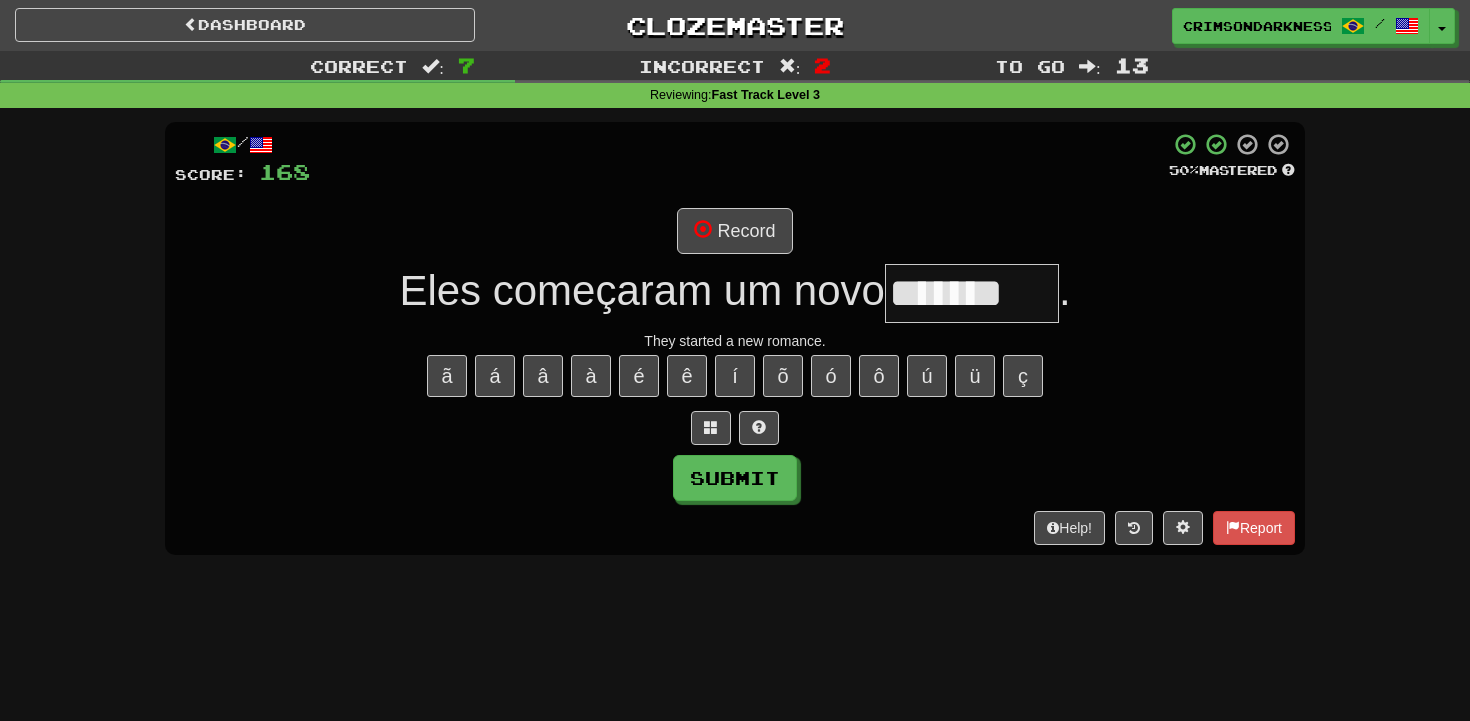 type on "*******" 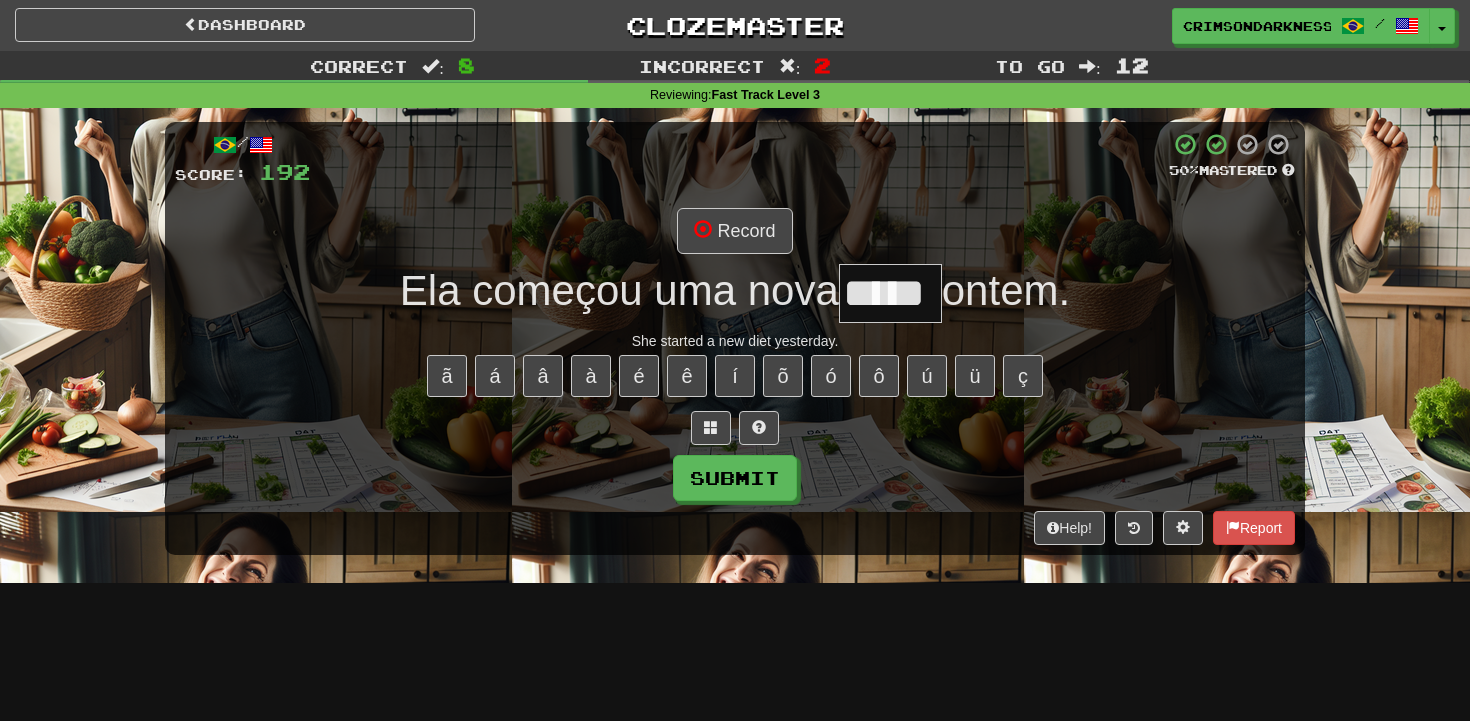 type on "*****" 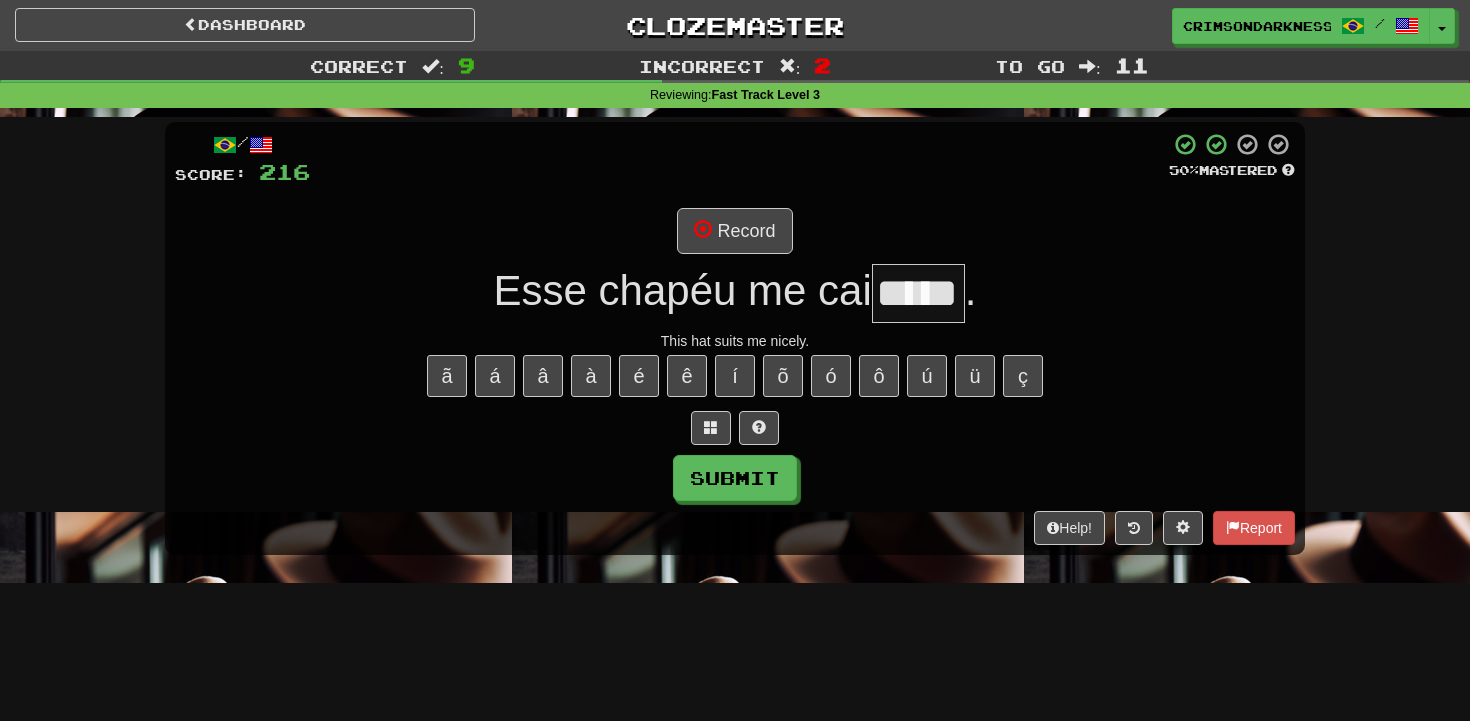 scroll, scrollTop: 0, scrollLeft: 3, axis: horizontal 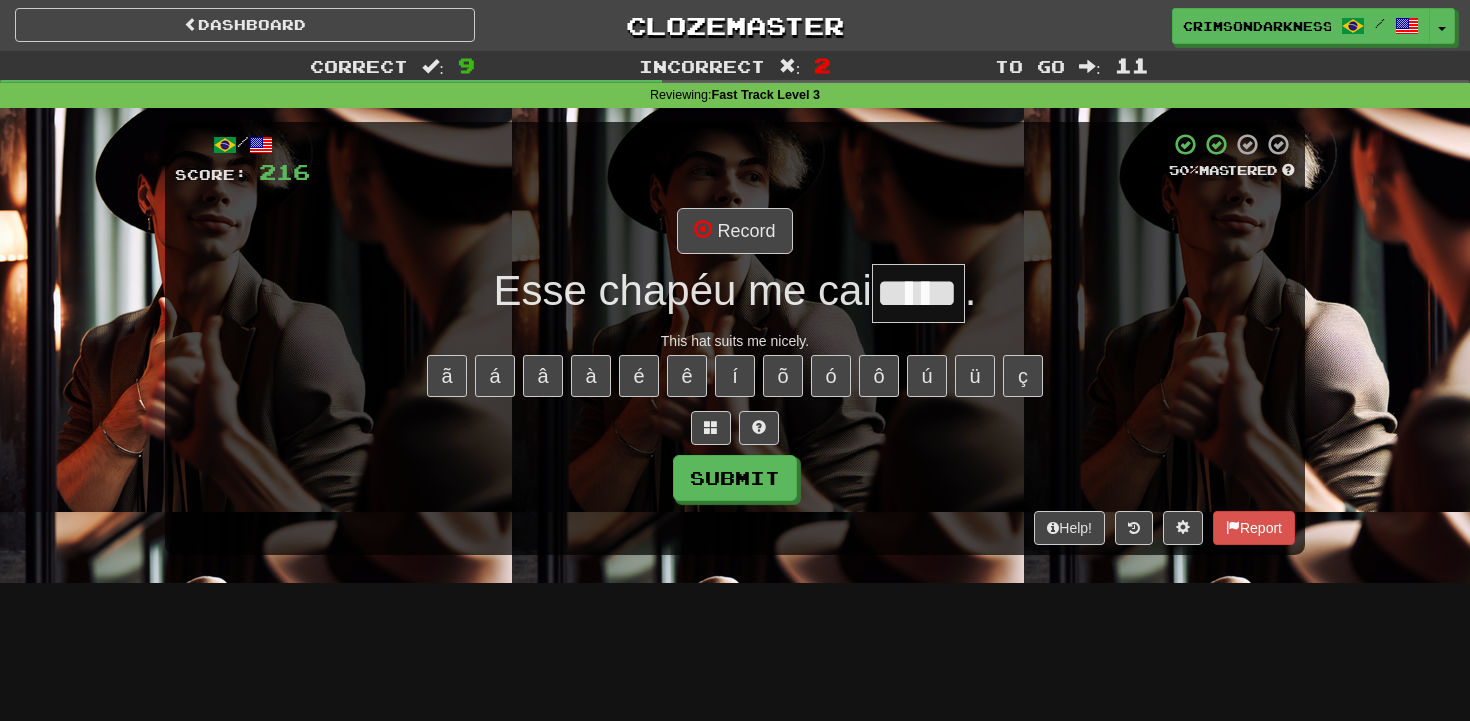 type on "***" 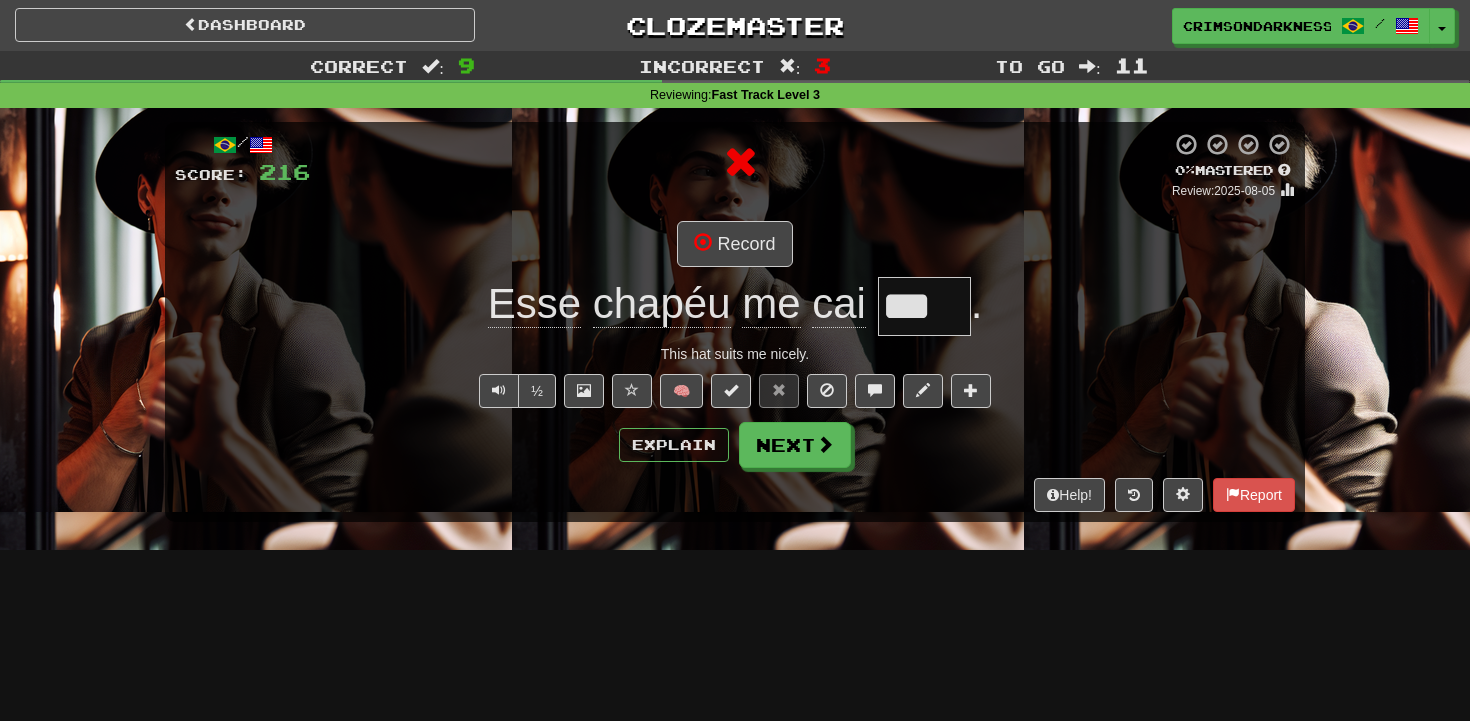 scroll, scrollTop: 0, scrollLeft: 0, axis: both 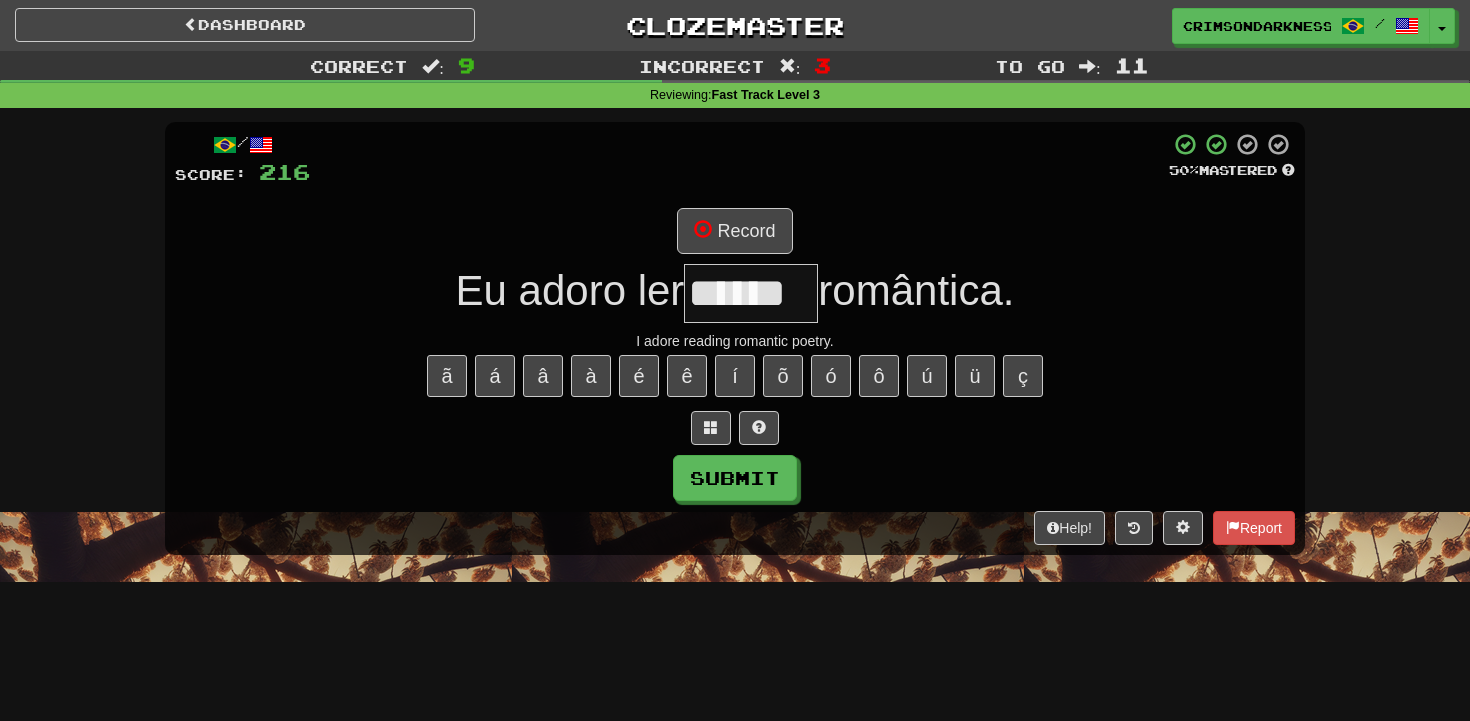 type on "******" 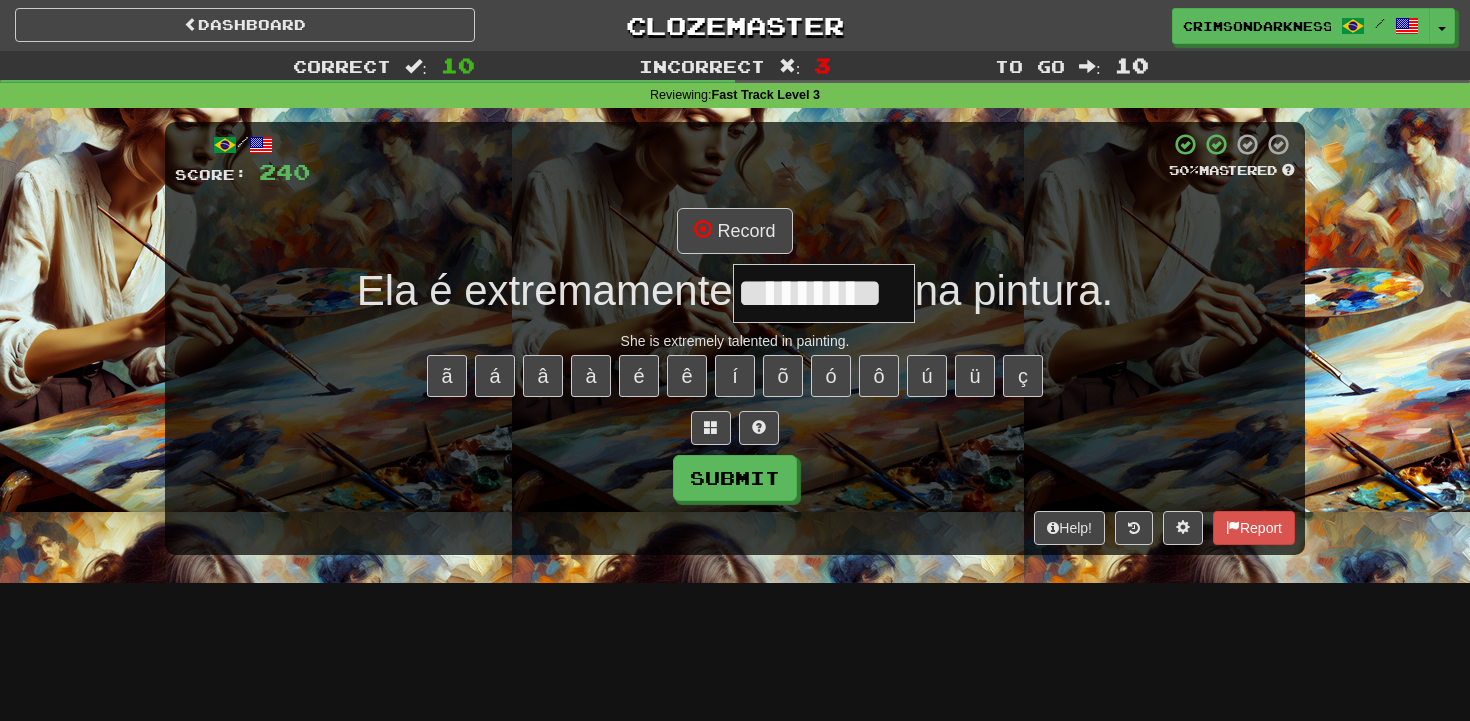 type on "*********" 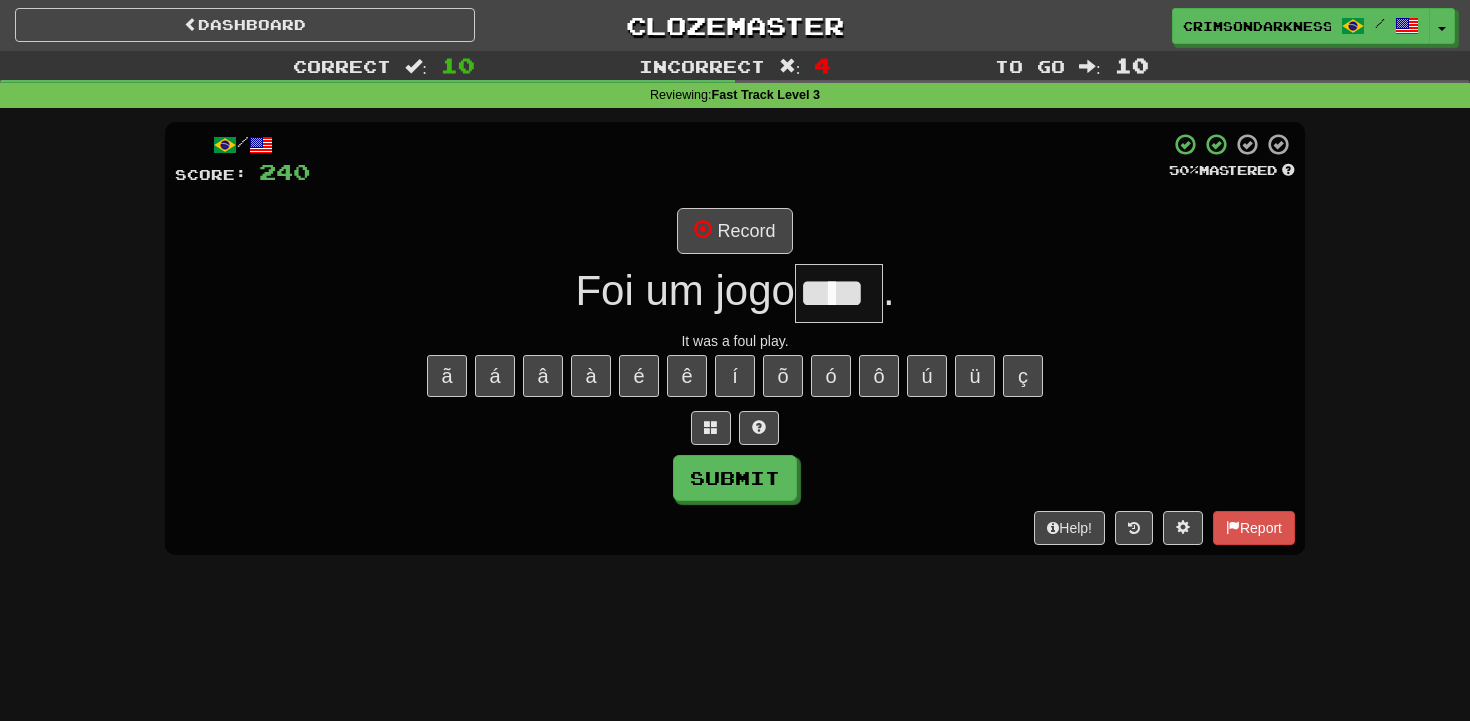 type on "****" 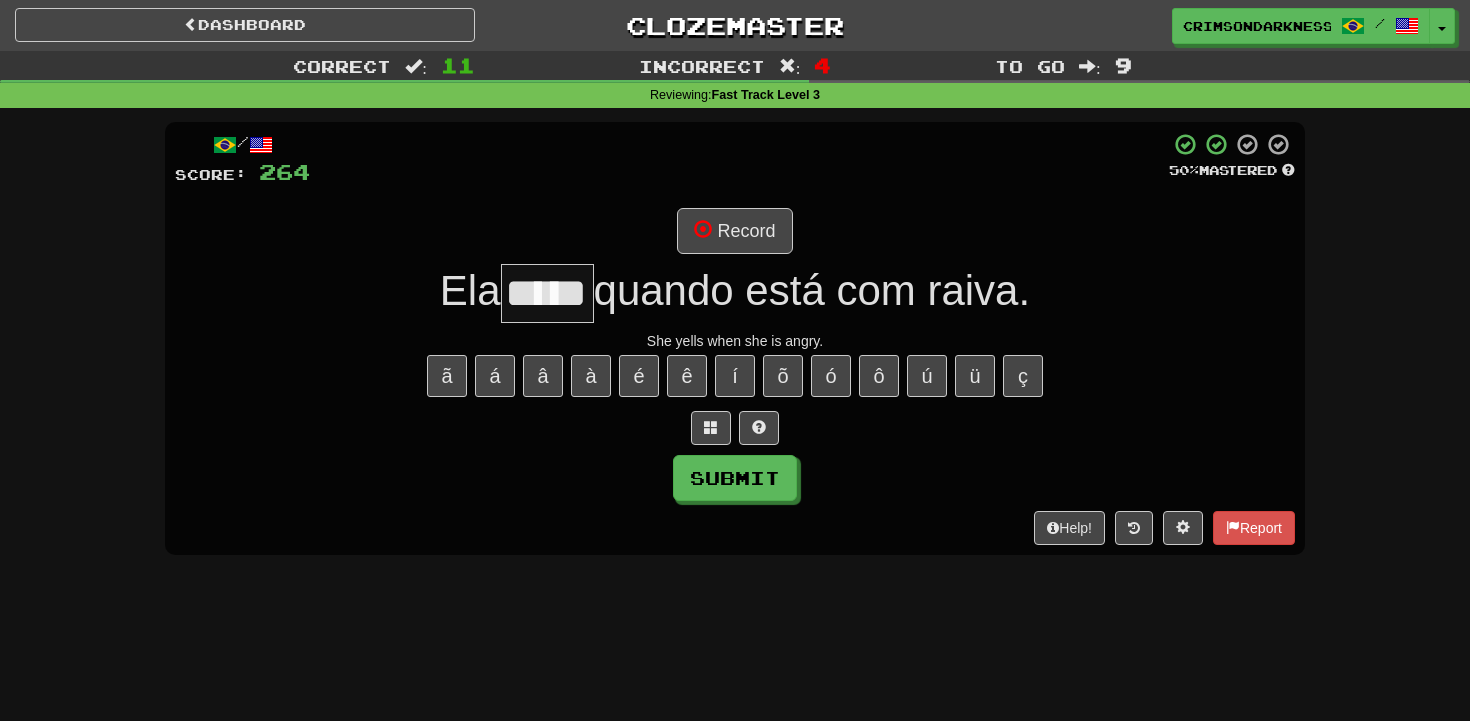 type on "*****" 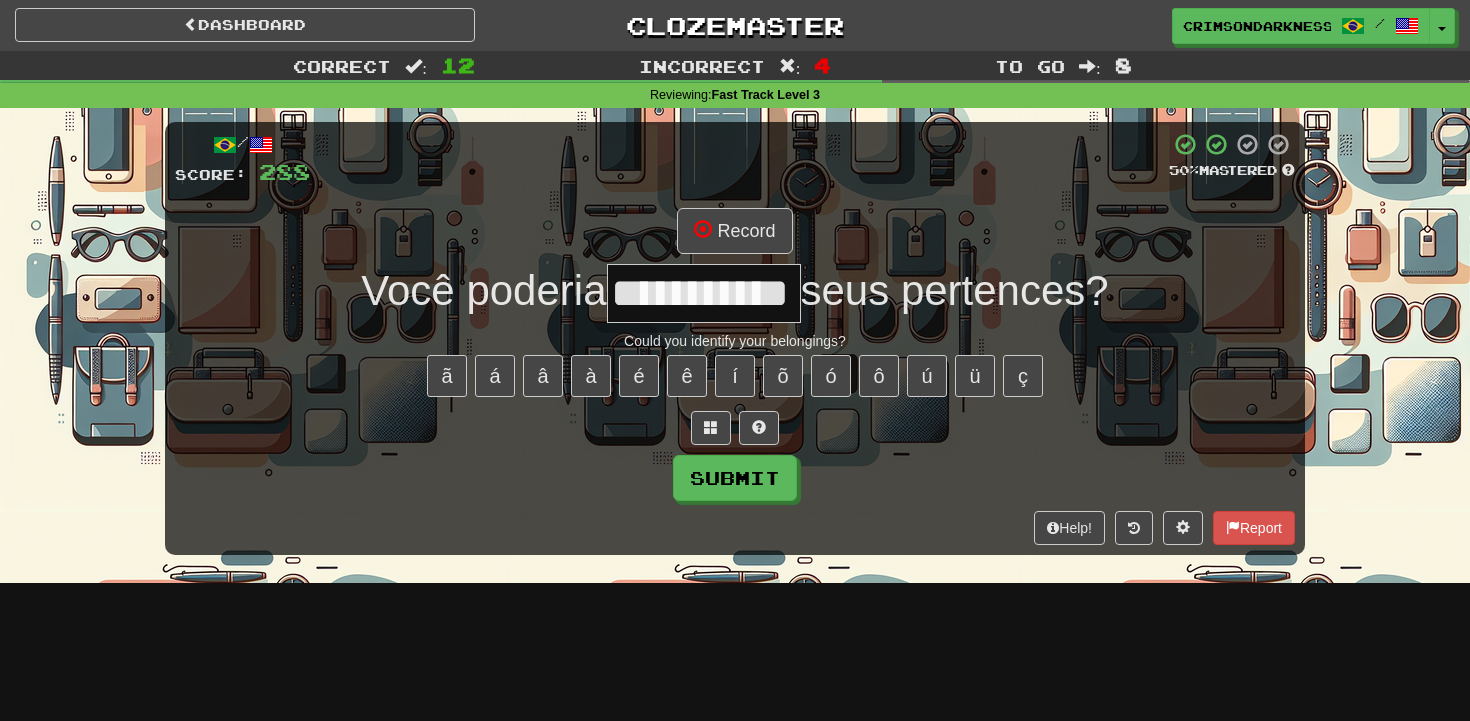 type on "**********" 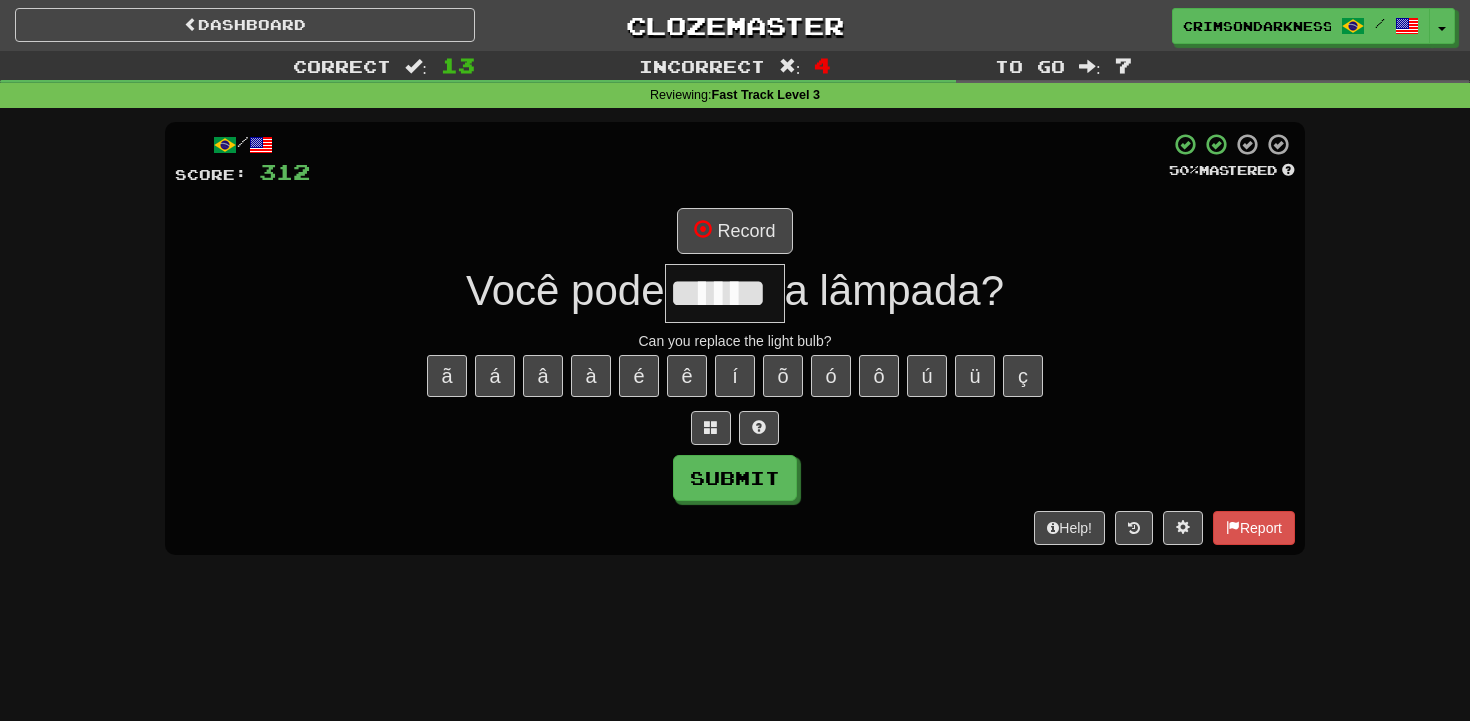 type on "******" 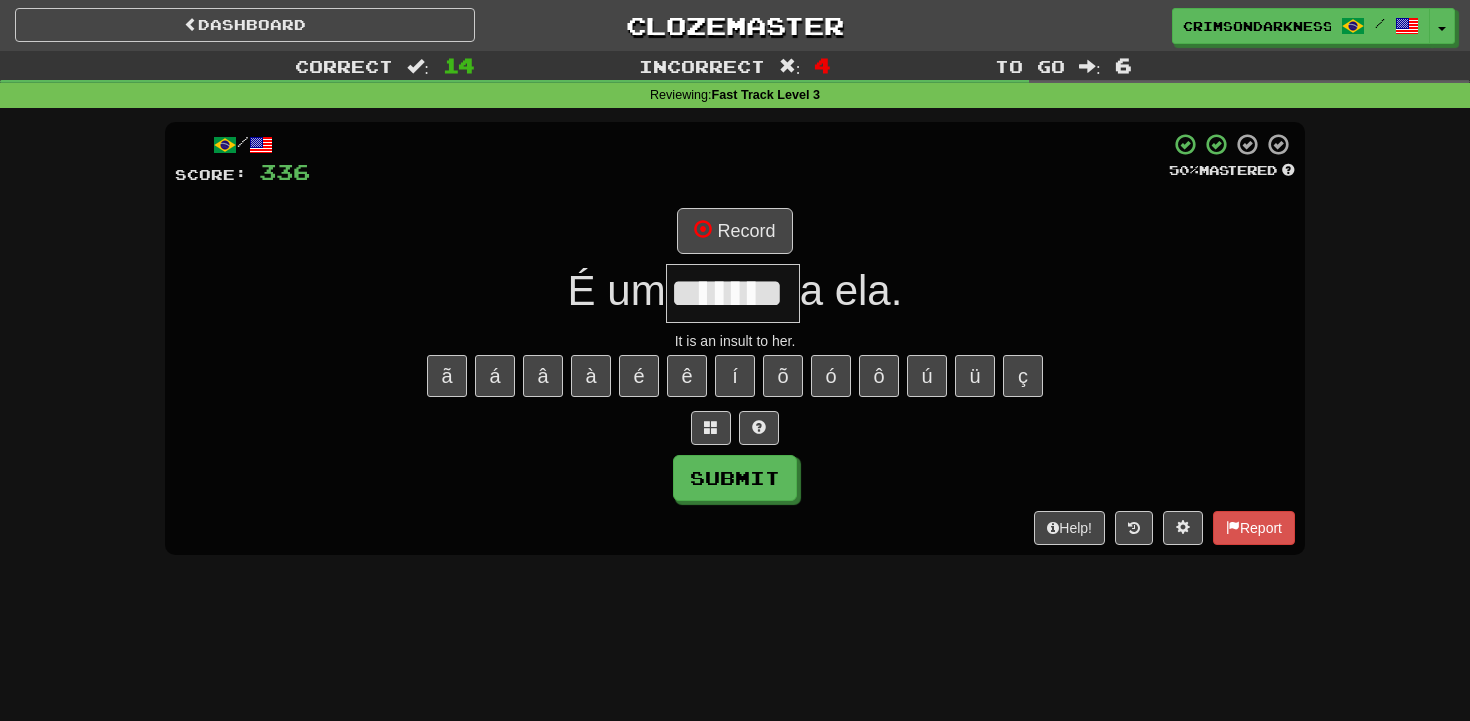 type on "*******" 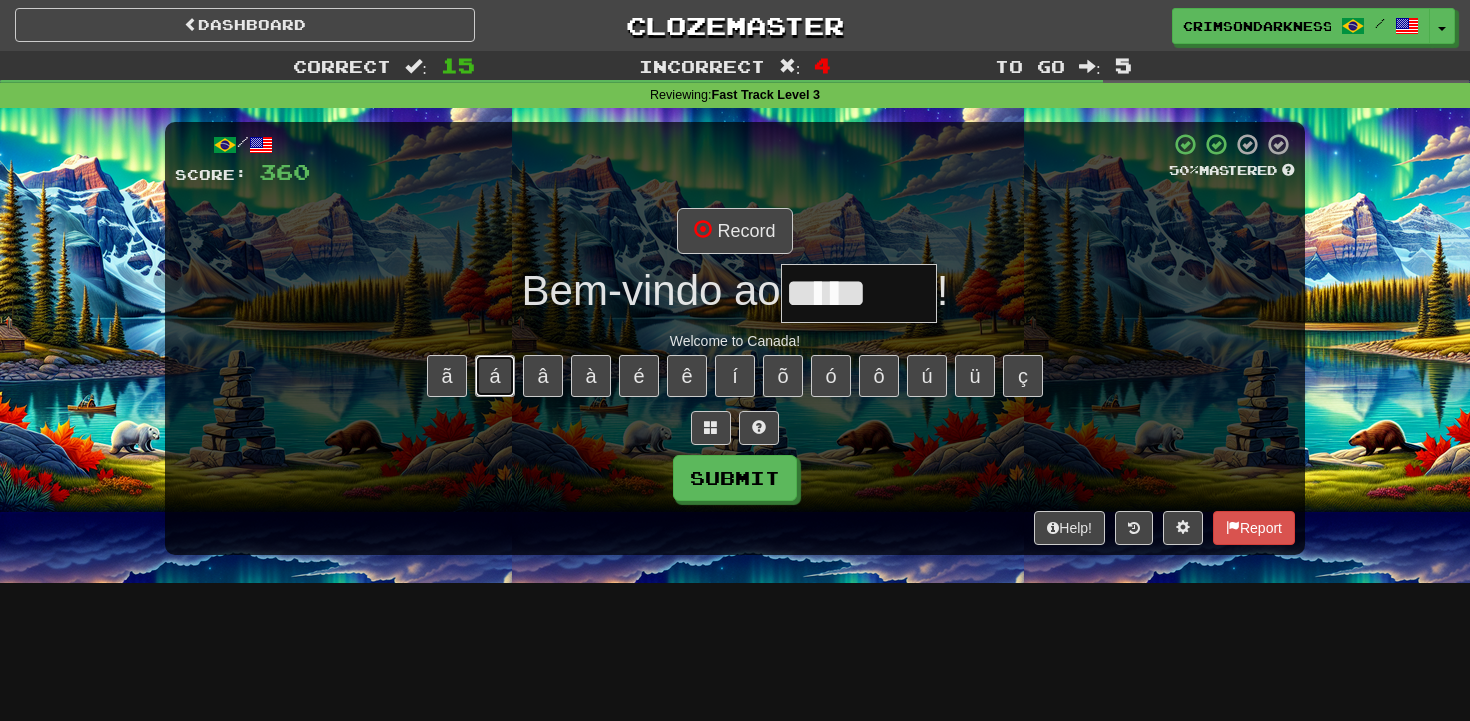 click on "á" at bounding box center (495, 376) 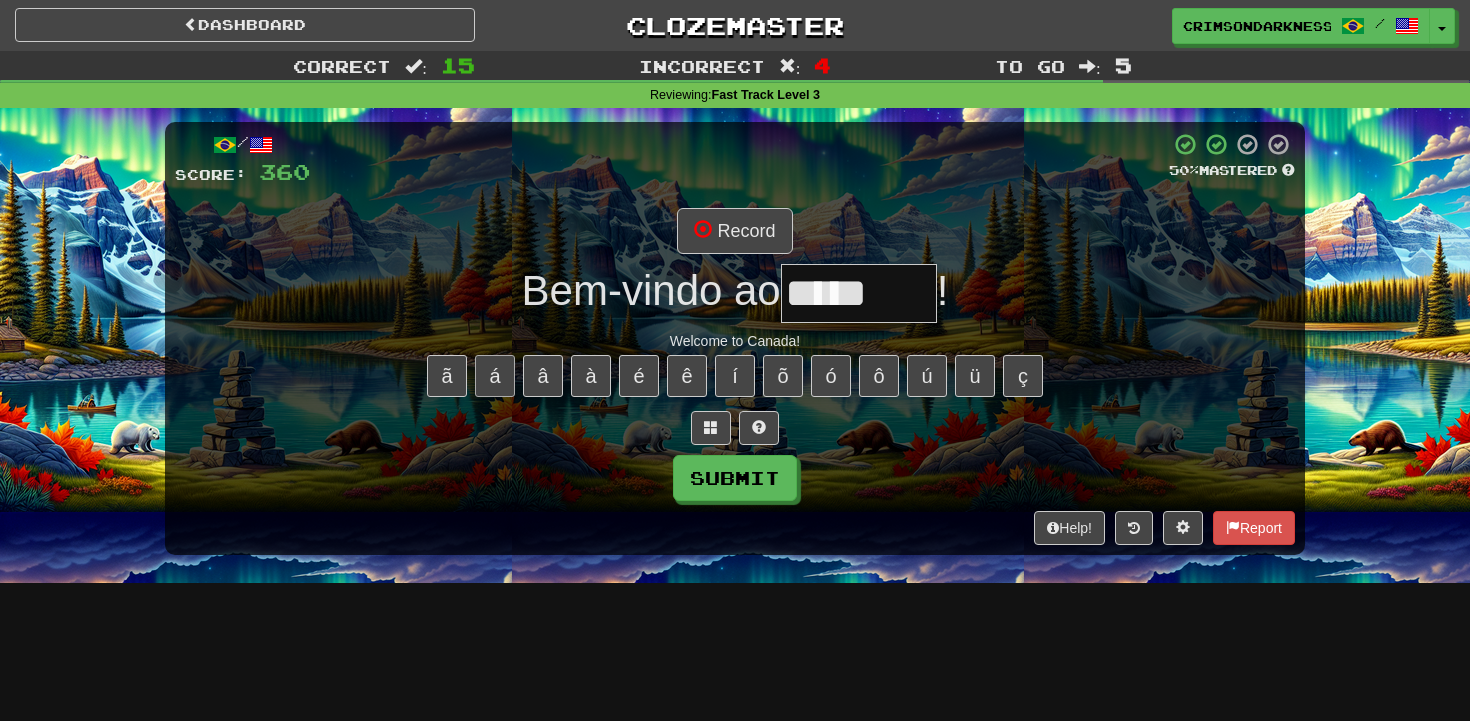 type on "******" 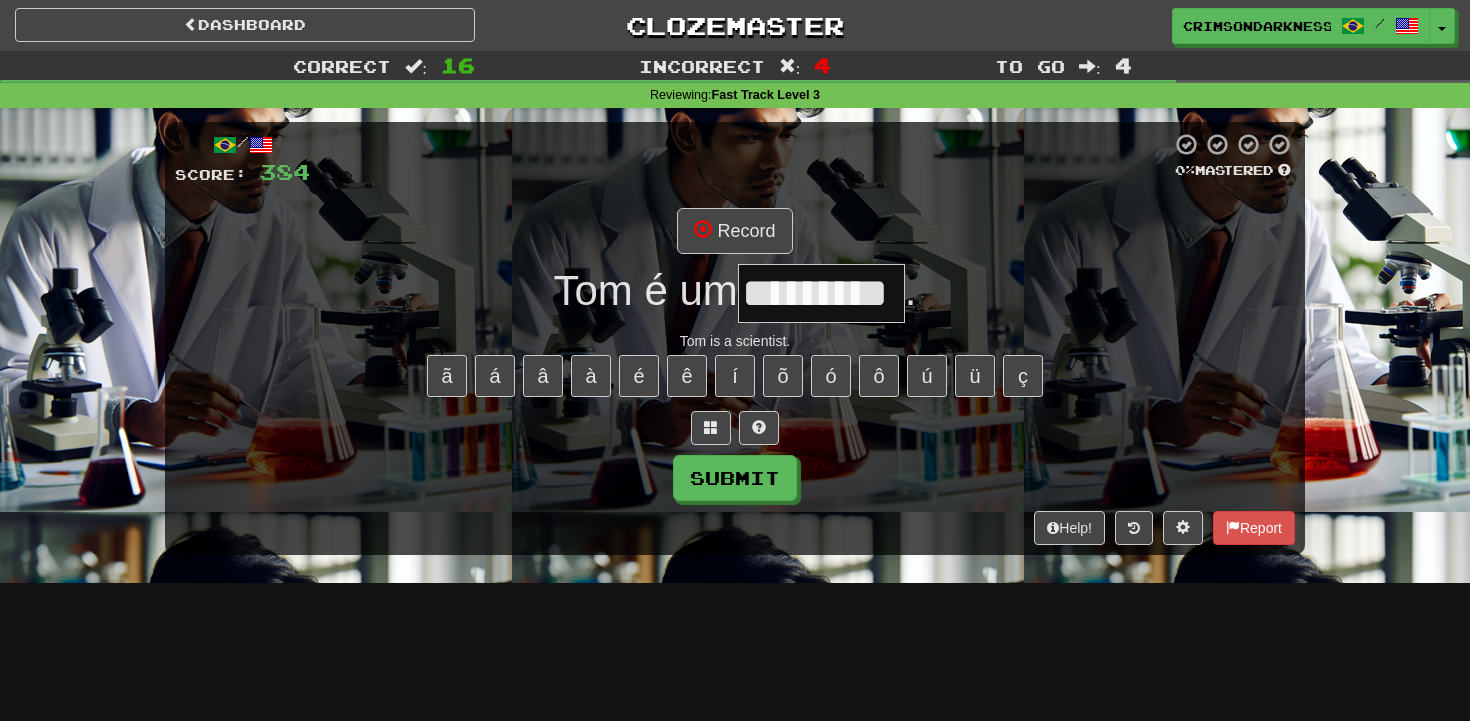 type on "*********" 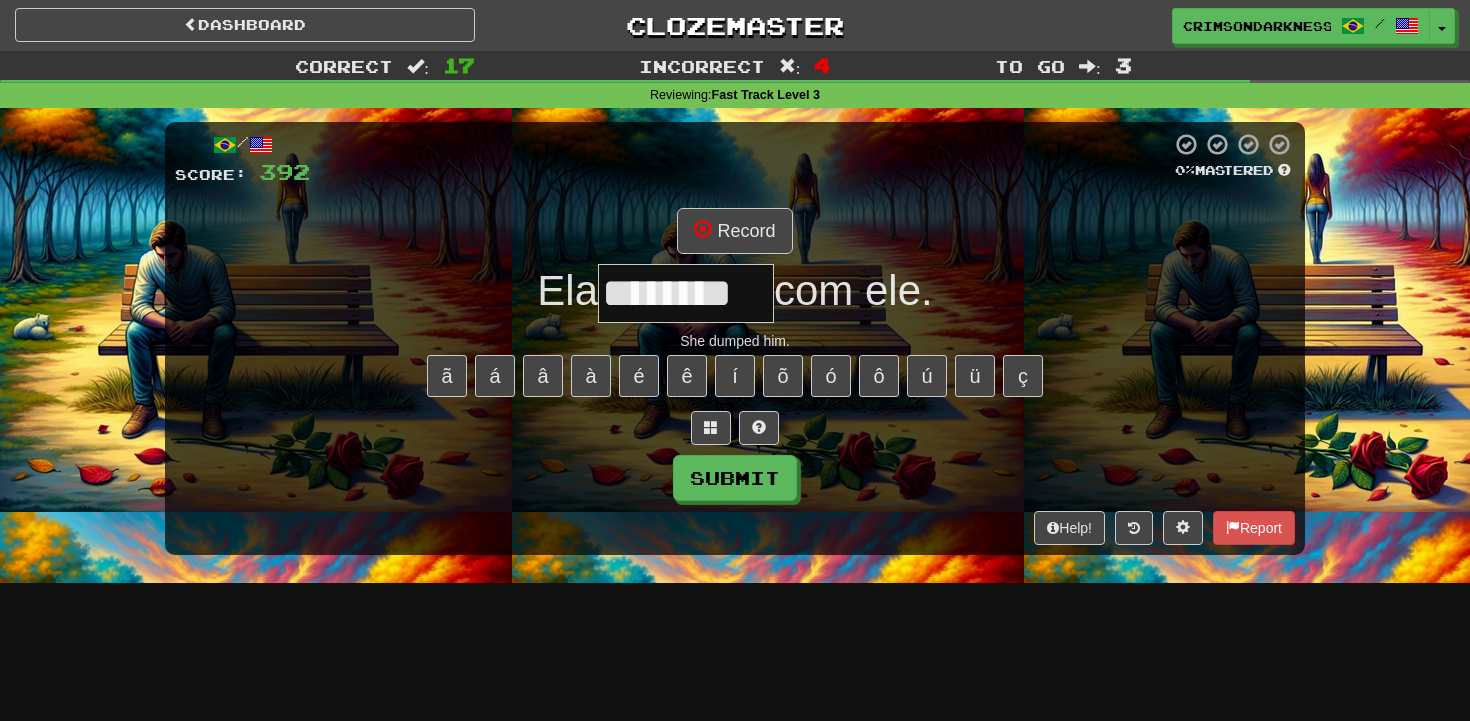 type on "********" 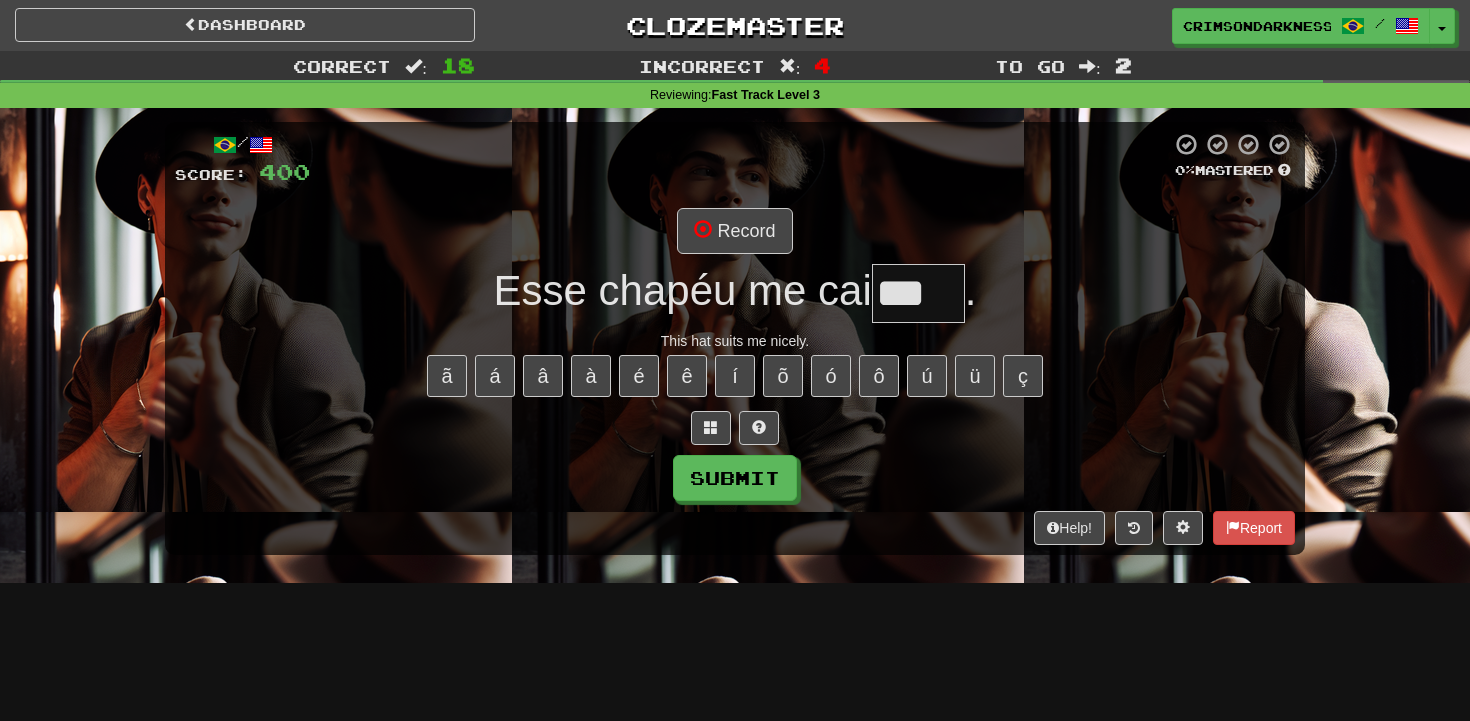 type on "***" 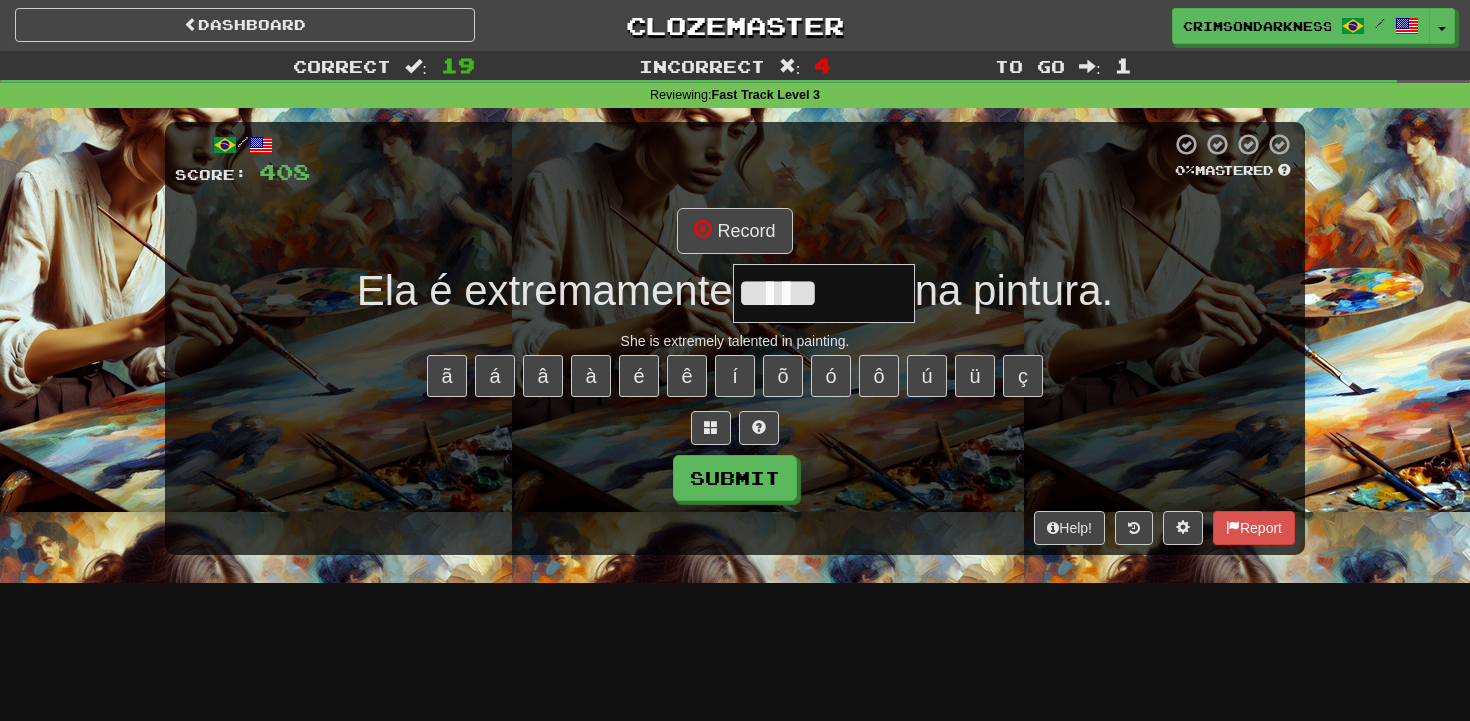type on "*********" 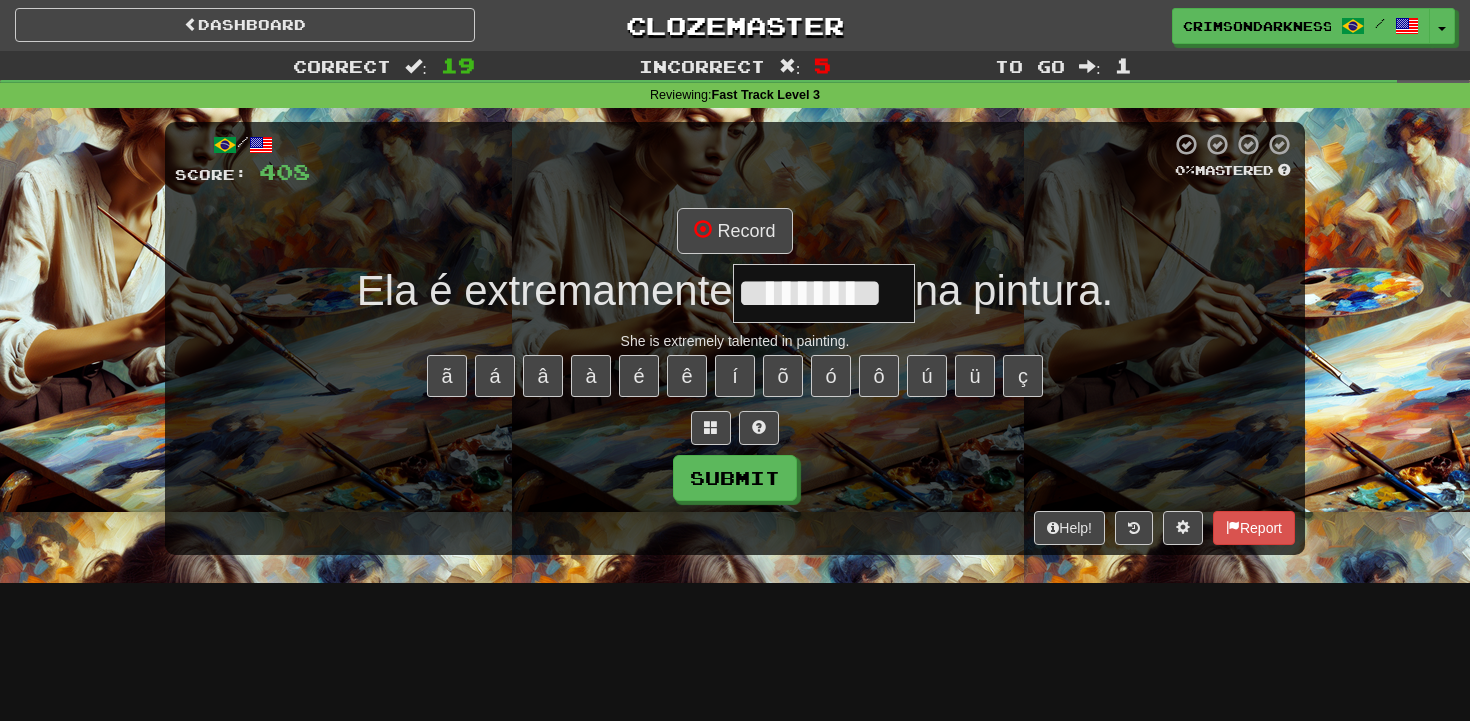 type on "*********" 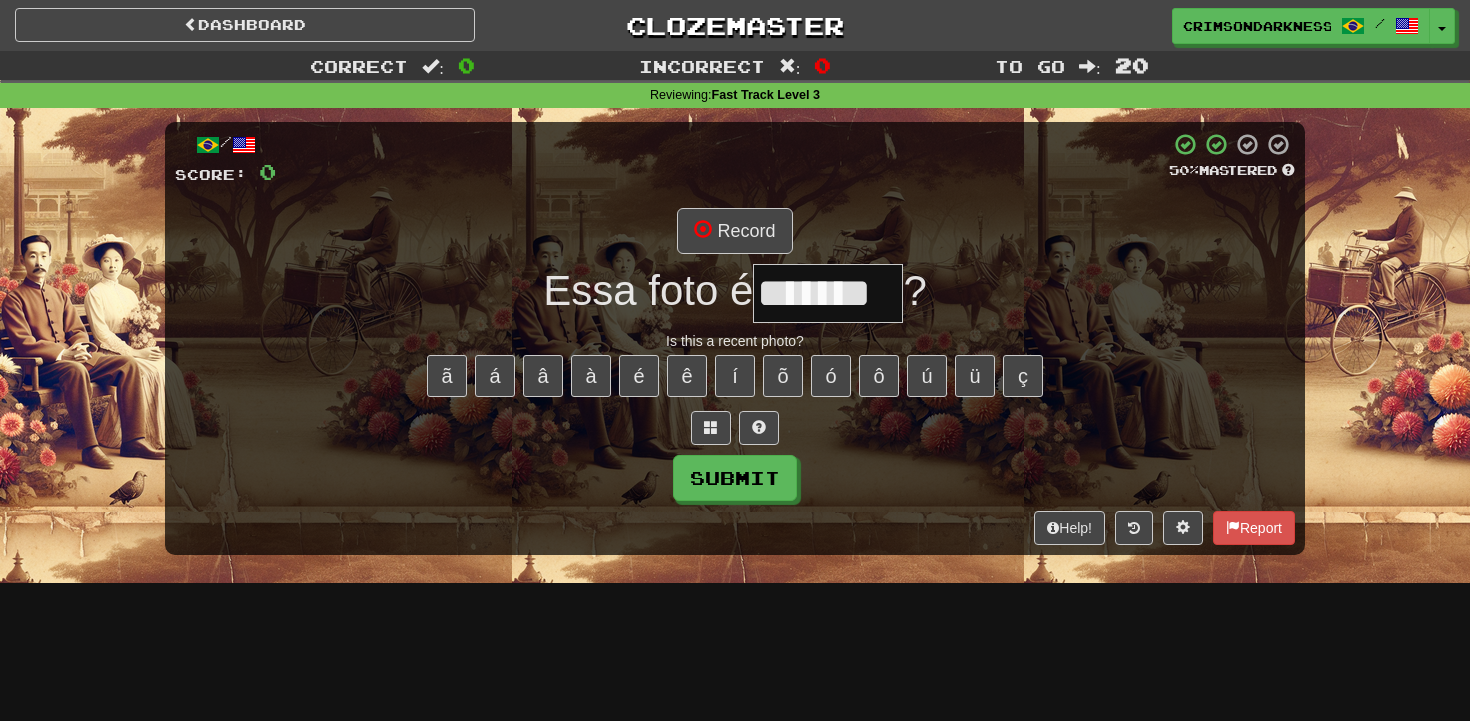 type on "*******" 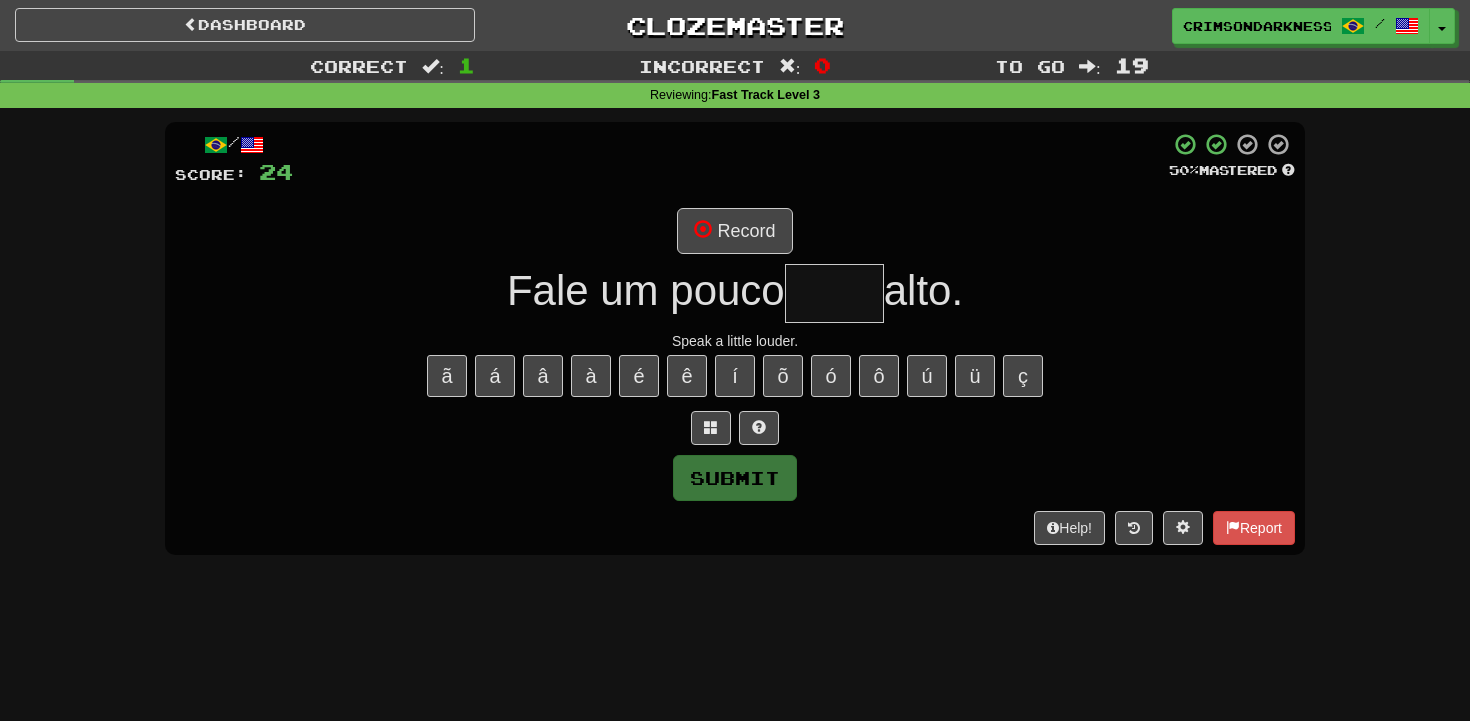 type on "*" 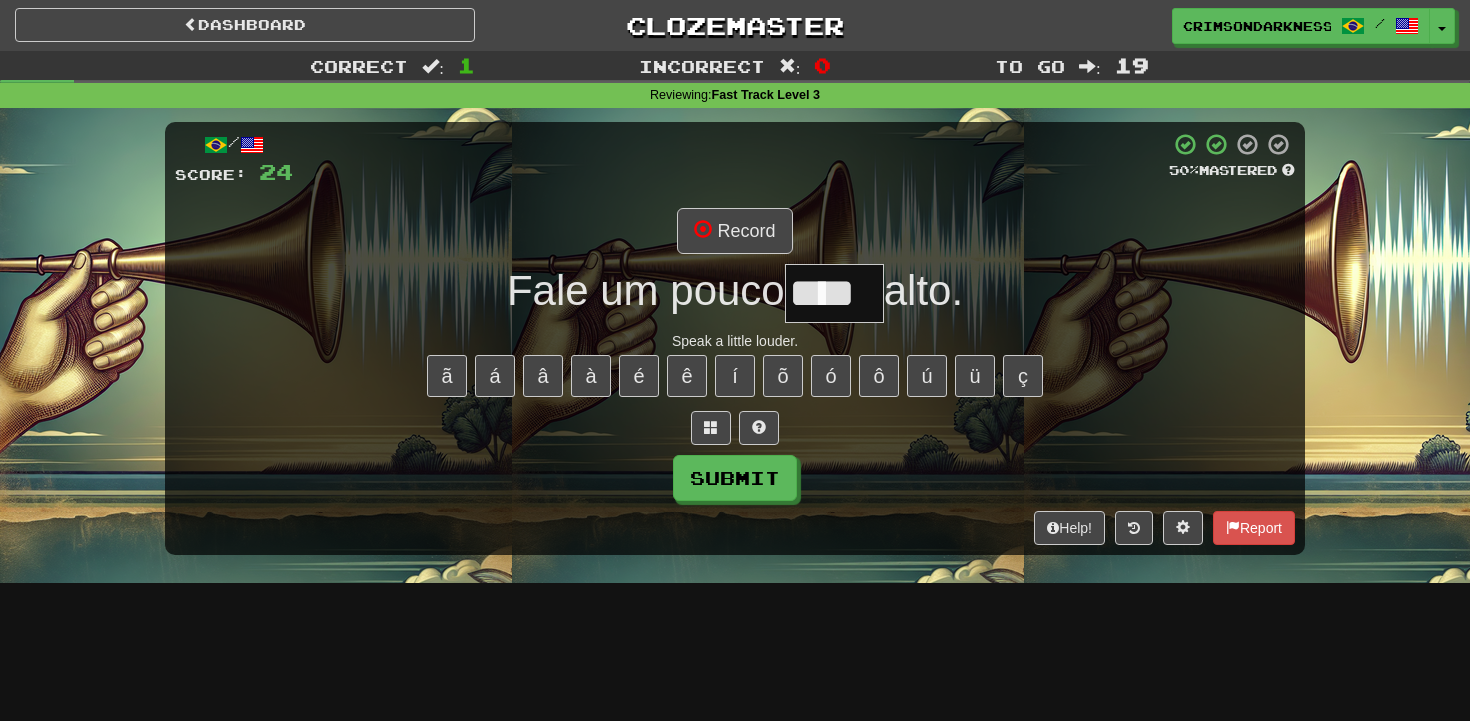 type on "****" 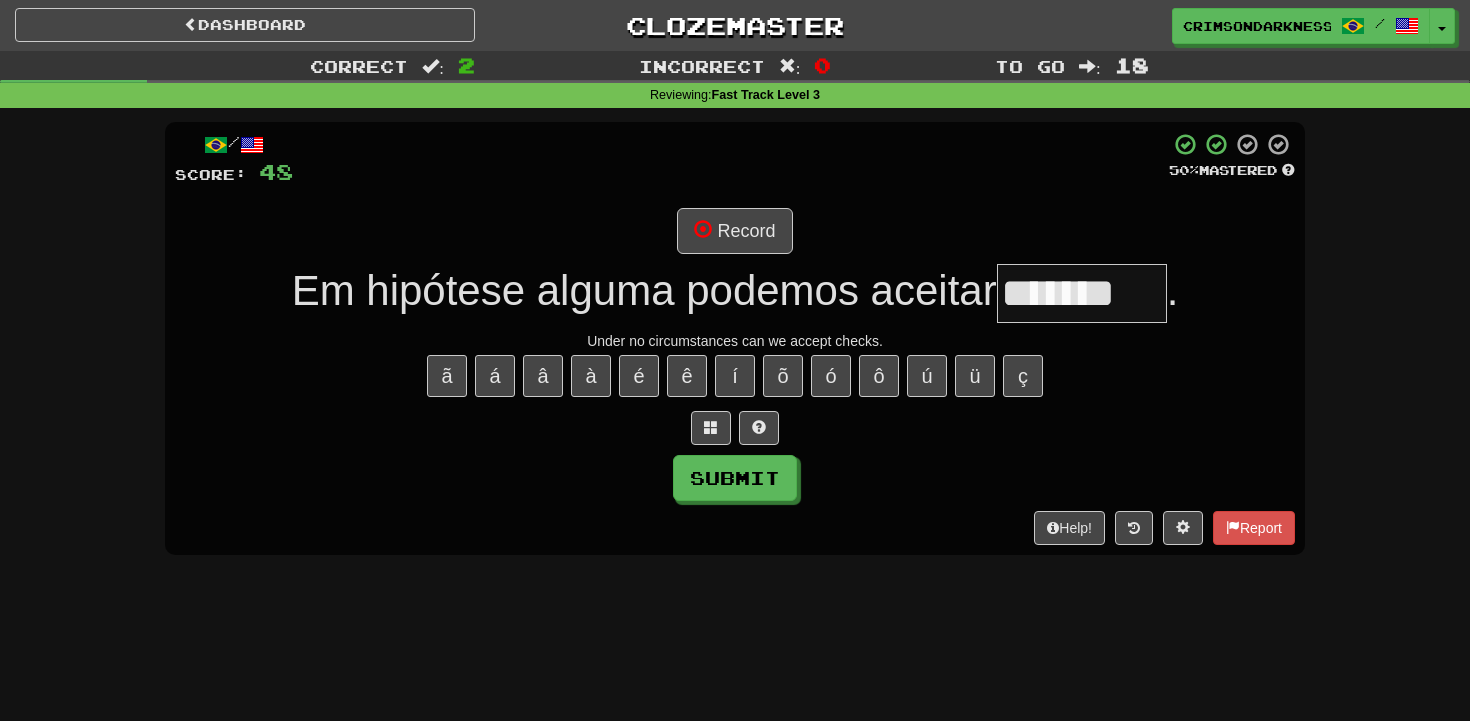 type on "*******" 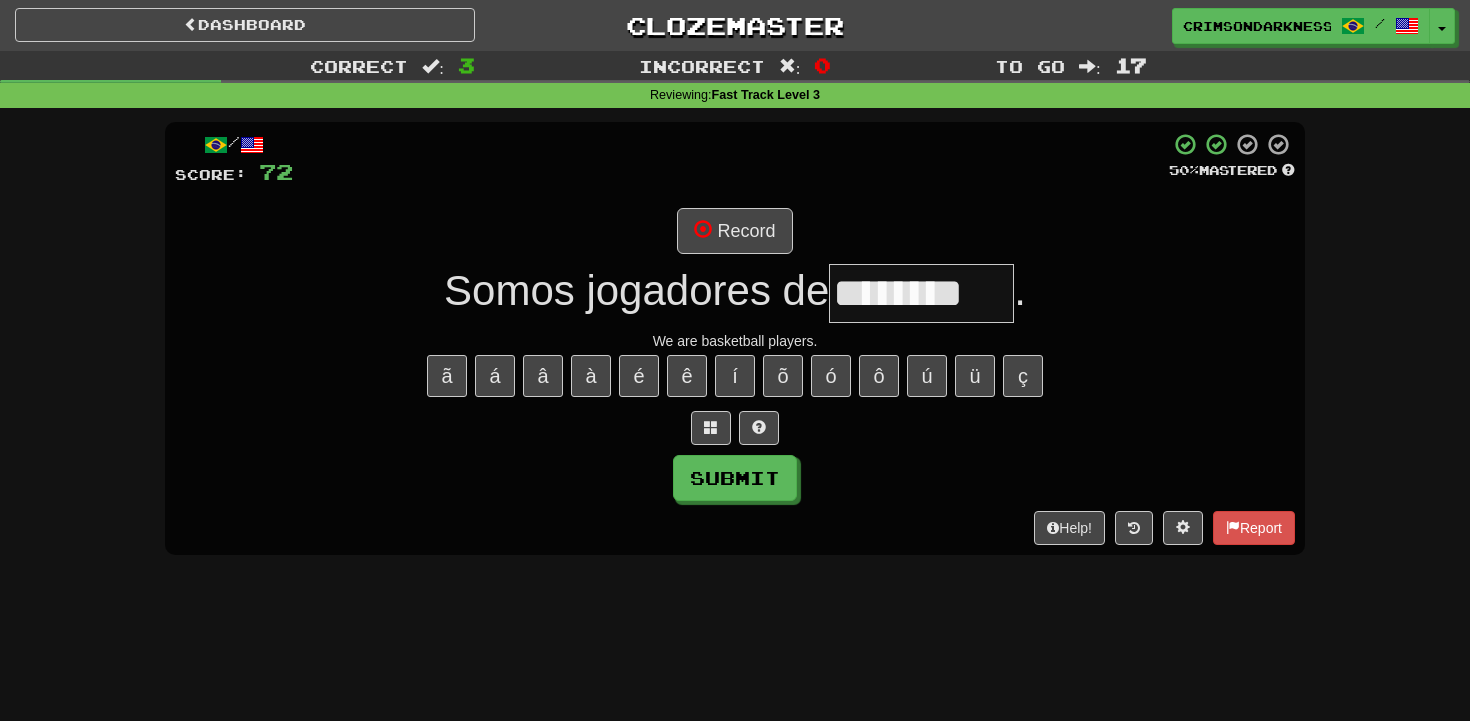 type on "********" 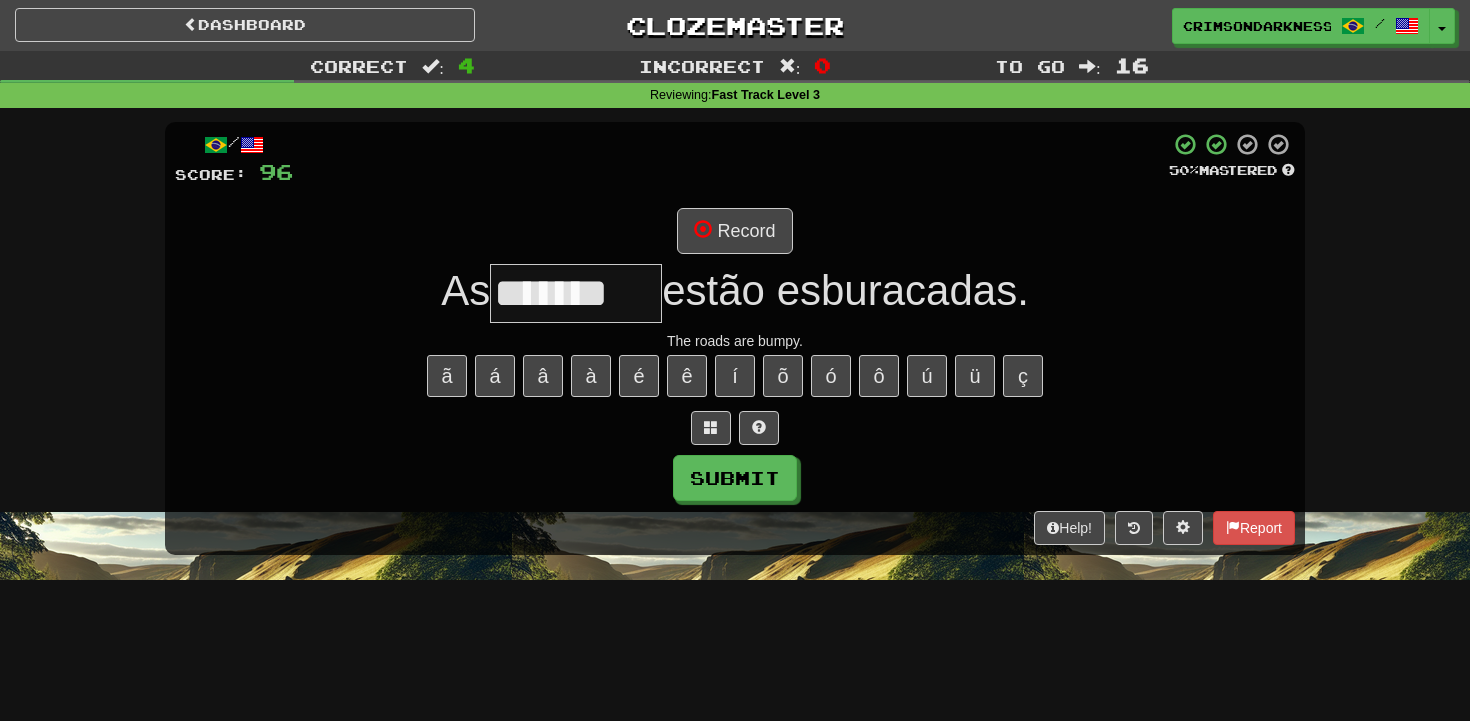 scroll, scrollTop: 0, scrollLeft: 0, axis: both 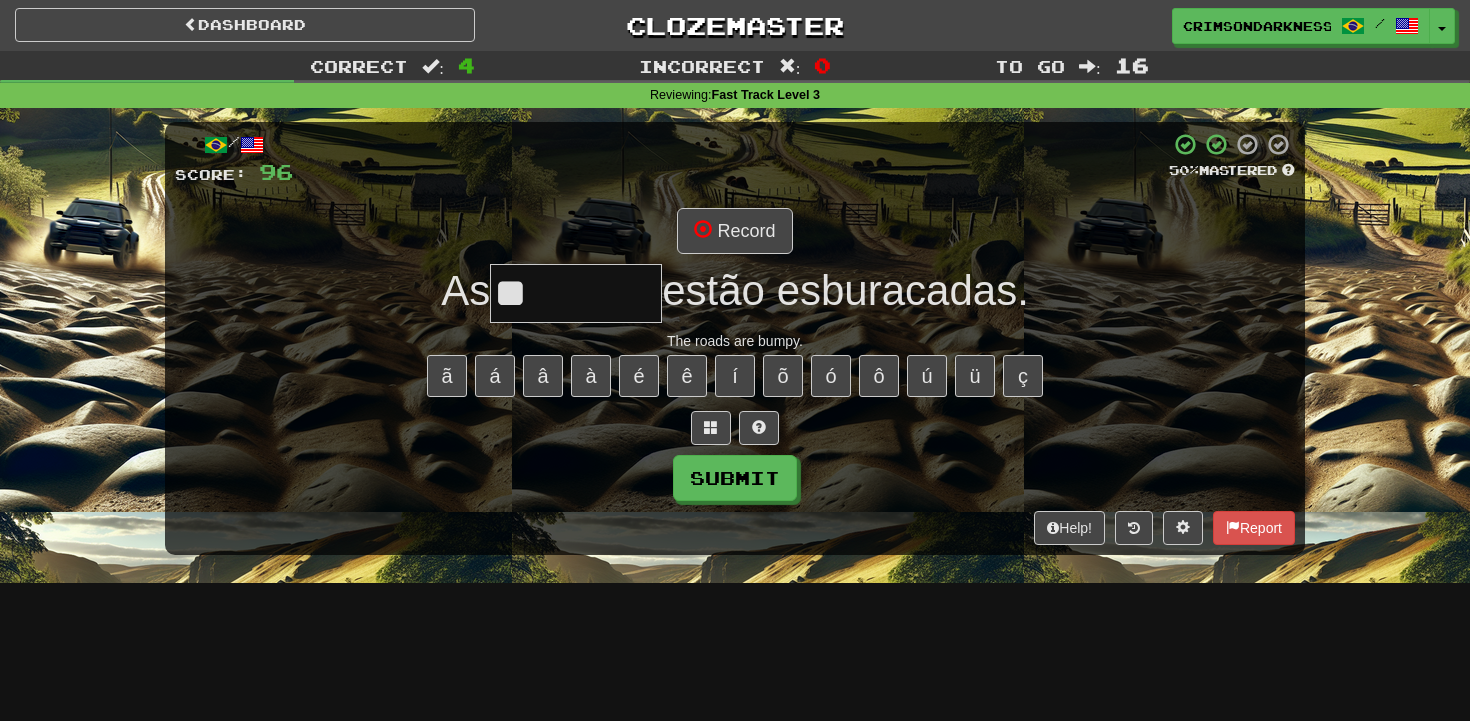 type on "*" 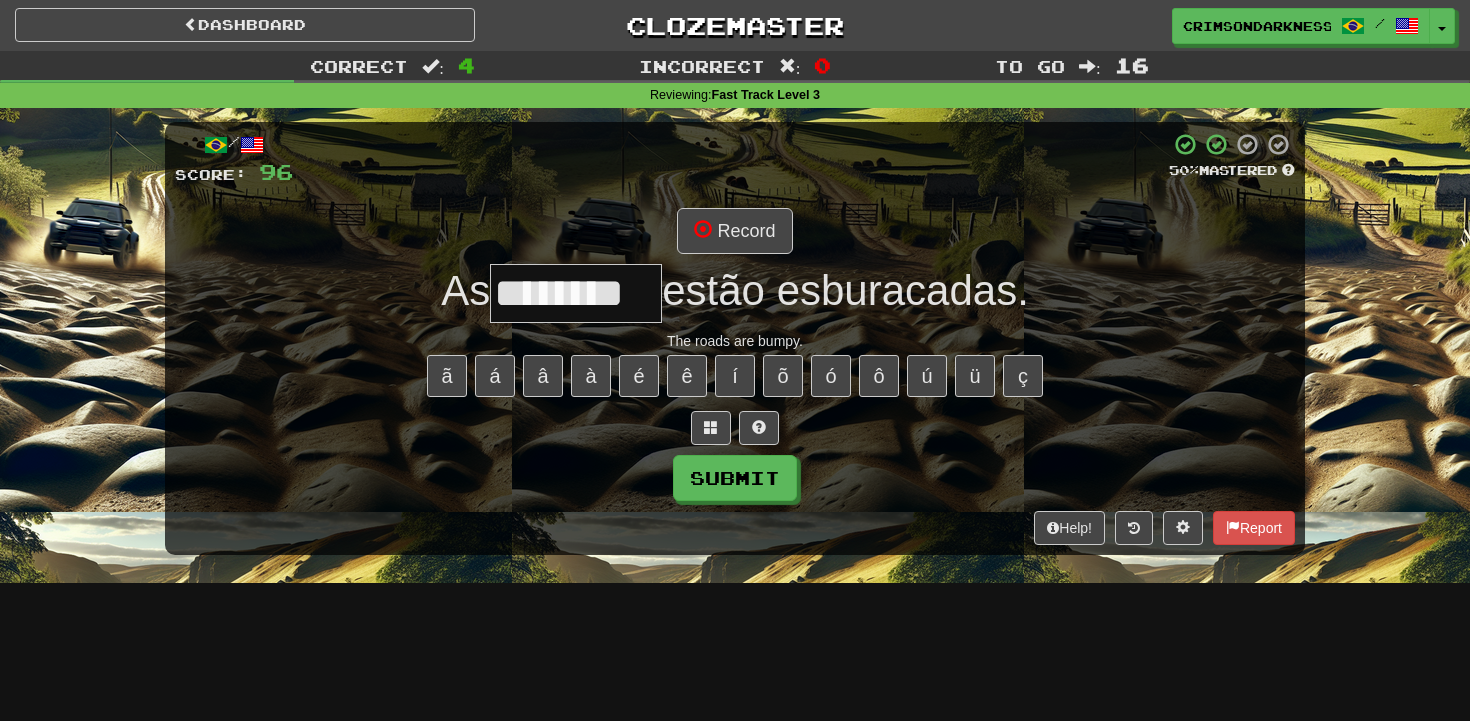 type on "********" 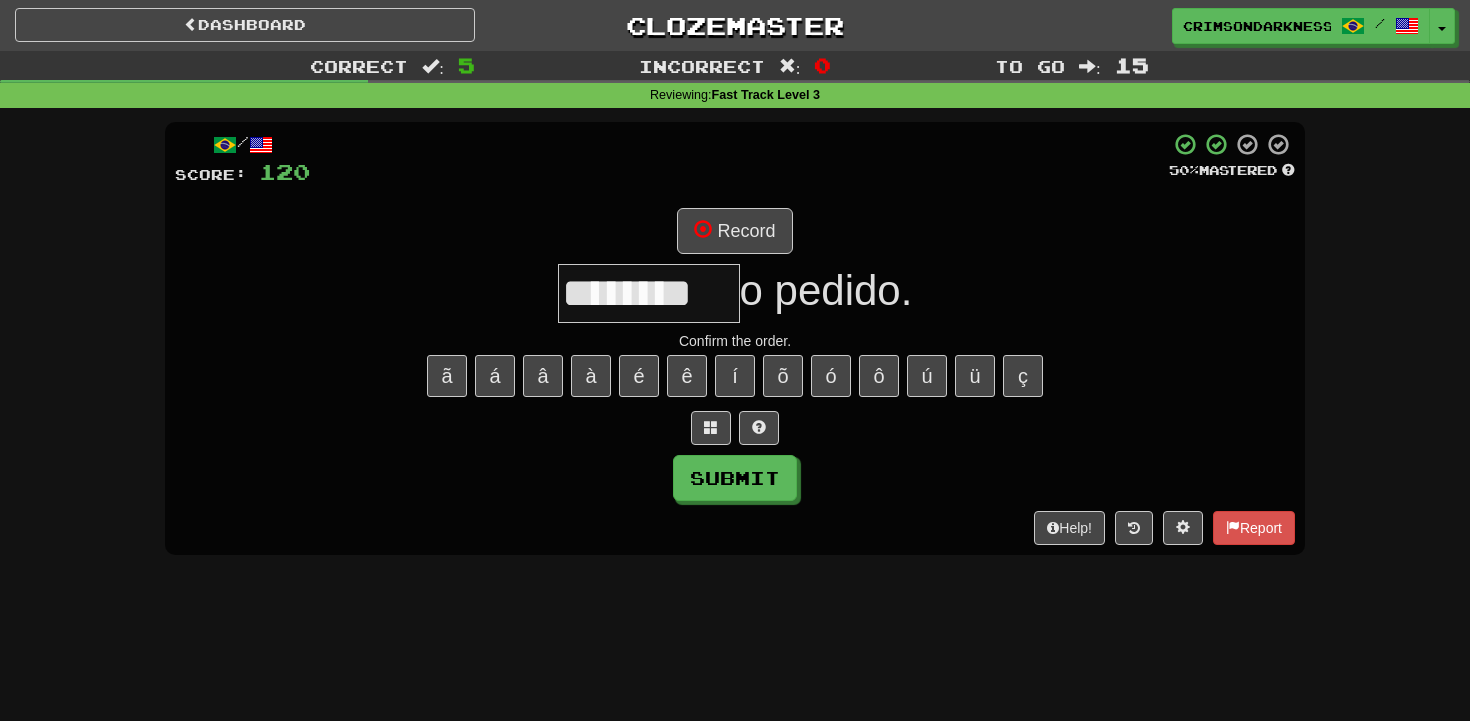 type on "********" 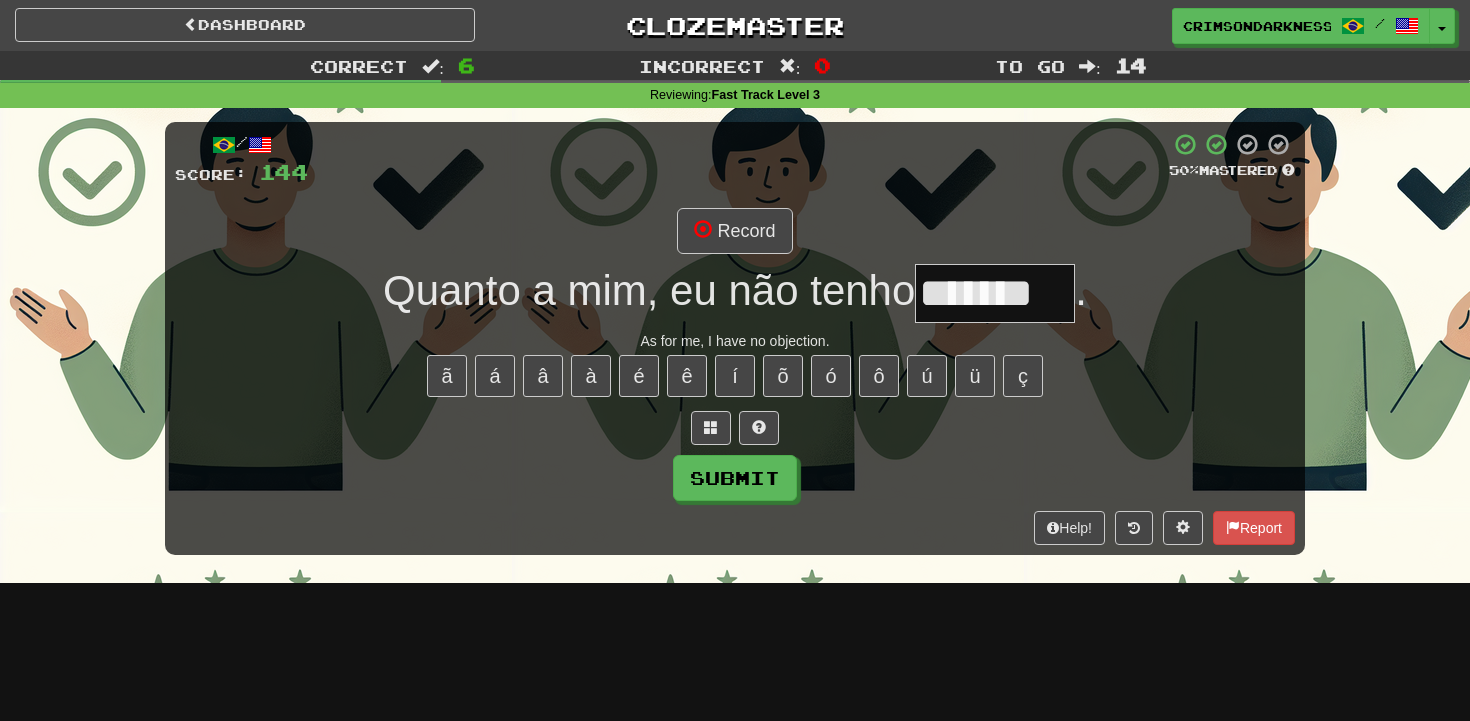 type on "*******" 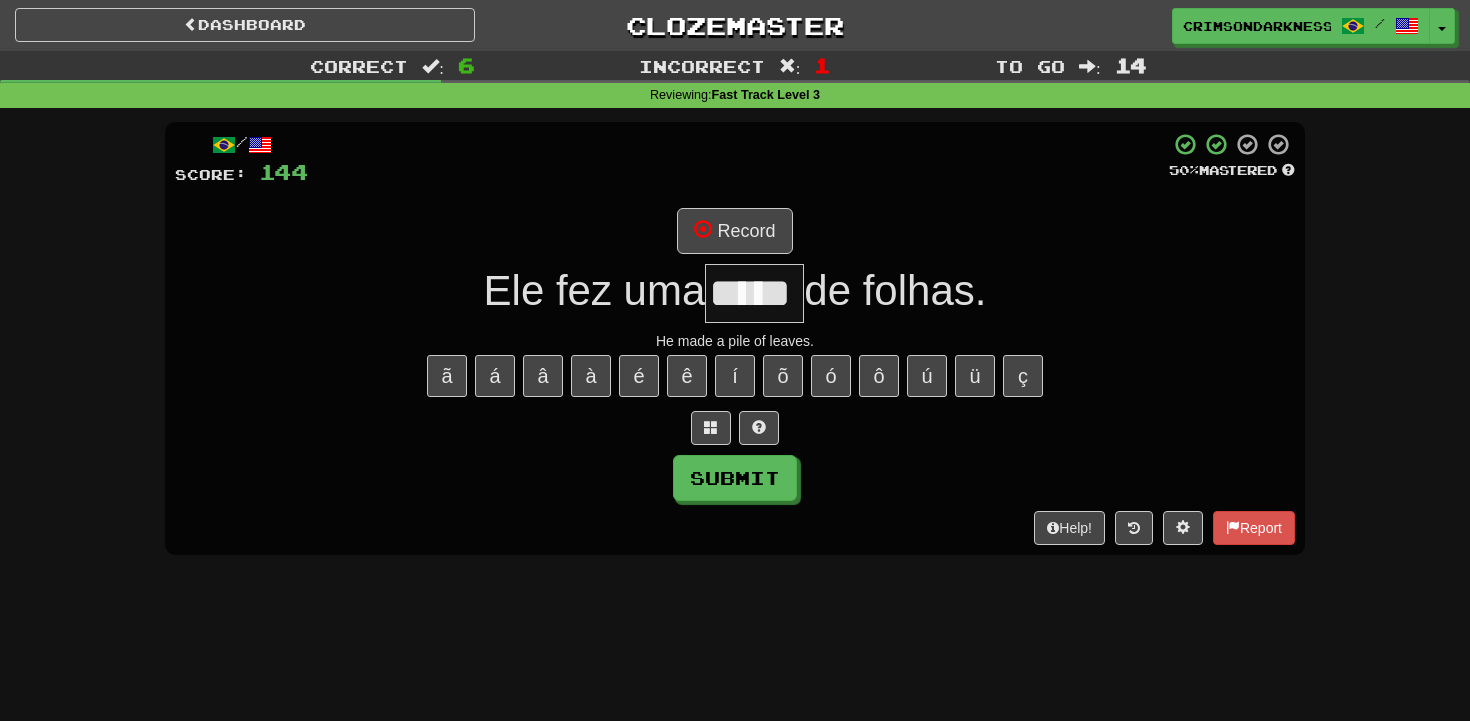 type on "*****" 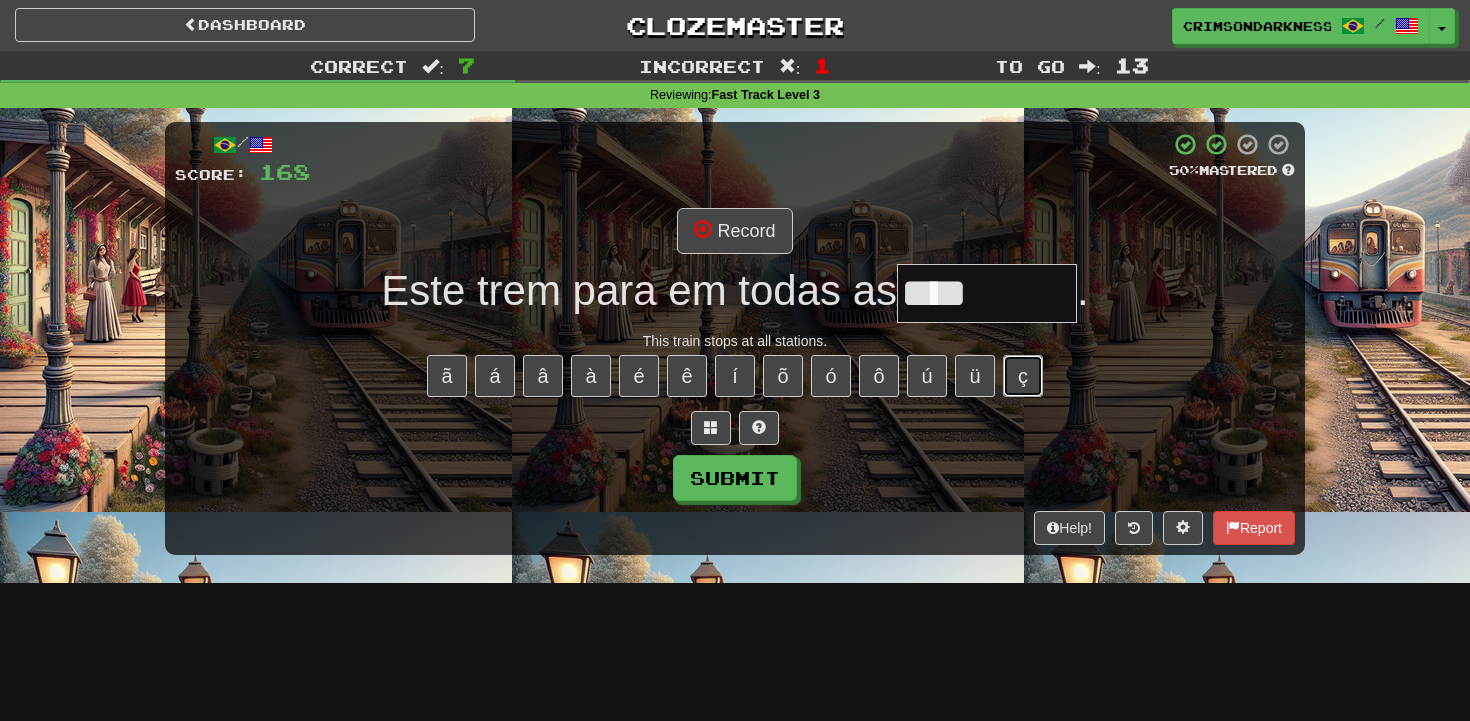 click on "ç" at bounding box center (1023, 376) 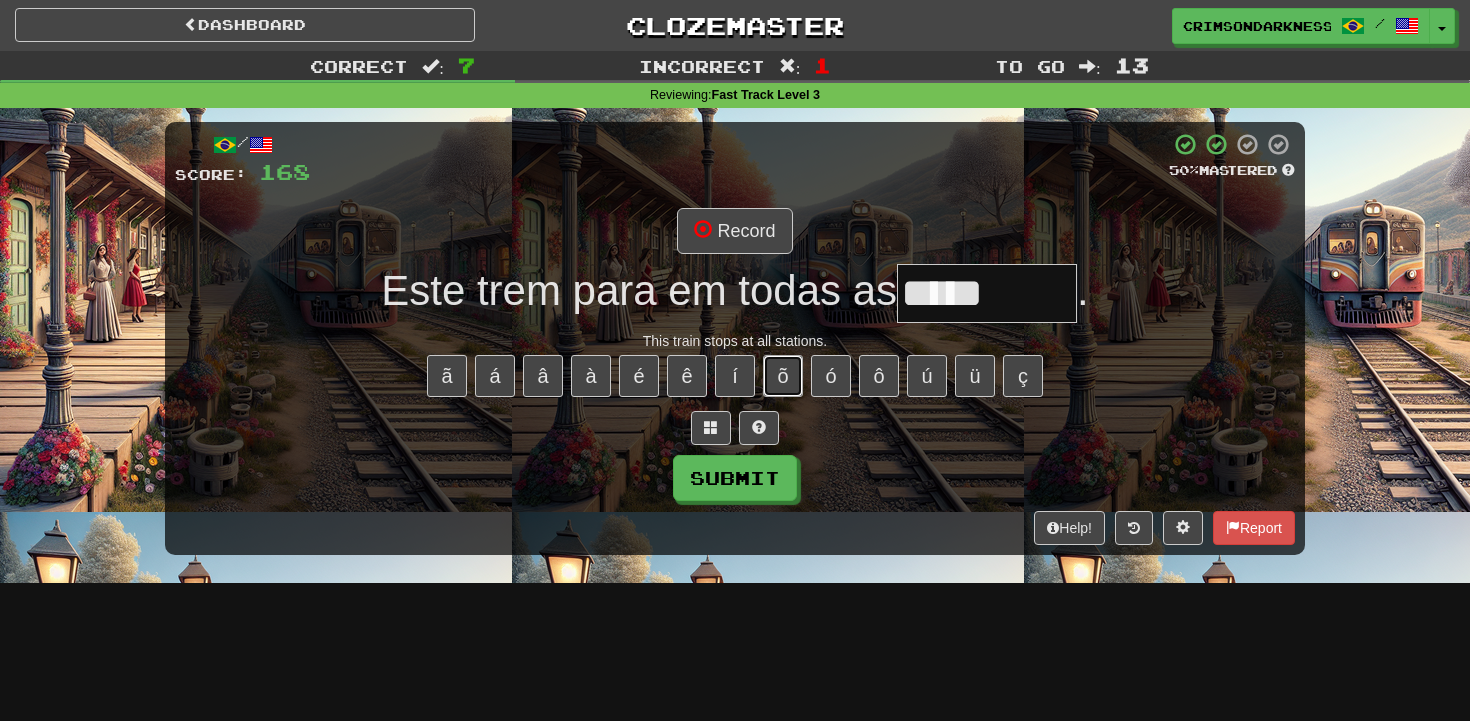 click on "õ" at bounding box center (783, 376) 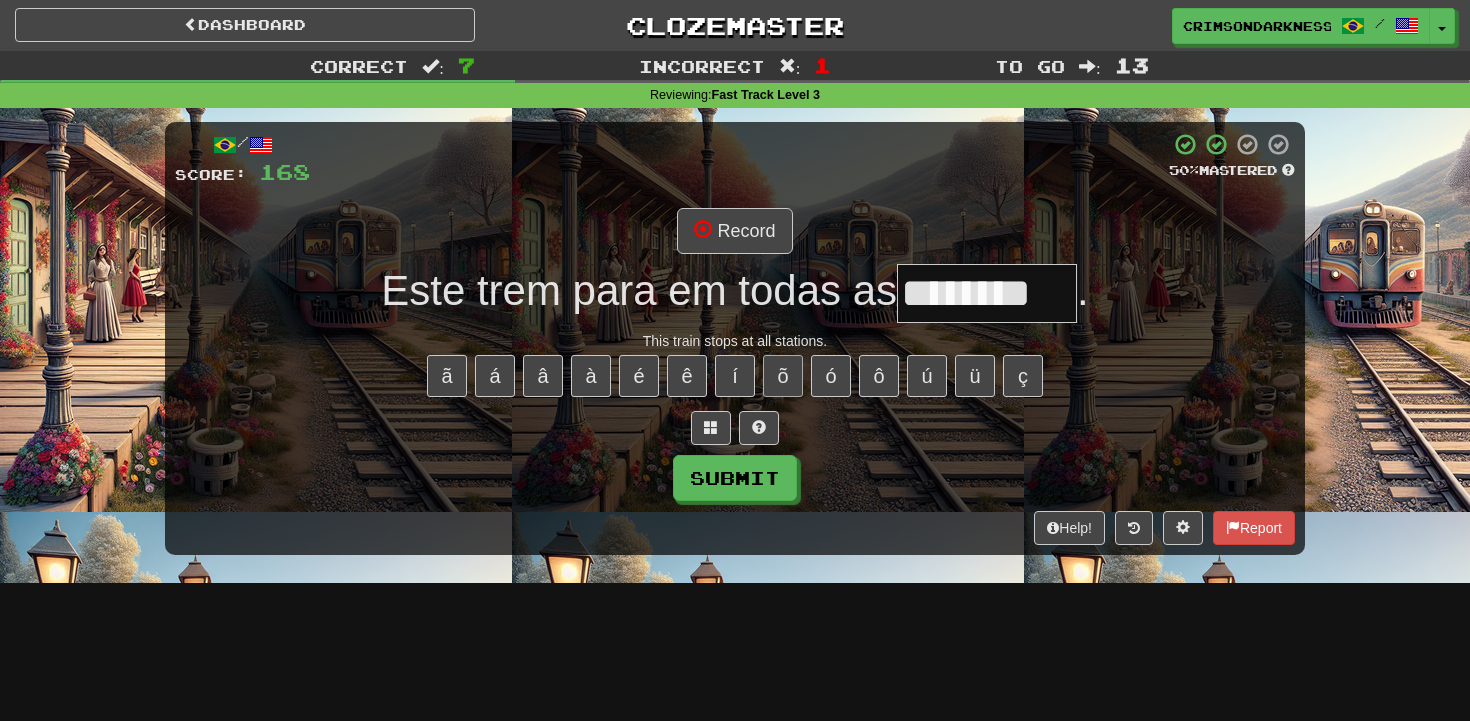 type on "*" 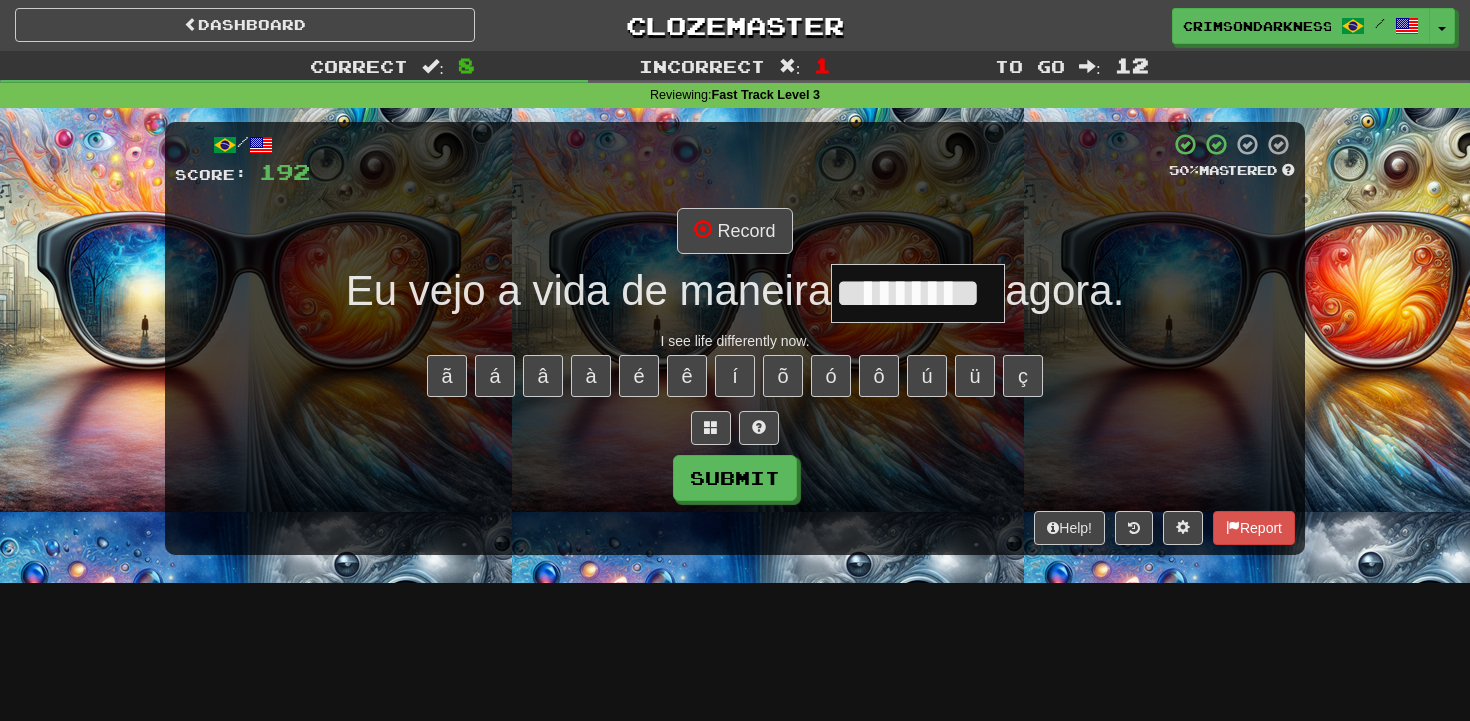 type on "*********" 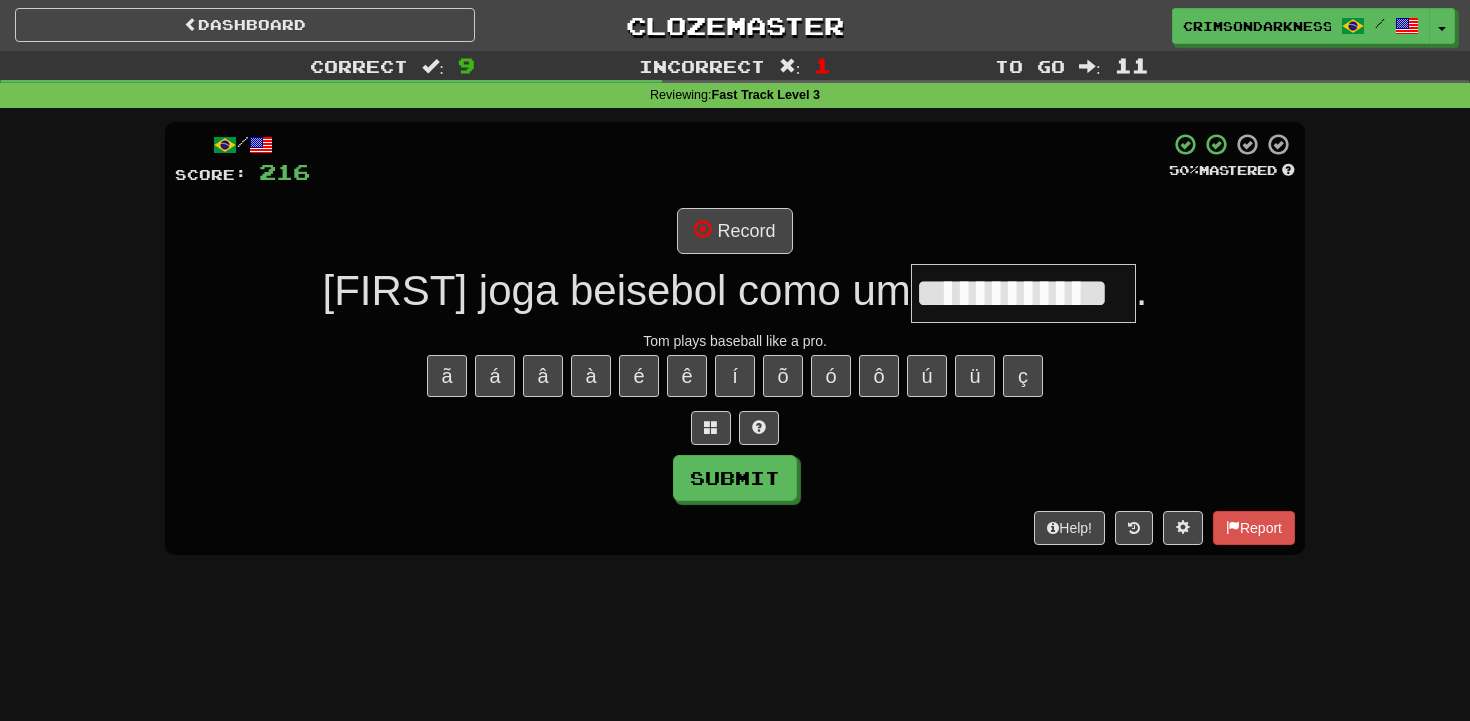 type on "**********" 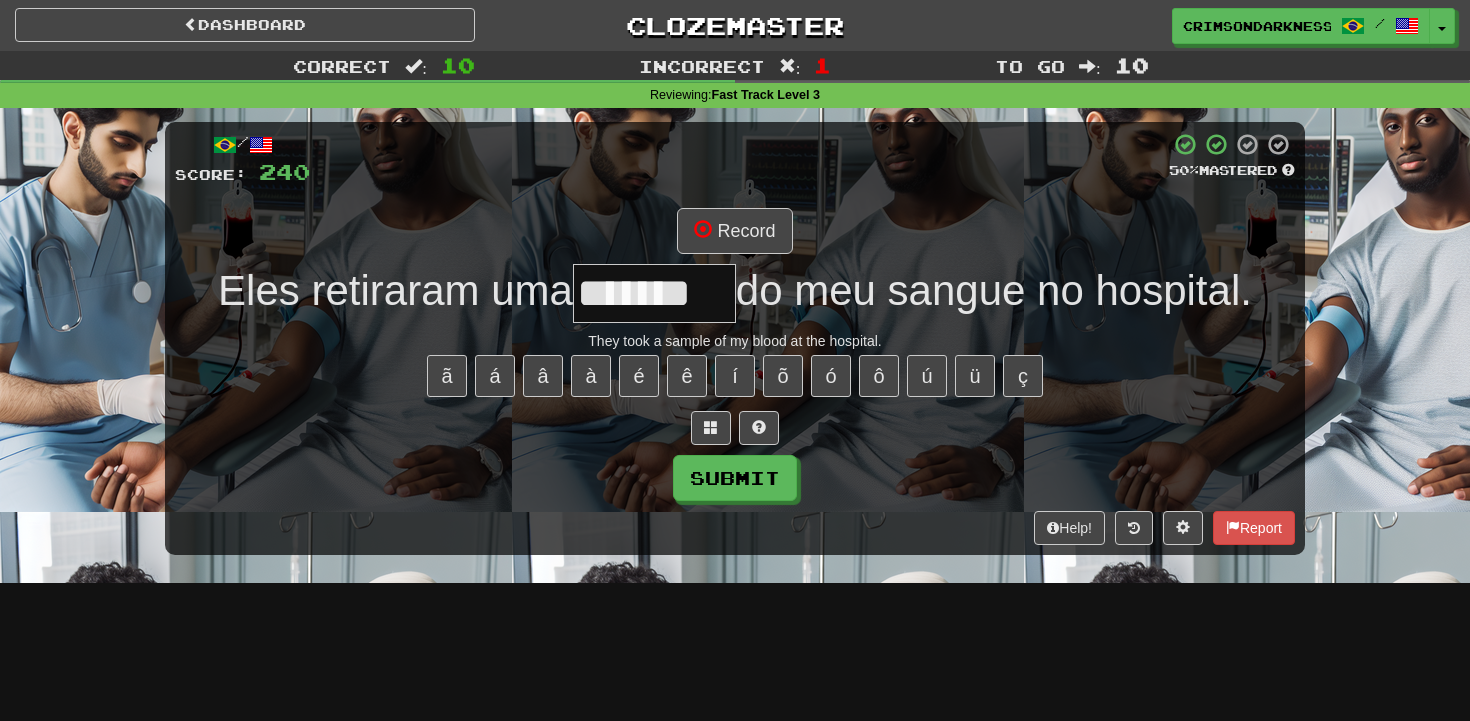 type on "*******" 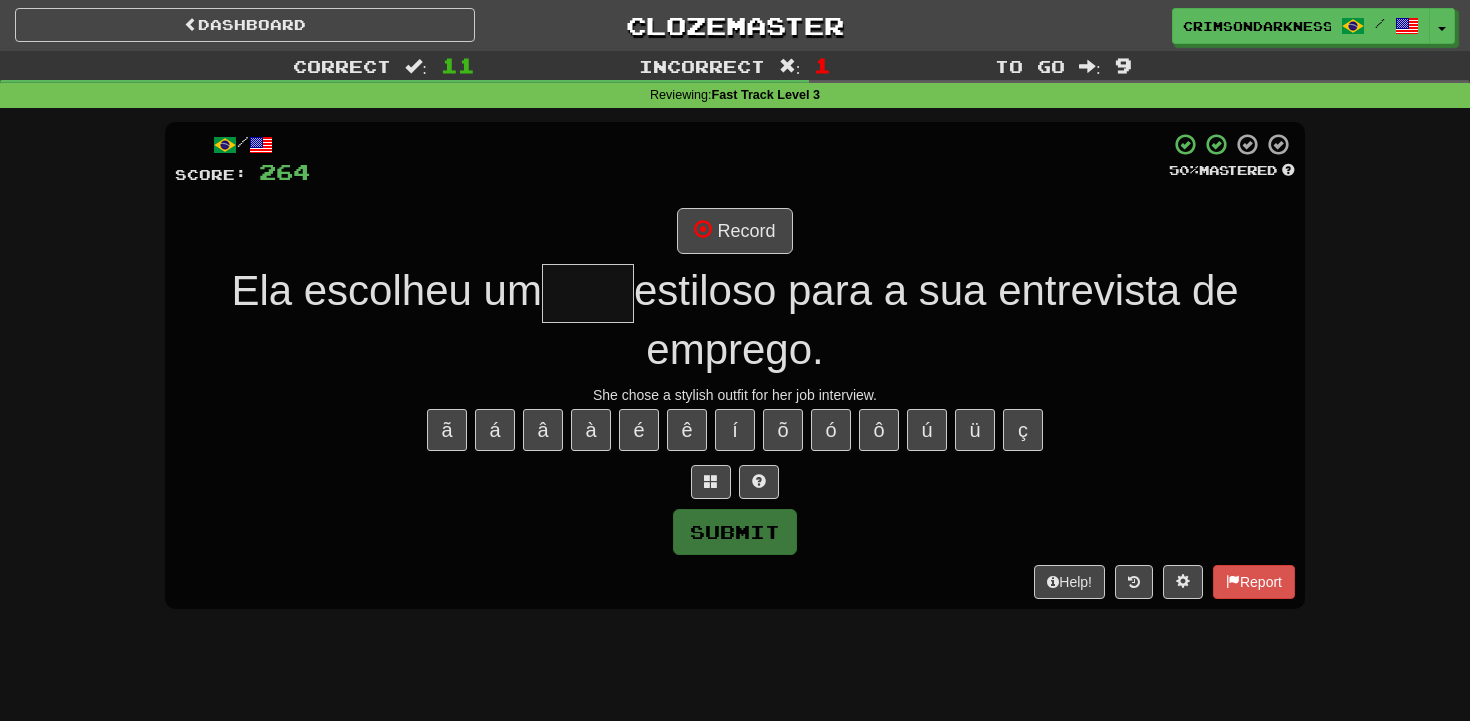 type on "*****" 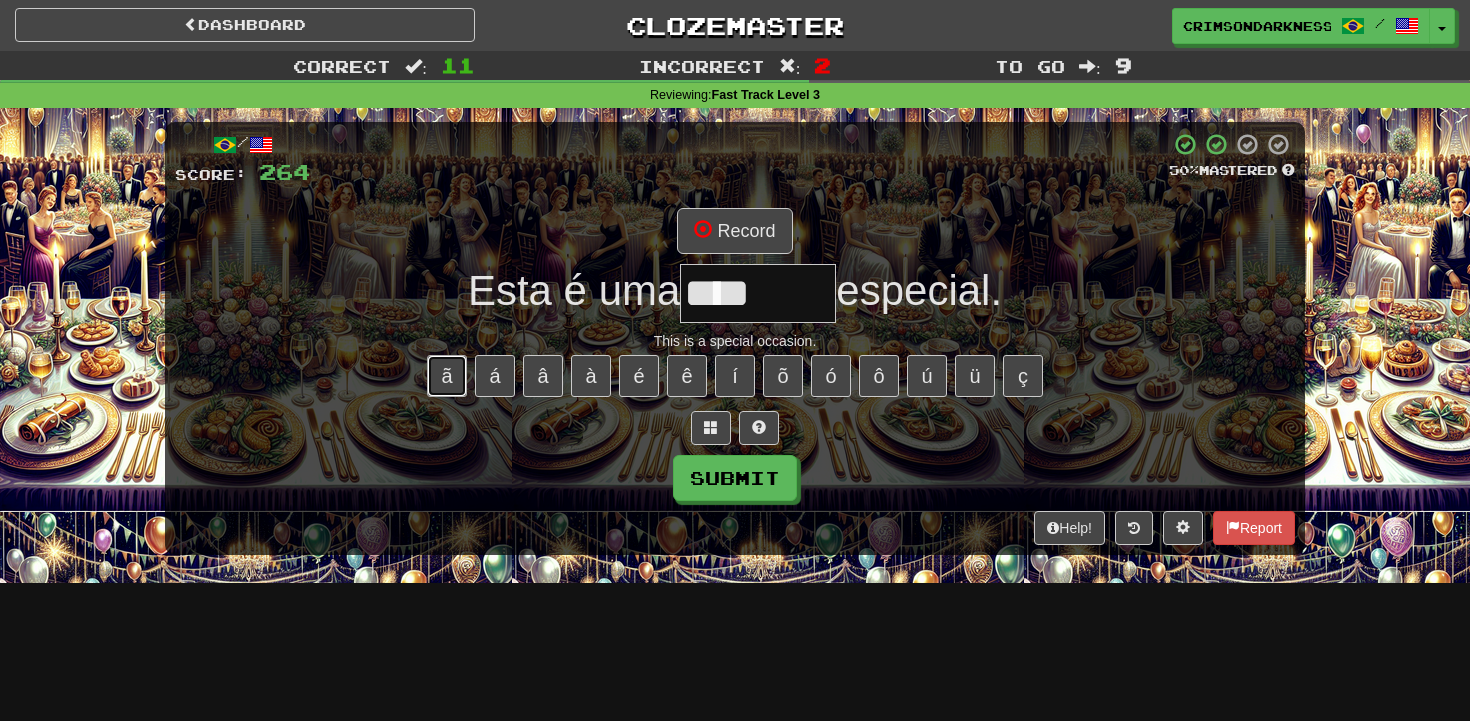 click on "ã" at bounding box center (447, 376) 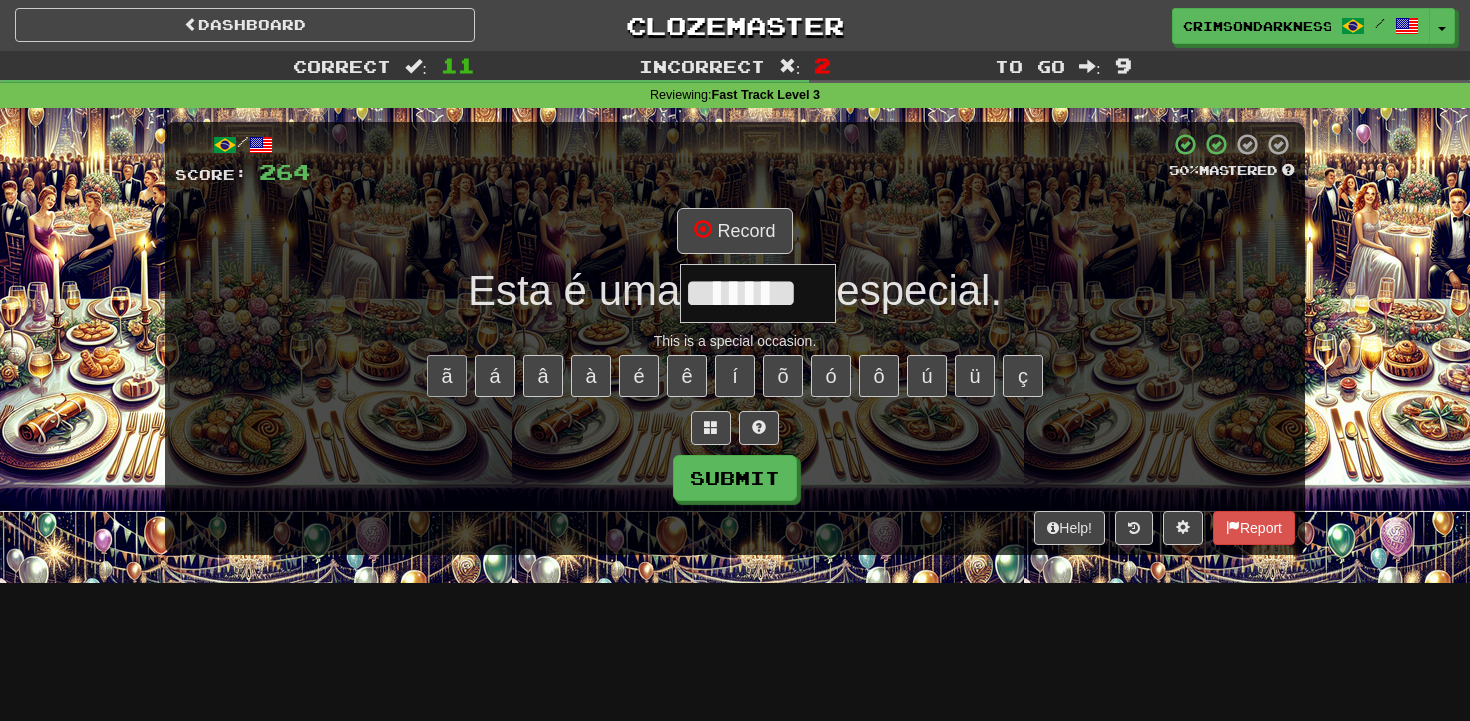 type on "*******" 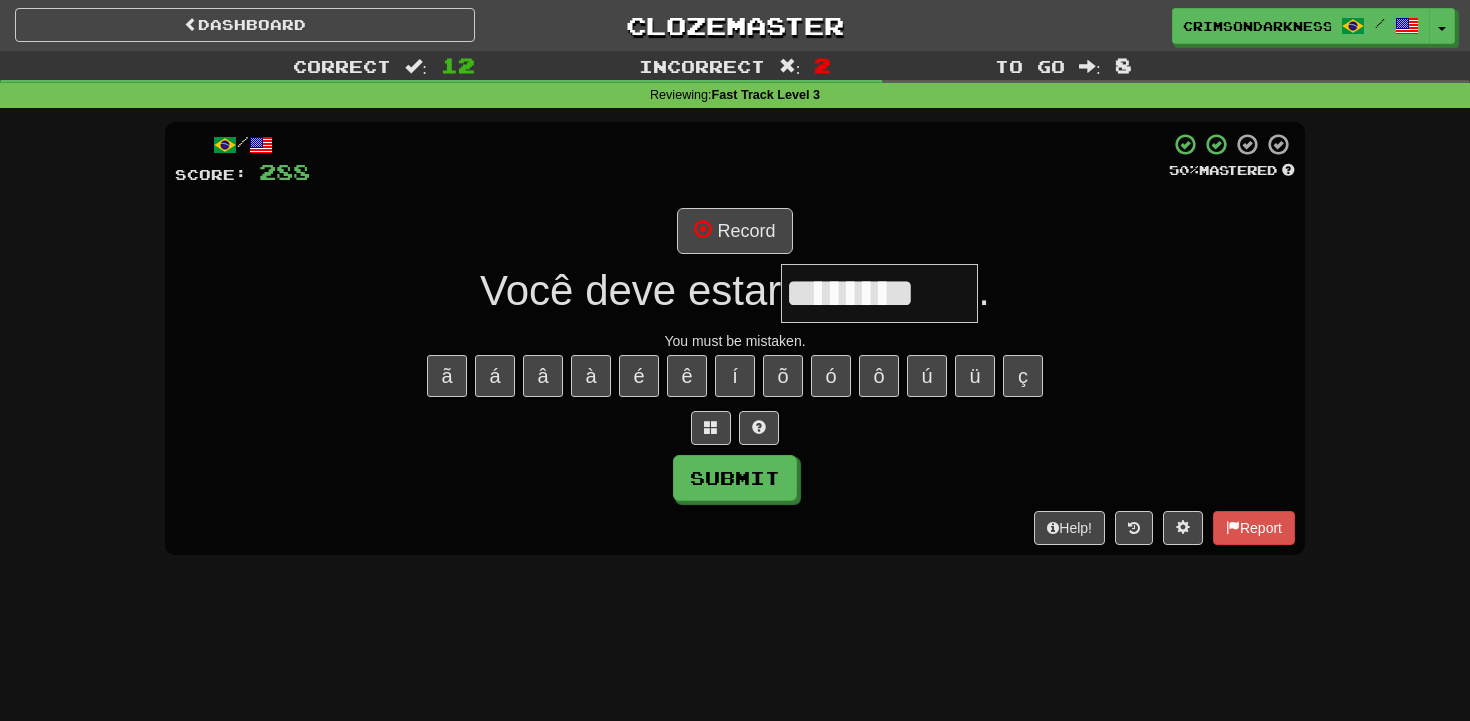 type on "********" 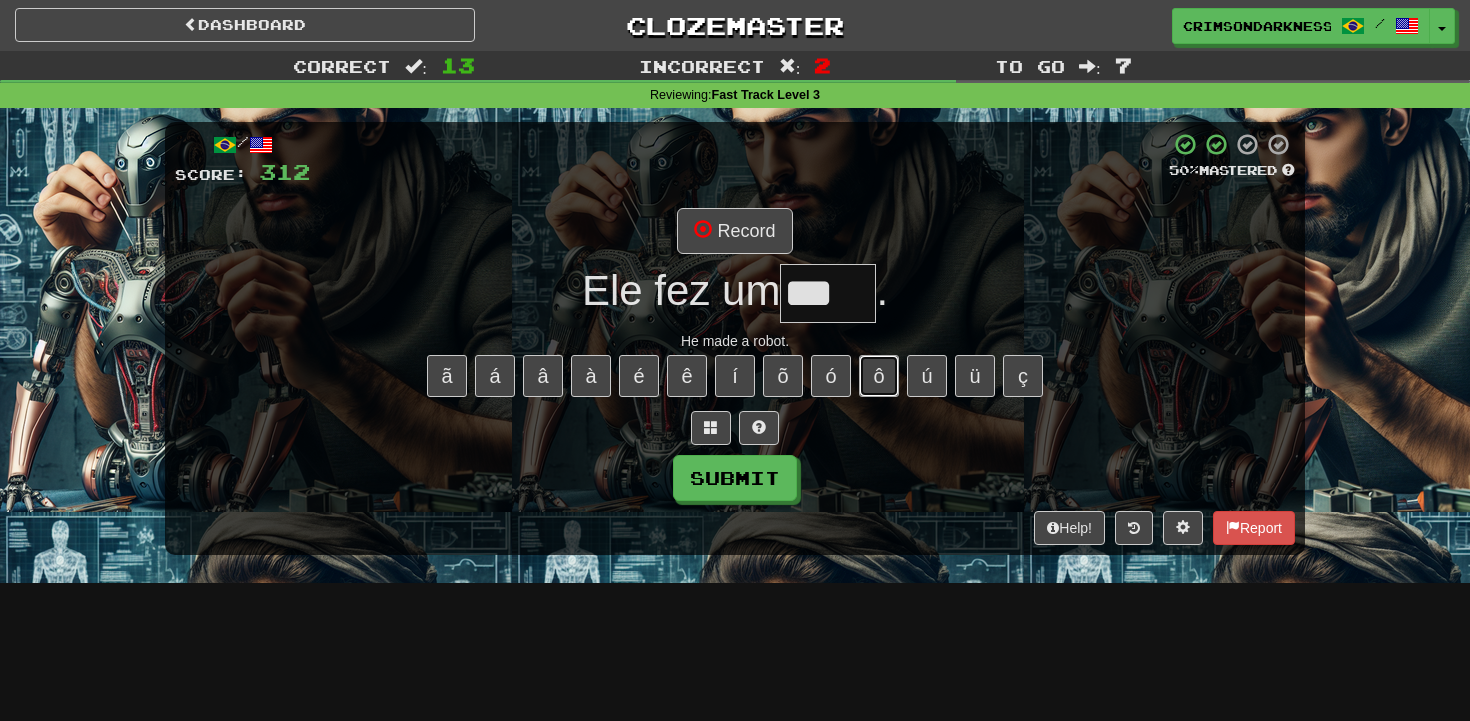 click on "ô" at bounding box center [879, 376] 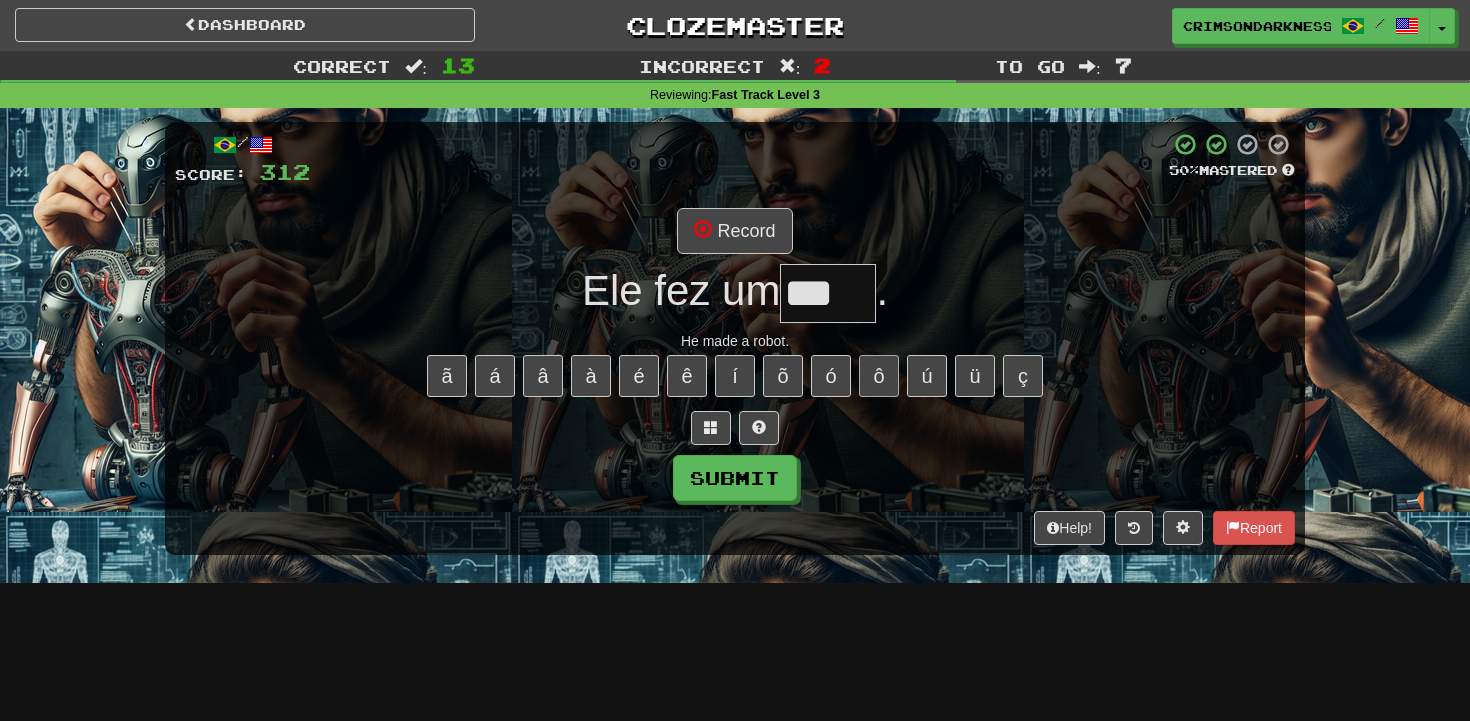 type on "****" 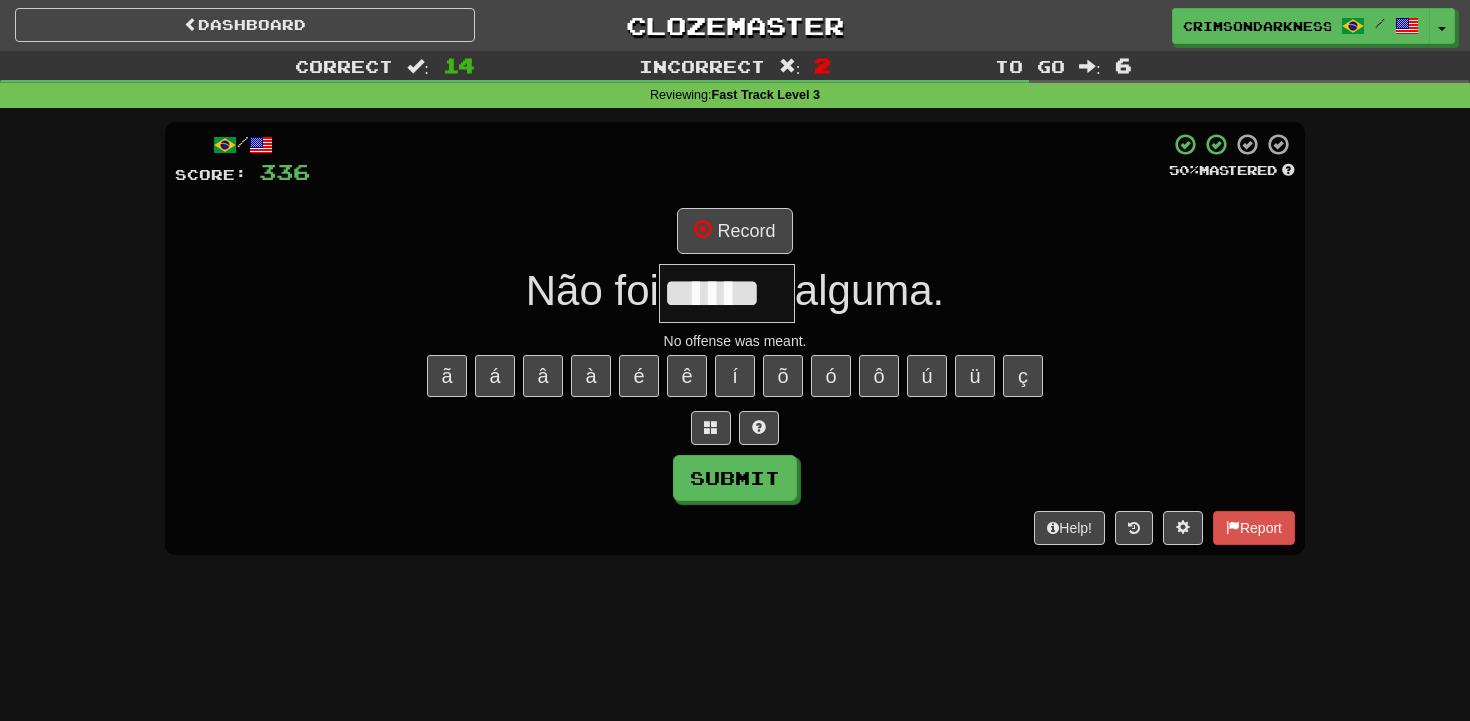 type on "******" 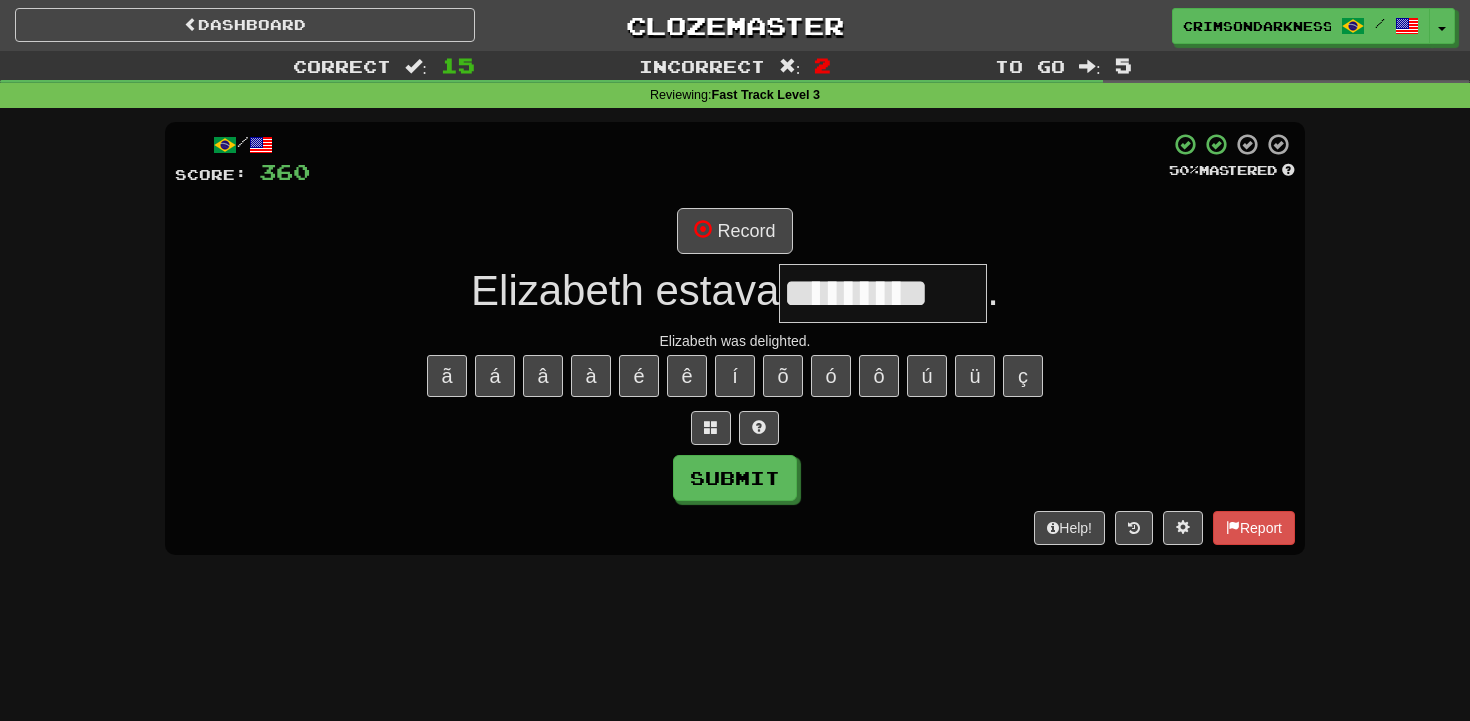 type on "*********" 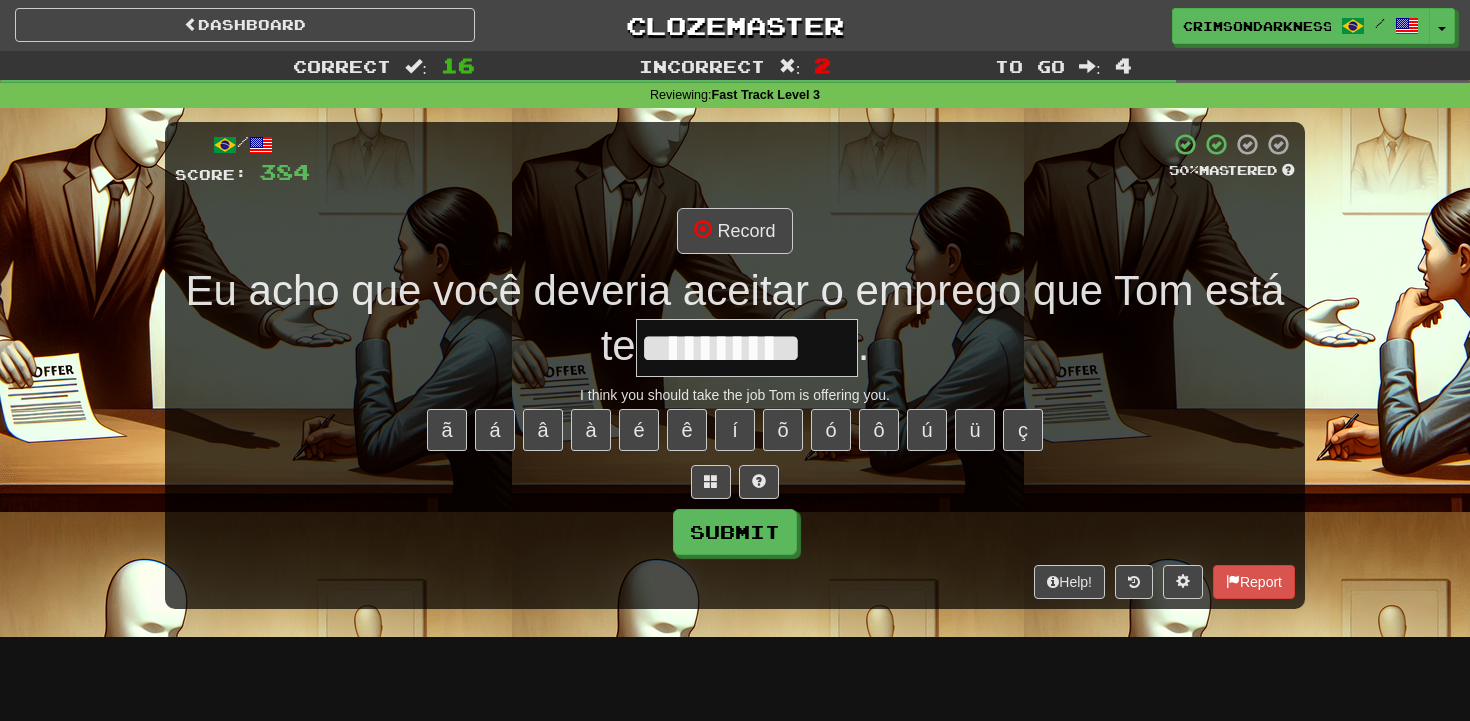 type on "**********" 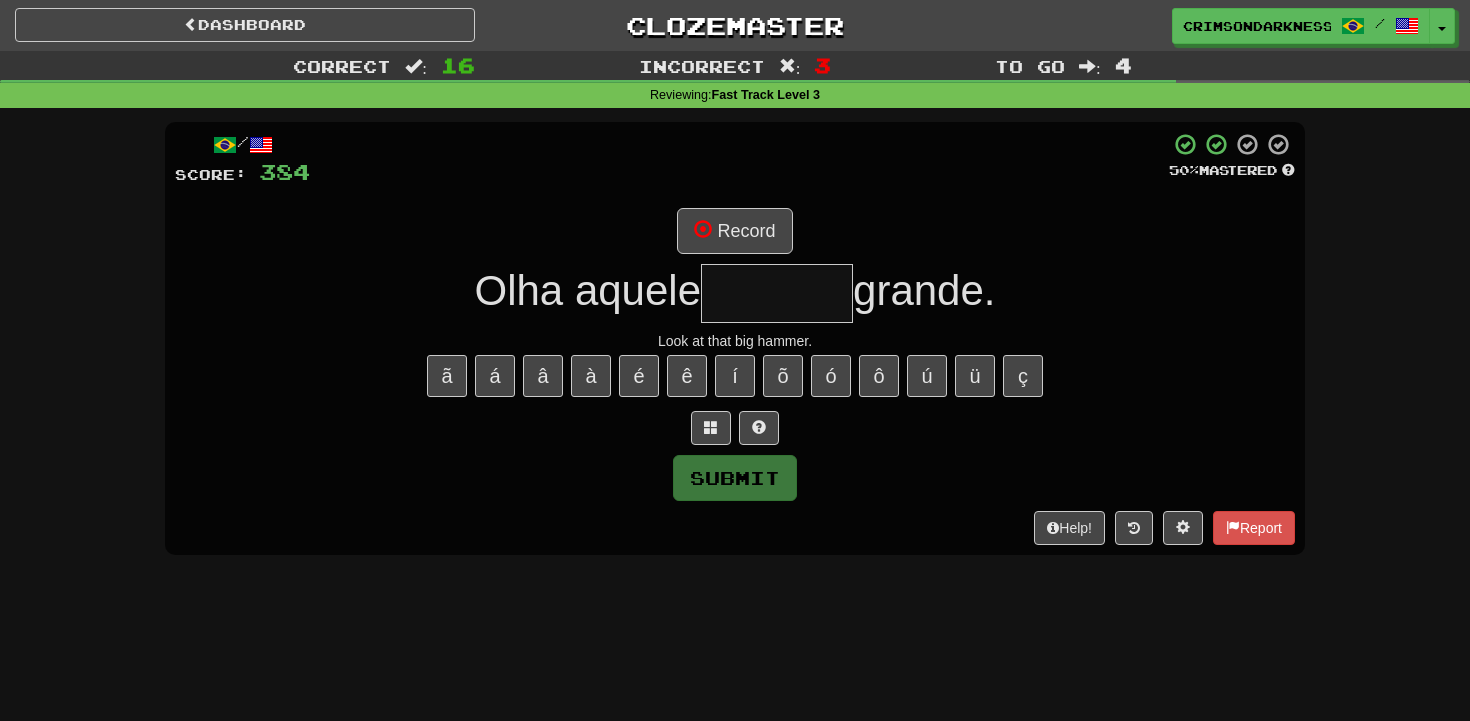 type on "*******" 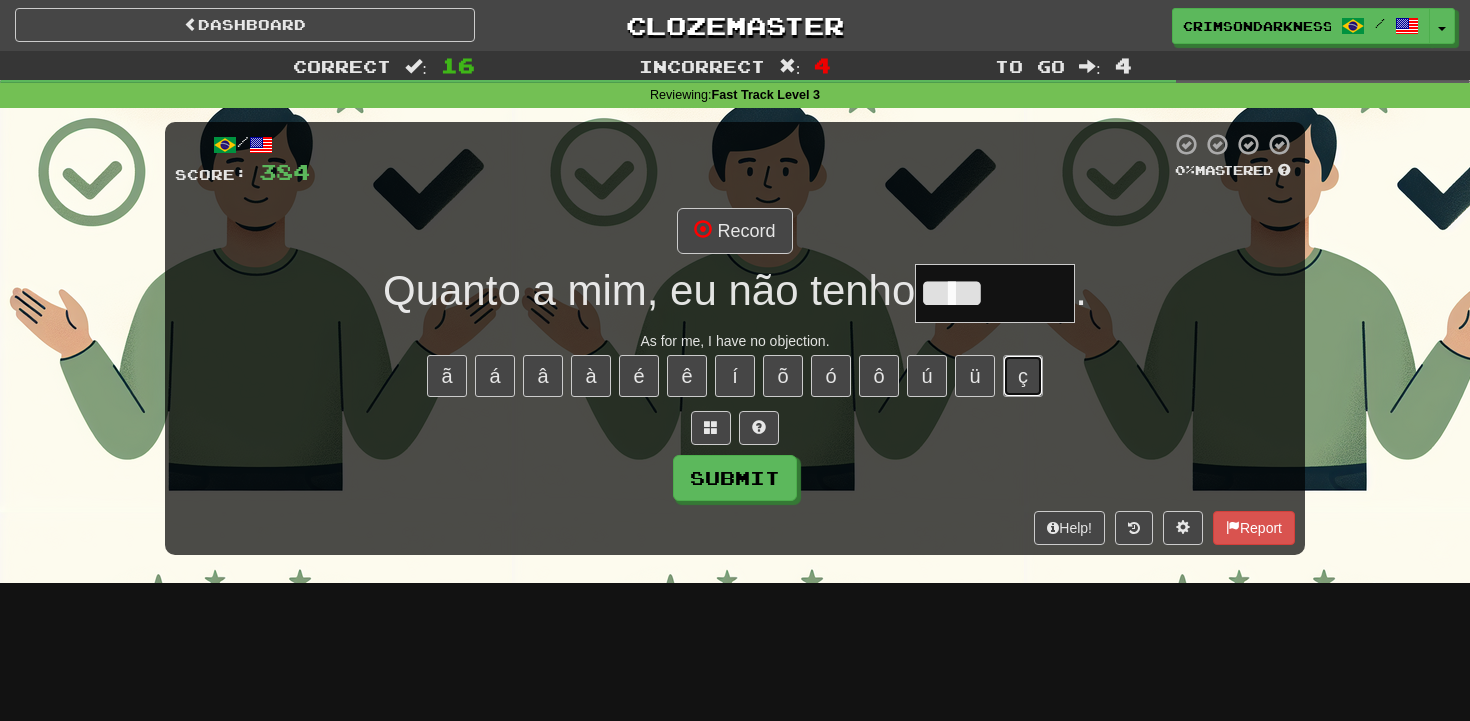 click on "ç" at bounding box center (1023, 376) 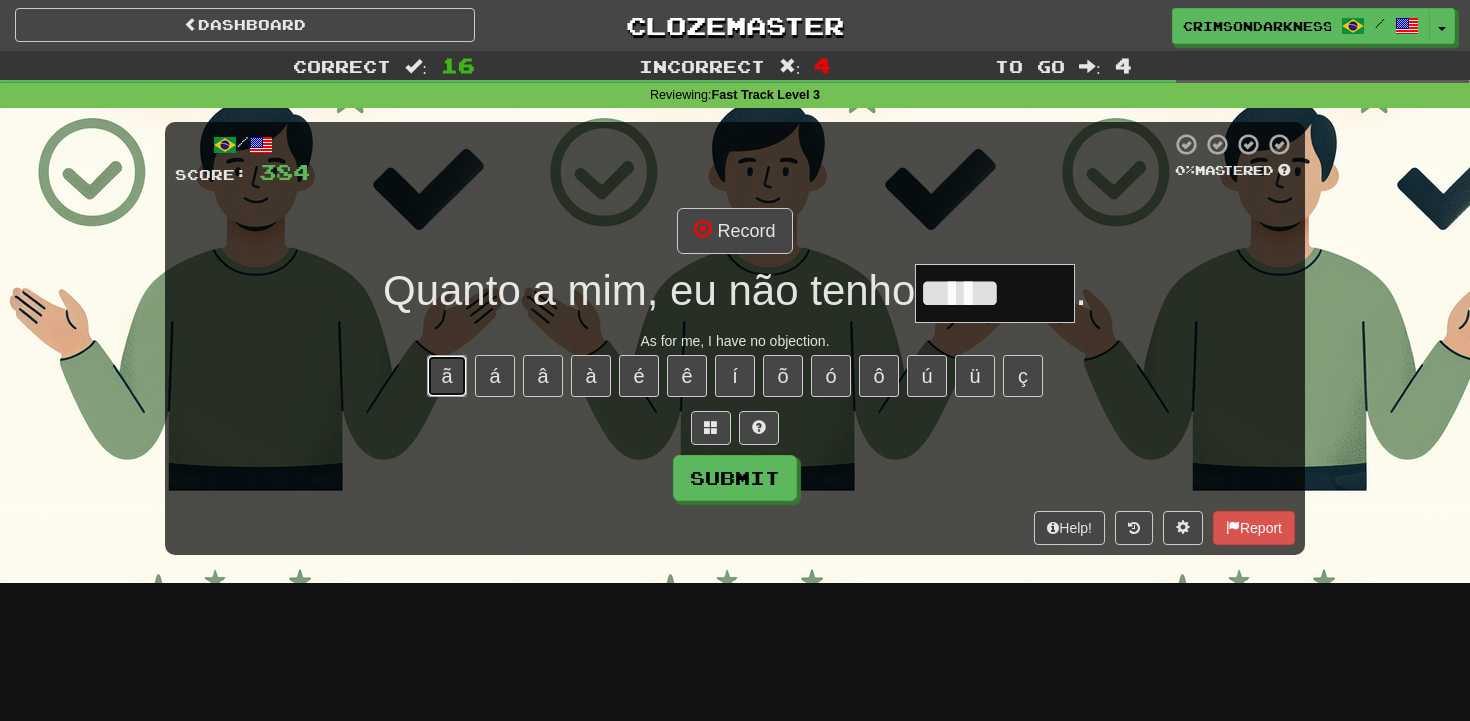 click on "ã" at bounding box center (447, 376) 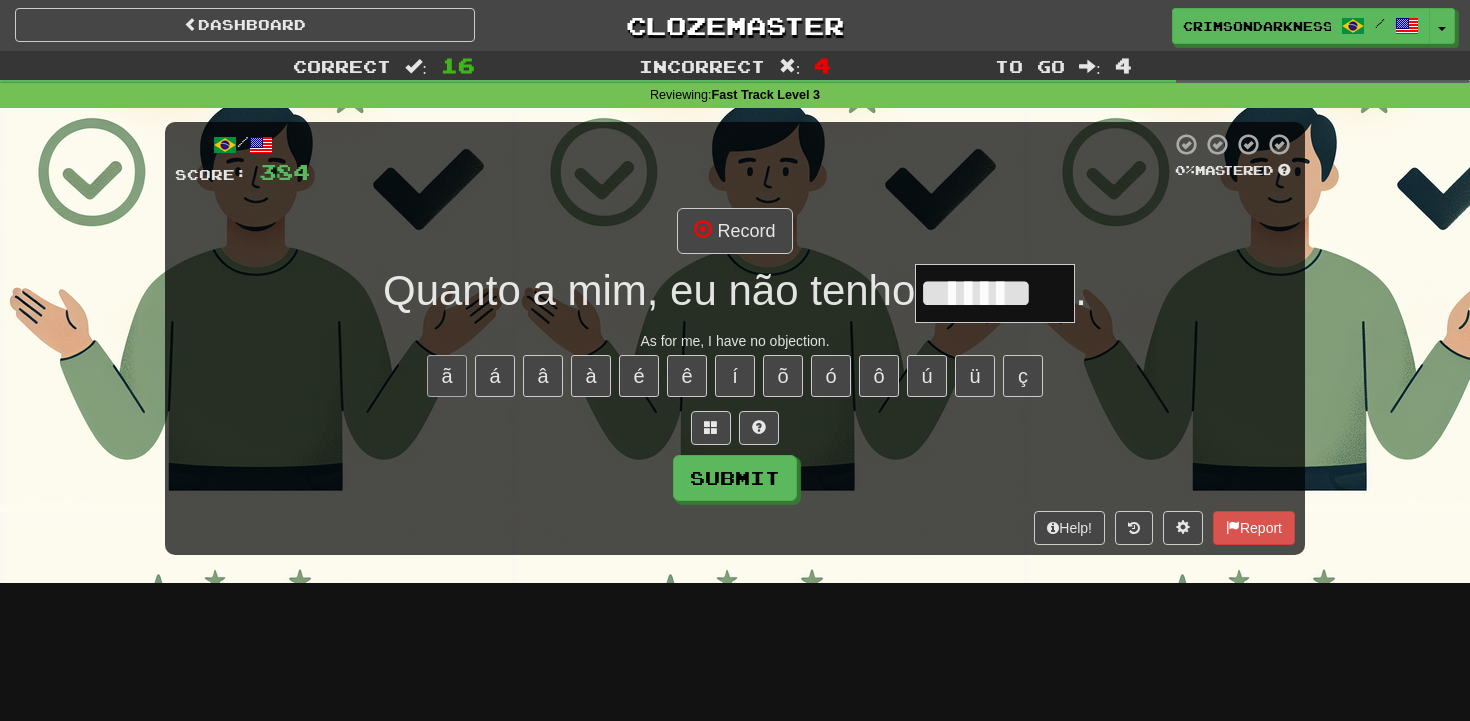 type on "*******" 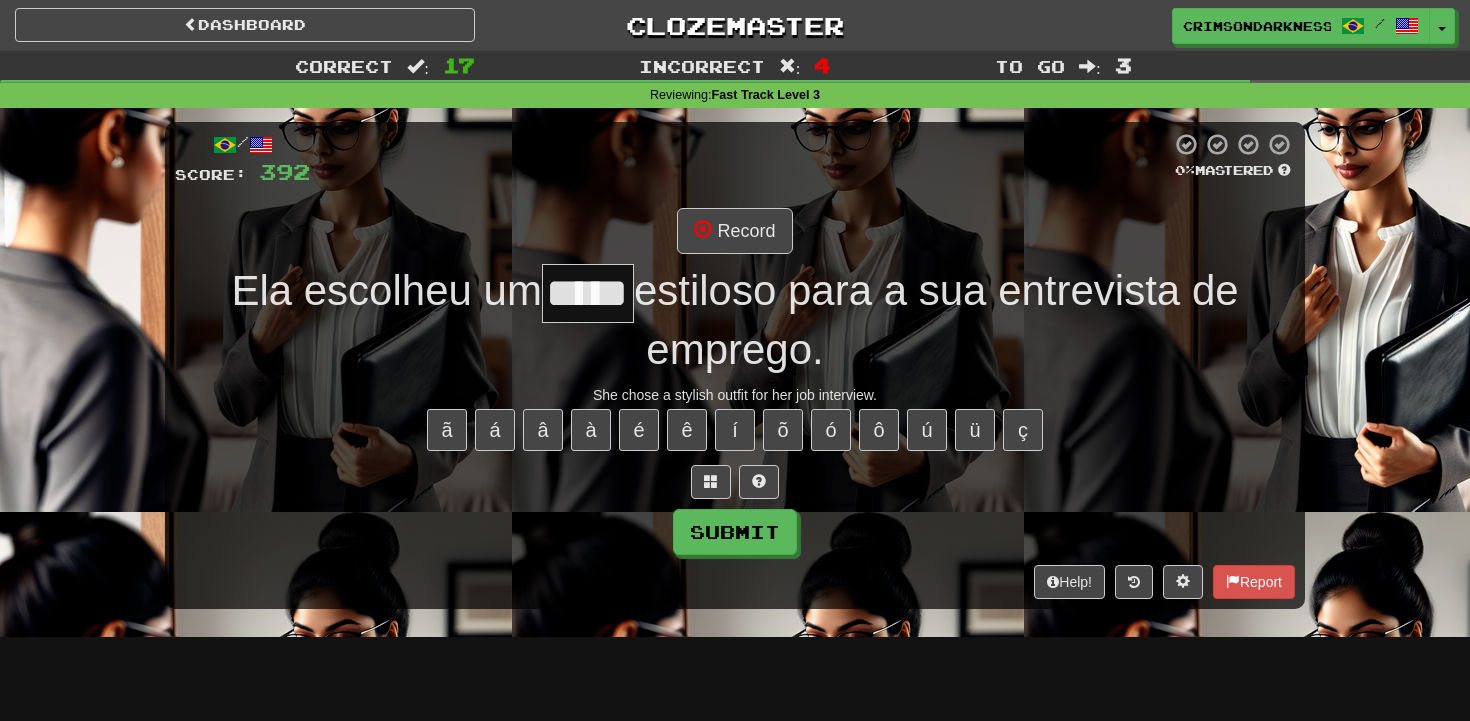 type on "*****" 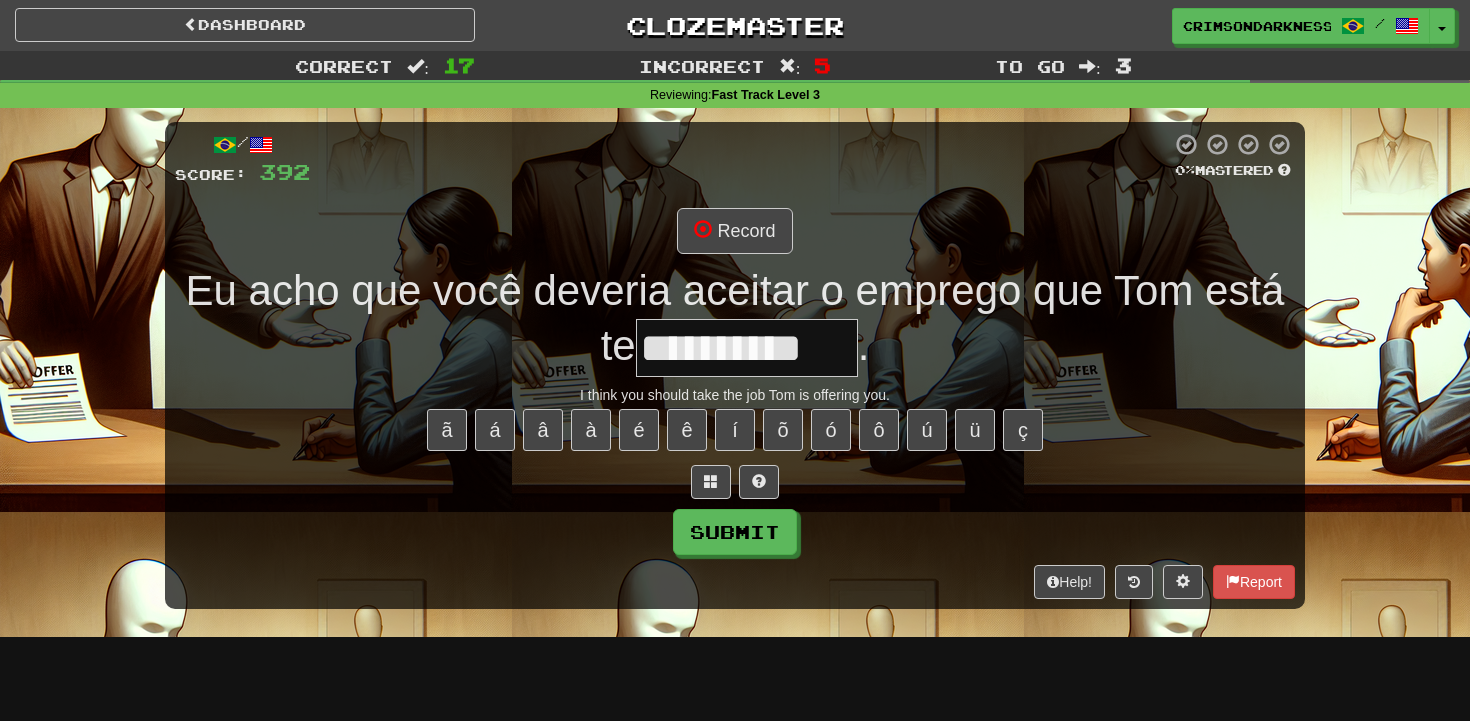 type on "**********" 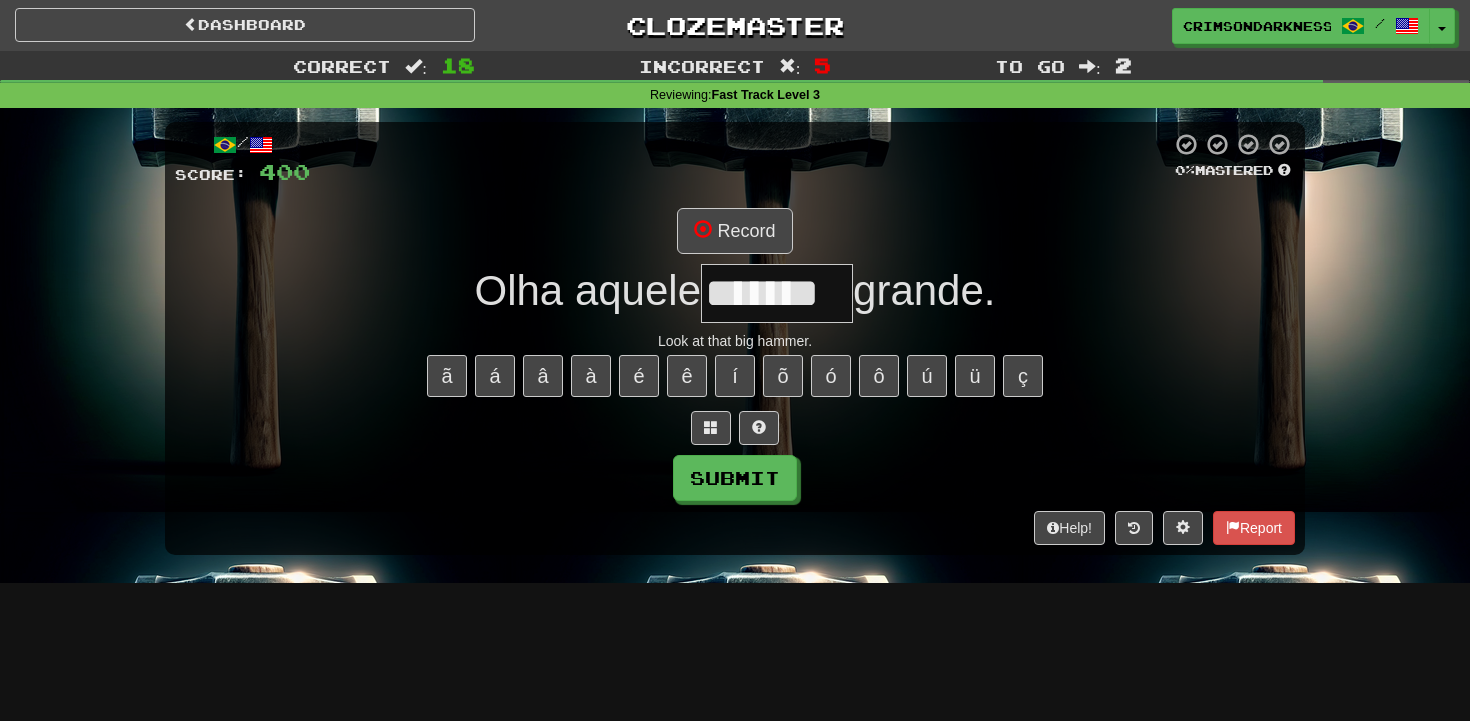 type on "*******" 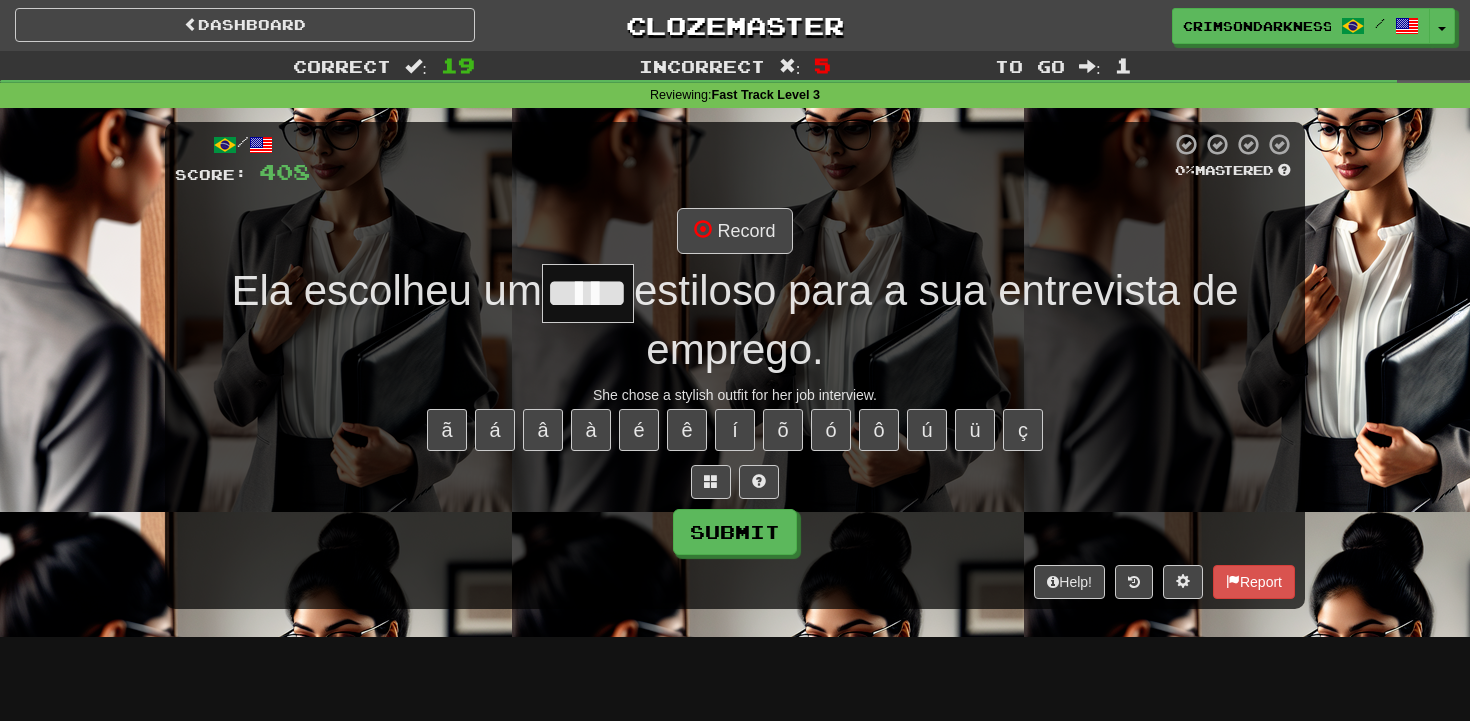 type on "*****" 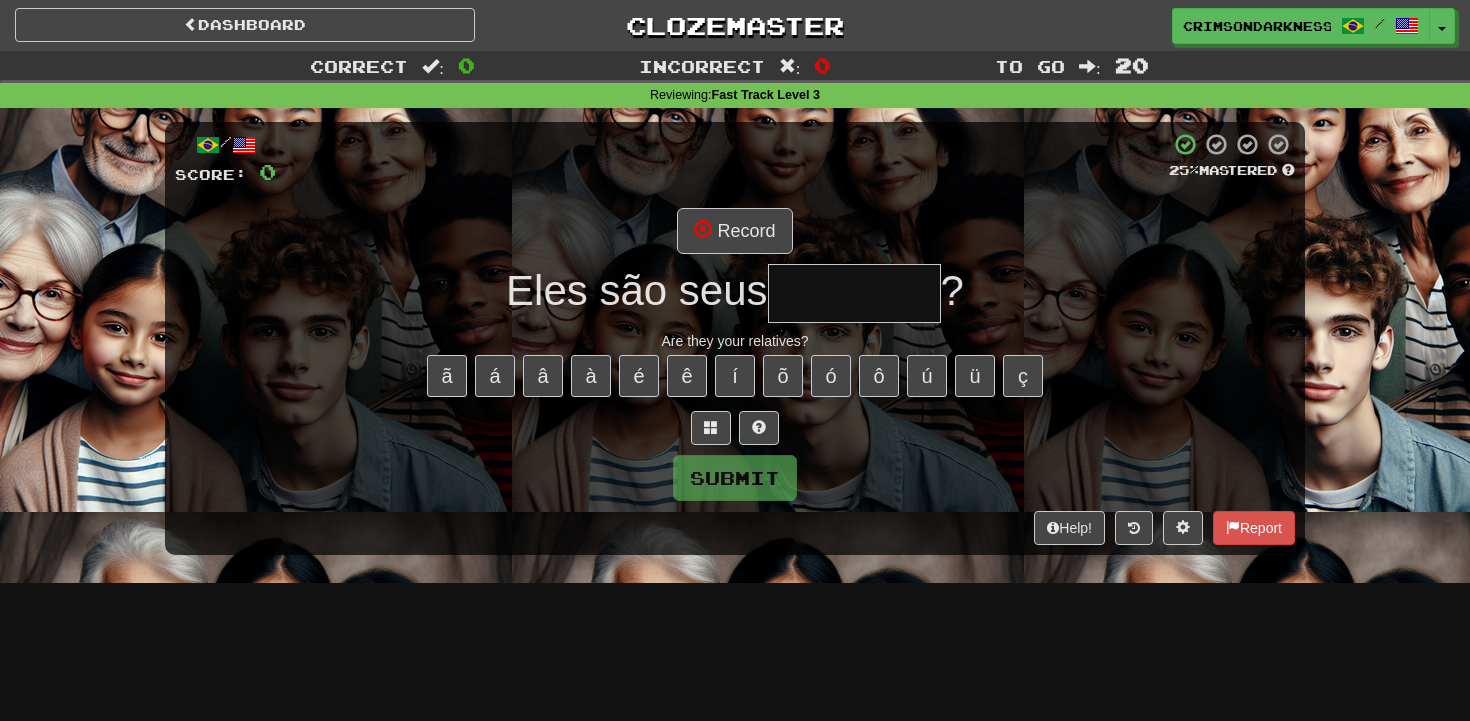 type on "*" 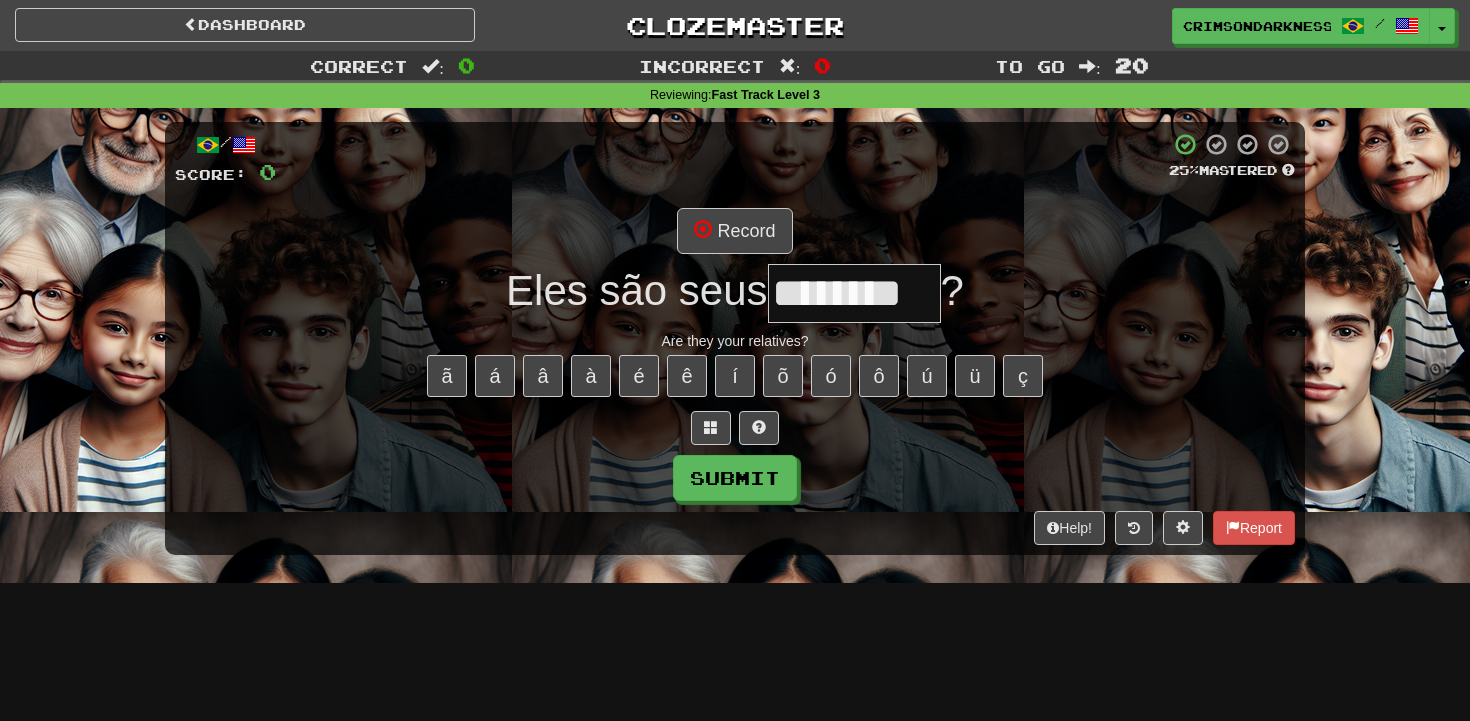 type on "********" 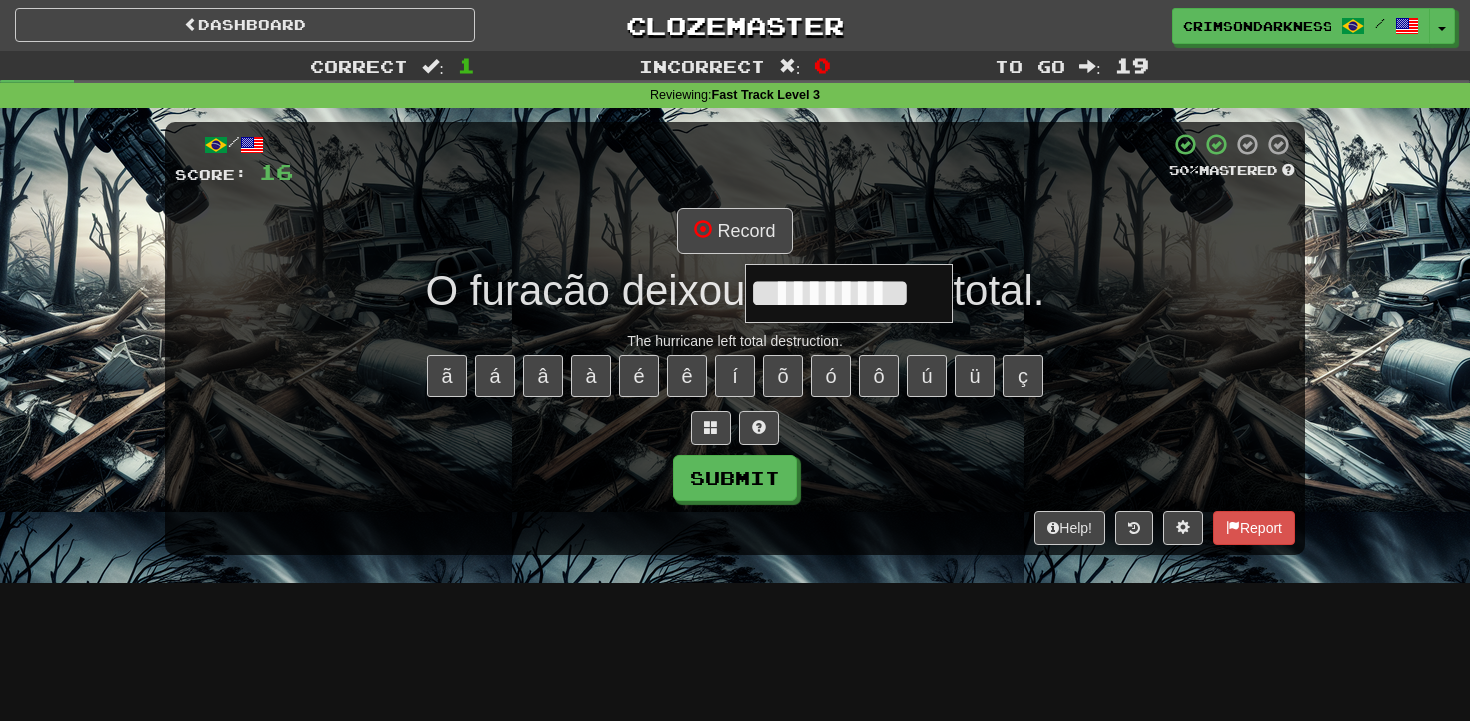 type on "**********" 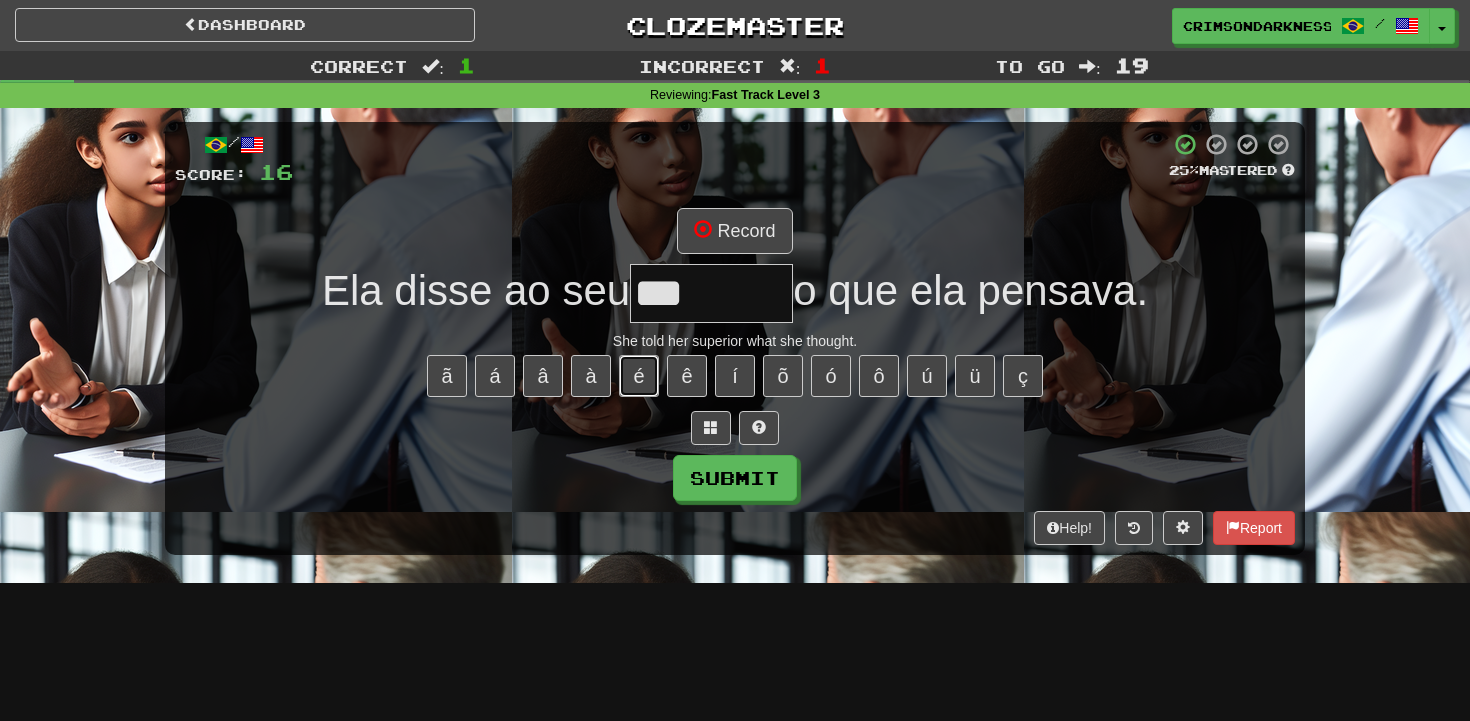 click on "é" at bounding box center (639, 376) 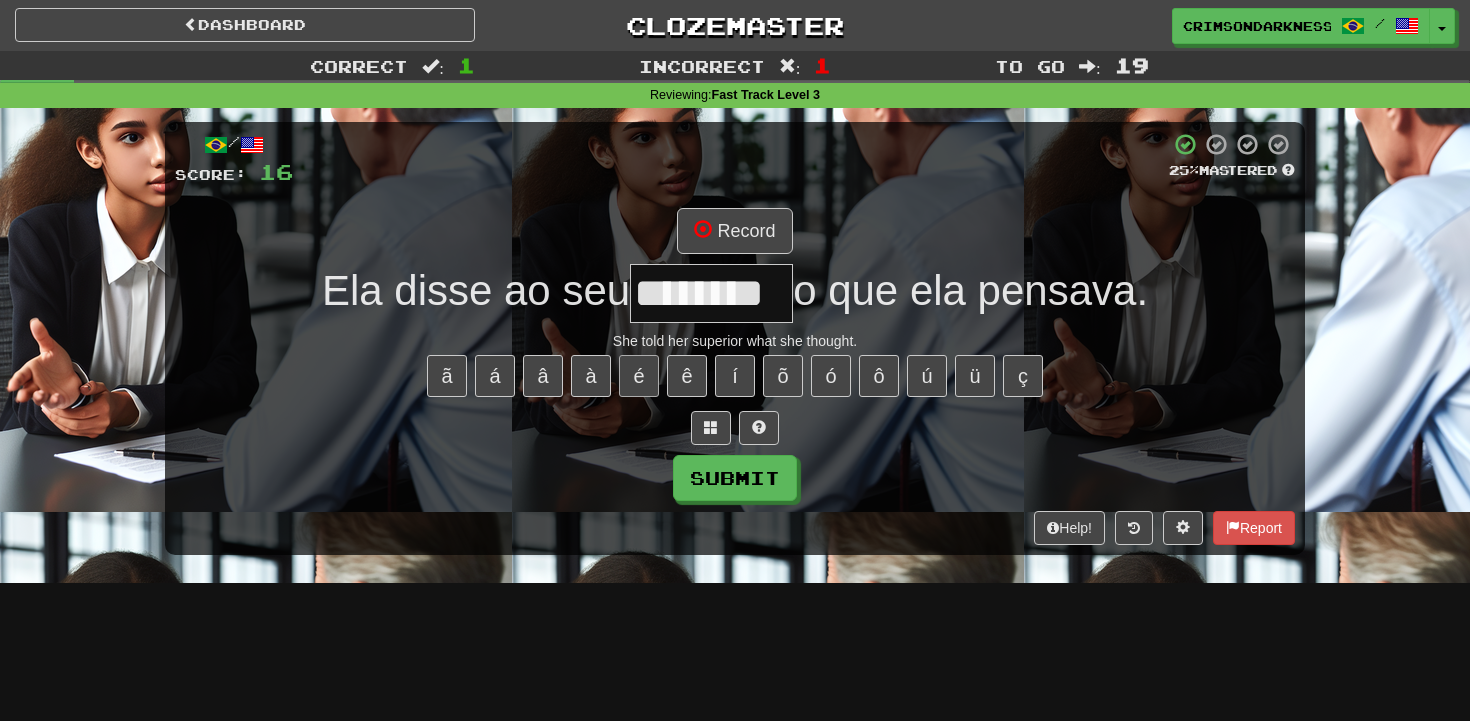 type on "********" 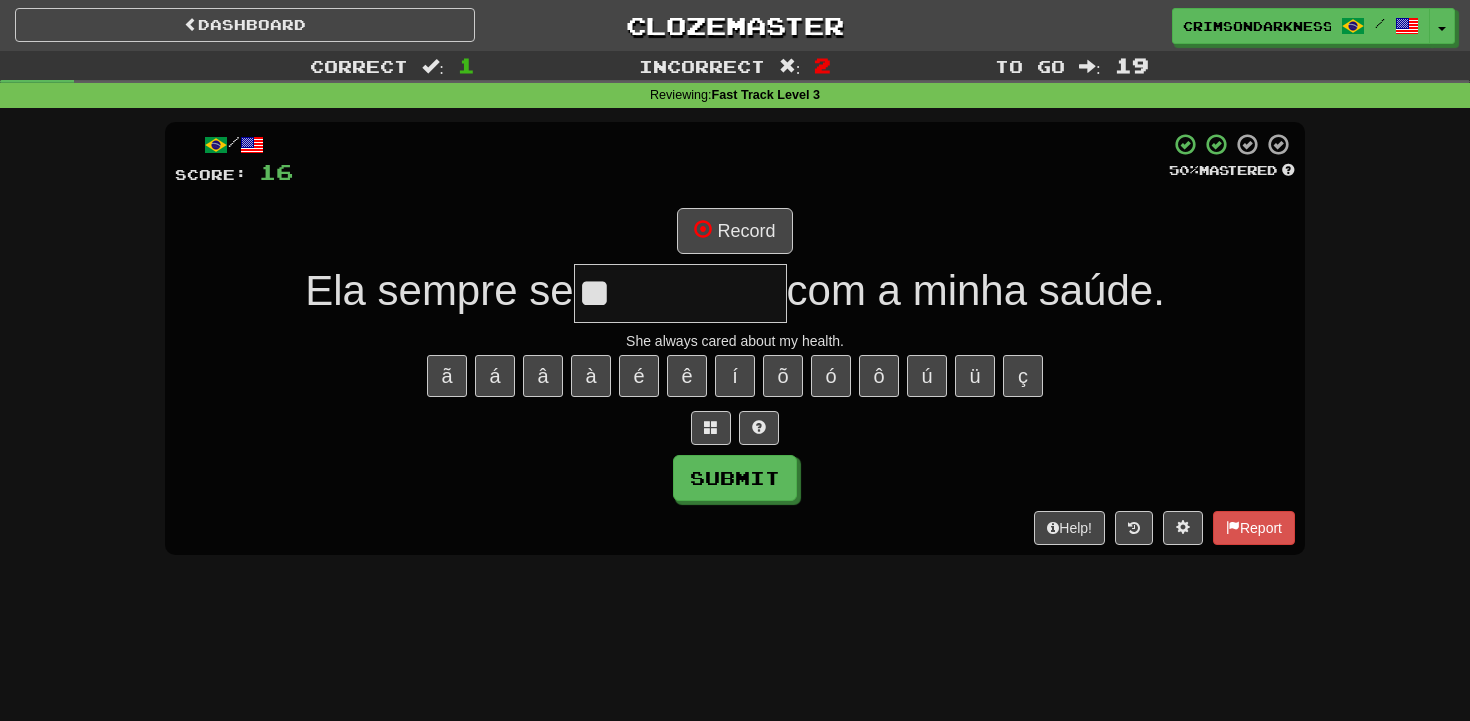 type on "*" 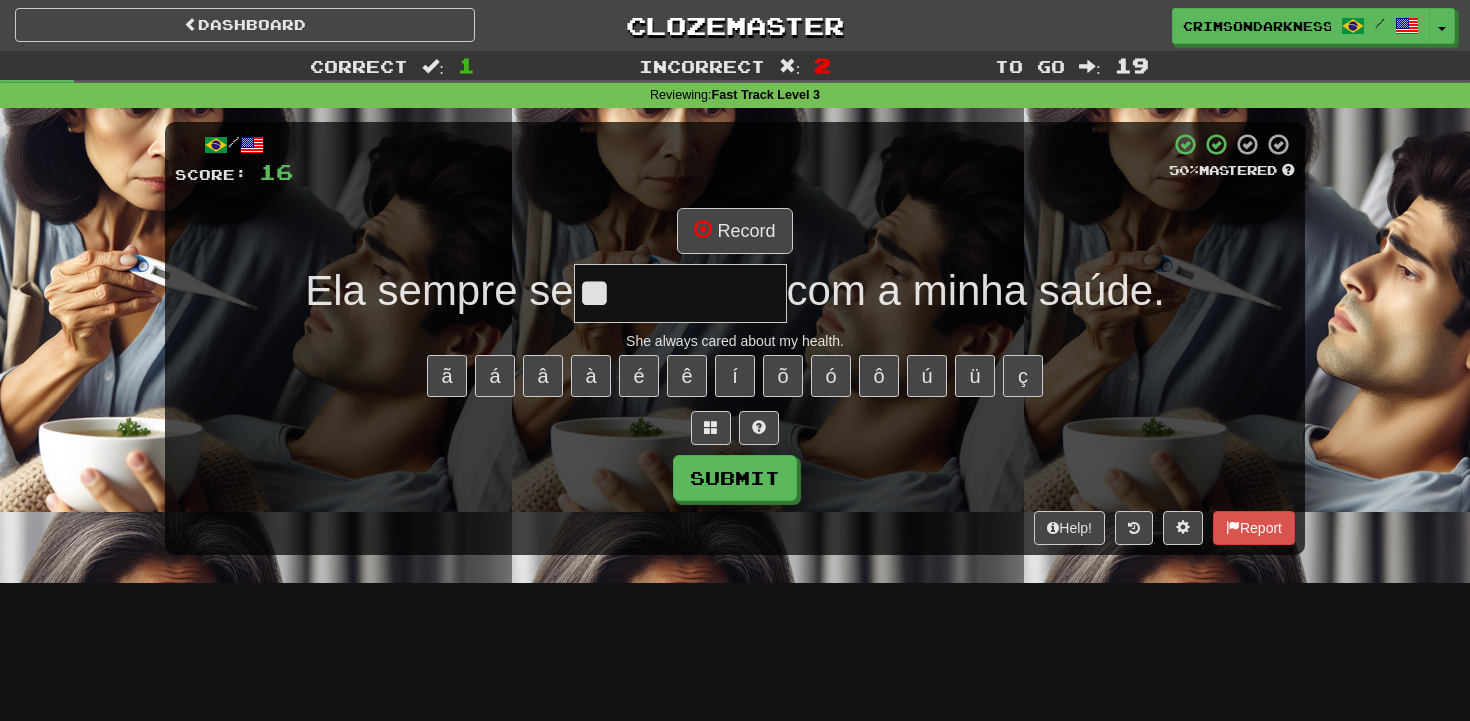 type on "*" 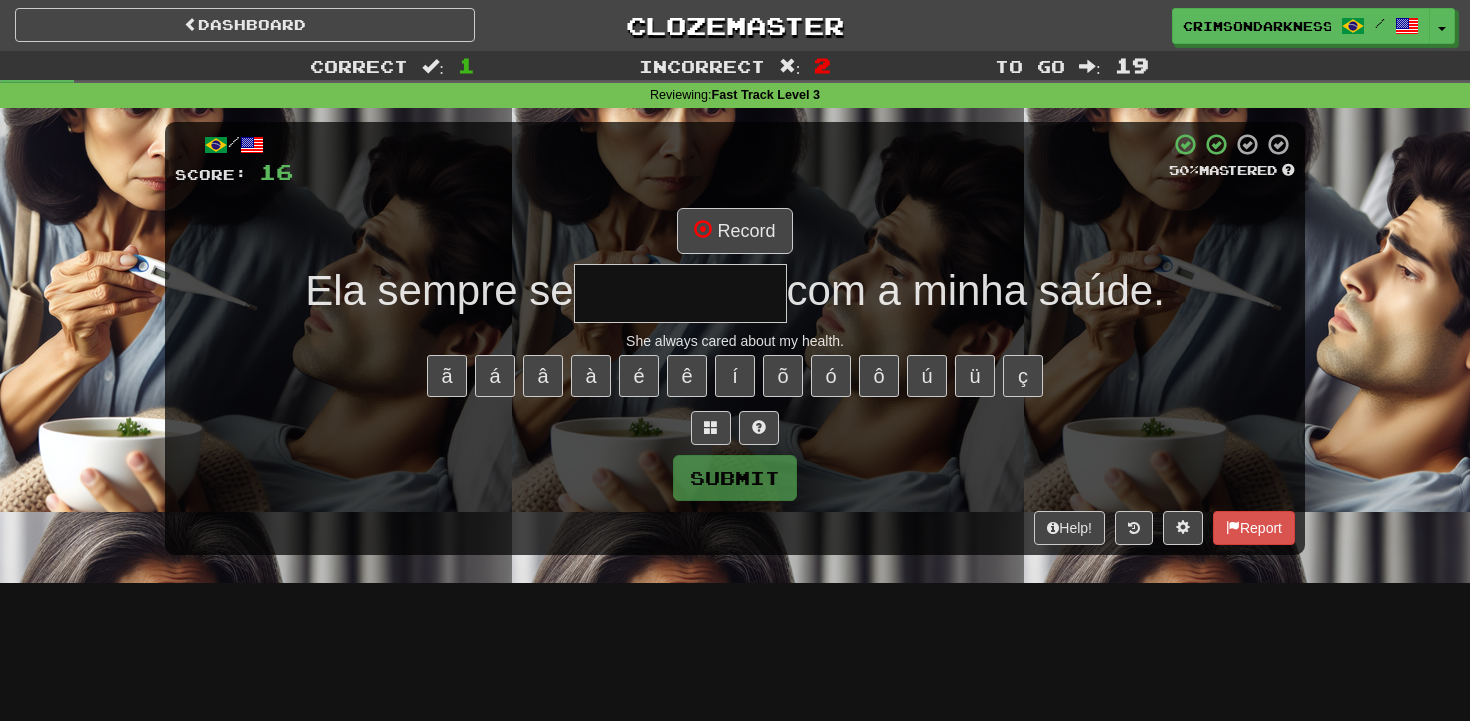 type on "*********" 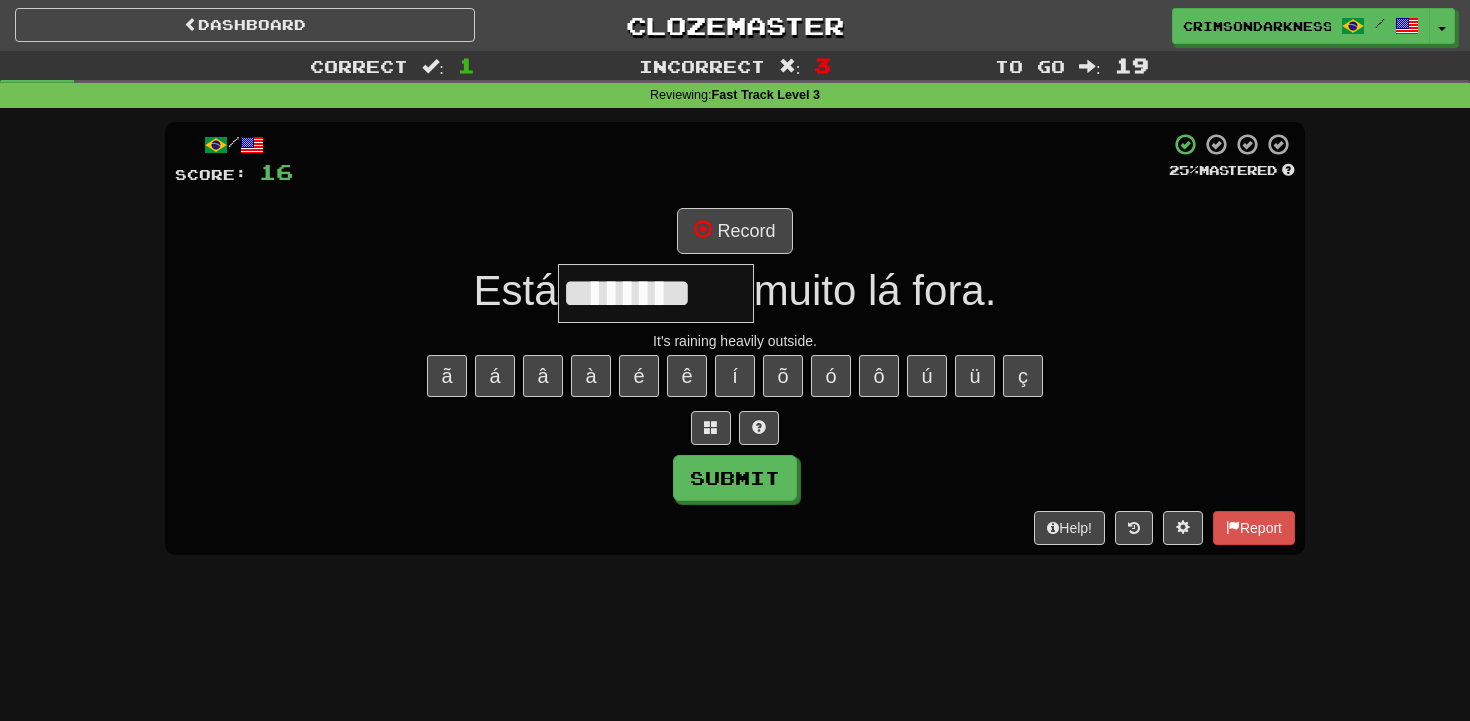 type on "********" 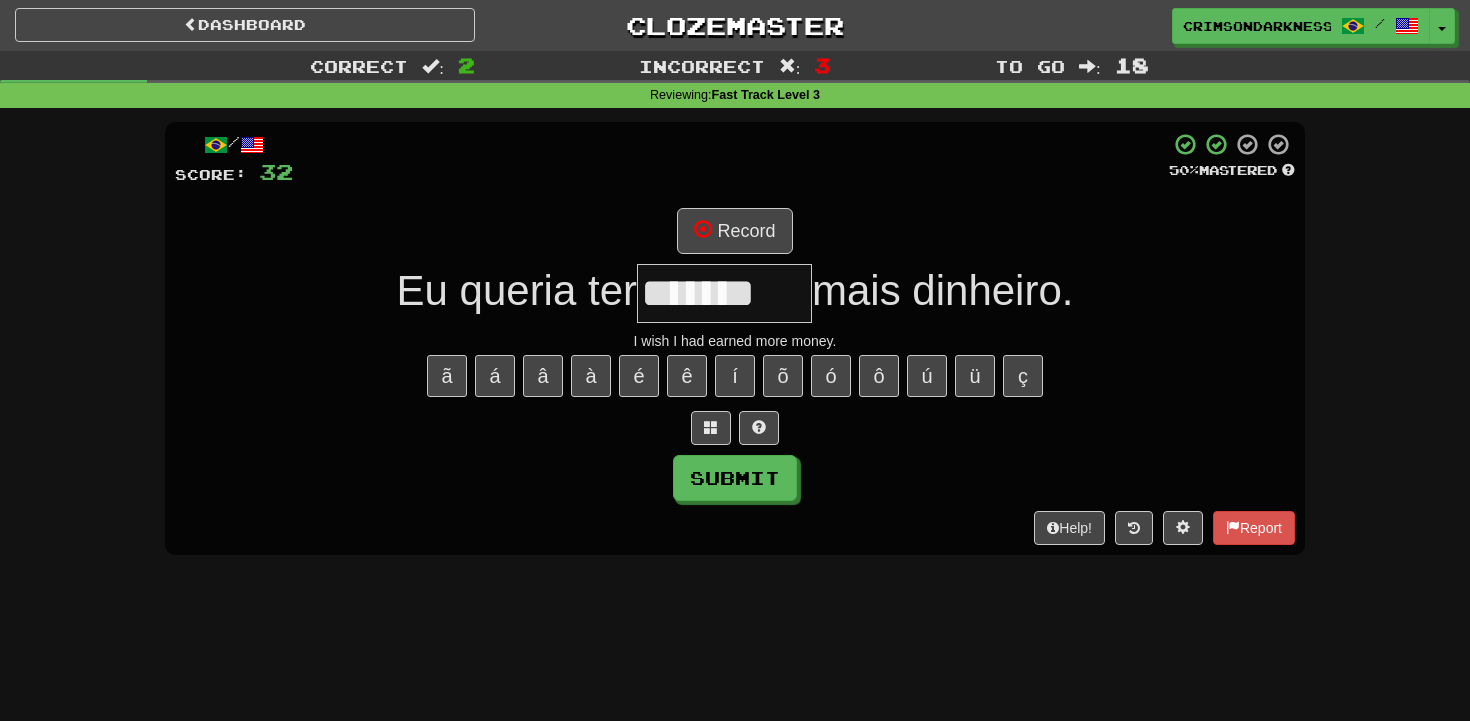 type on "*******" 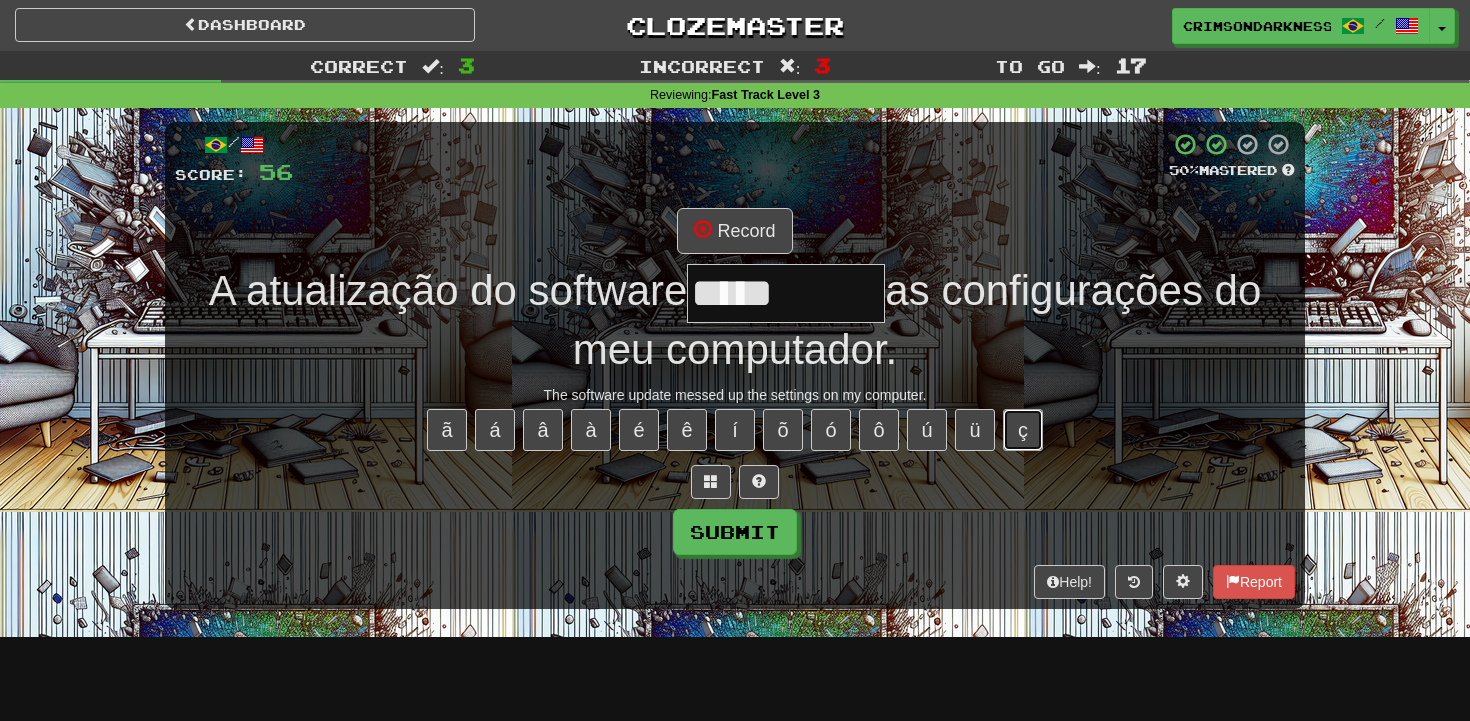 click on "ç" at bounding box center (1023, 430) 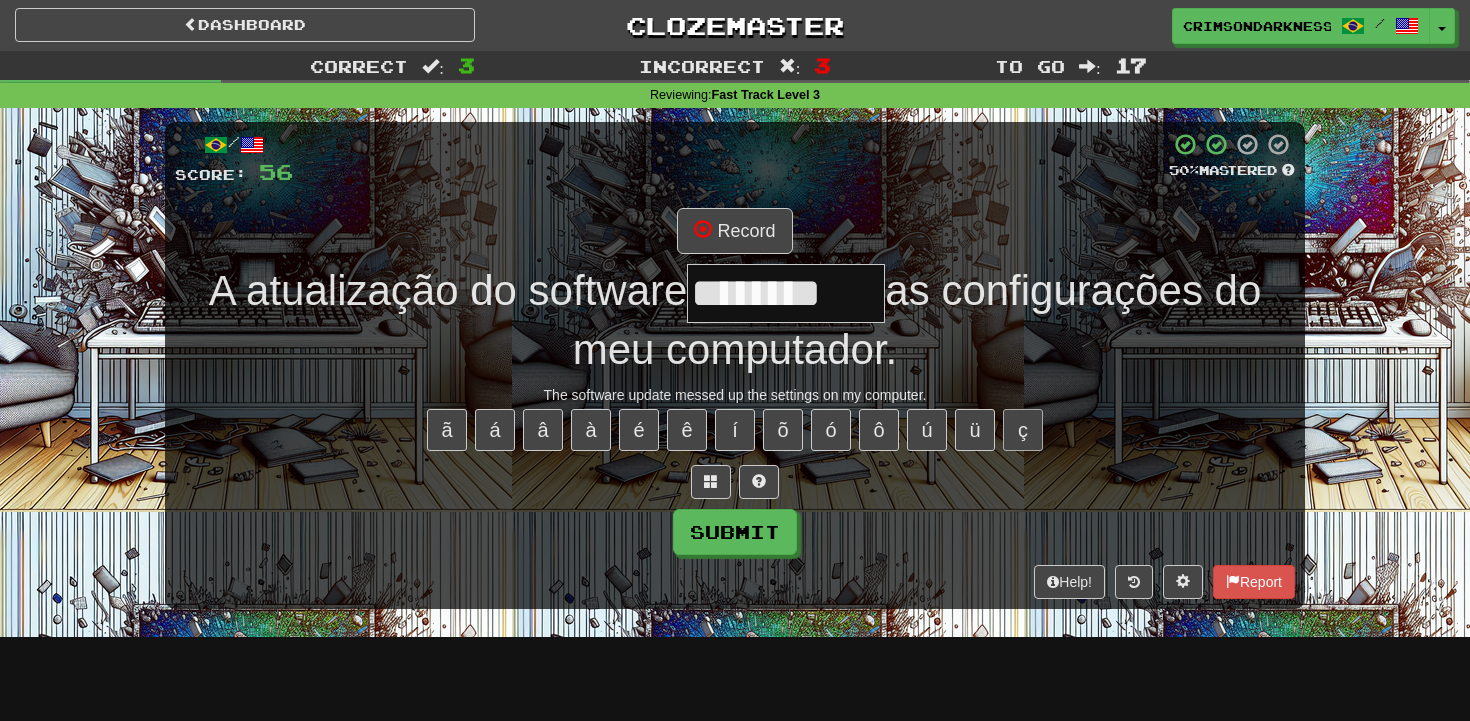 type on "********" 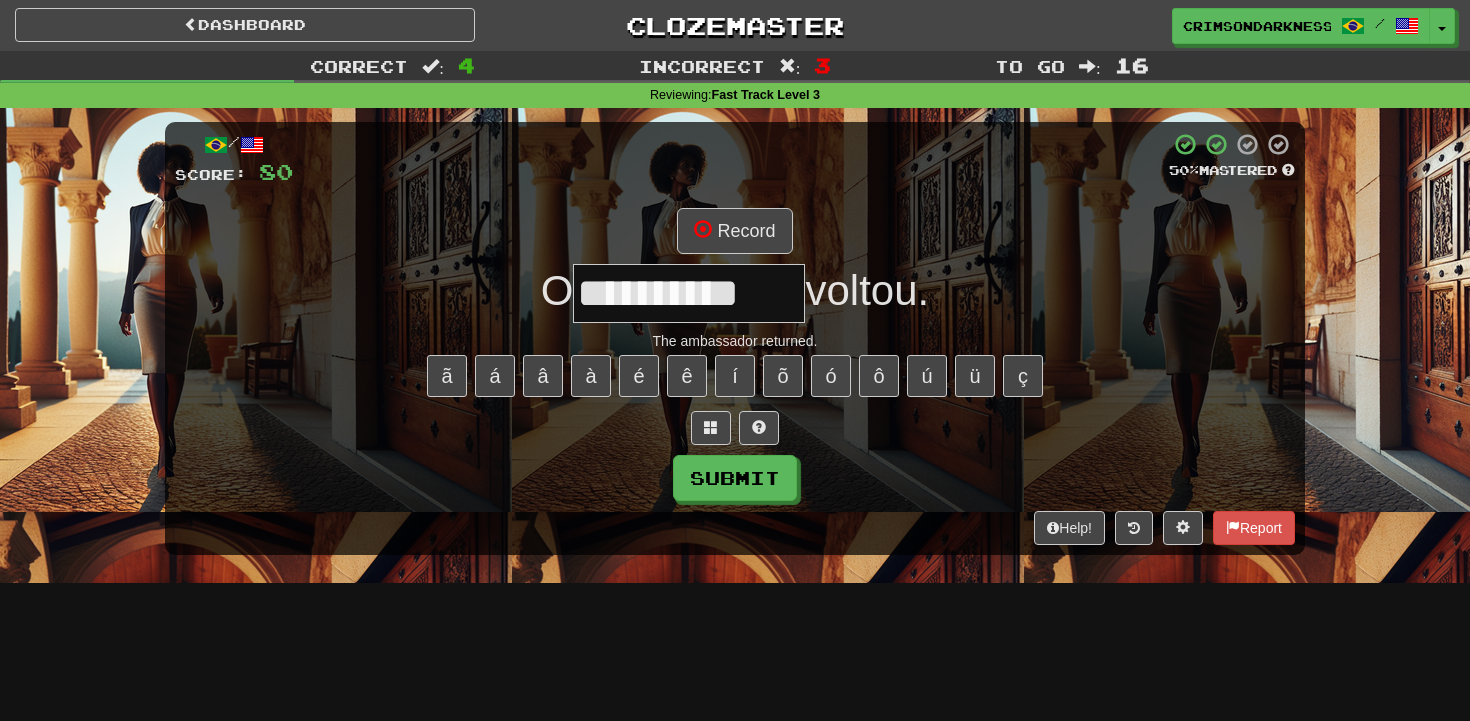 type on "**********" 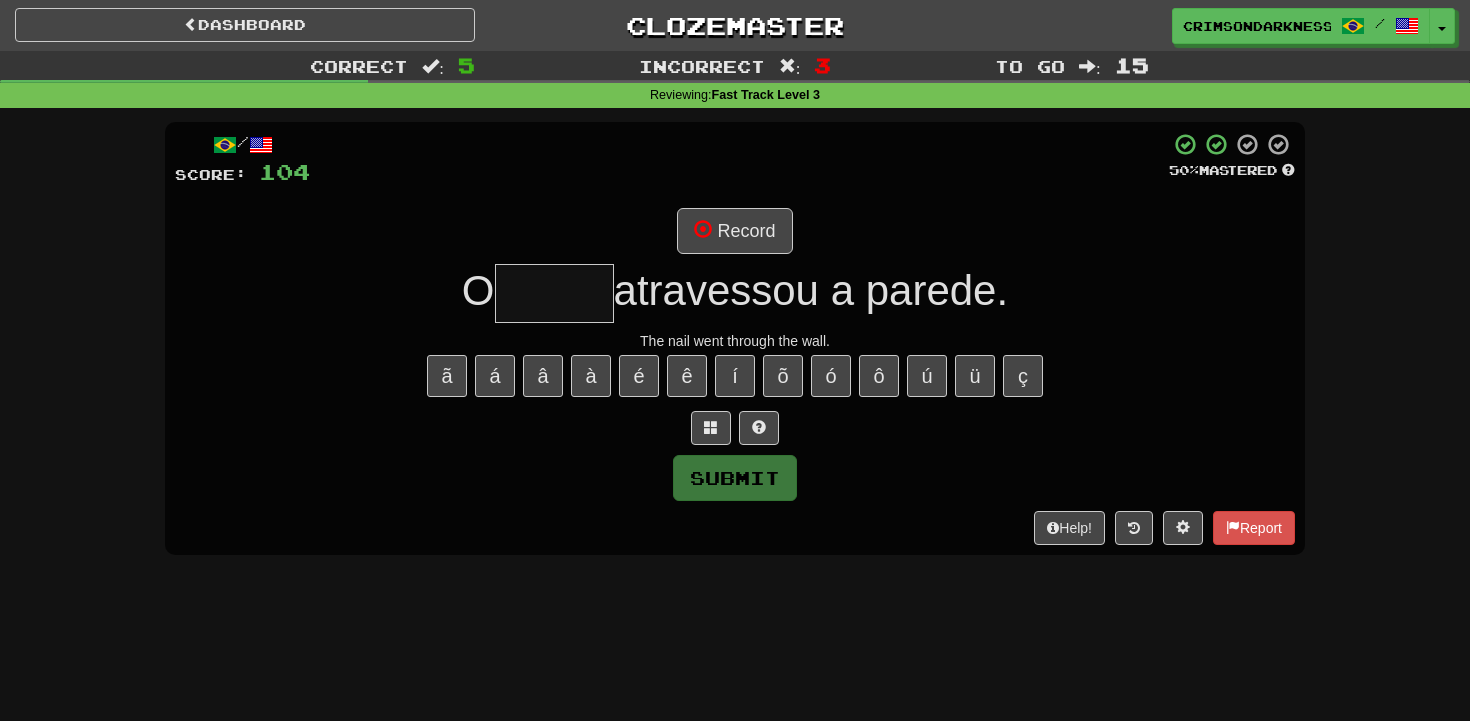 type on "*****" 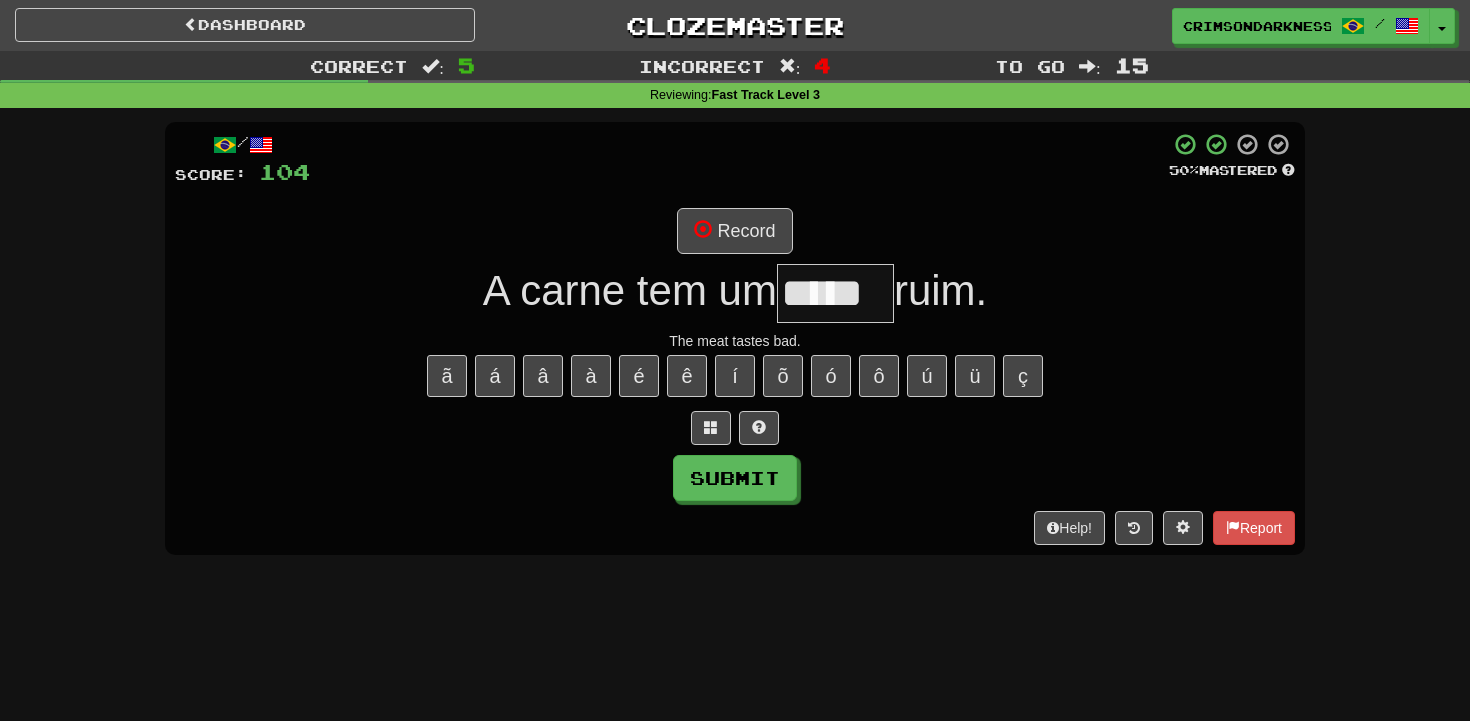 type on "*****" 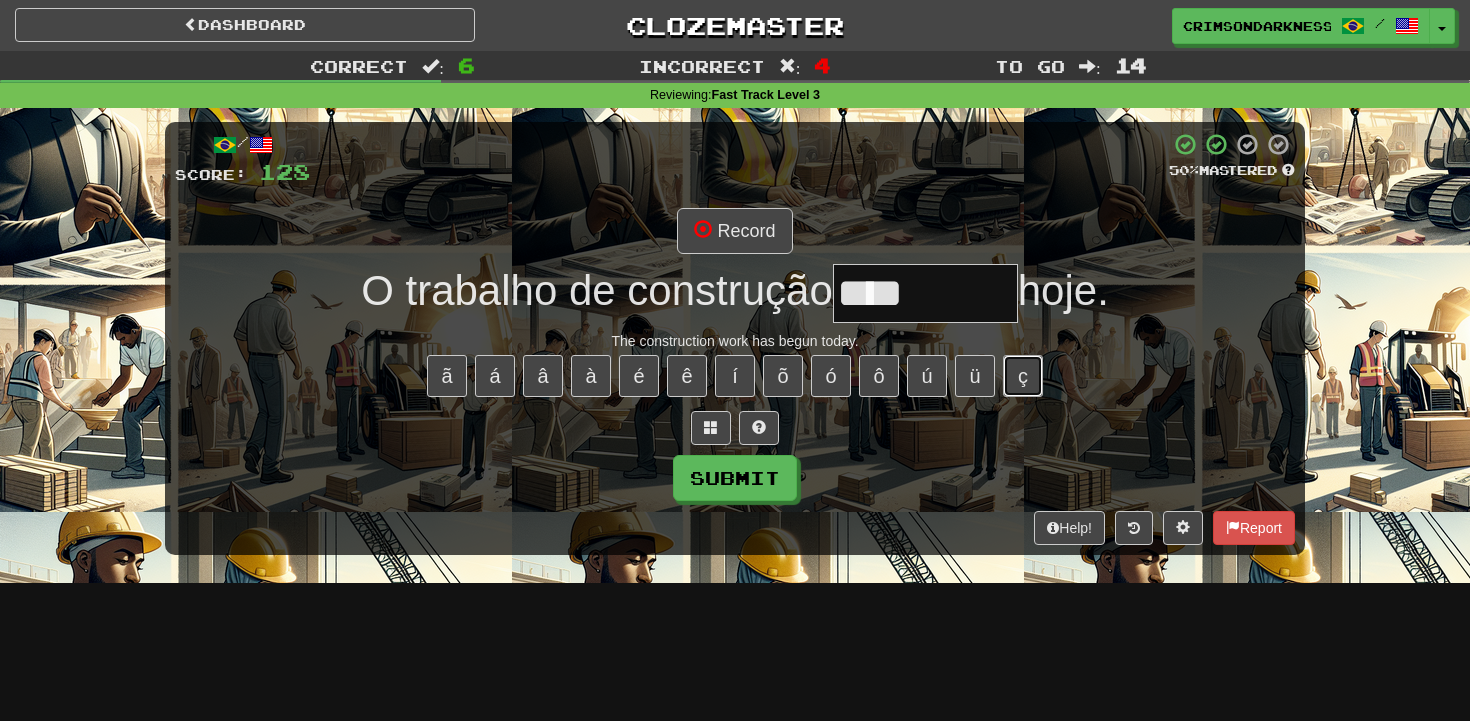 click on "ç" at bounding box center [1023, 376] 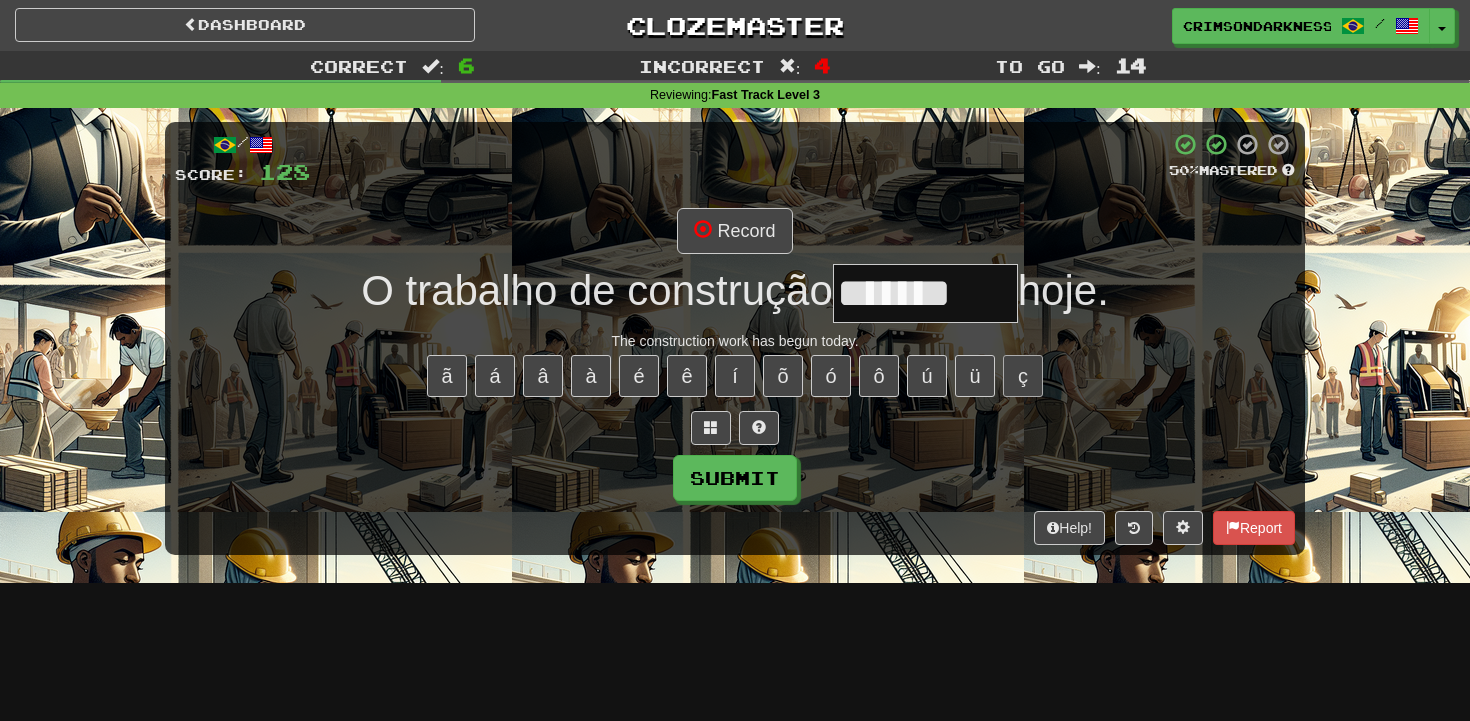type on "*******" 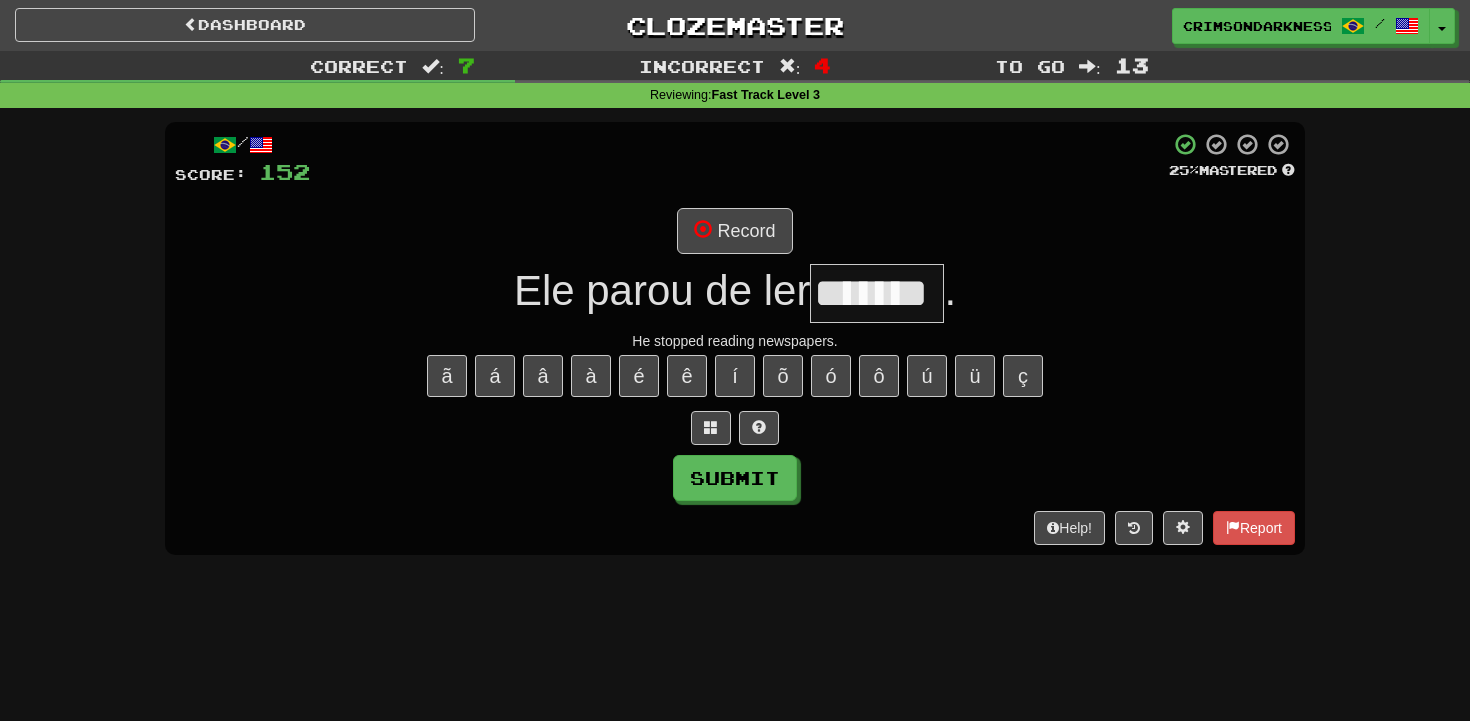 type on "*******" 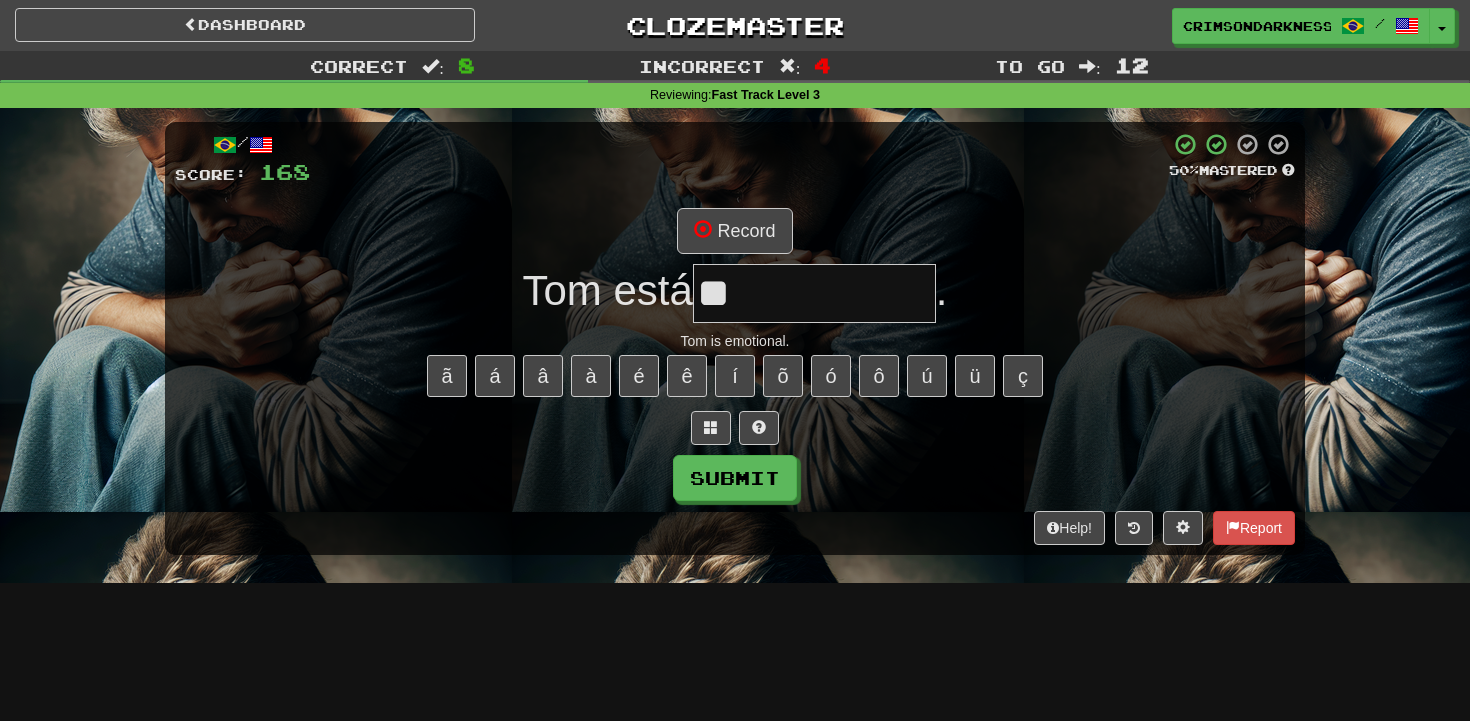 type on "*" 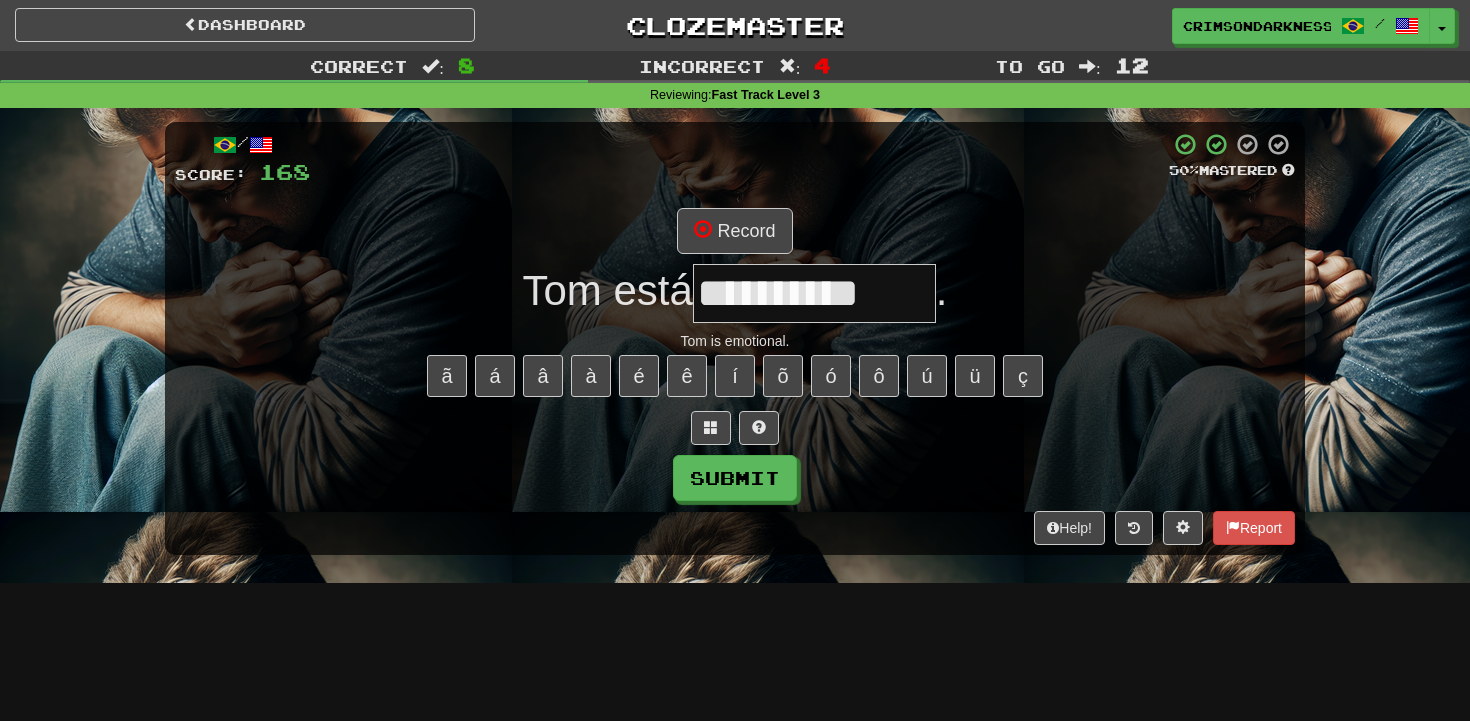 scroll, scrollTop: 0, scrollLeft: 0, axis: both 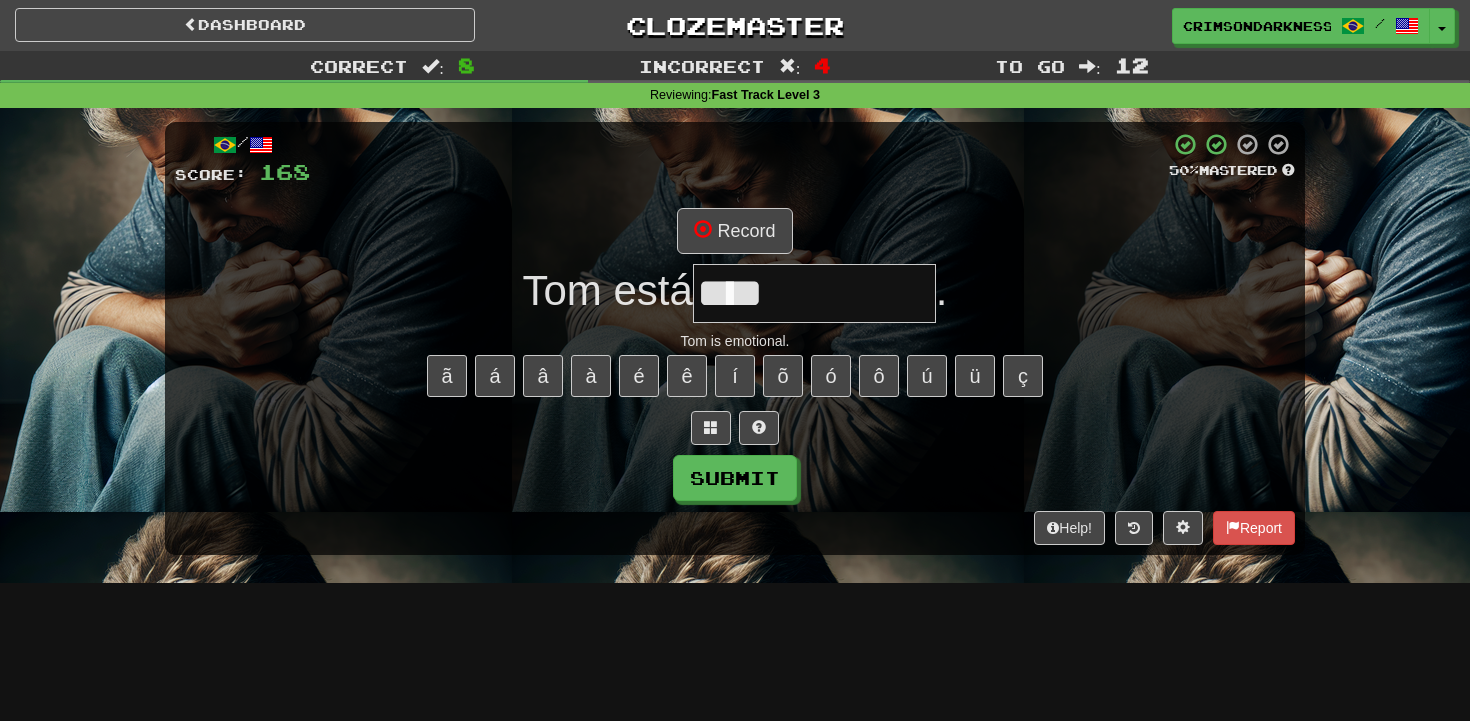 type on "**********" 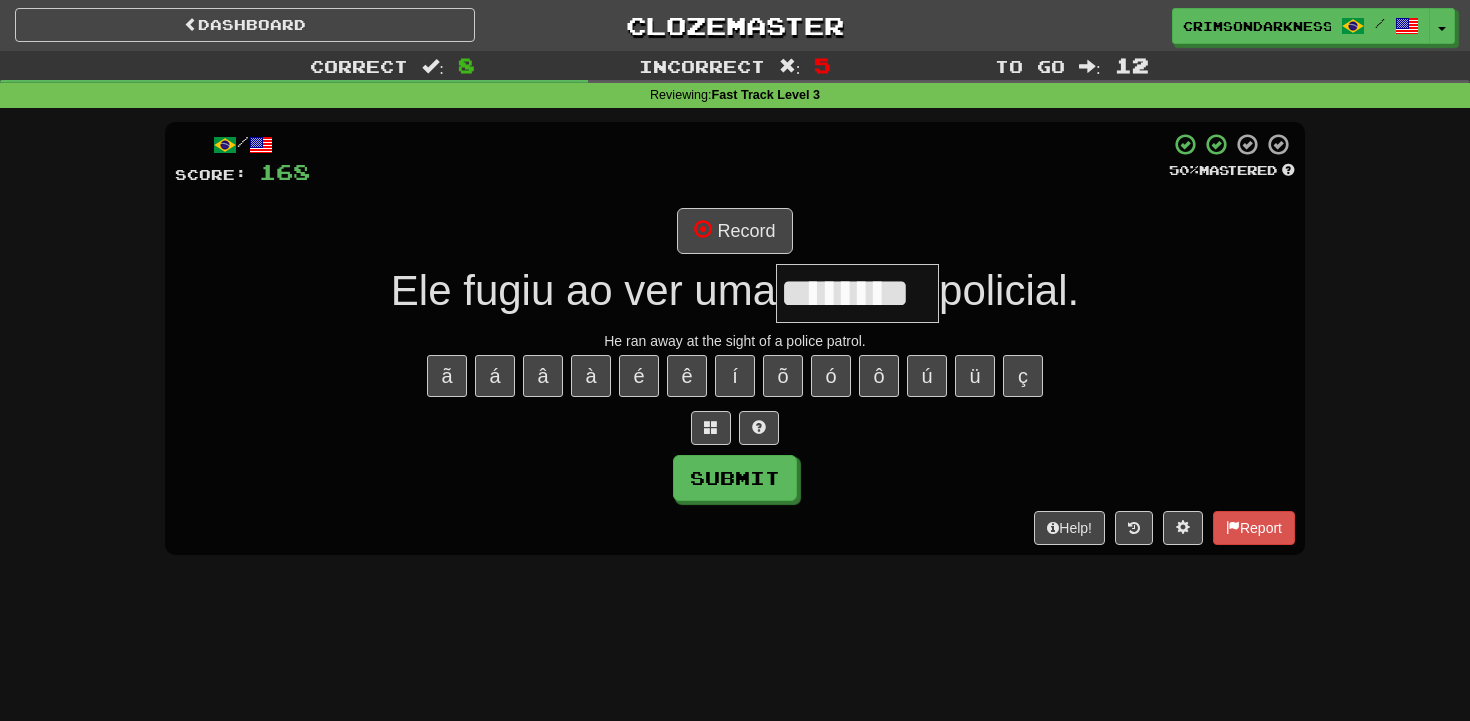 type on "********" 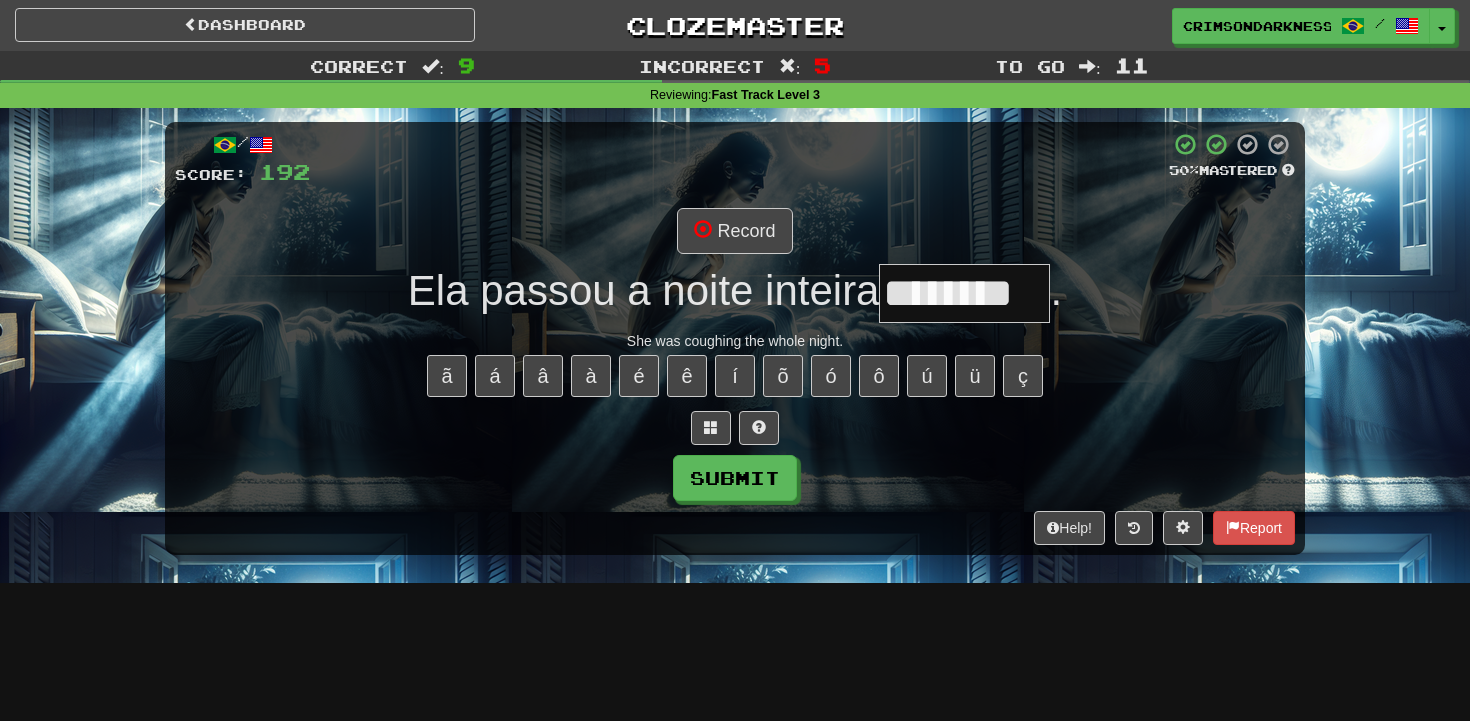 type on "********" 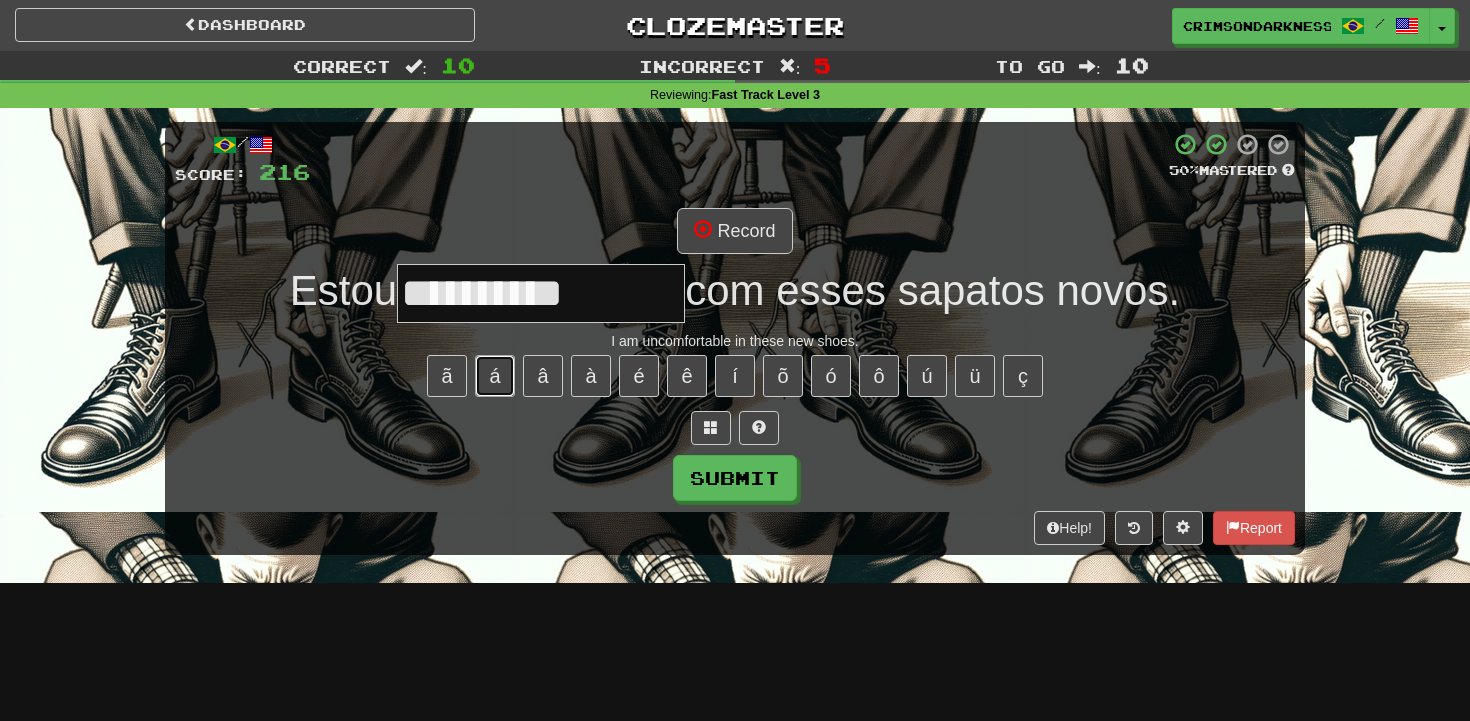 click on "á" at bounding box center [495, 376] 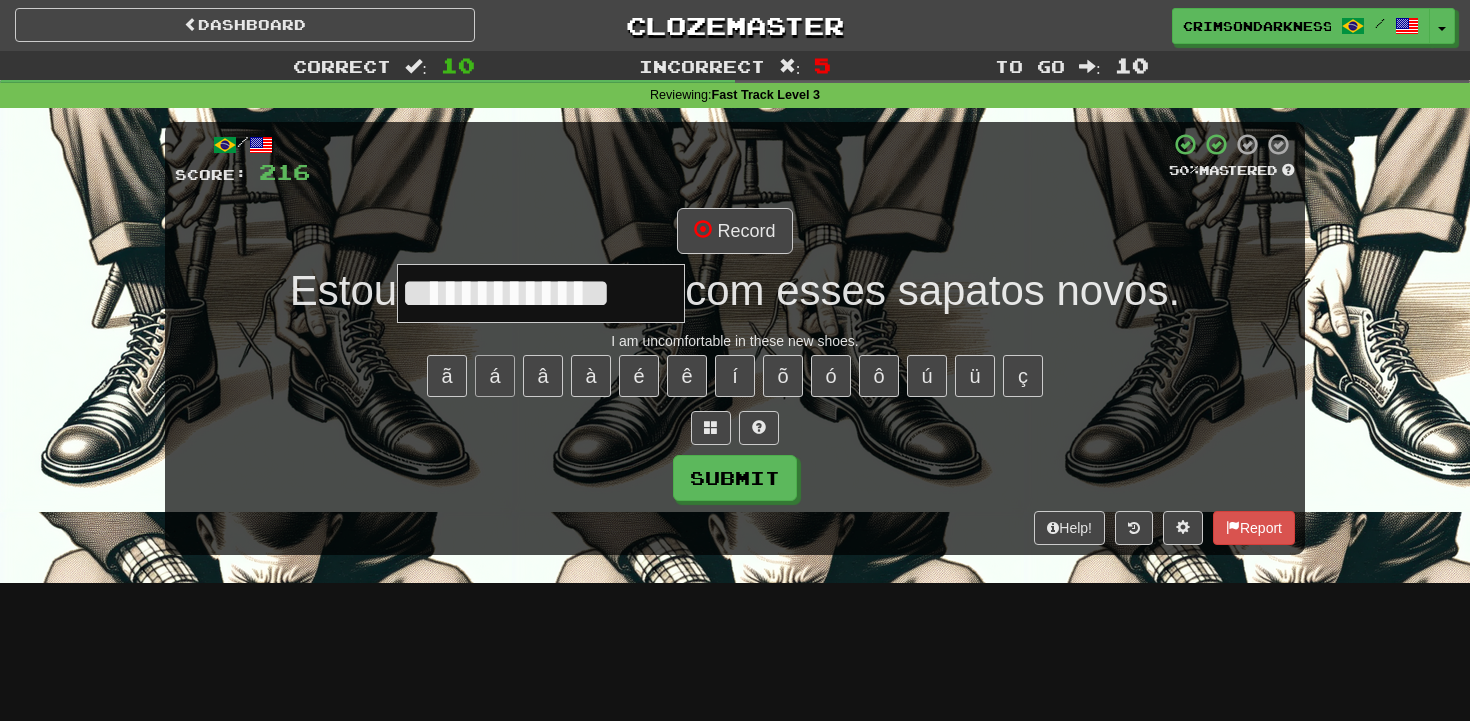 scroll, scrollTop: 0, scrollLeft: 0, axis: both 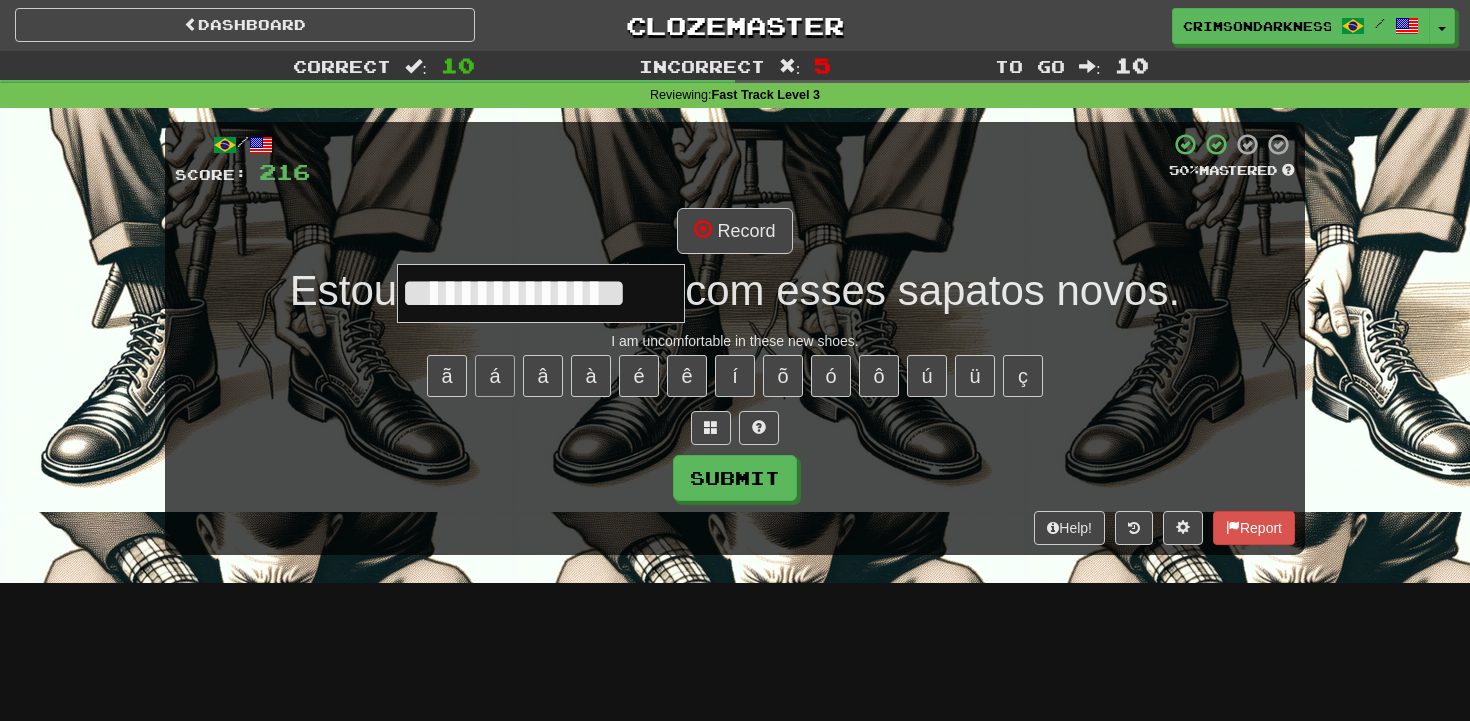 type on "**********" 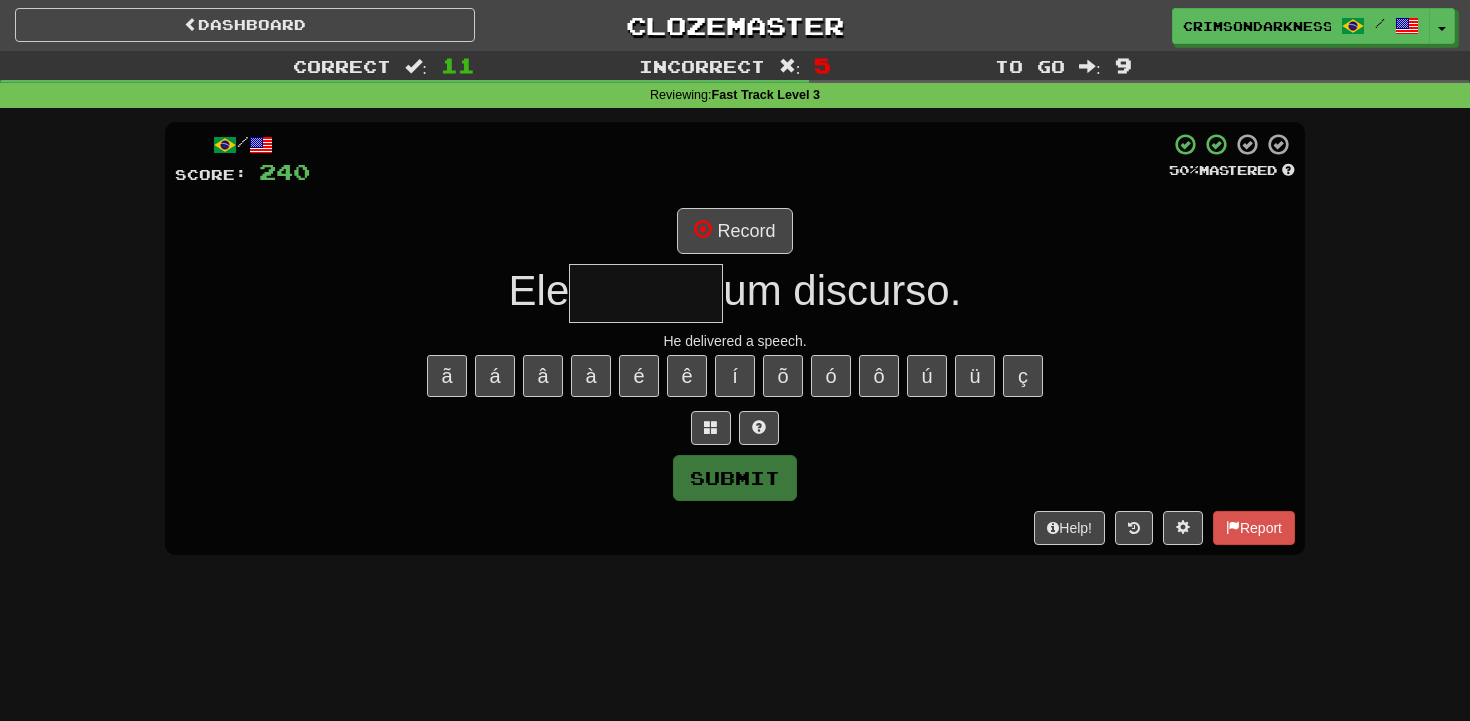 type on "********" 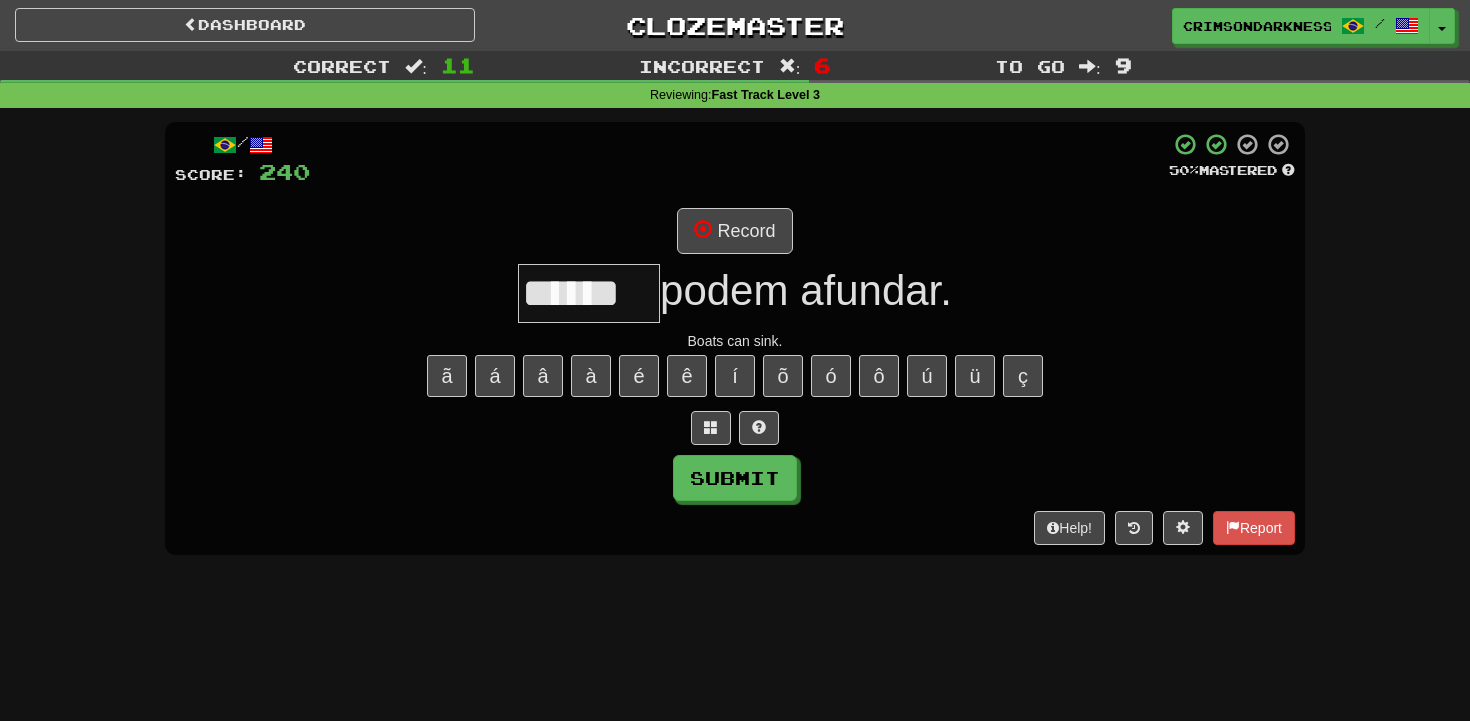 type on "******" 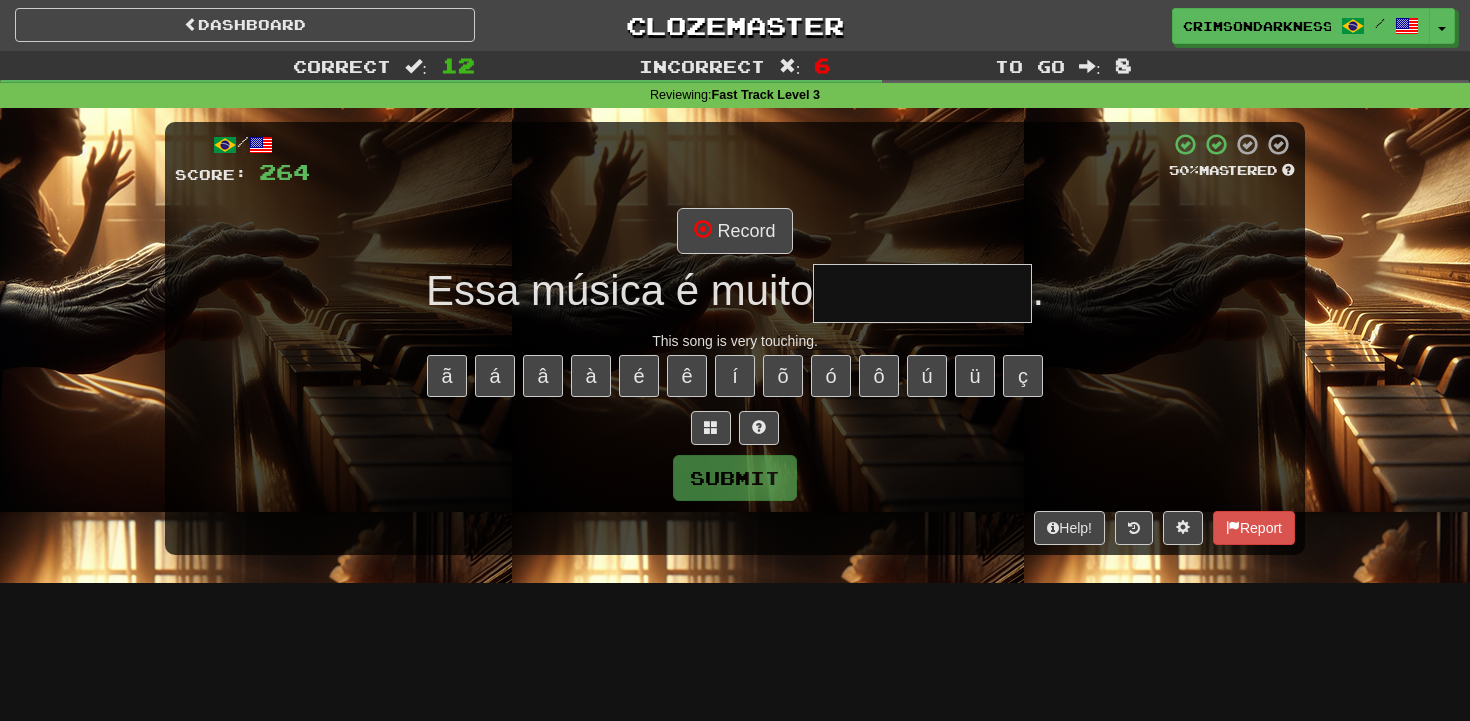 type on "*********" 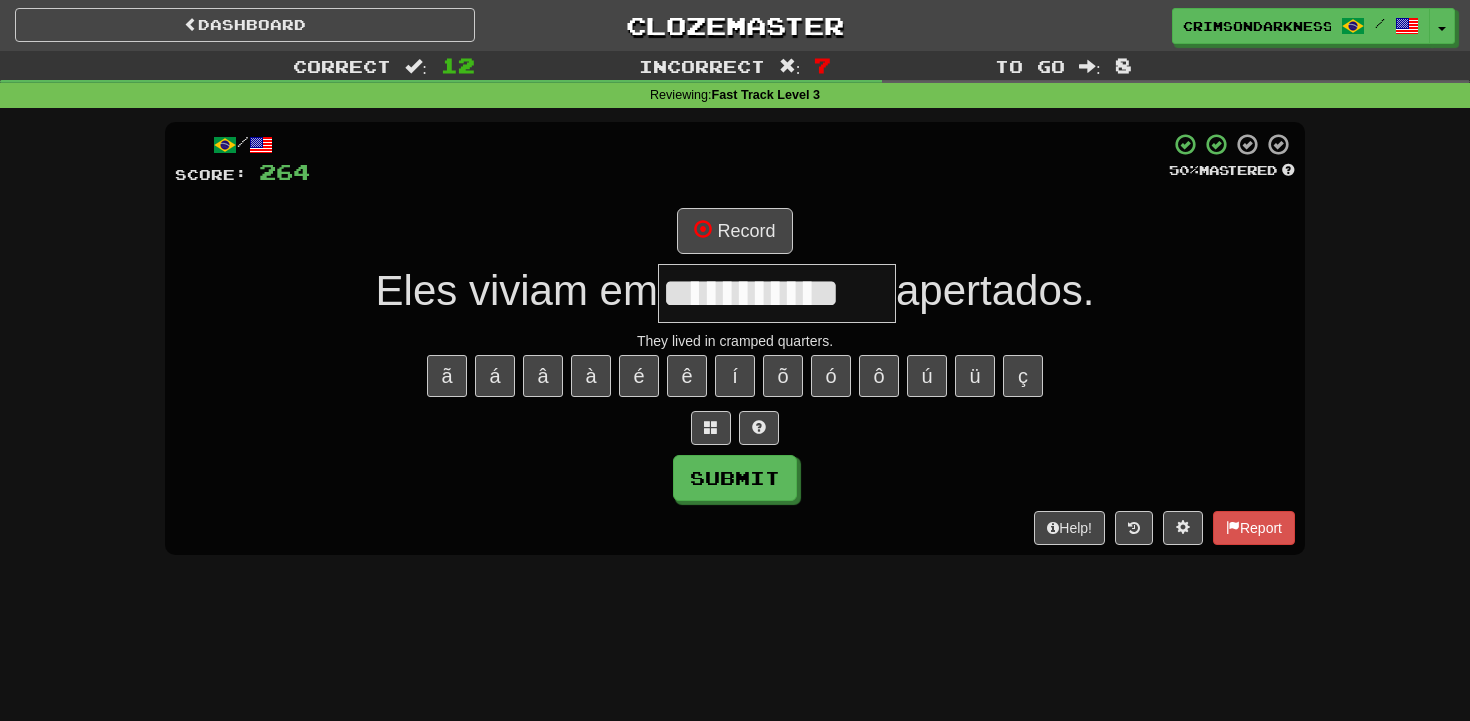 type on "**********" 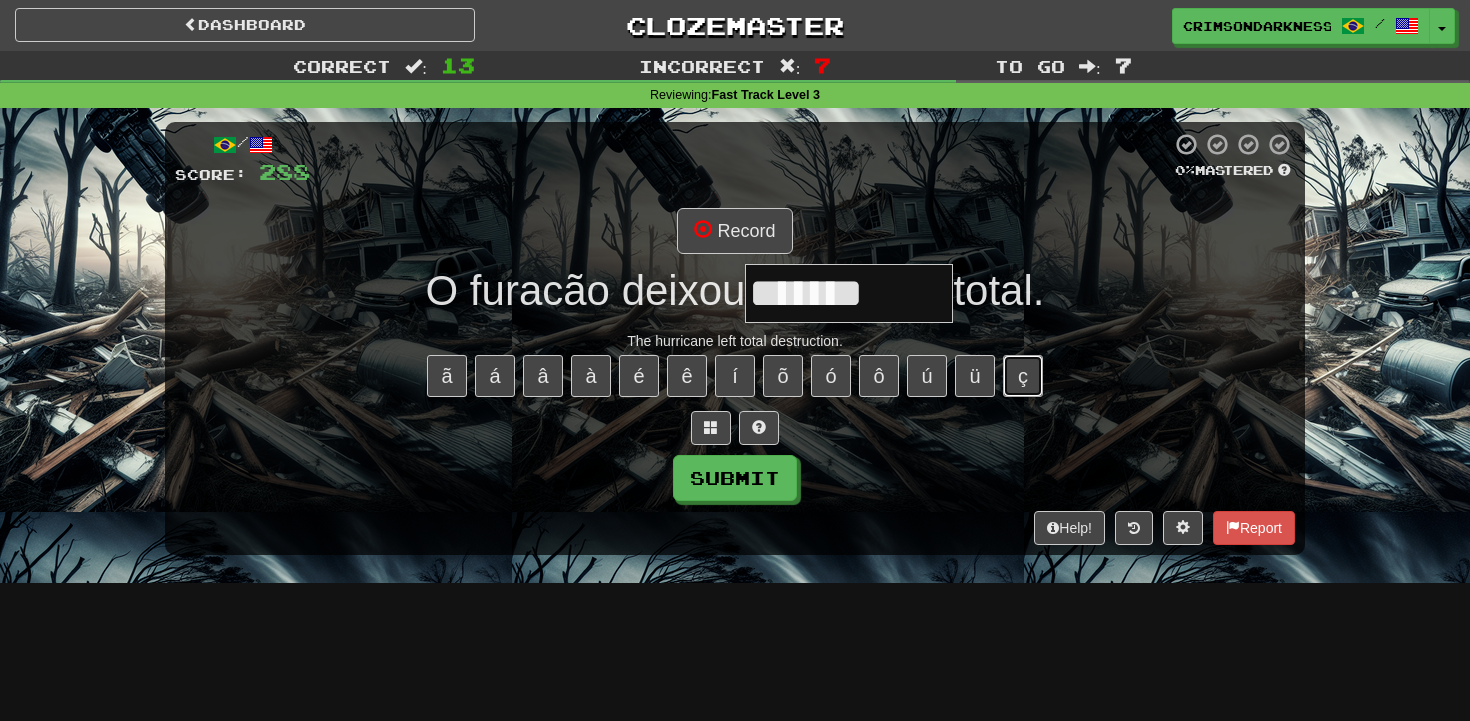 click on "ç" at bounding box center (1023, 376) 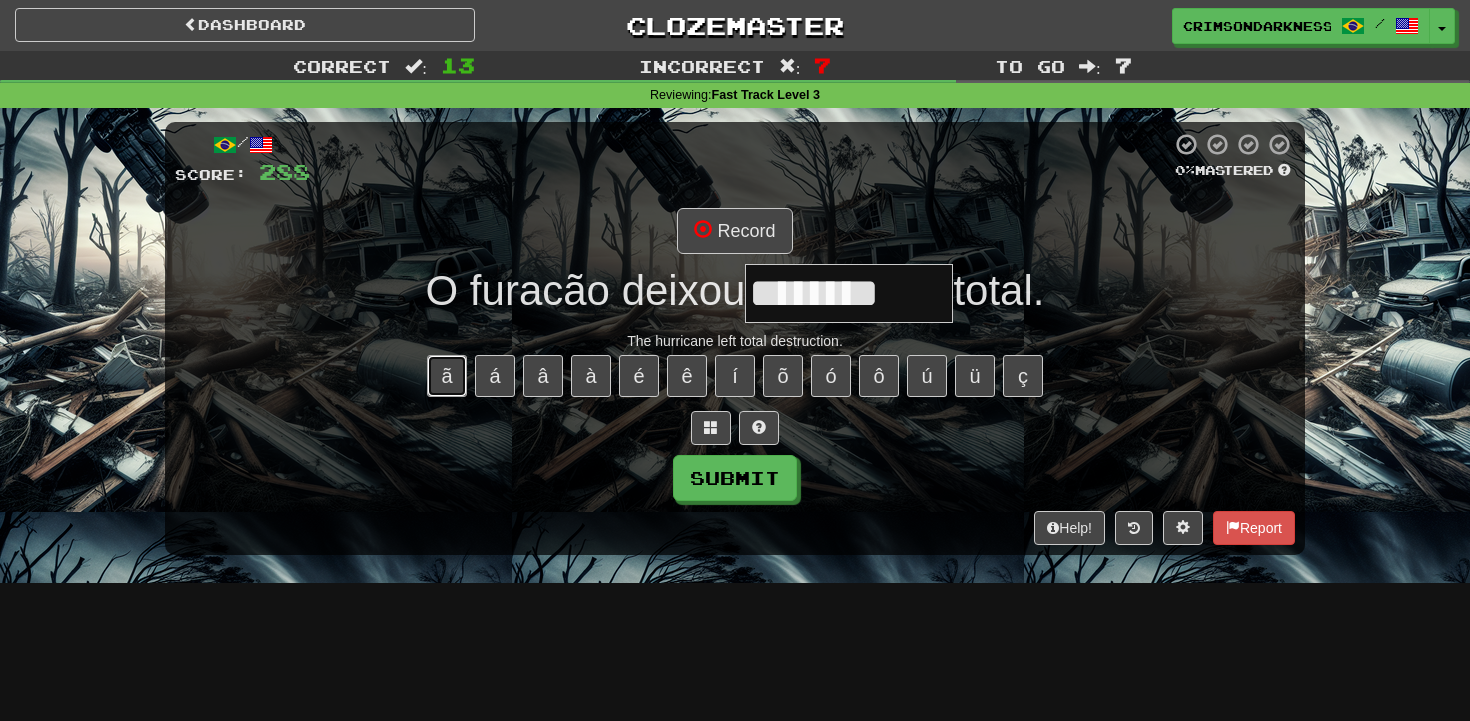 click on "ã" at bounding box center [447, 376] 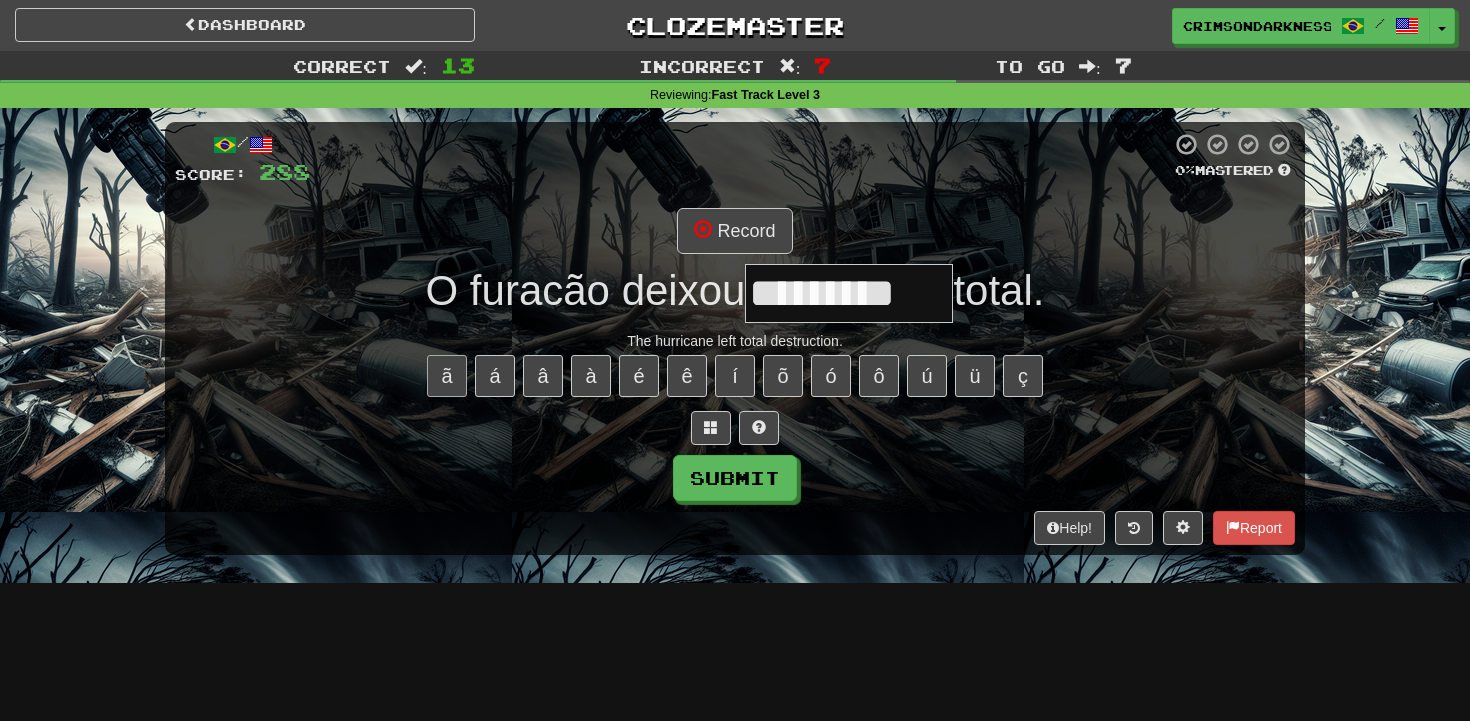 scroll, scrollTop: 0, scrollLeft: 0, axis: both 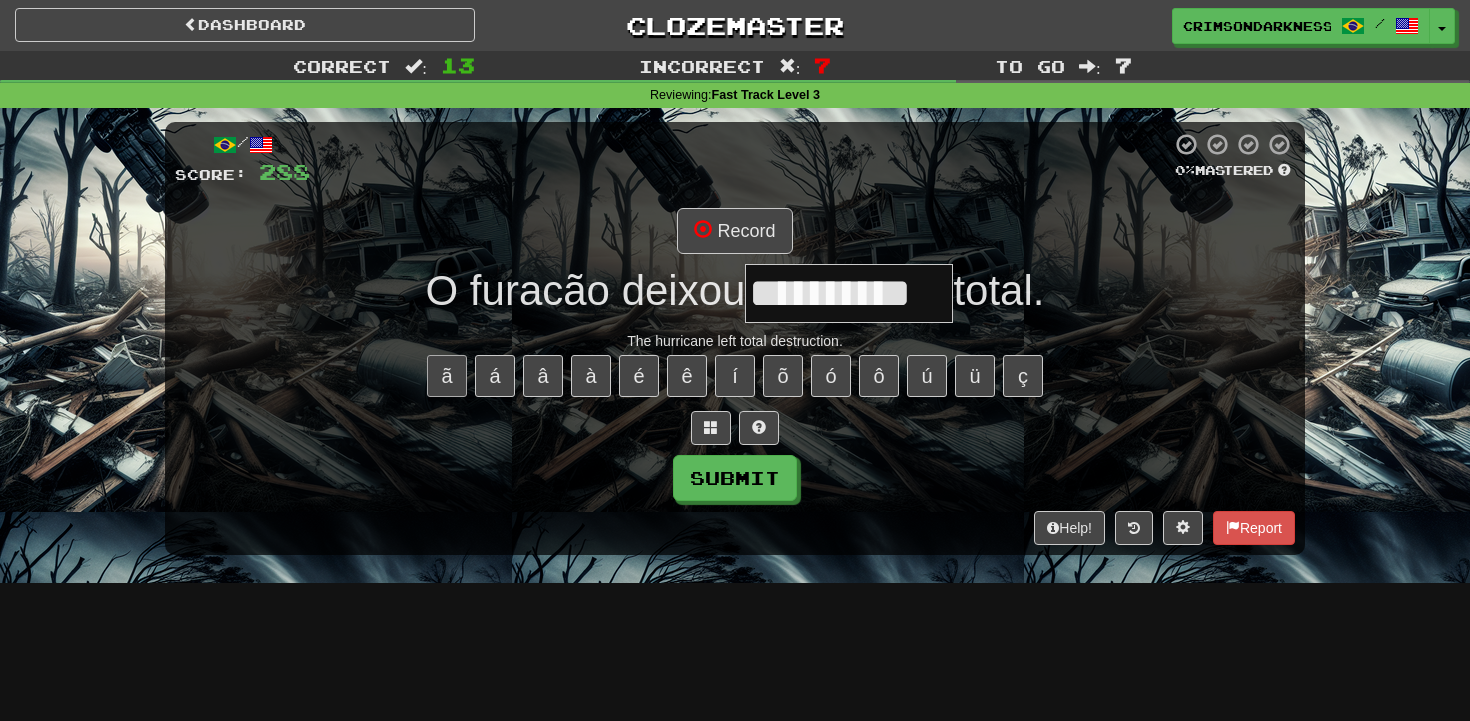 type on "**********" 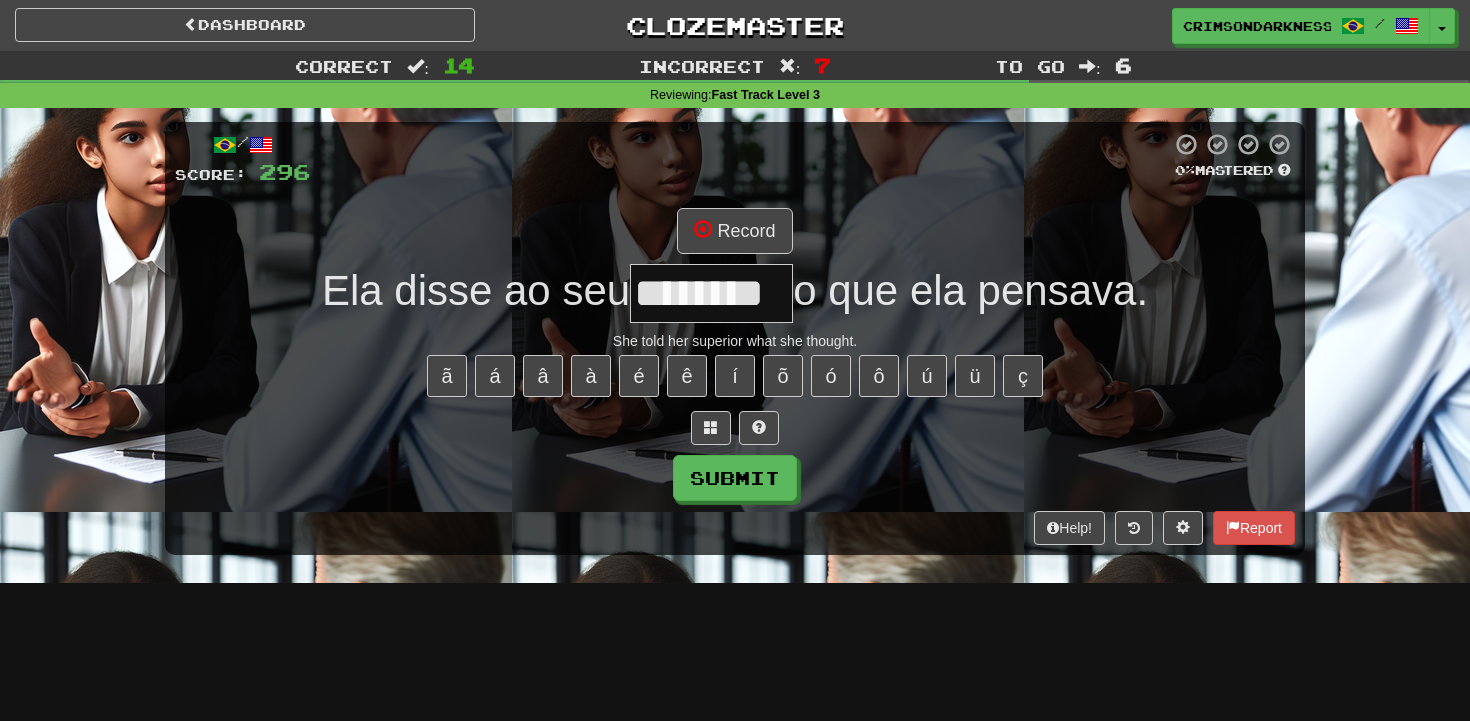 type on "********" 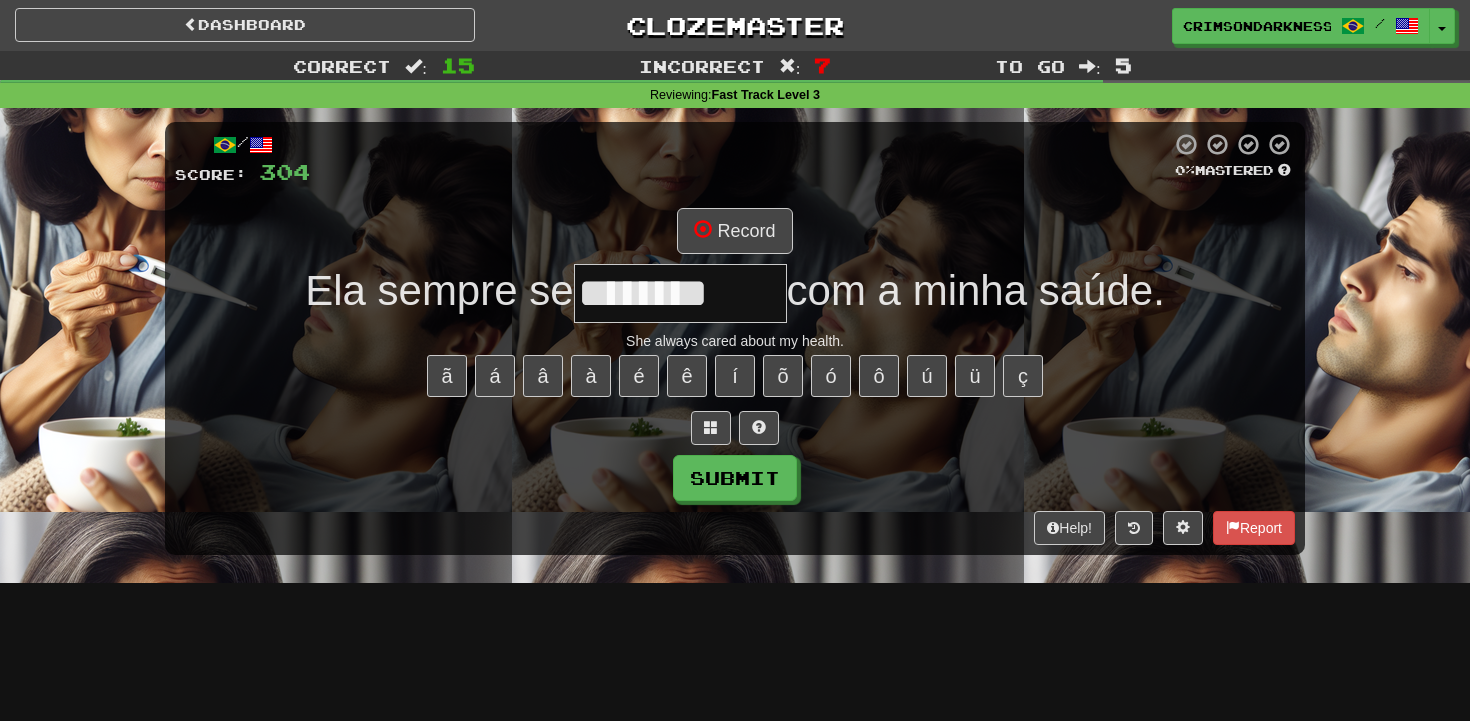 type on "*********" 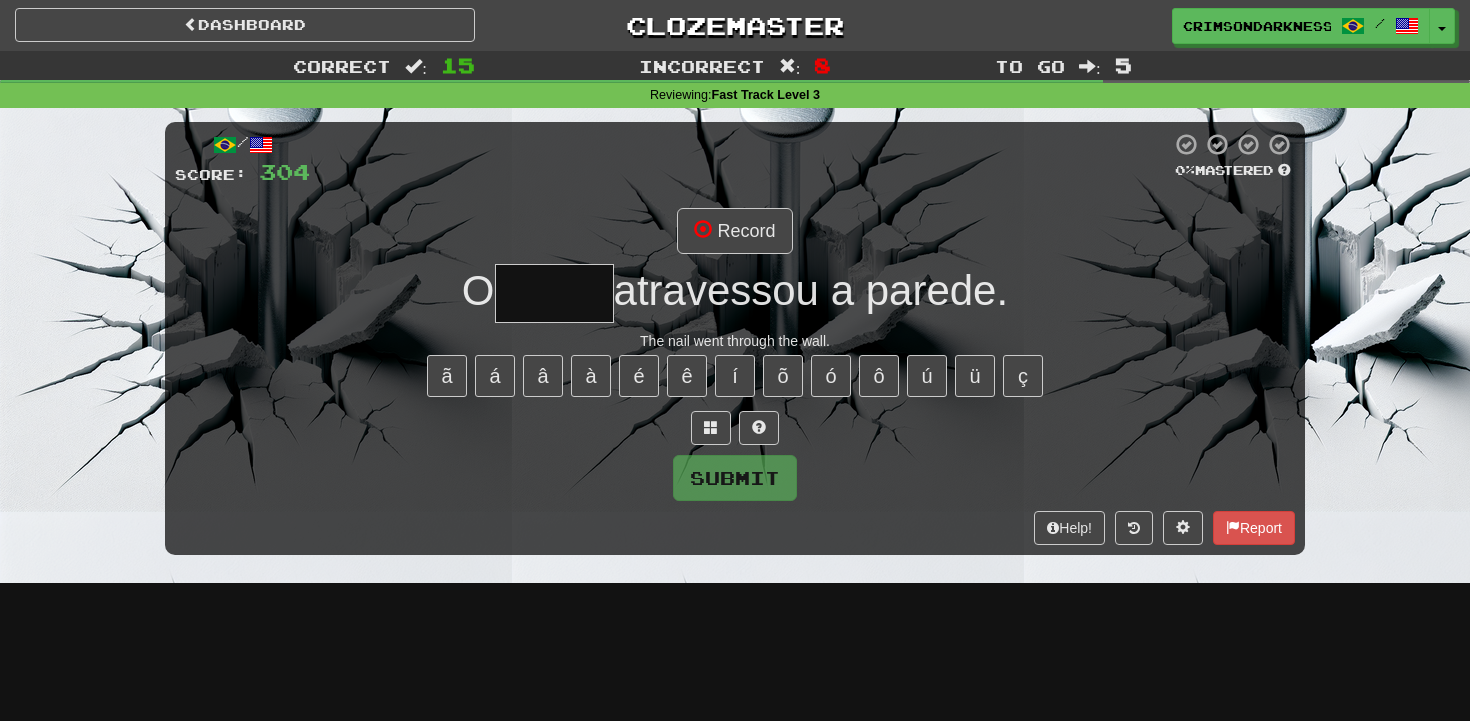 type on "*****" 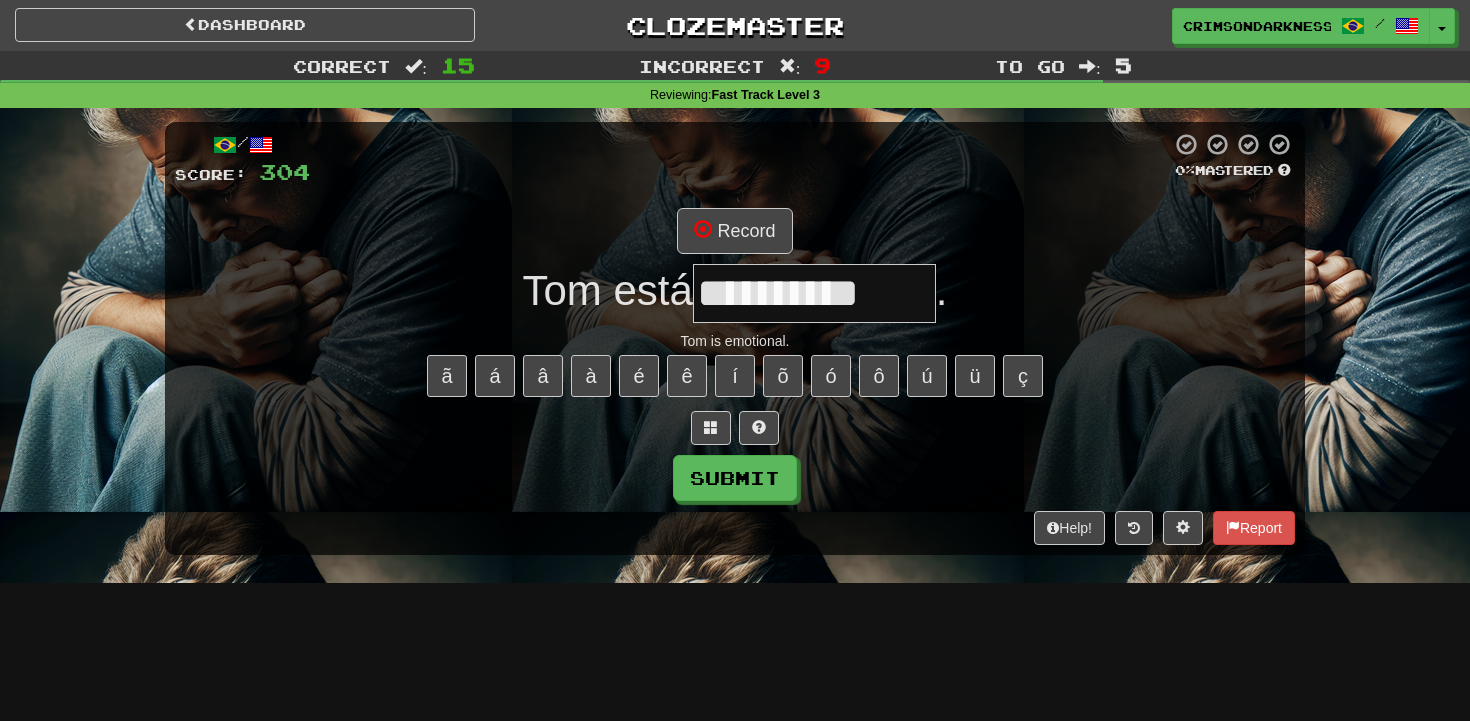 type on "**********" 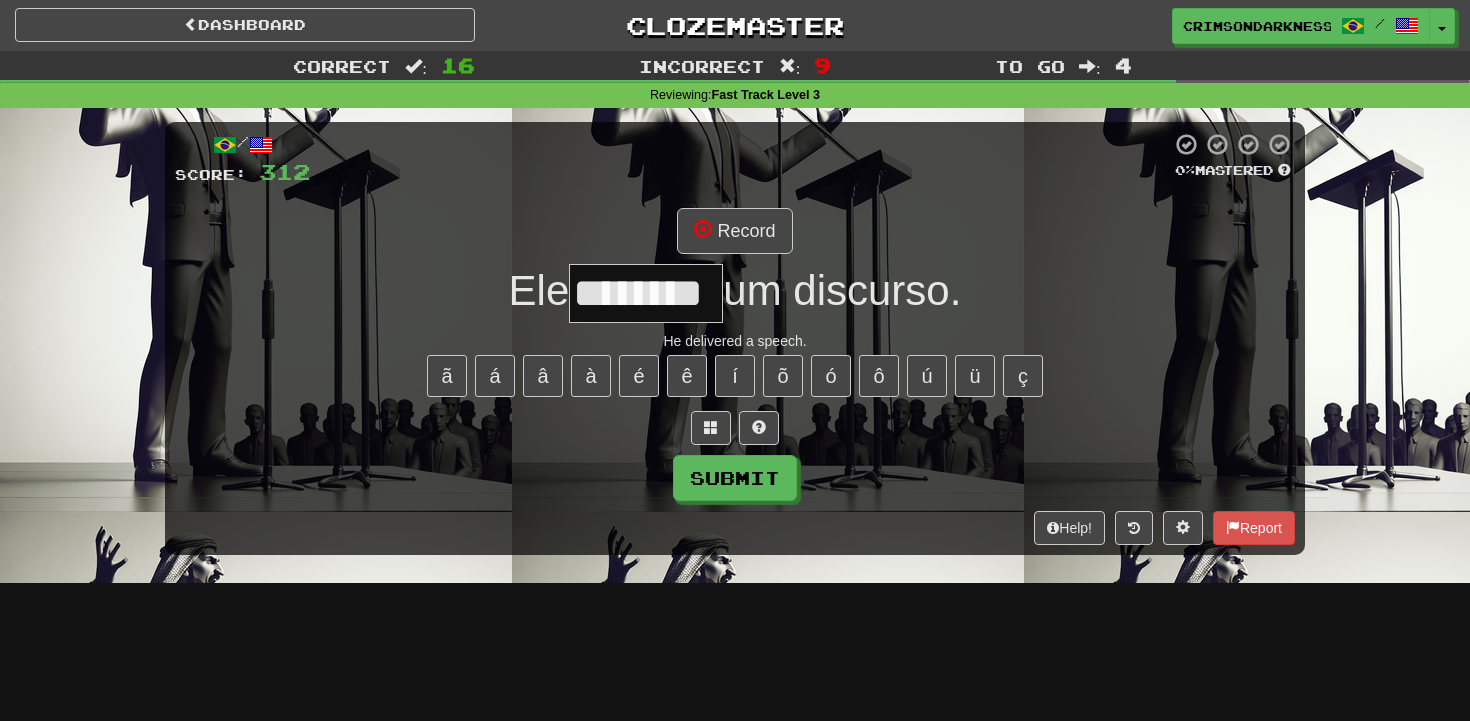 type on "********" 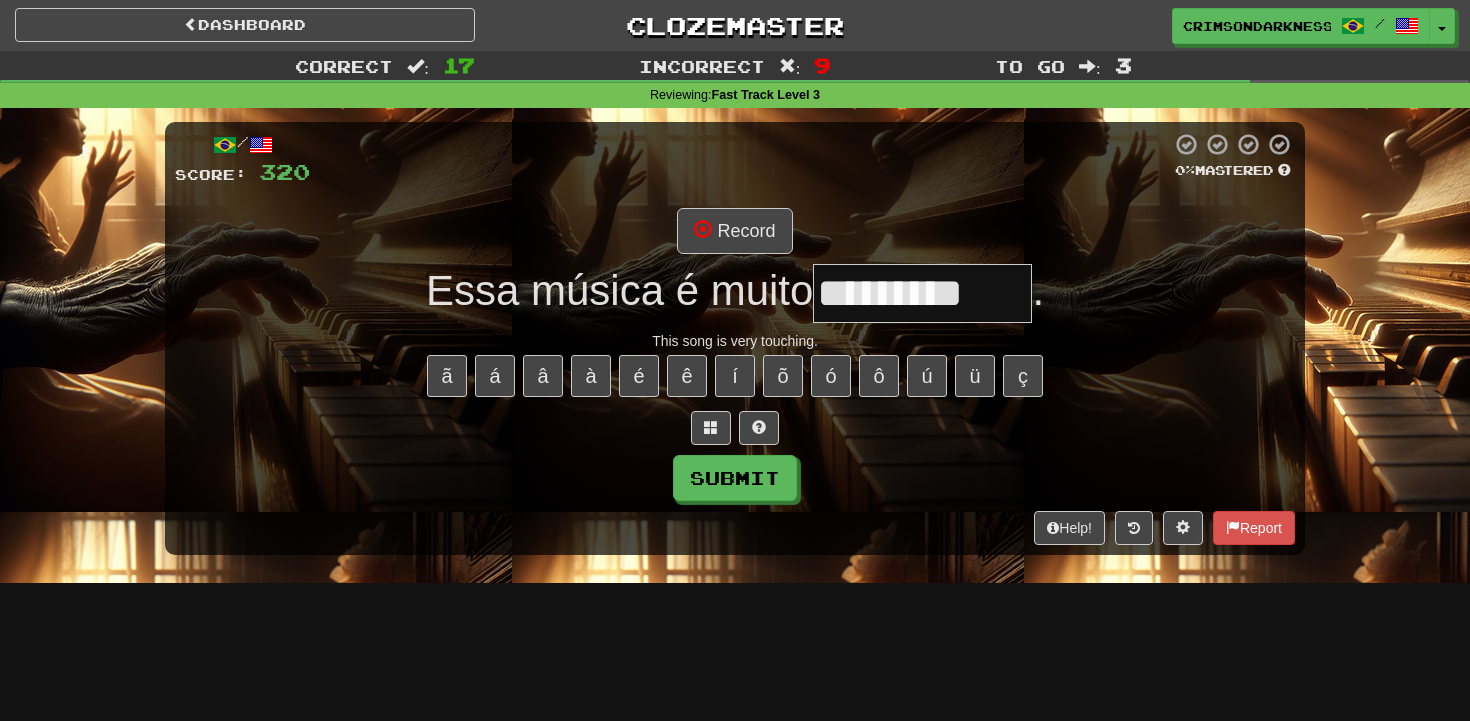 type on "*********" 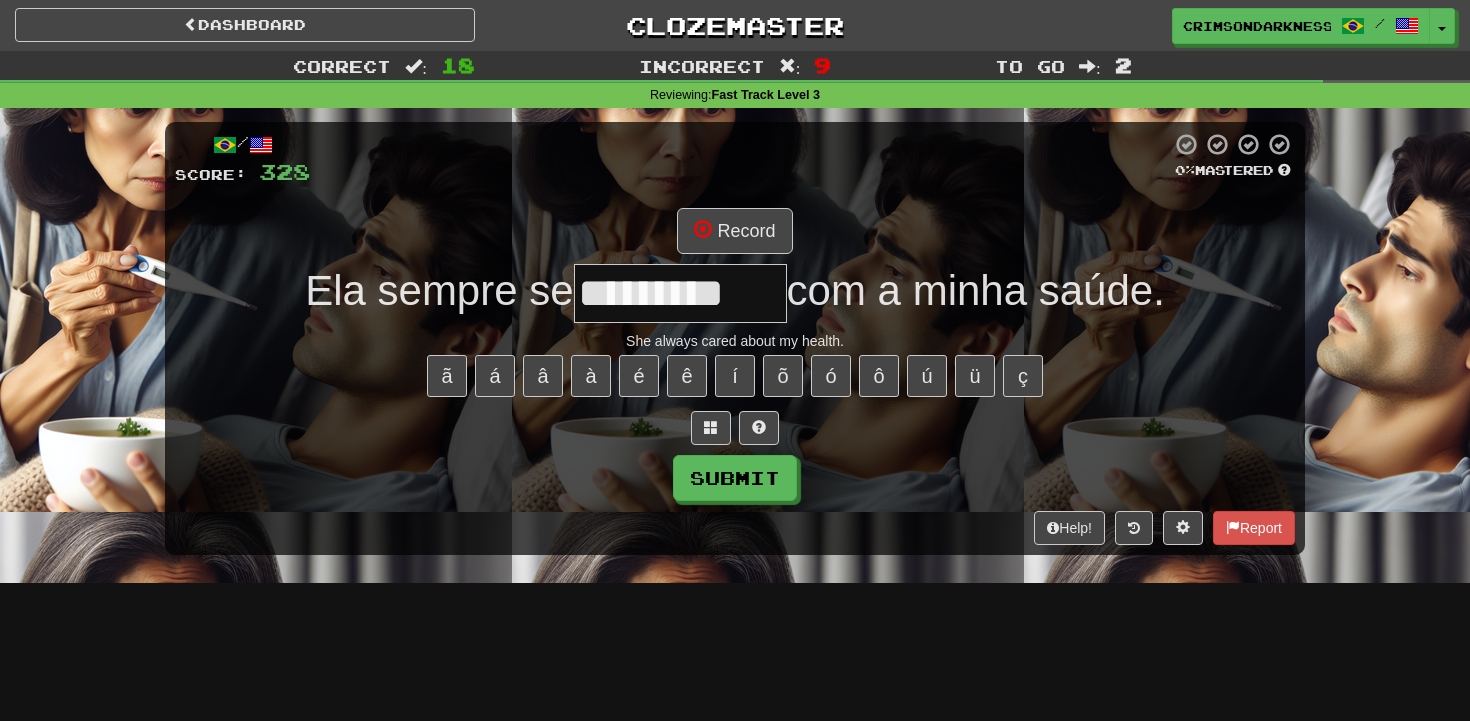 type on "*********" 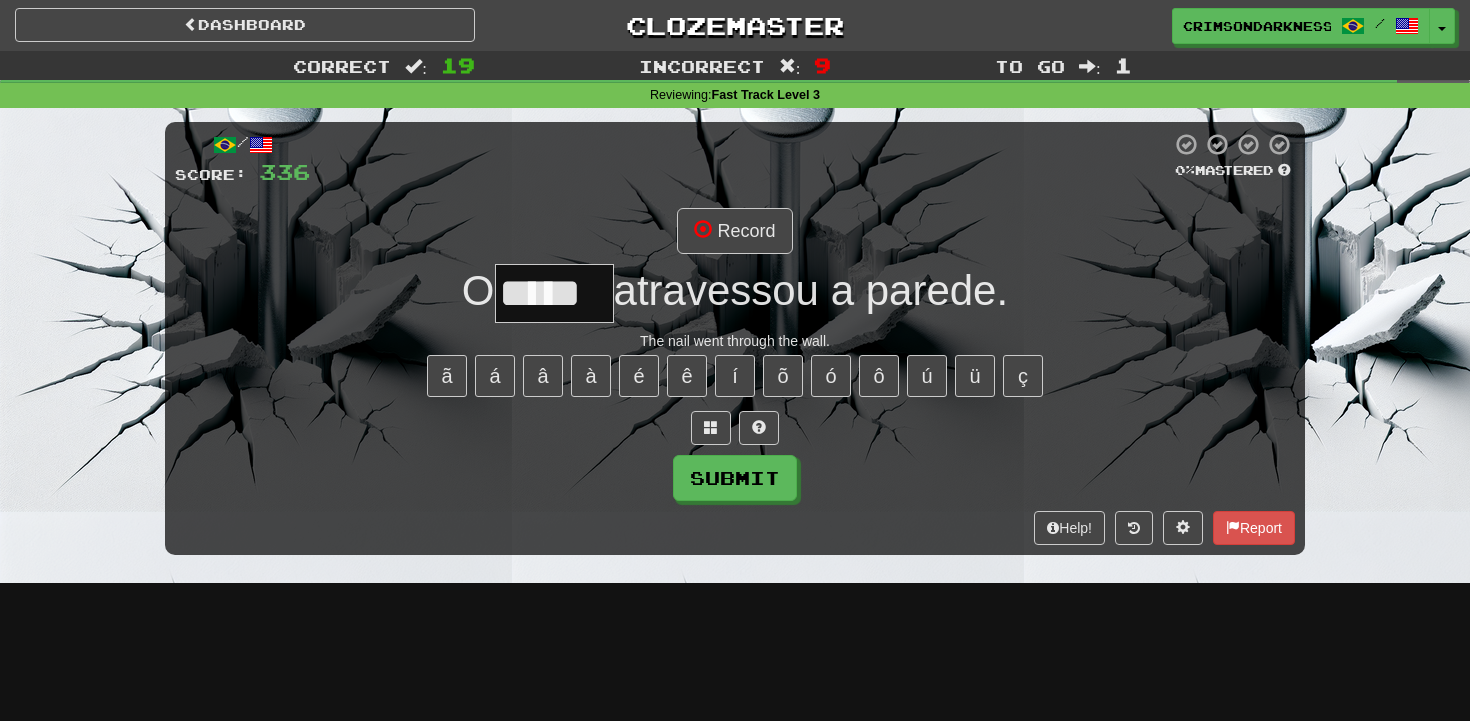 type on "*****" 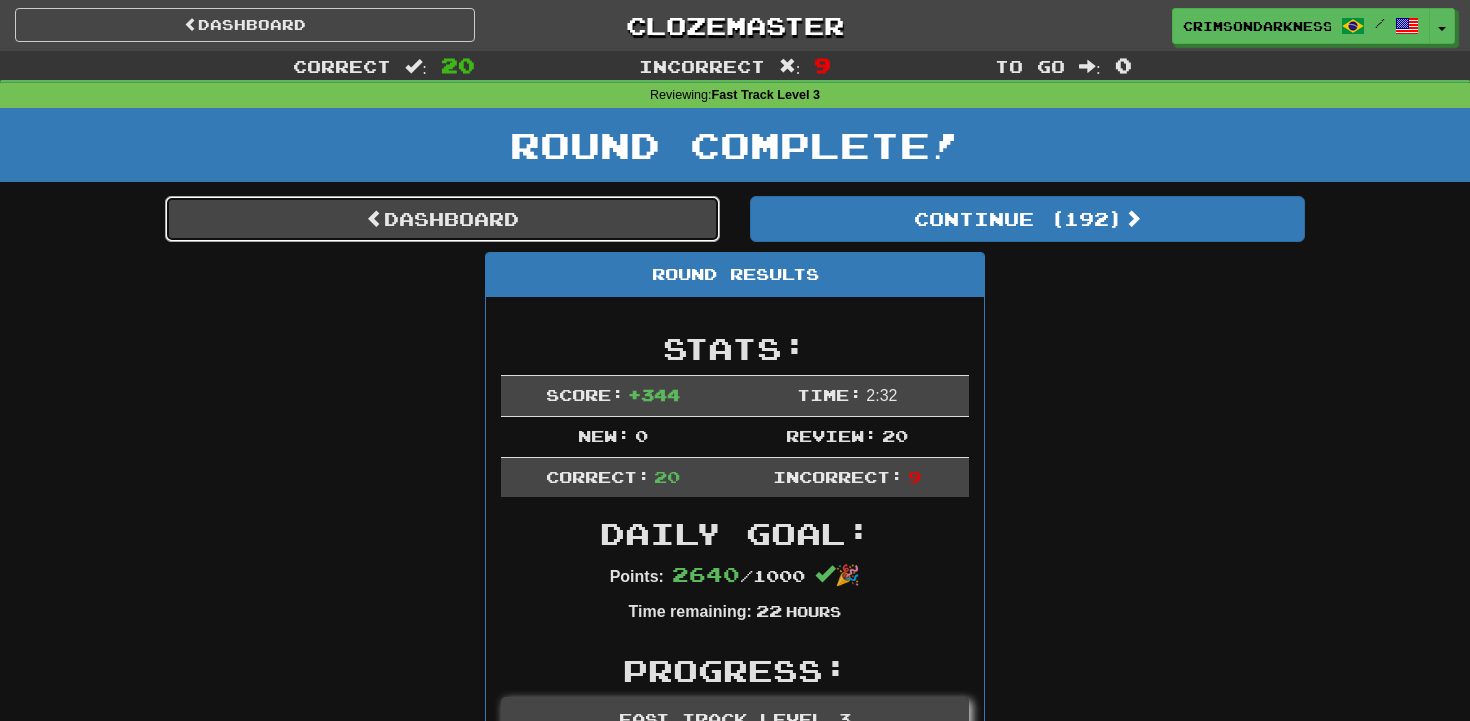 click on "Dashboard" at bounding box center (442, 219) 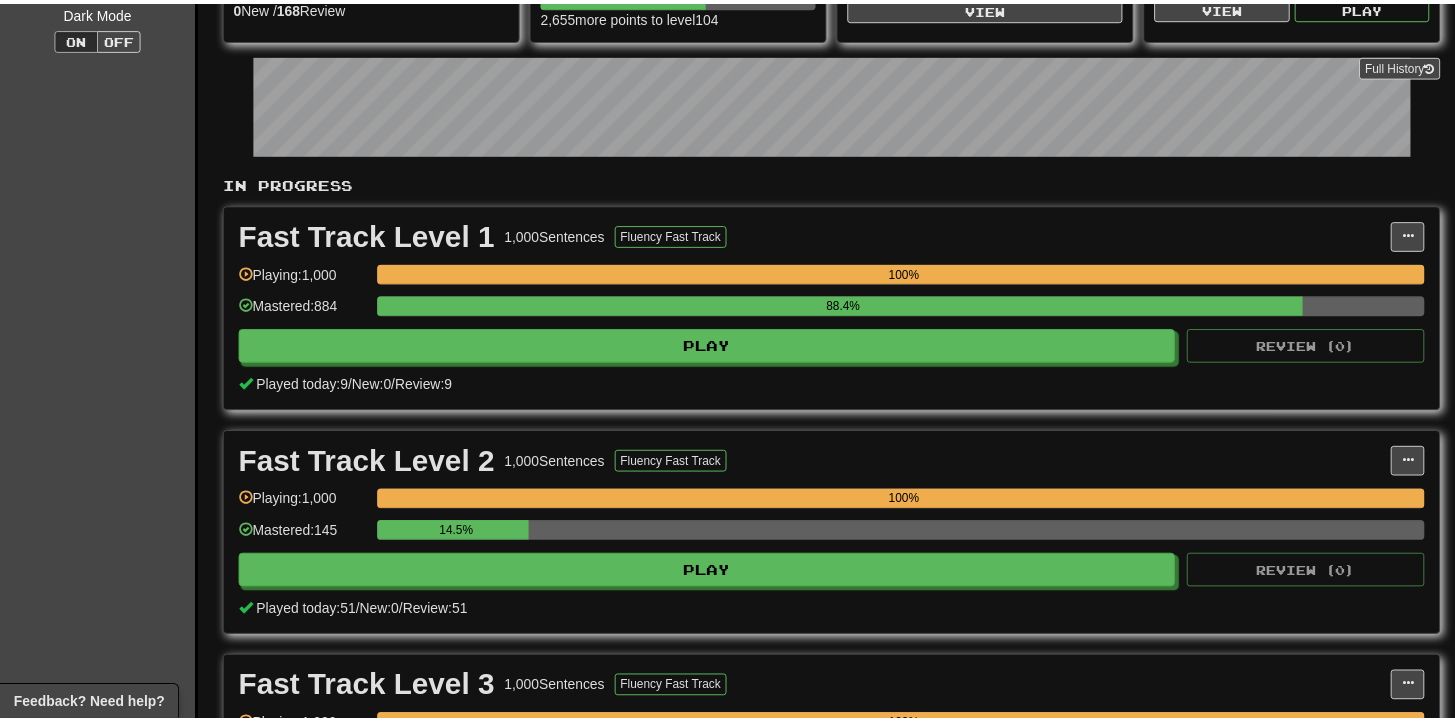scroll, scrollTop: 240, scrollLeft: 0, axis: vertical 